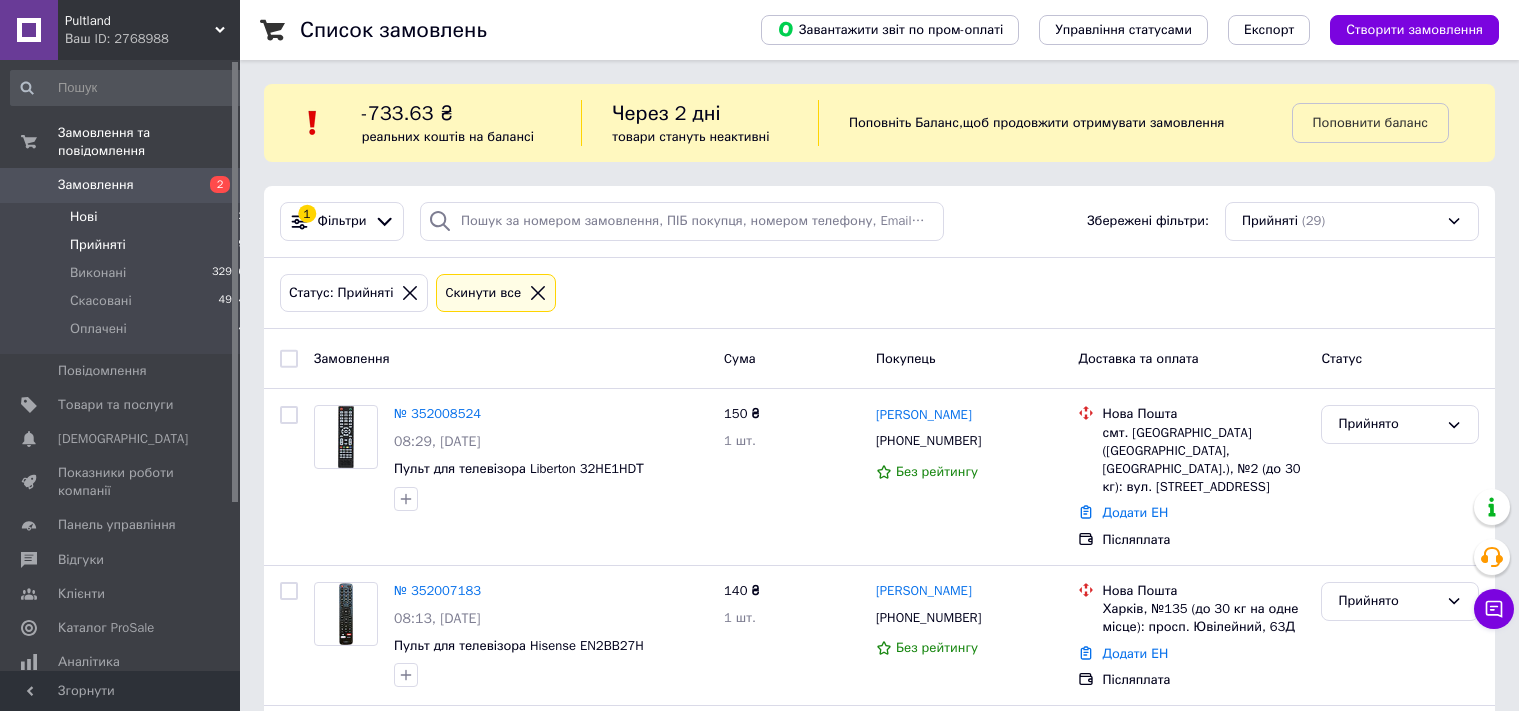 scroll, scrollTop: 0, scrollLeft: 0, axis: both 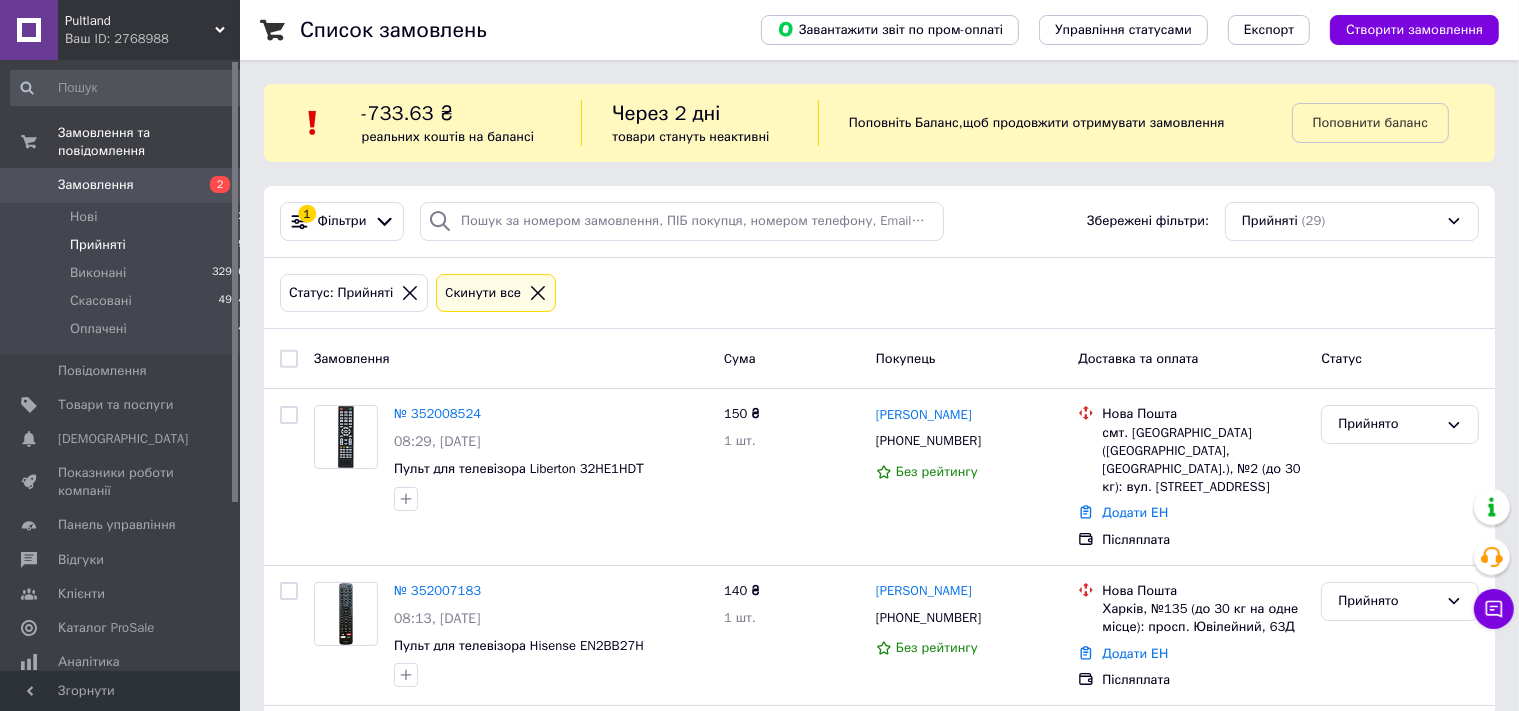 click on "Замовлення" at bounding box center [96, 185] 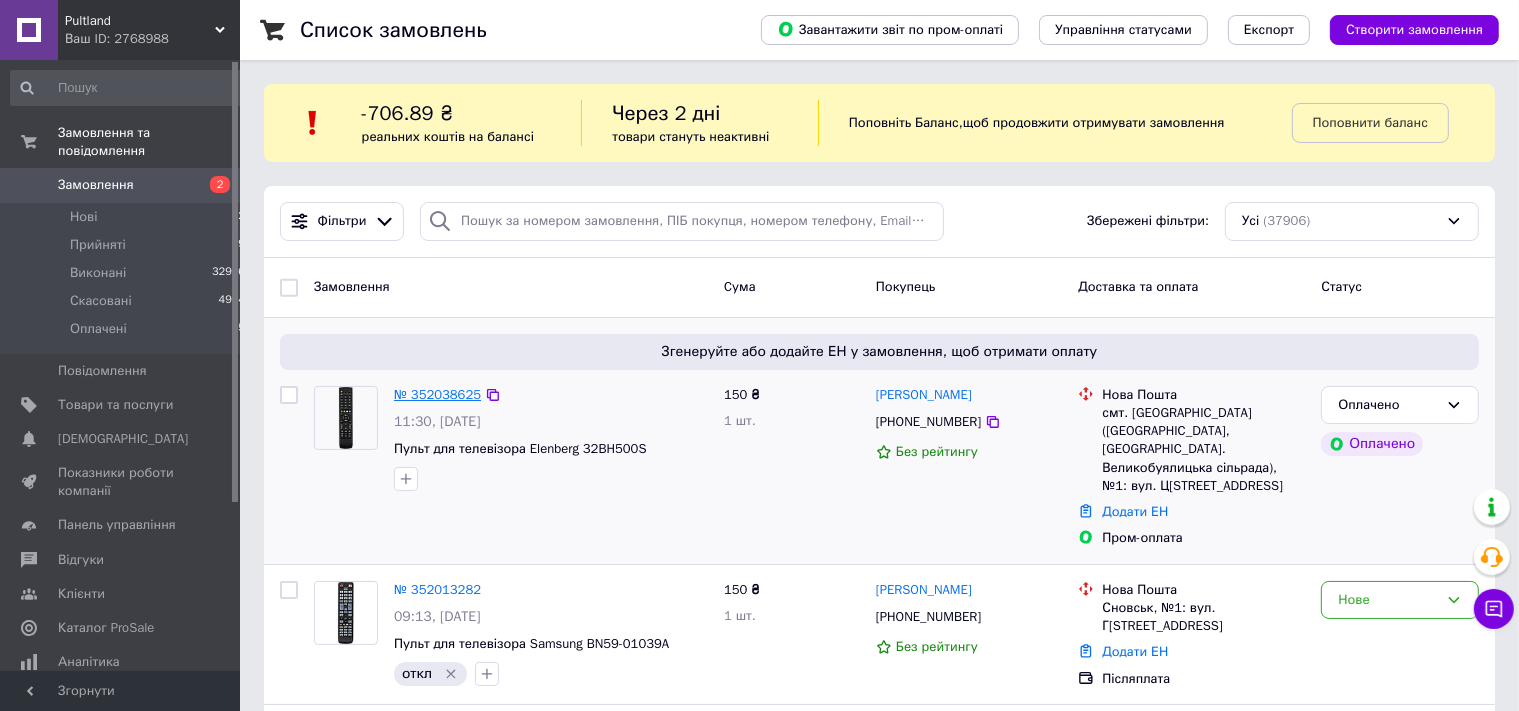 click on "№ 352038625" at bounding box center [437, 394] 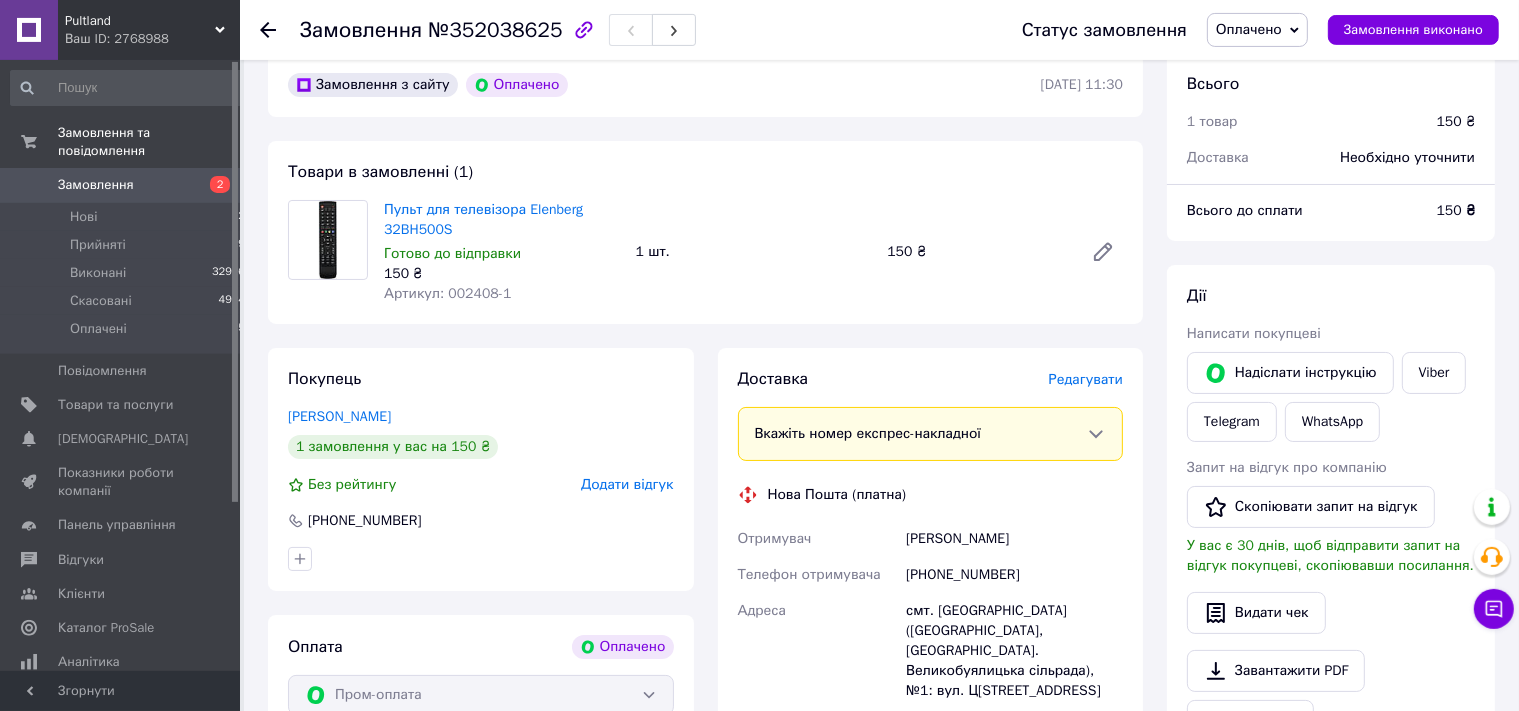 scroll, scrollTop: 55, scrollLeft: 0, axis: vertical 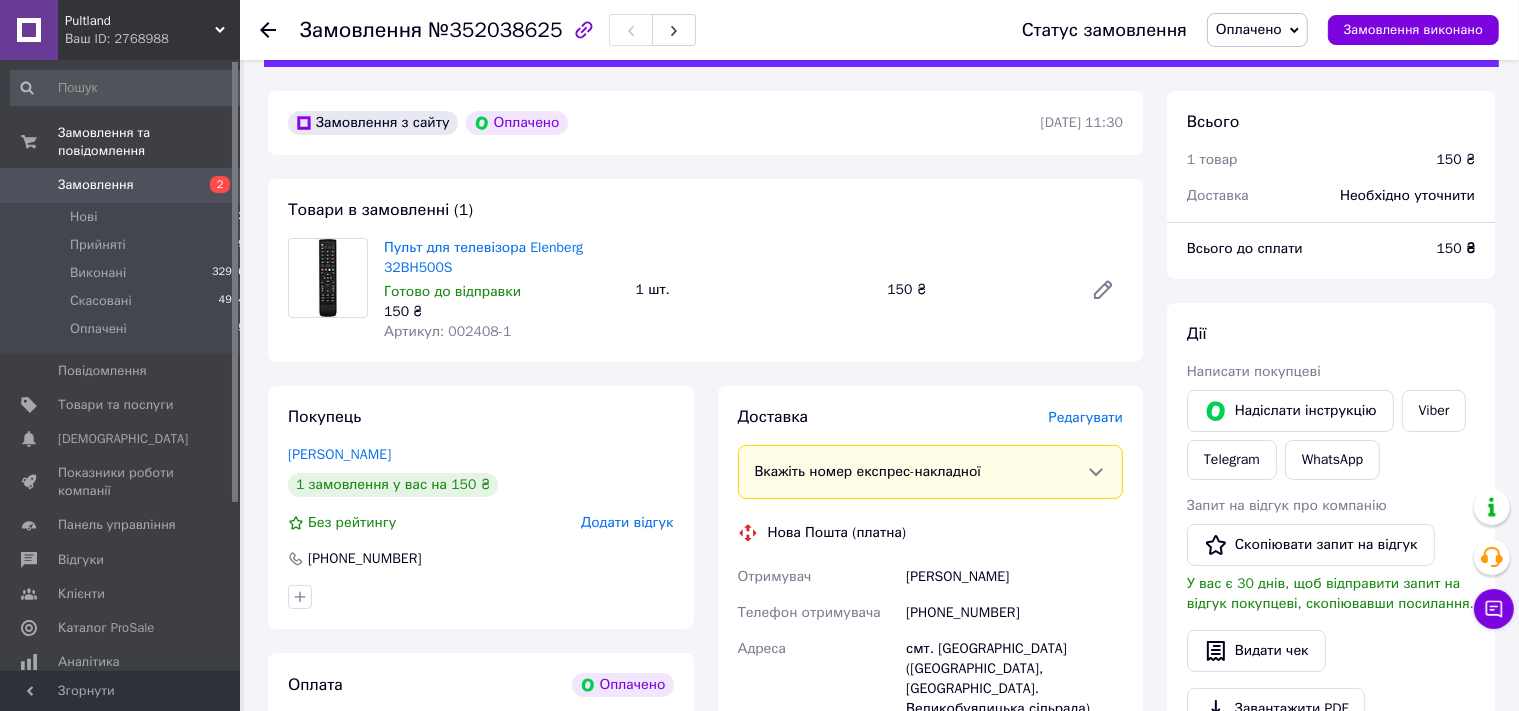 click on "Оплачено" at bounding box center (1249, 29) 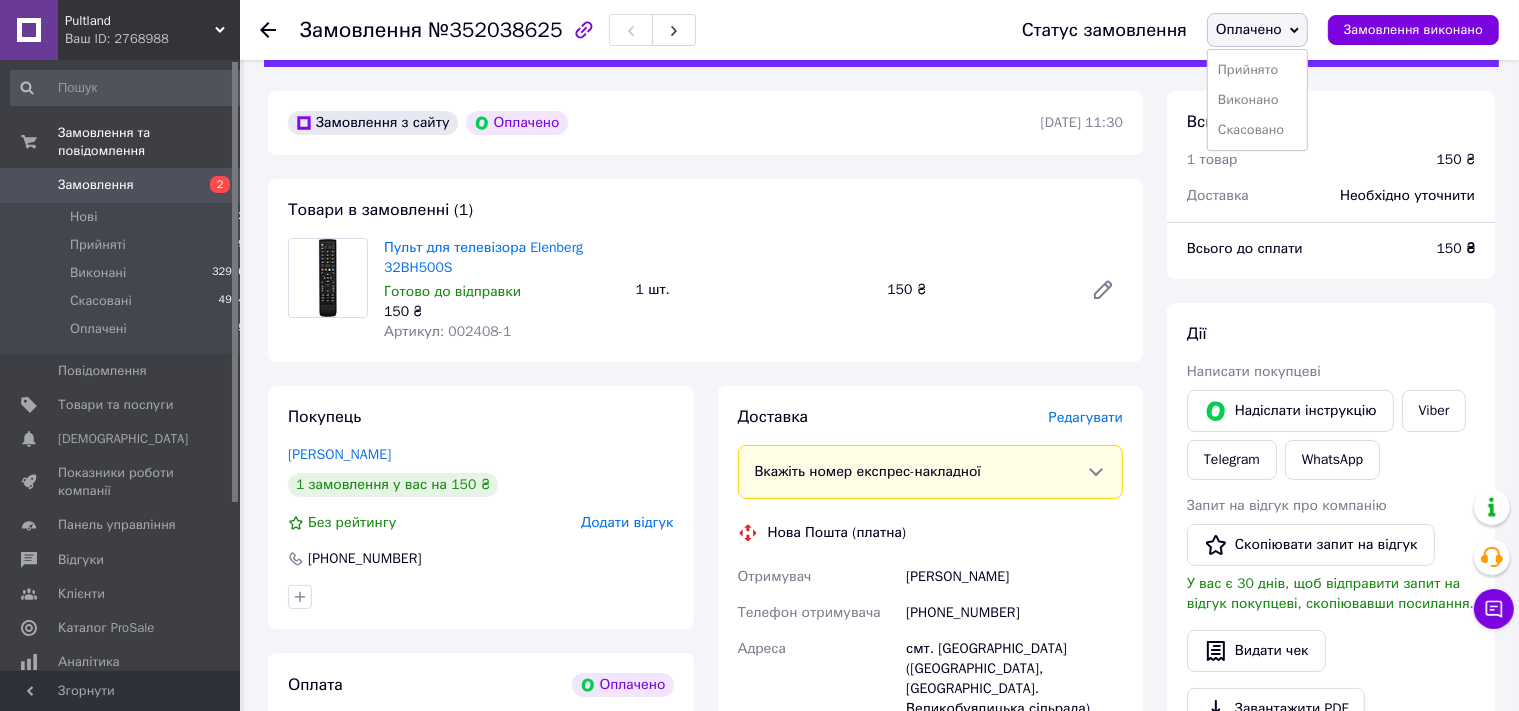 click on "Прийнято" at bounding box center (1257, 70) 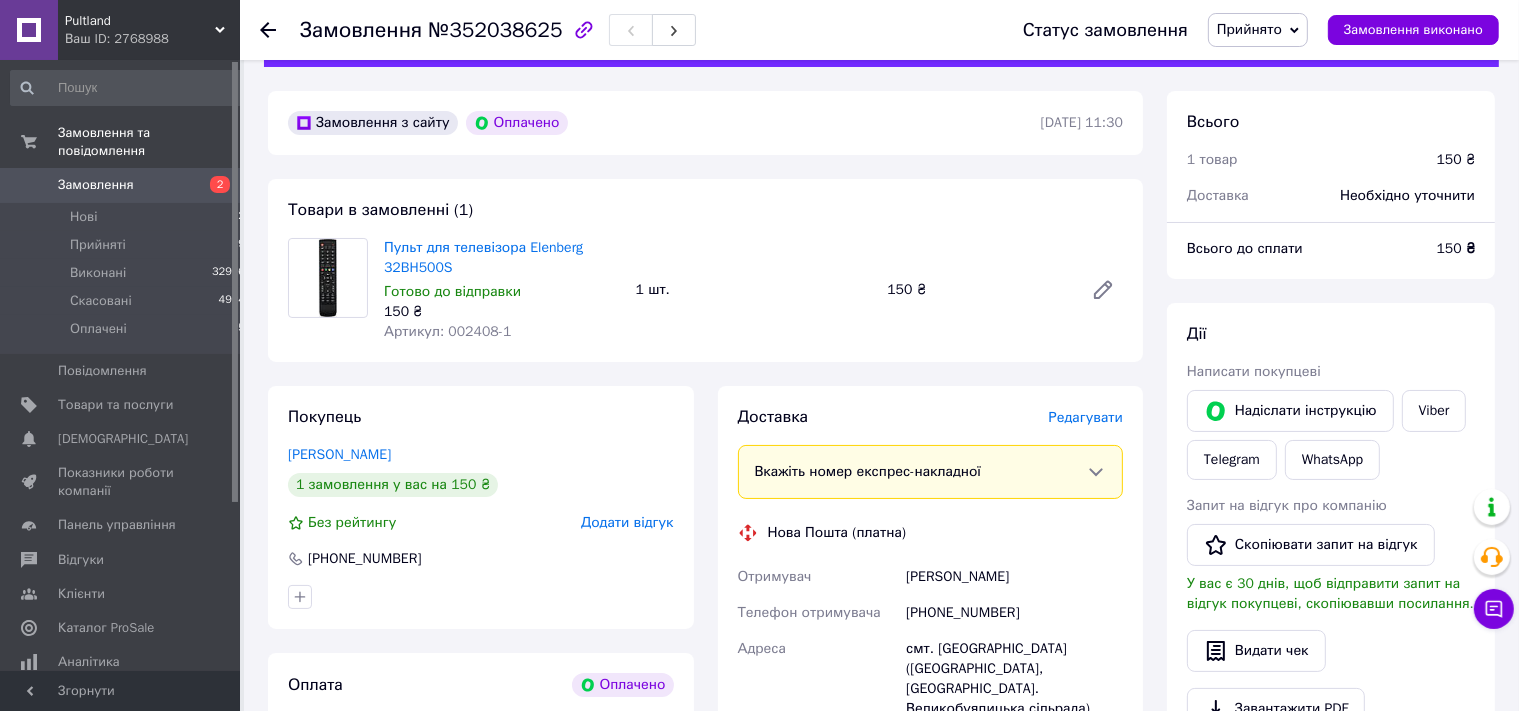 click 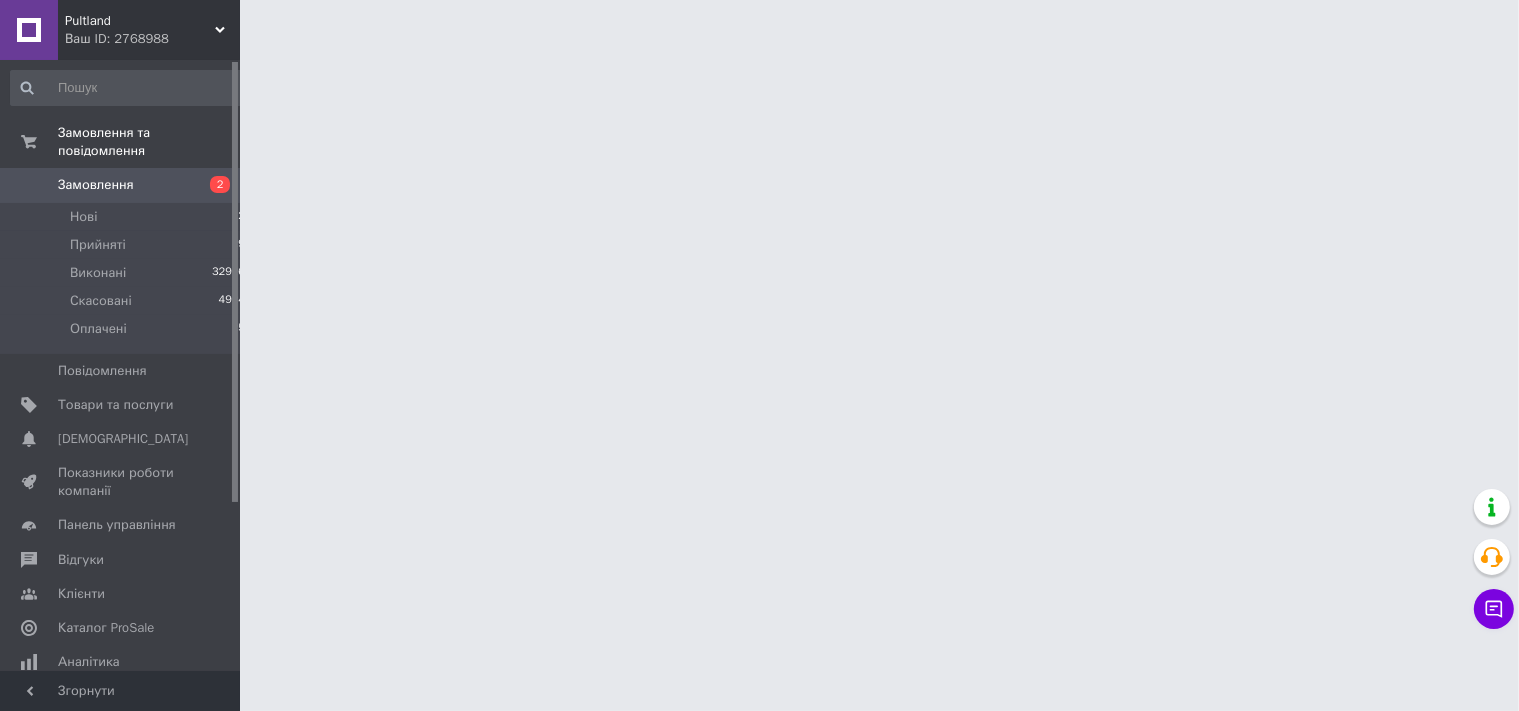 scroll, scrollTop: 0, scrollLeft: 0, axis: both 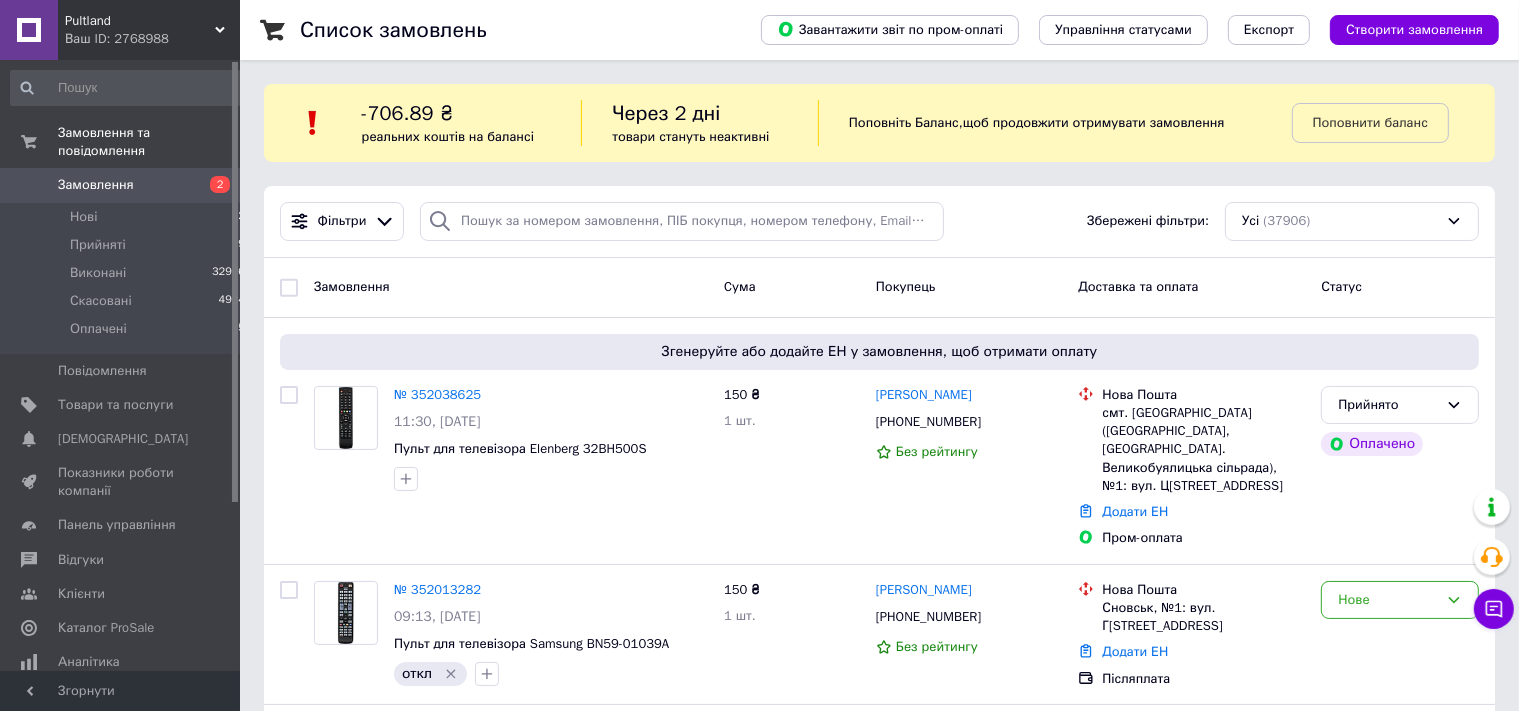 click on "Замовлення" at bounding box center (96, 185) 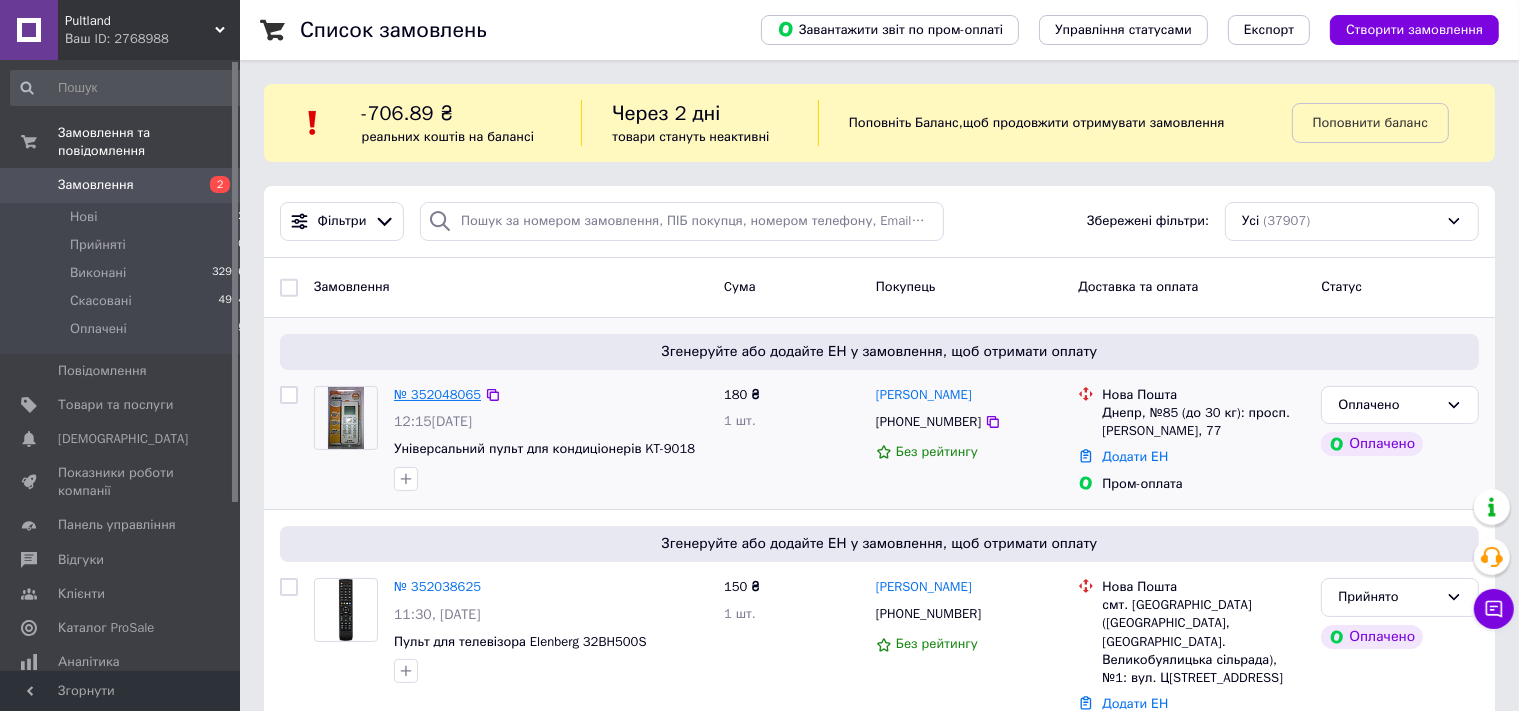 click on "№ 352048065" at bounding box center (437, 394) 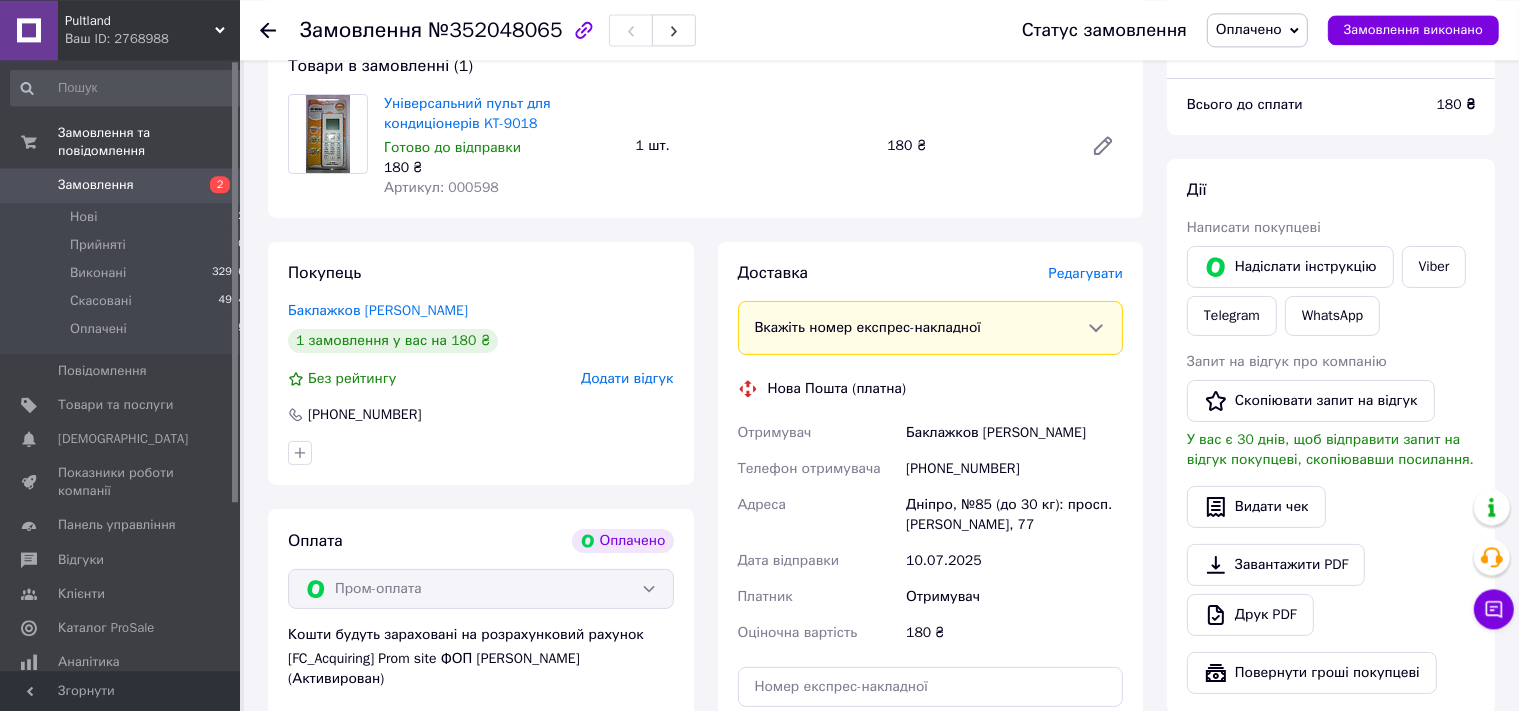 scroll, scrollTop: 528, scrollLeft: 0, axis: vertical 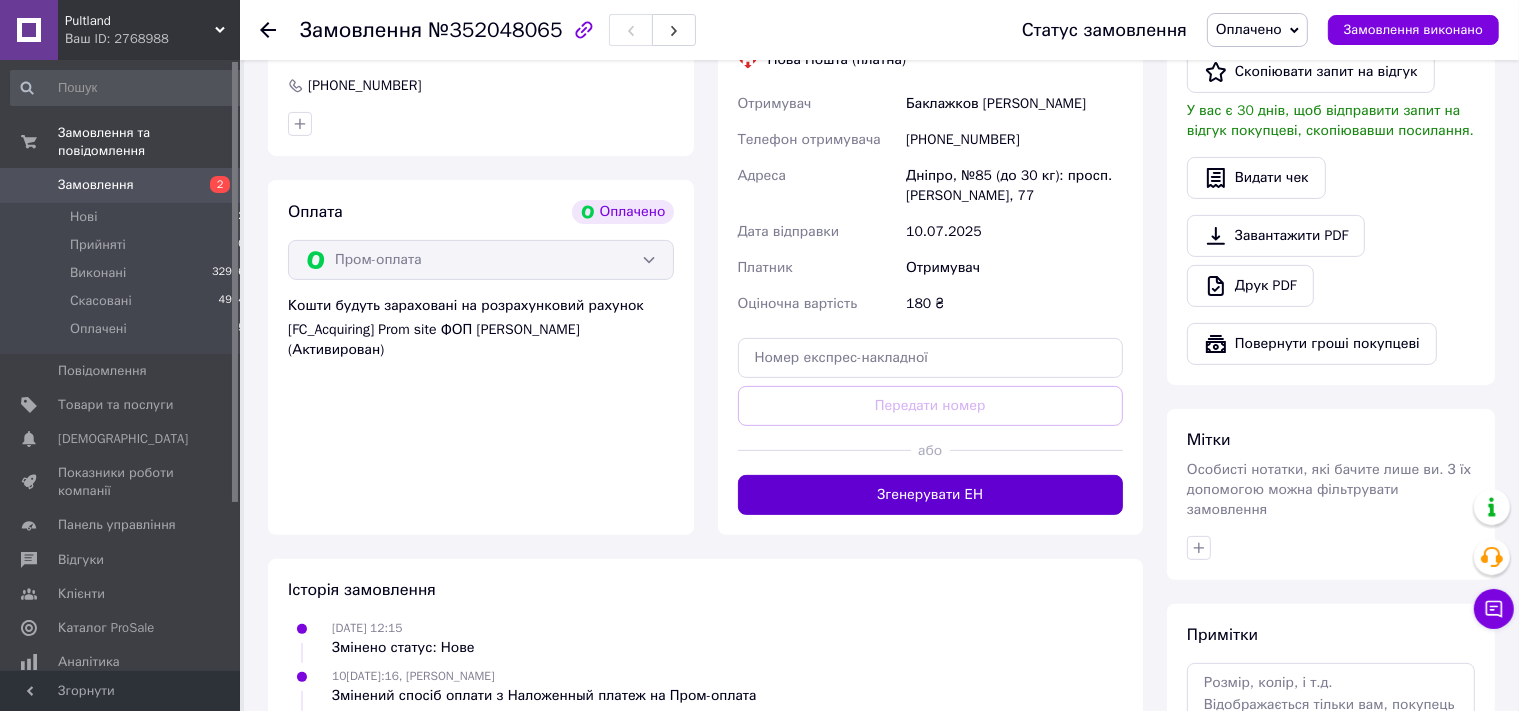 click on "Згенерувати ЕН" at bounding box center [931, 495] 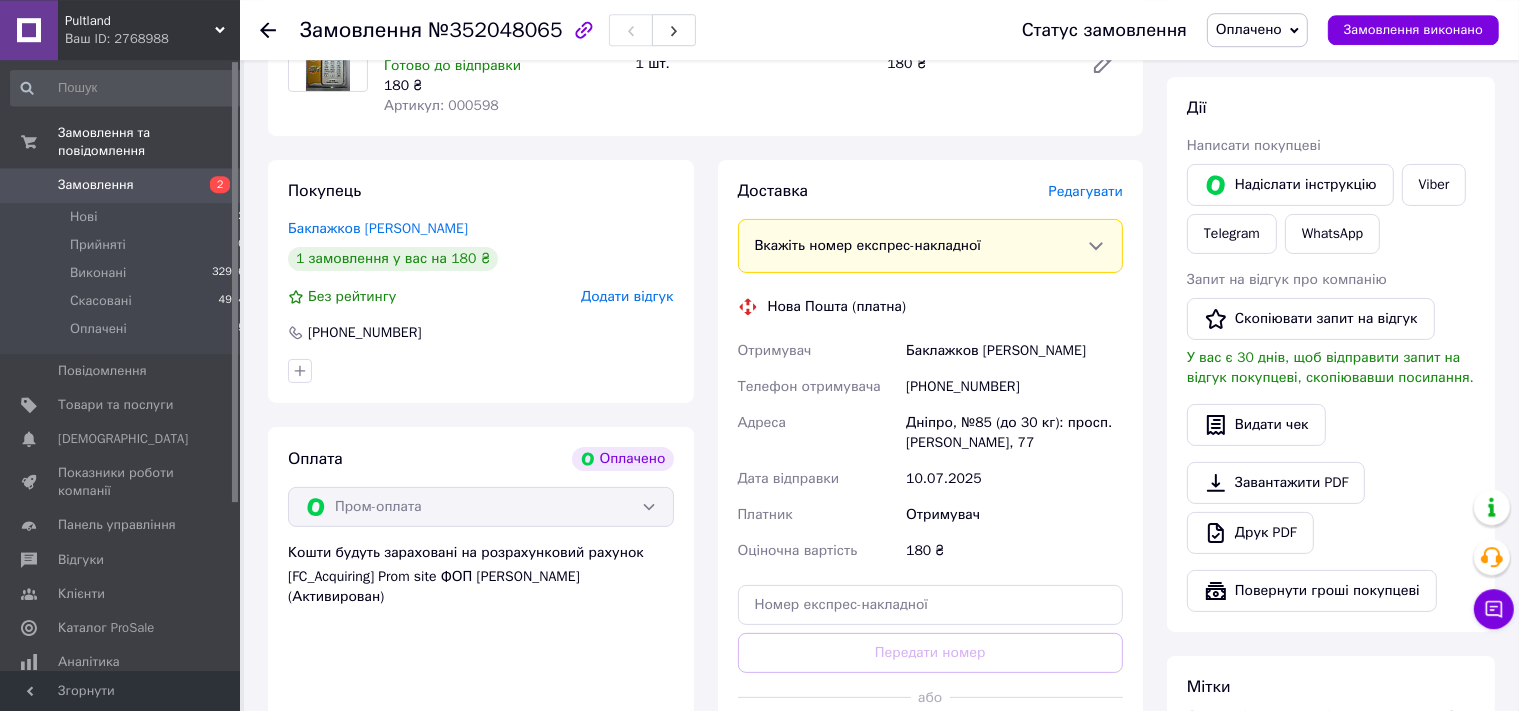 scroll, scrollTop: 316, scrollLeft: 0, axis: vertical 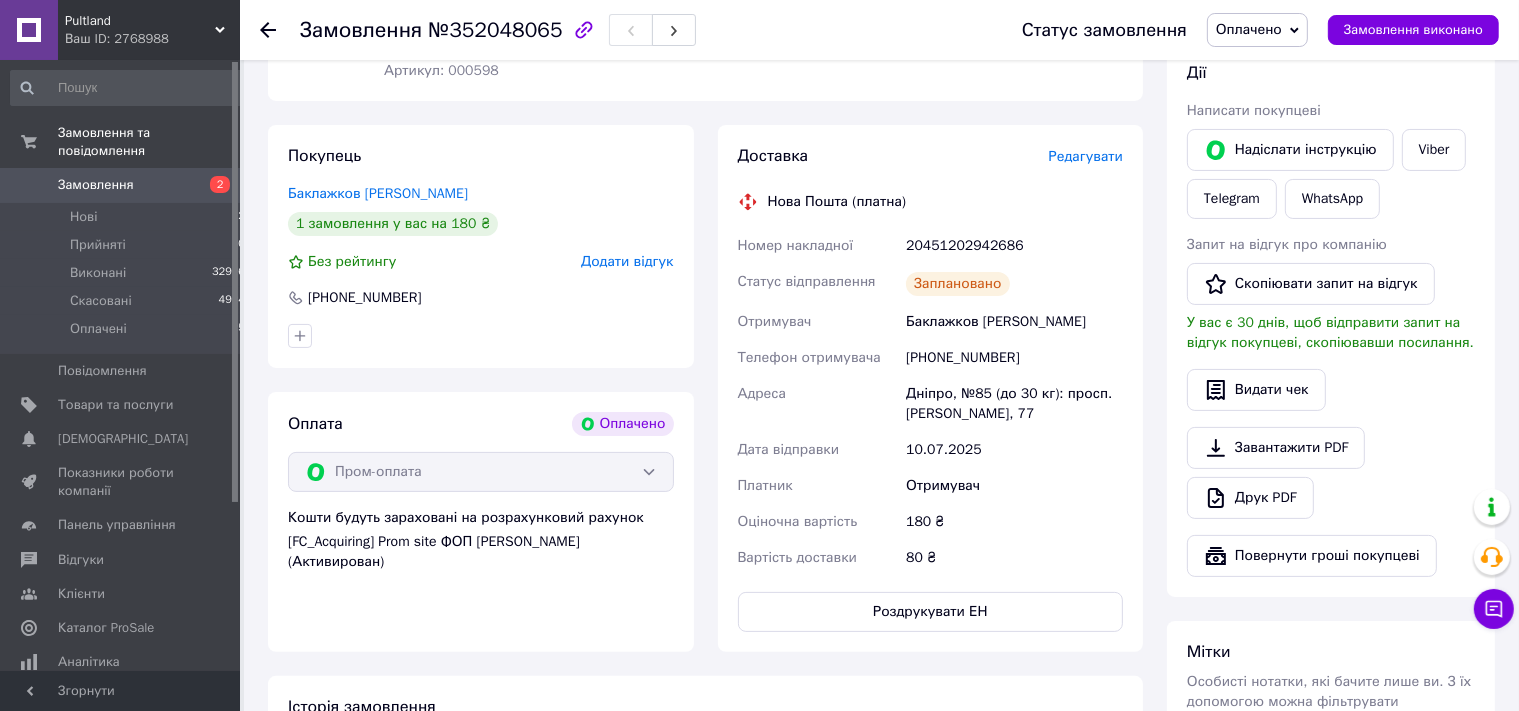 click 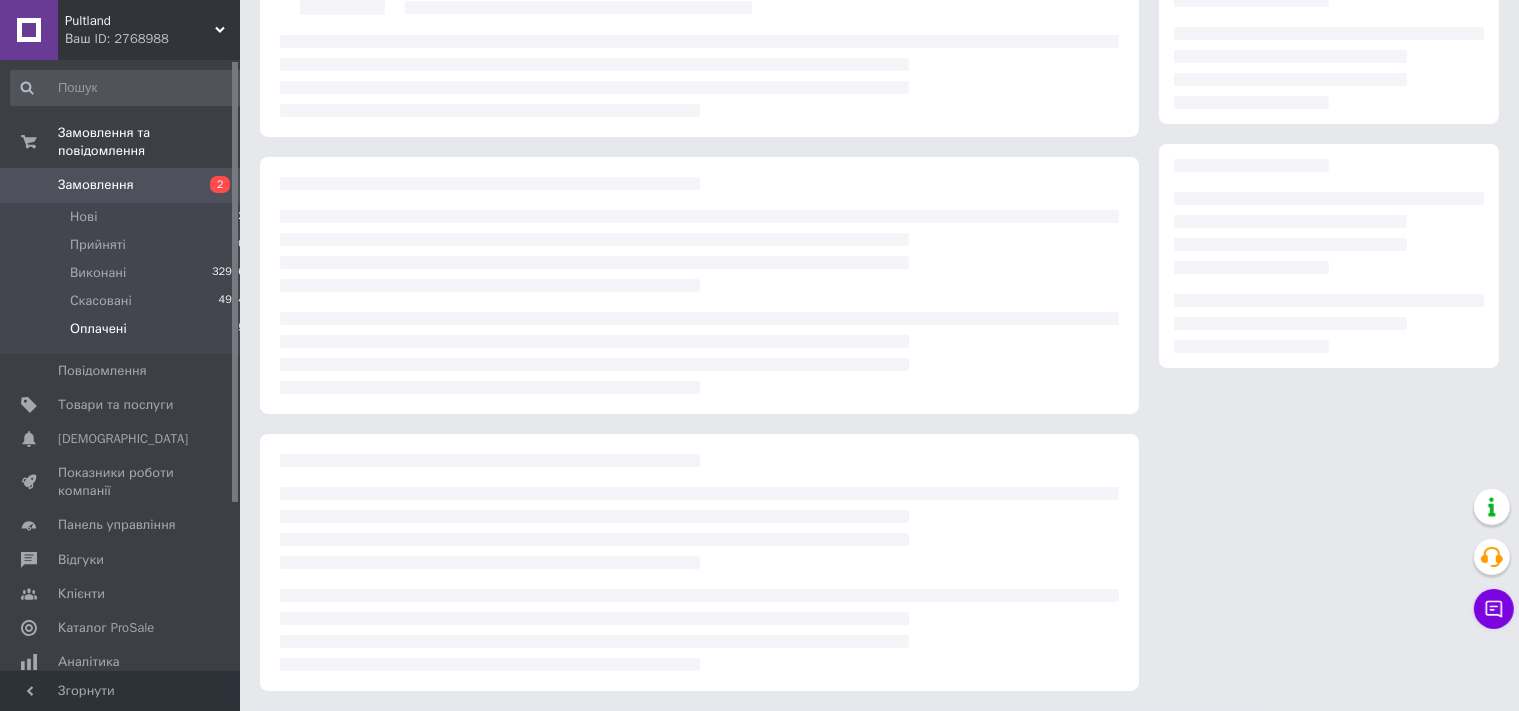 scroll, scrollTop: 0, scrollLeft: 0, axis: both 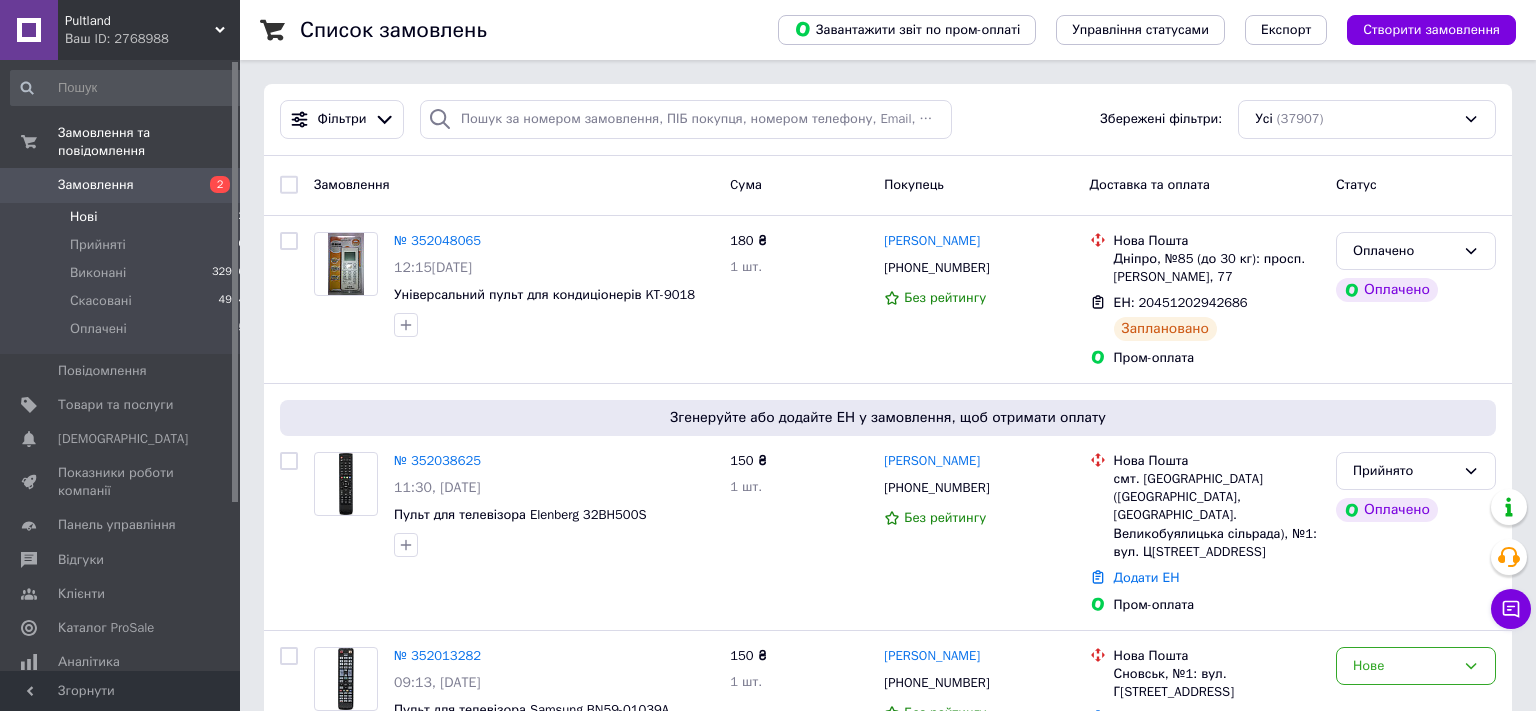 click on "Нові" at bounding box center [83, 217] 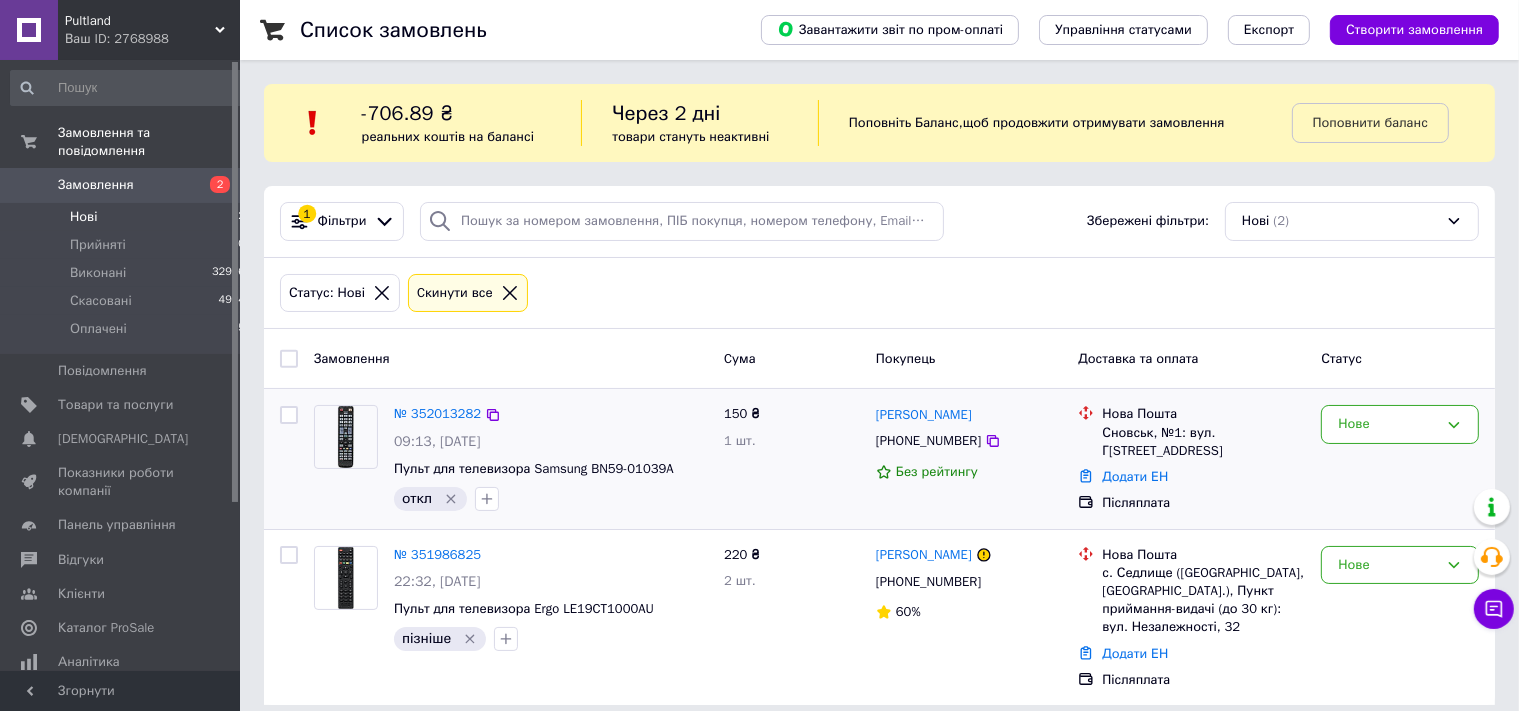 scroll, scrollTop: 16, scrollLeft: 0, axis: vertical 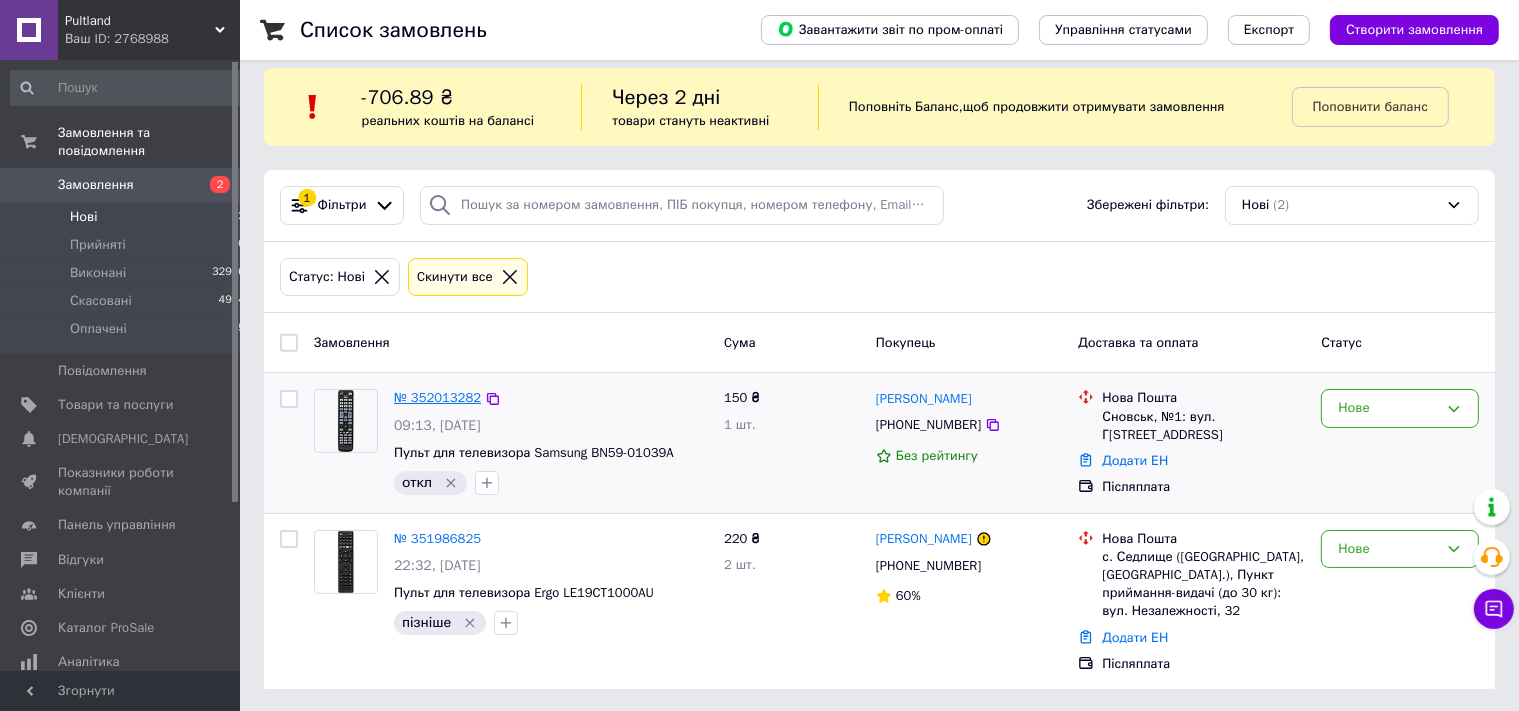 click on "№ 352013282" at bounding box center (437, 397) 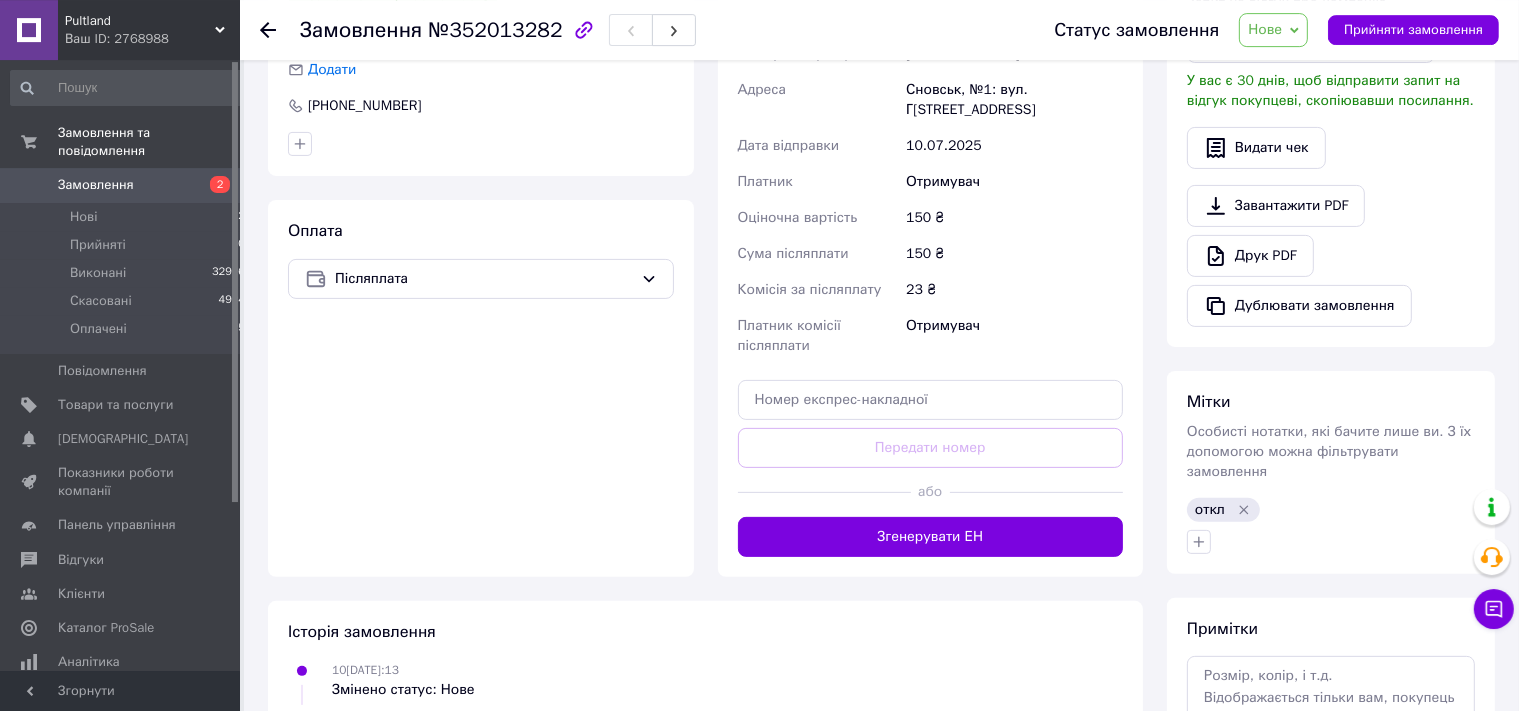 scroll, scrollTop: 544, scrollLeft: 0, axis: vertical 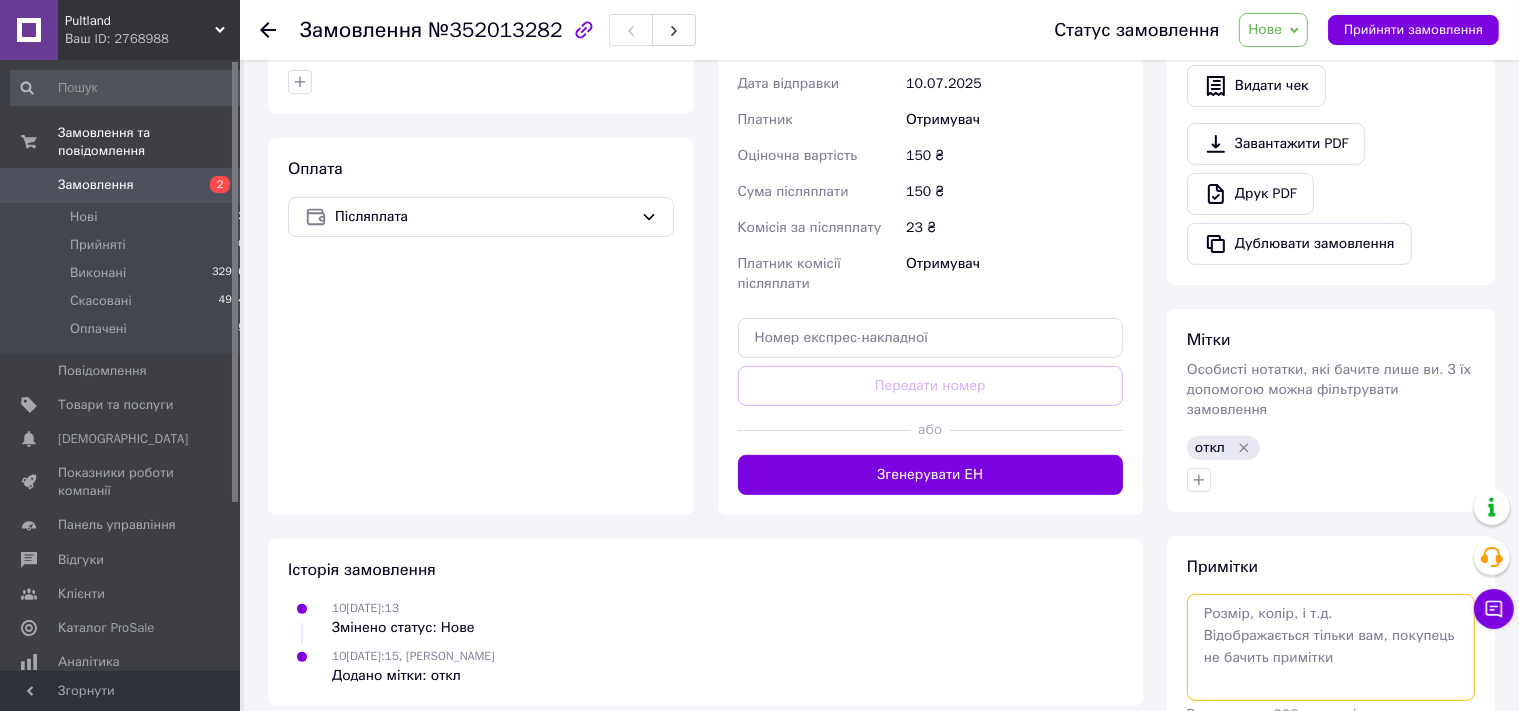 click at bounding box center (1331, 647) 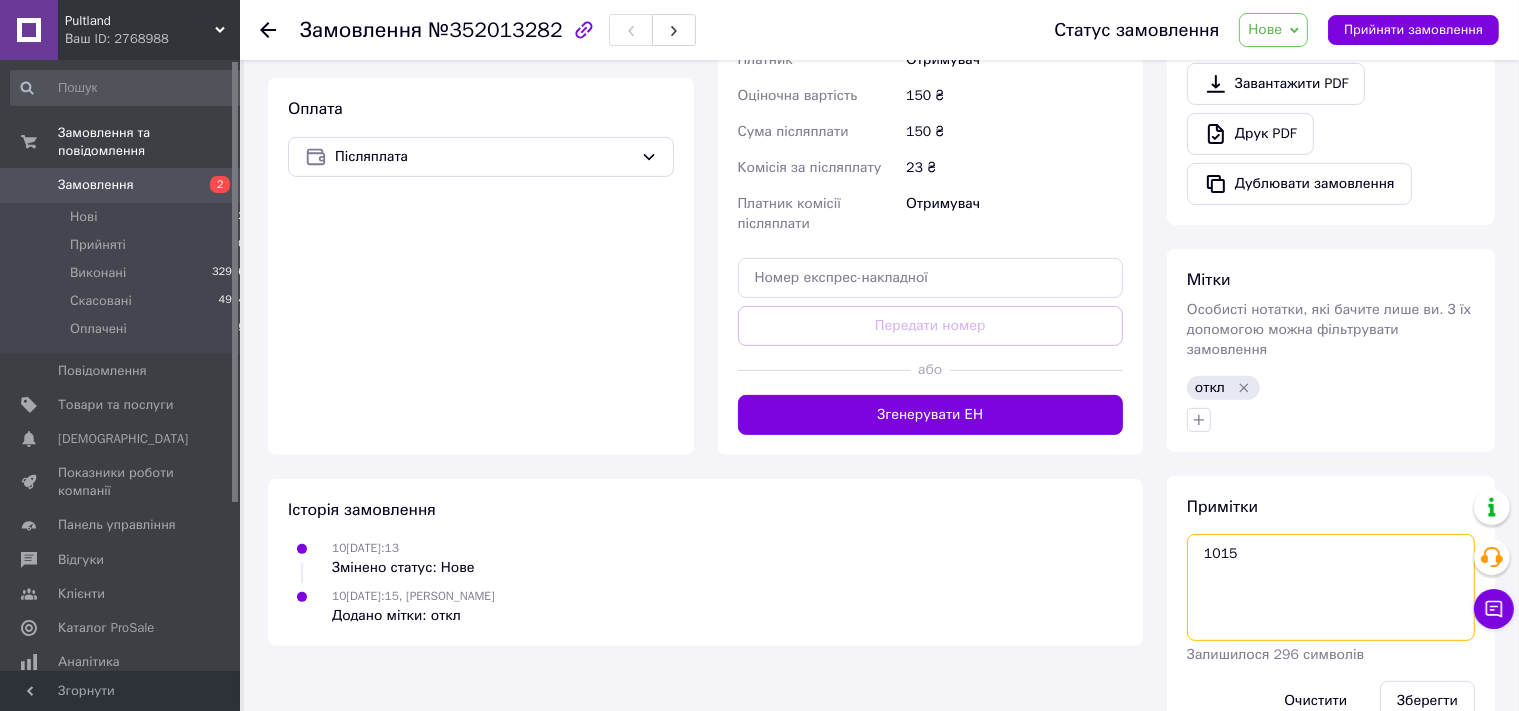 scroll, scrollTop: 636, scrollLeft: 0, axis: vertical 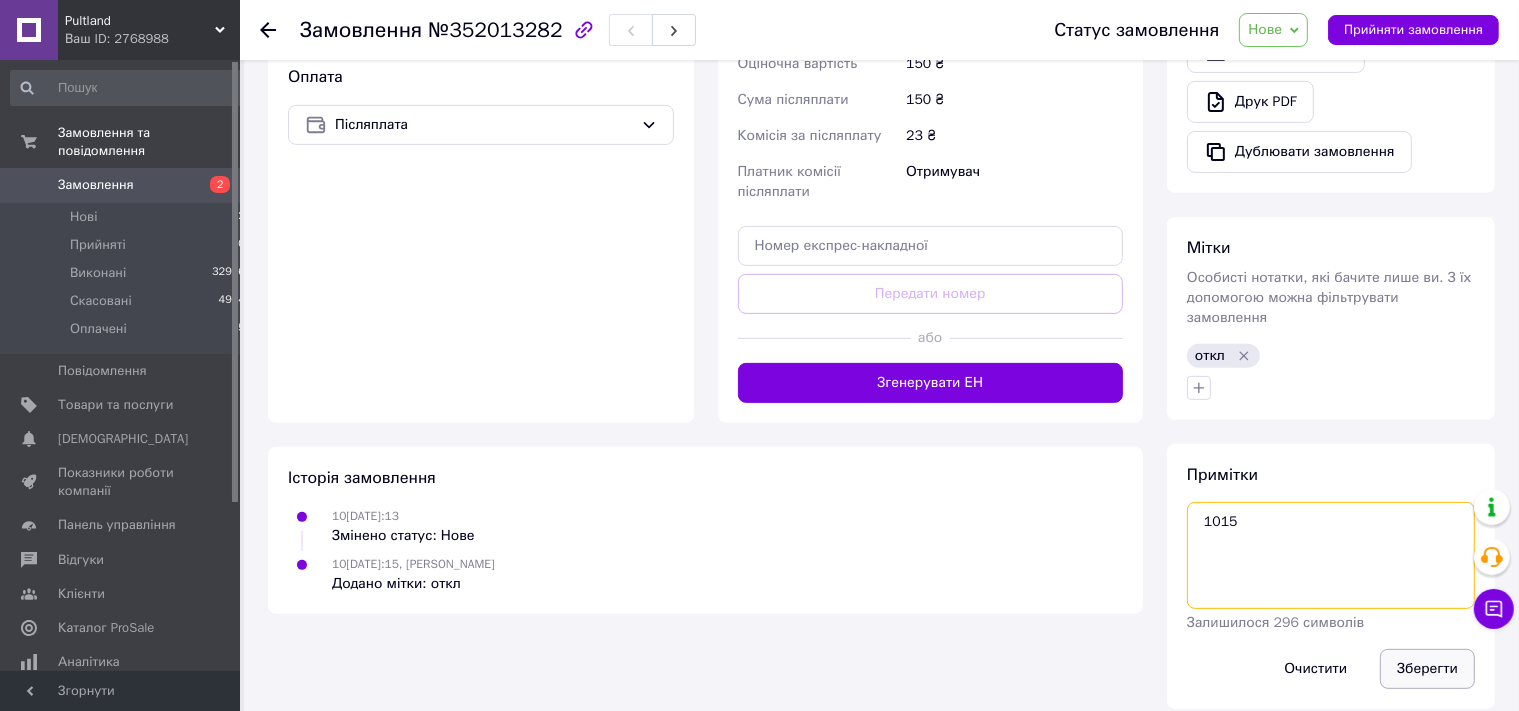 type on "1015" 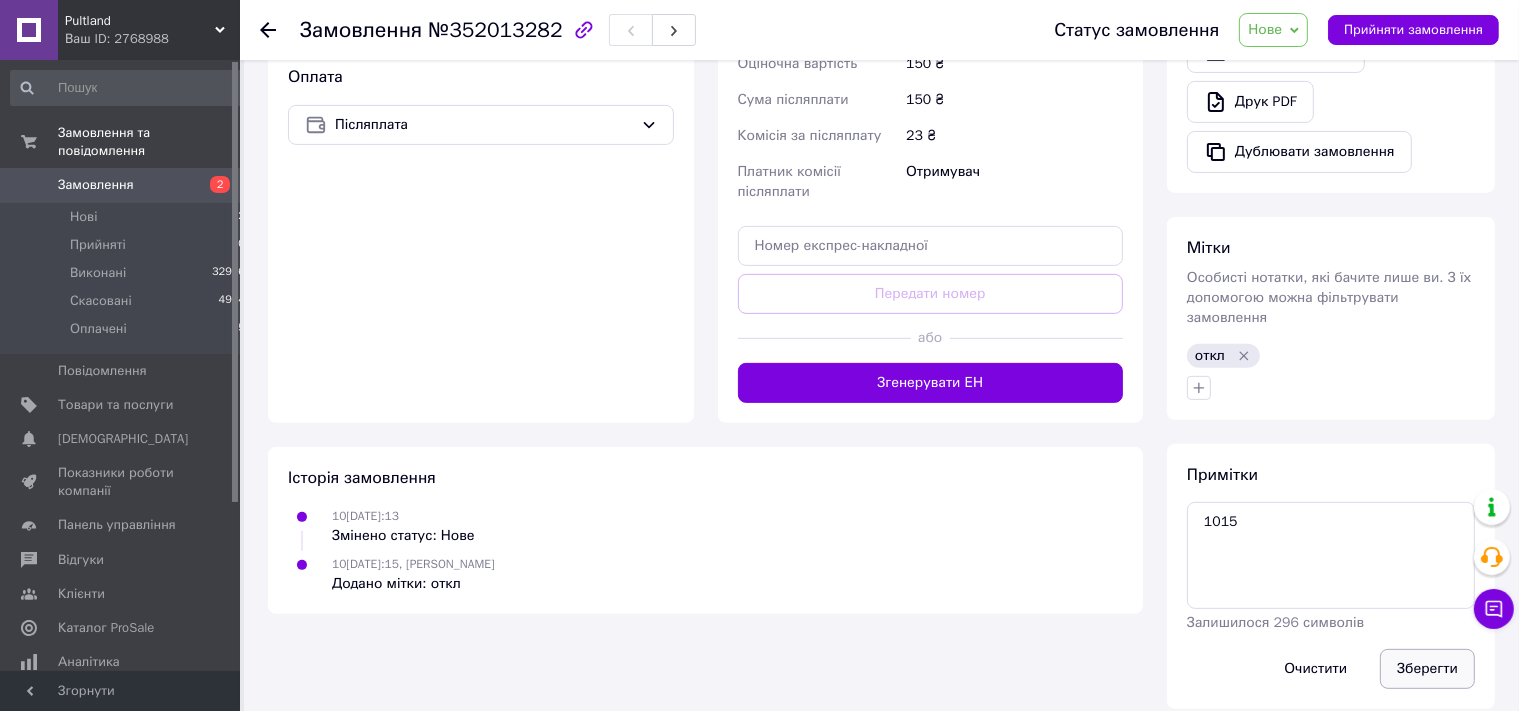 click on "Зберегти" at bounding box center (1427, 669) 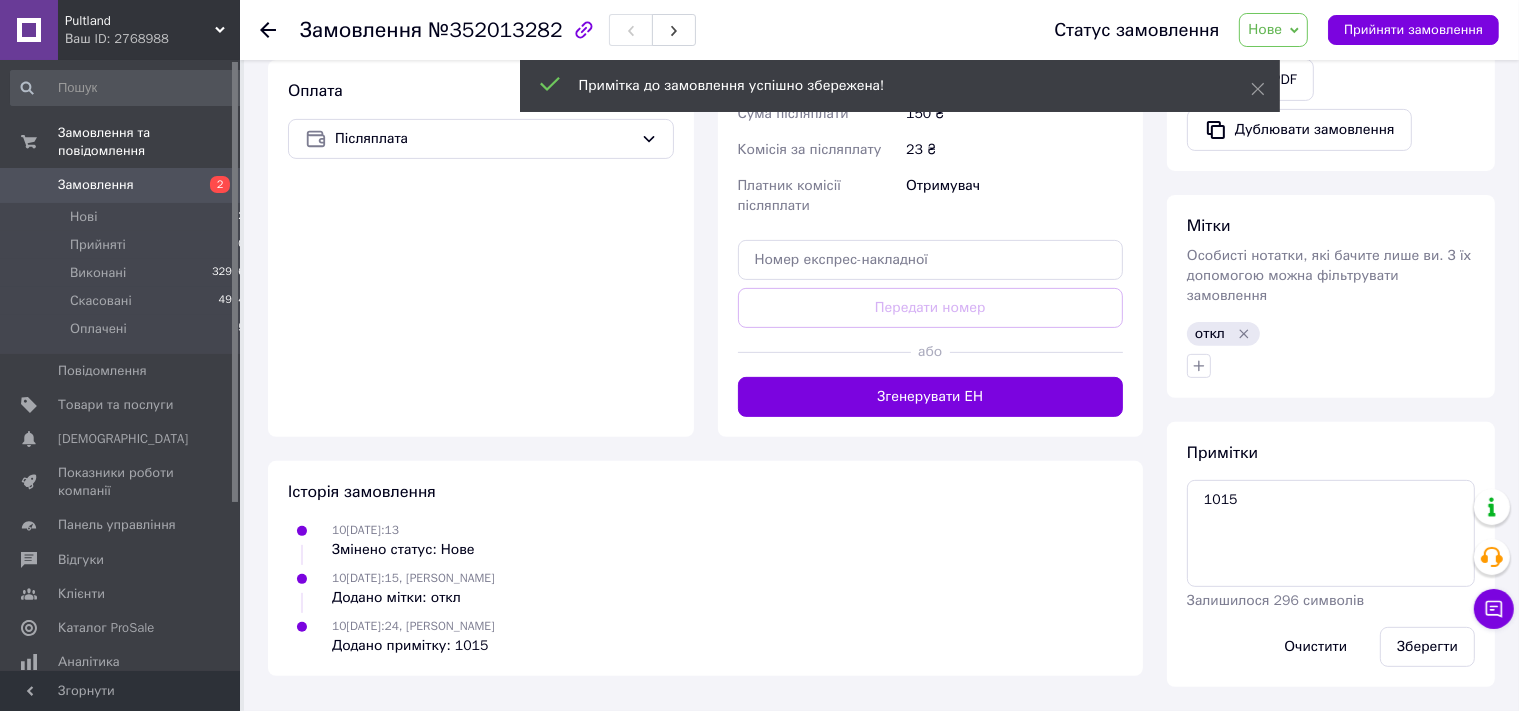 scroll, scrollTop: 609, scrollLeft: 0, axis: vertical 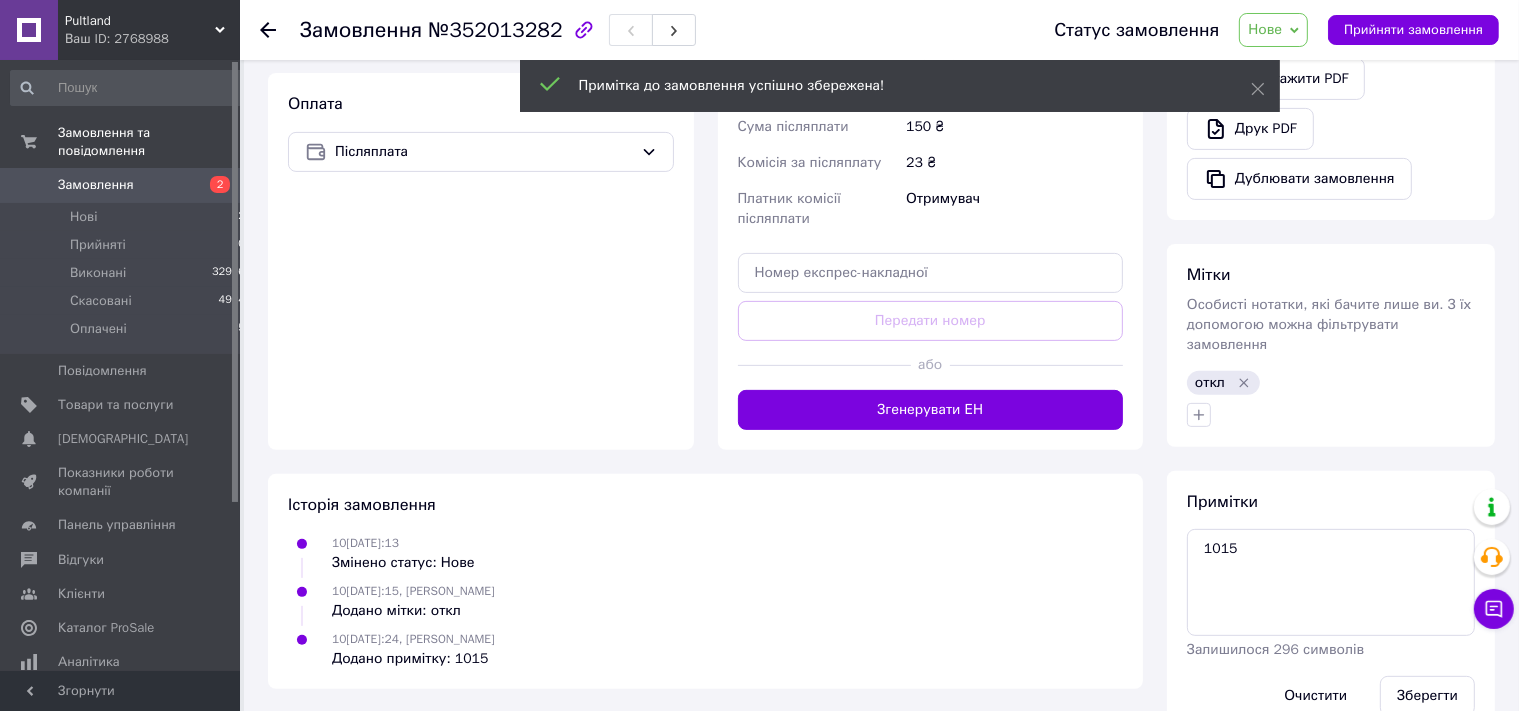 click 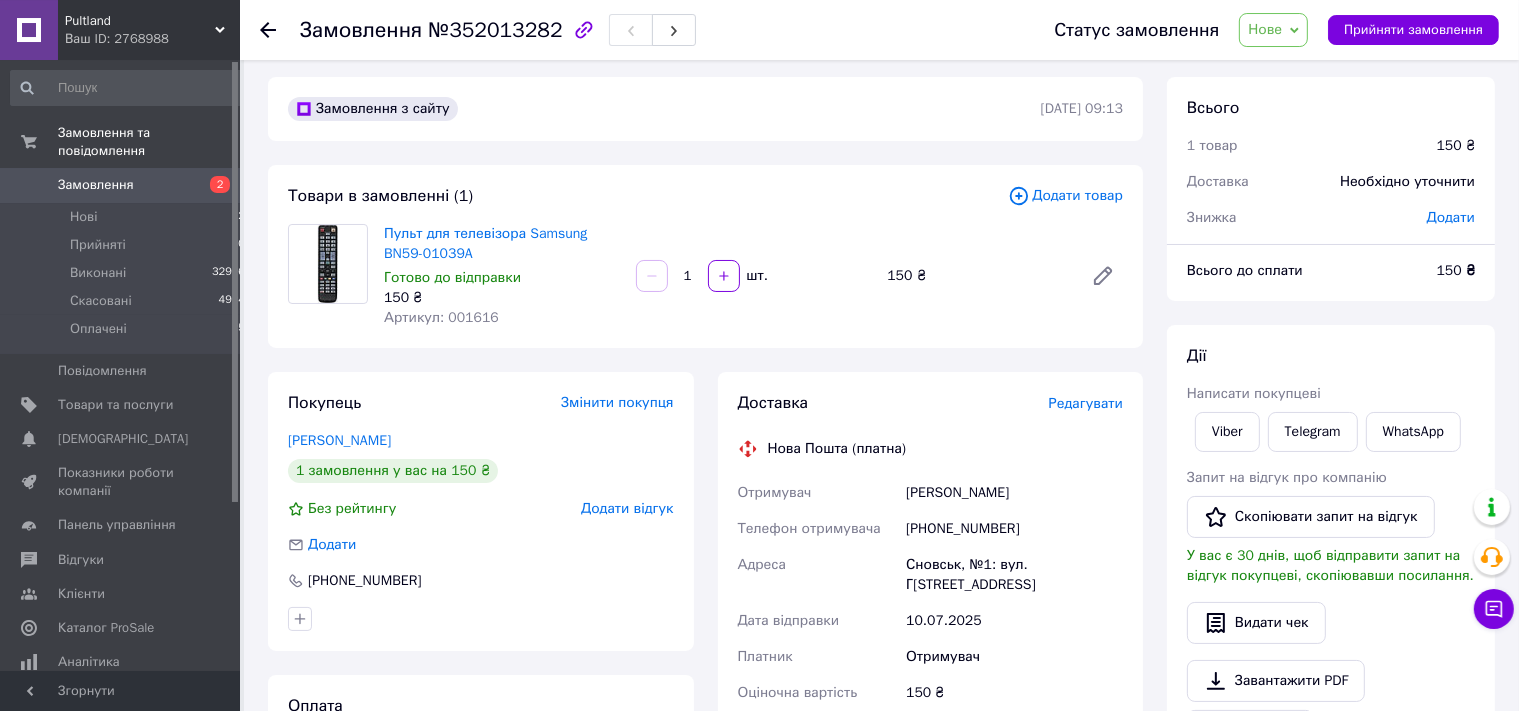 scroll, scrollTop: 0, scrollLeft: 0, axis: both 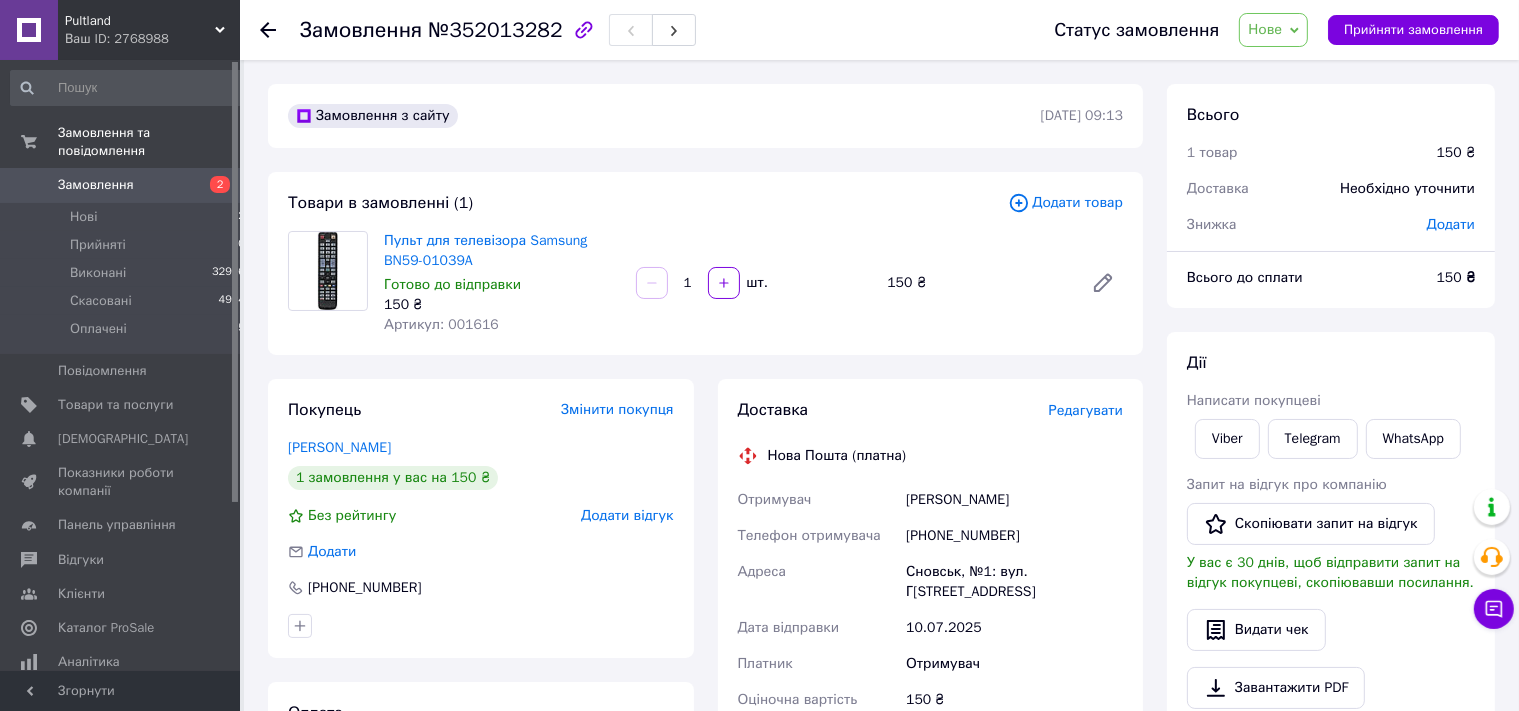 click on "Прийняти замовлення" at bounding box center (1413, 30) 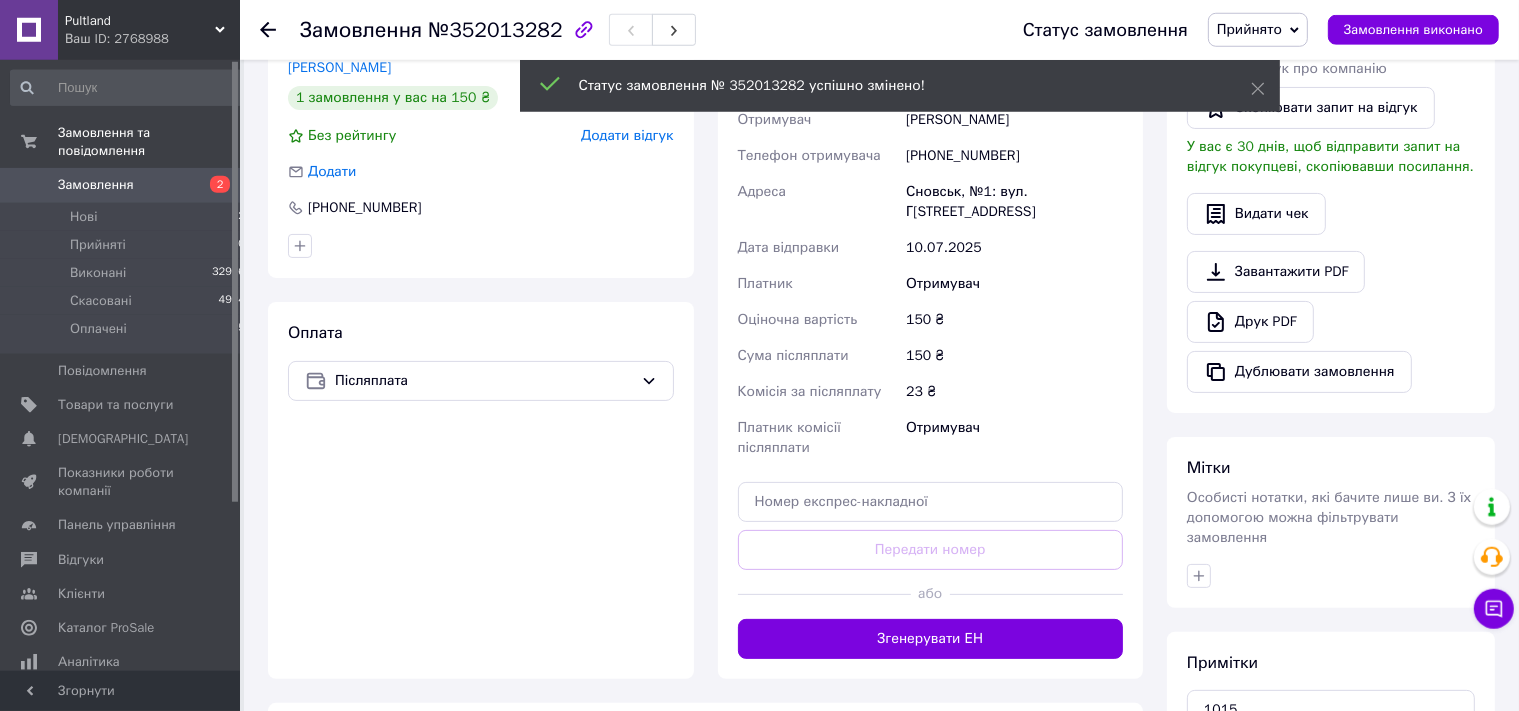 scroll, scrollTop: 422, scrollLeft: 0, axis: vertical 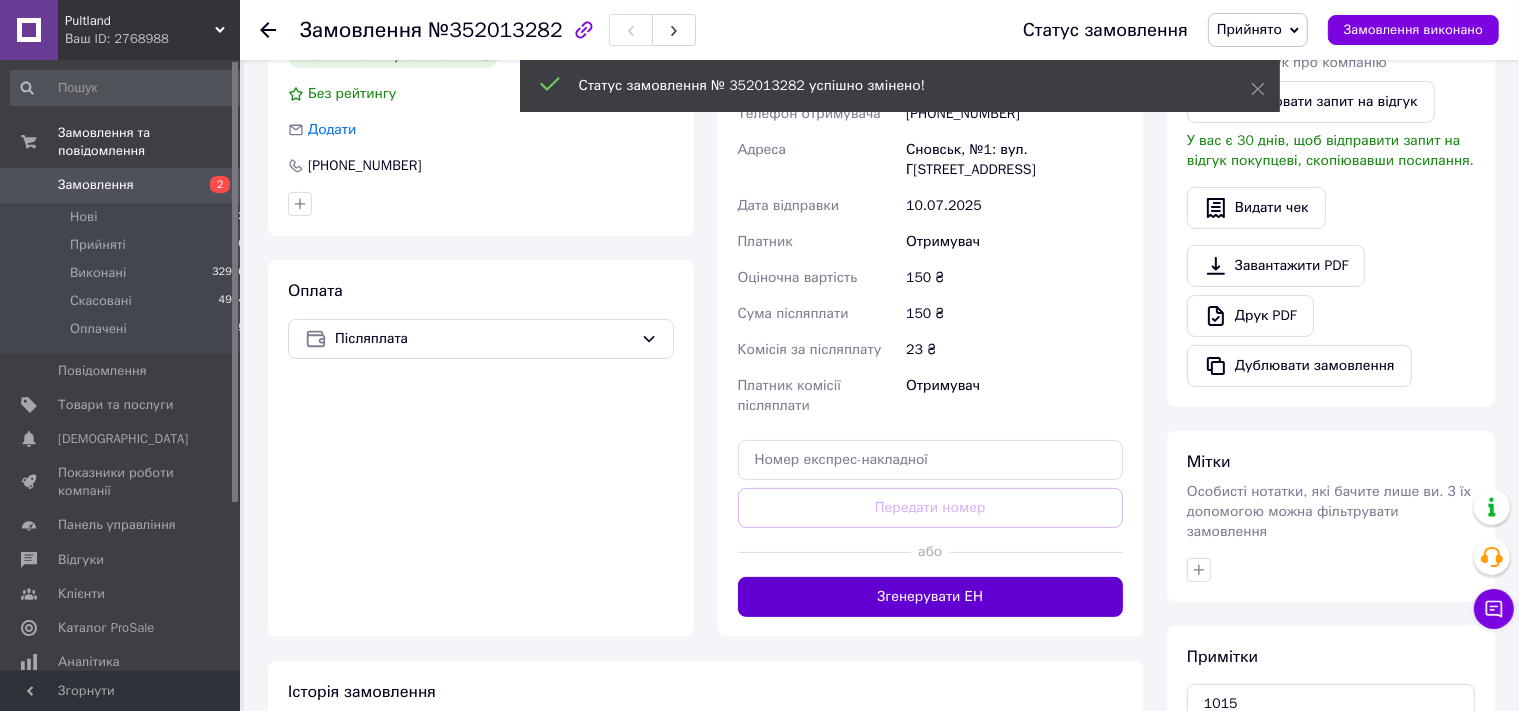 click on "Згенерувати ЕН" at bounding box center (931, 597) 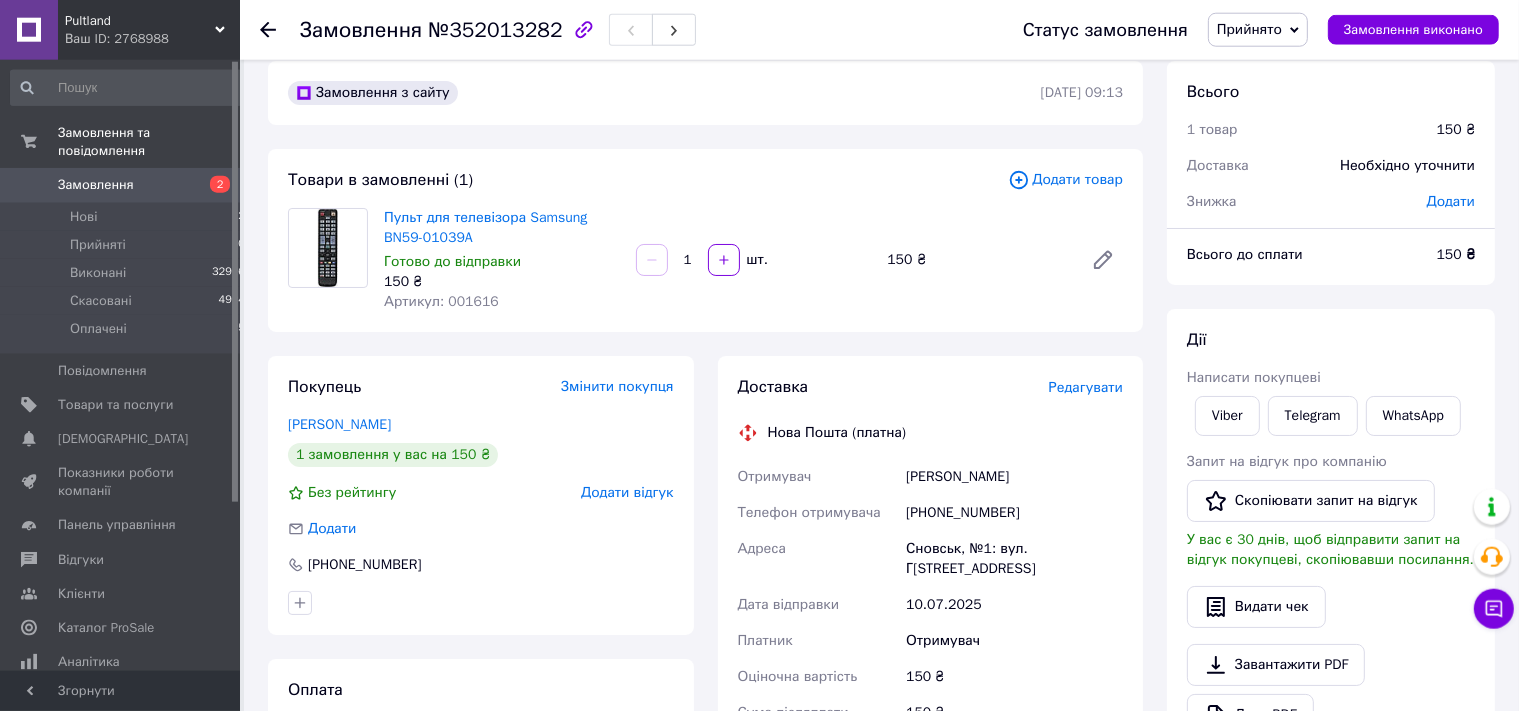 scroll, scrollTop: 0, scrollLeft: 0, axis: both 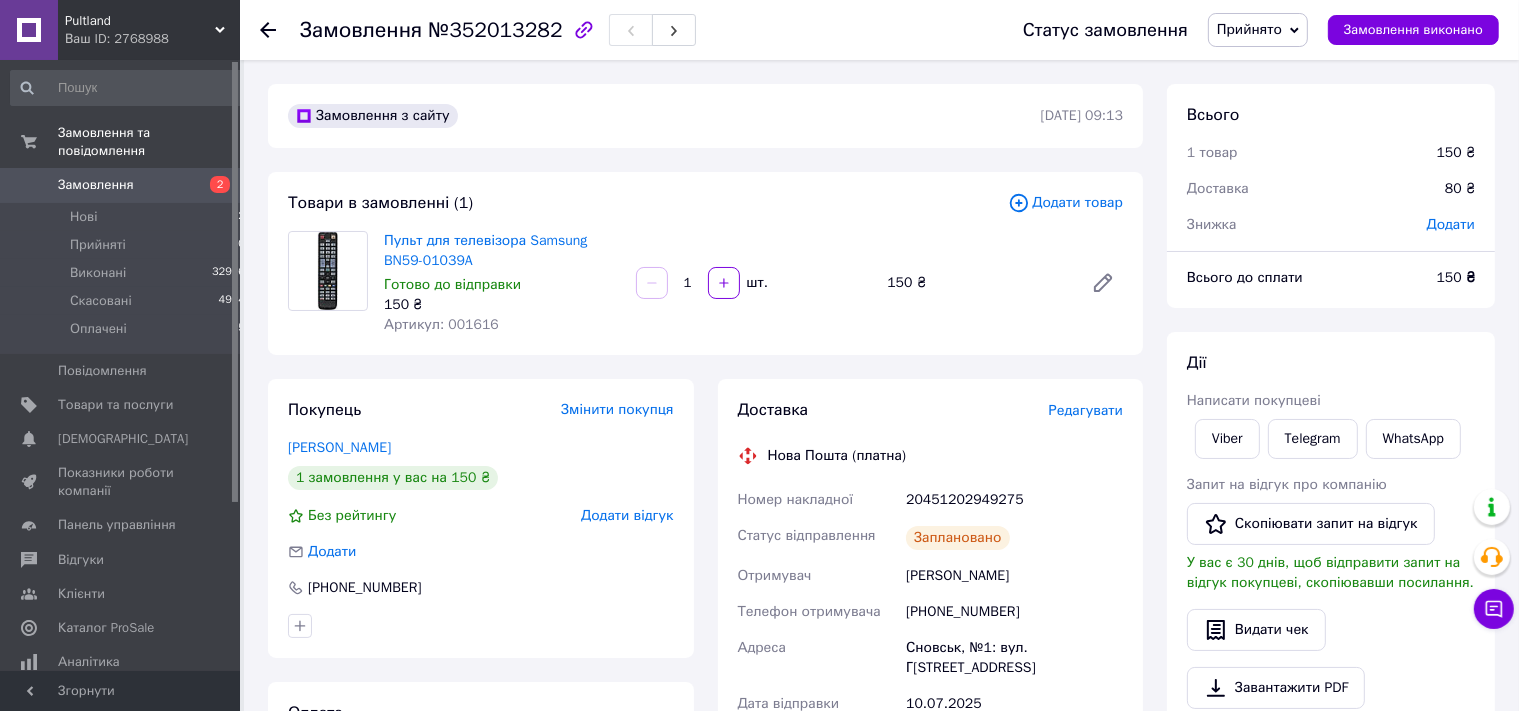 click 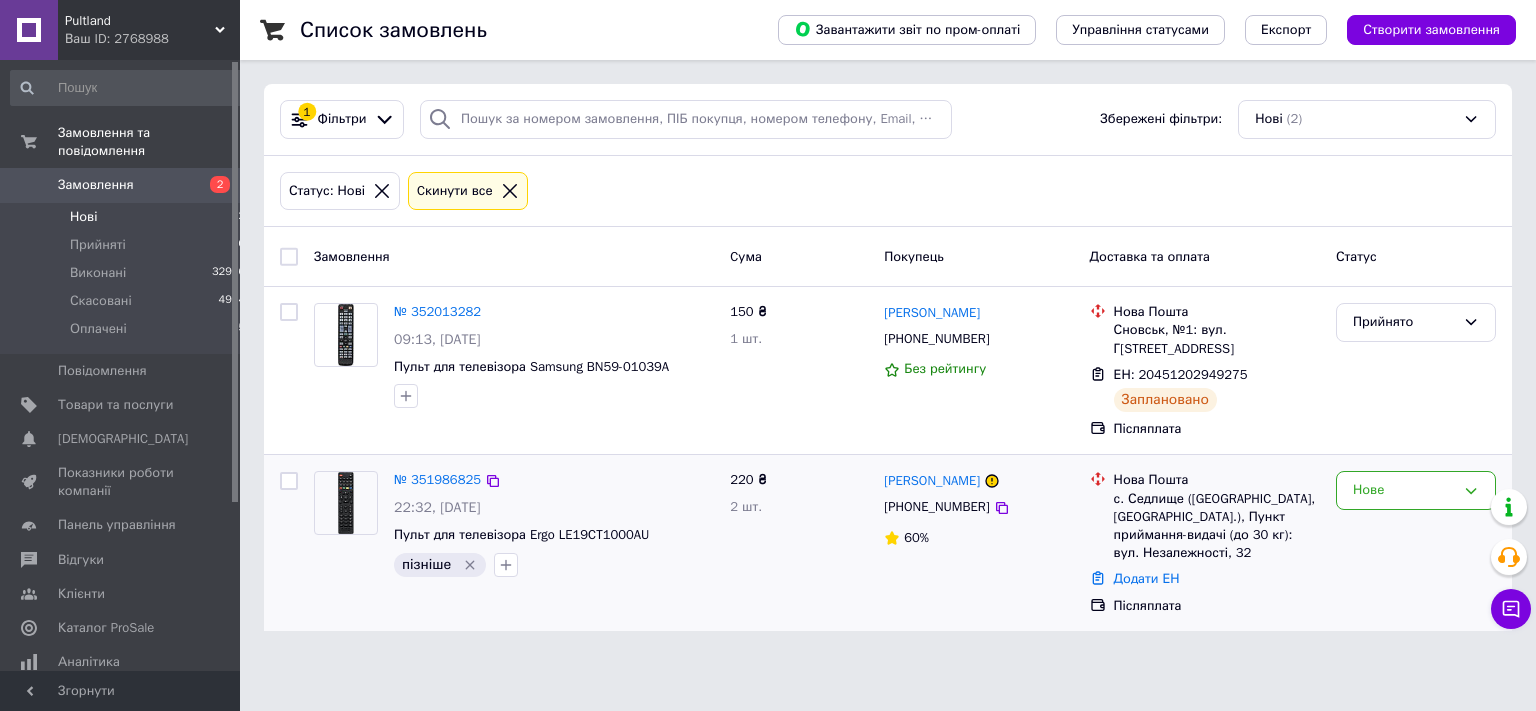 drag, startPoint x: 469, startPoint y: 559, endPoint x: 464, endPoint y: 610, distance: 51.24451 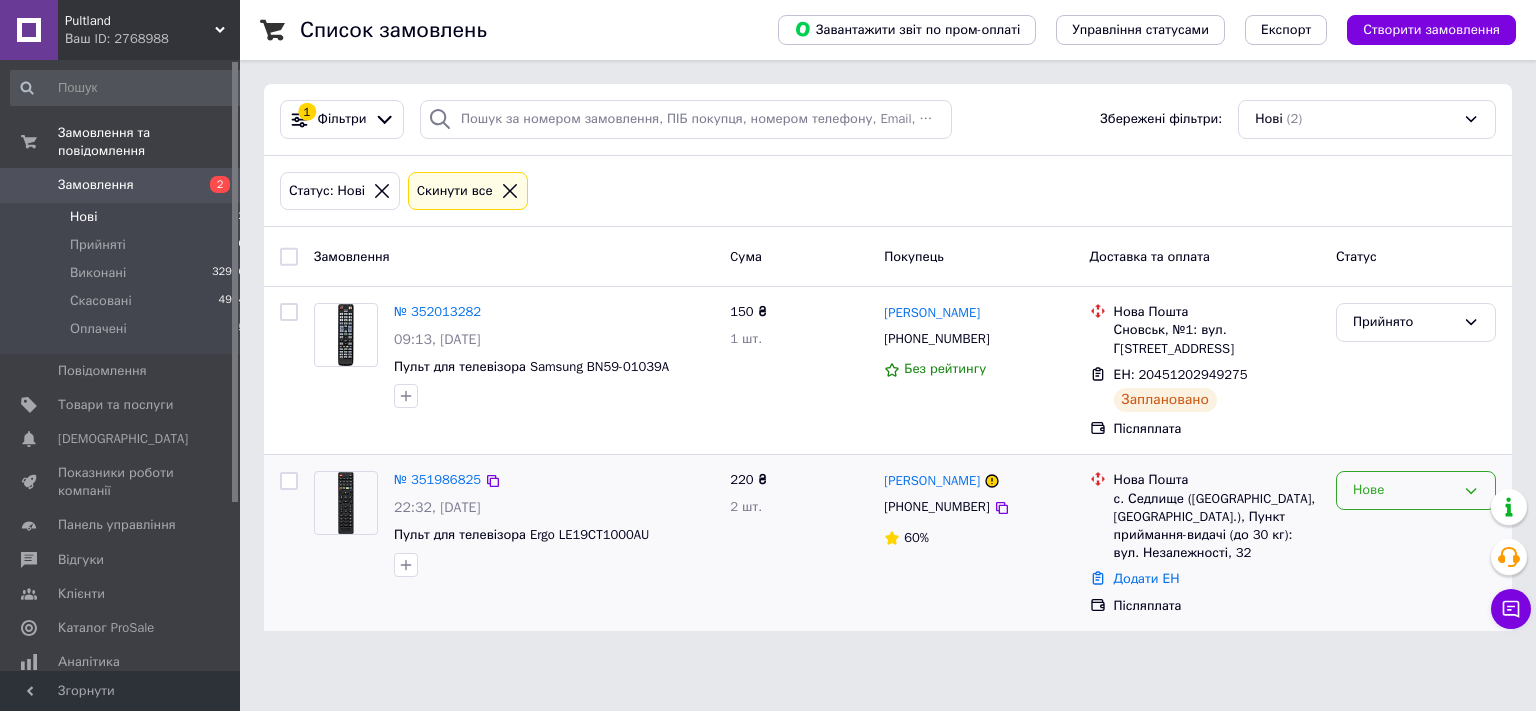 click on "Нове" at bounding box center (1416, 490) 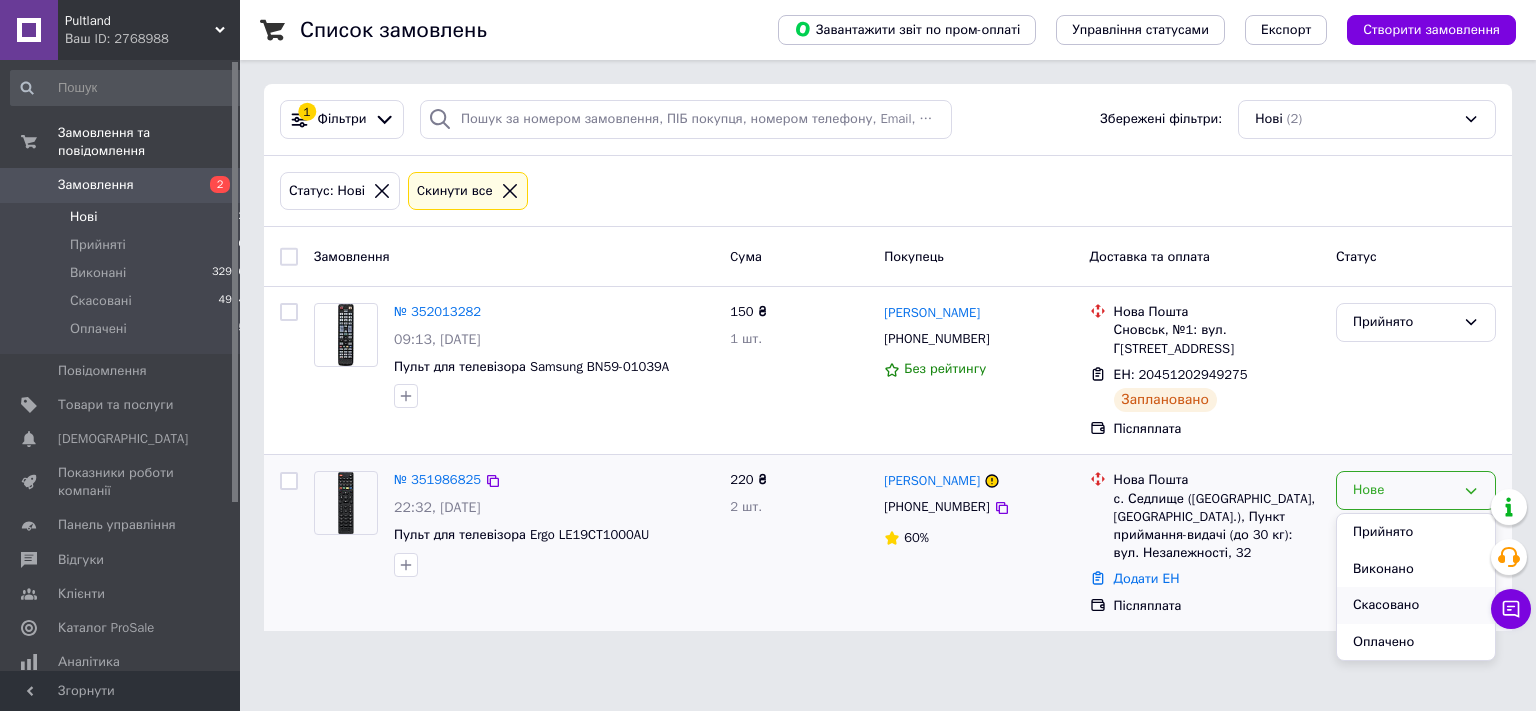 click on "Скасовано" at bounding box center (1416, 605) 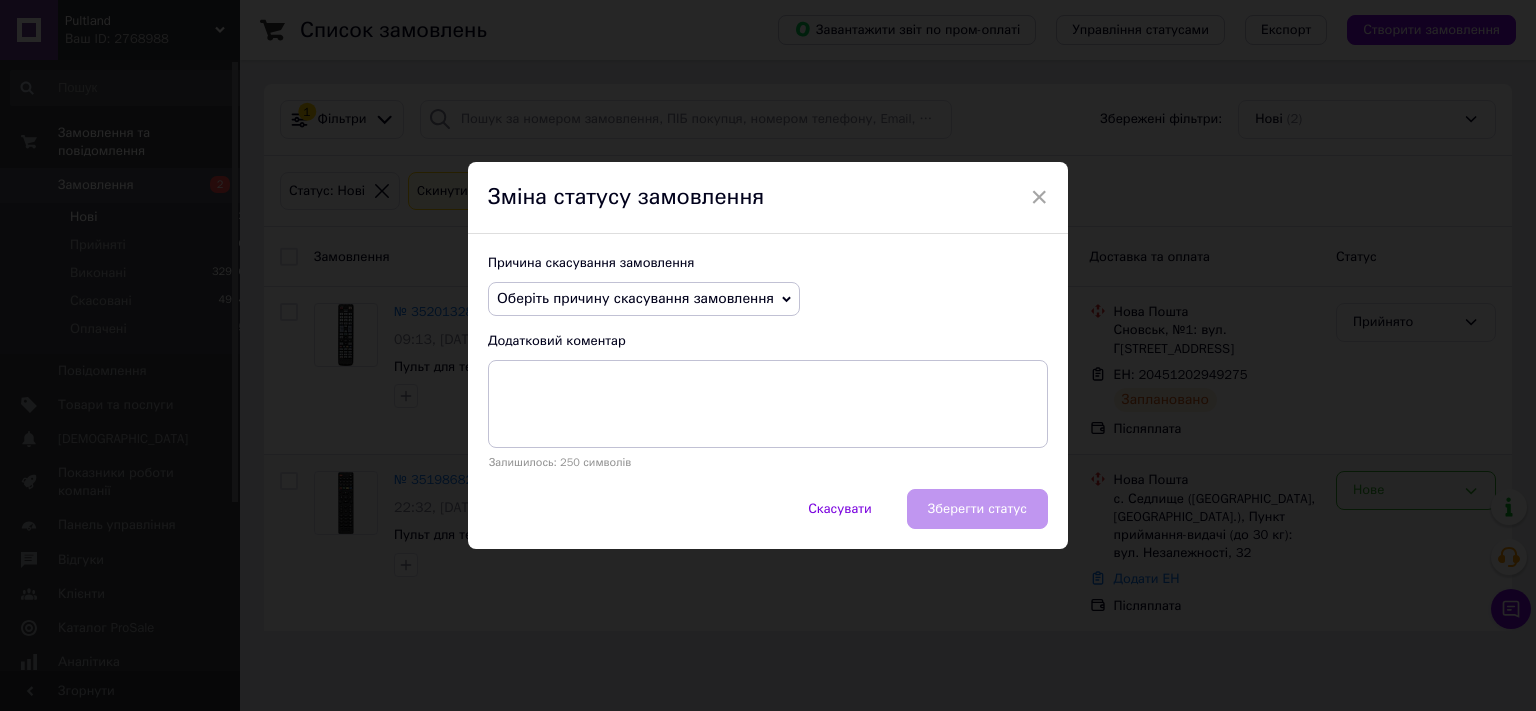 click on "Оберіть причину скасування замовлення" at bounding box center (644, 299) 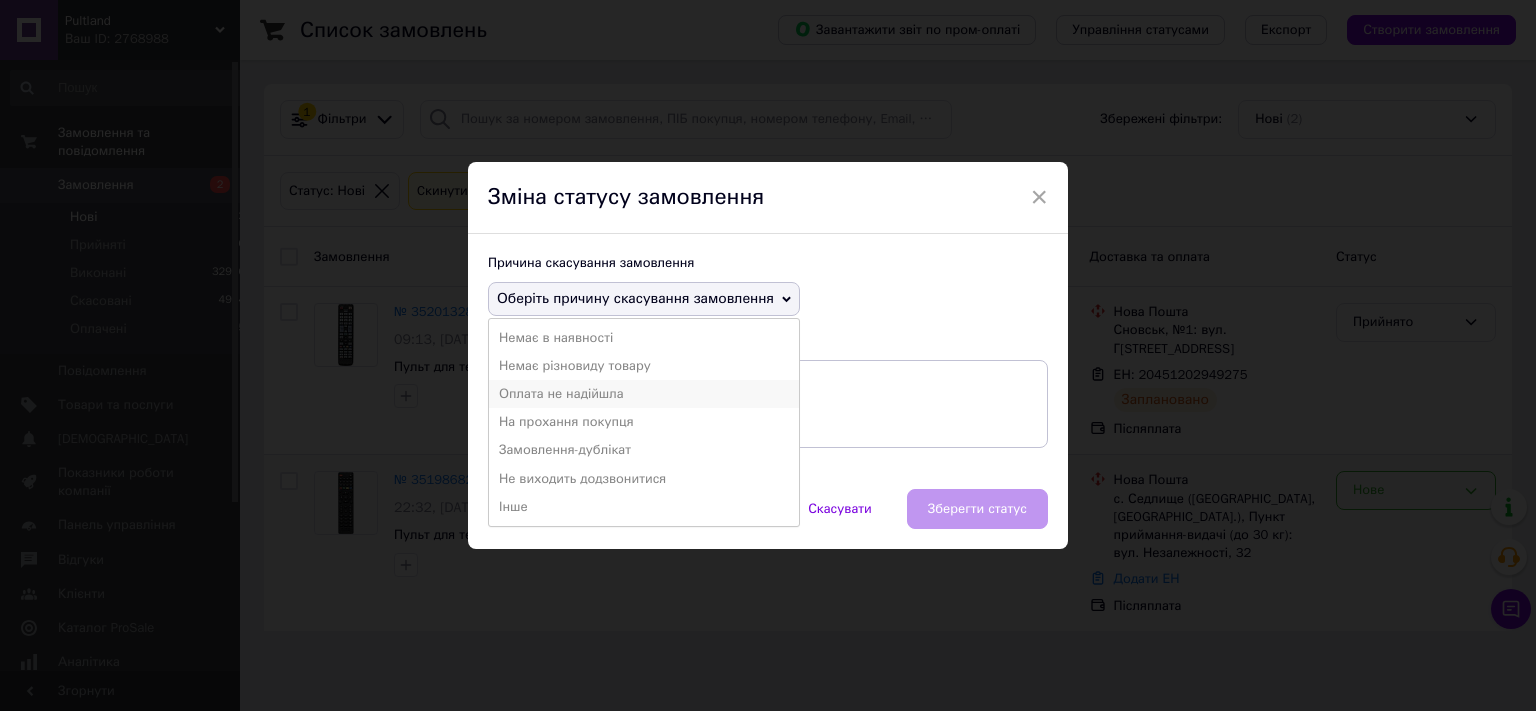 click on "Оплата не надійшла" at bounding box center (644, 394) 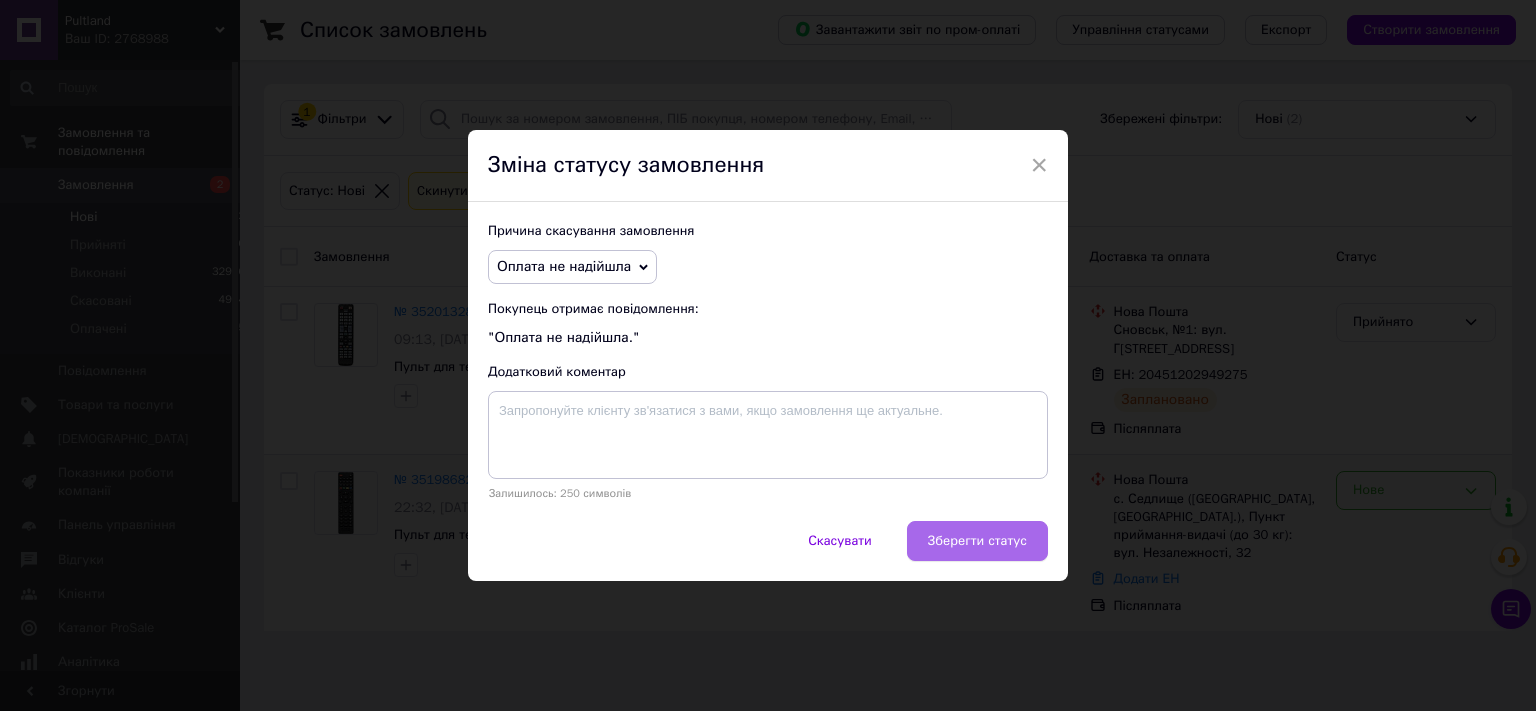 click on "Зберегти статус" at bounding box center (977, 541) 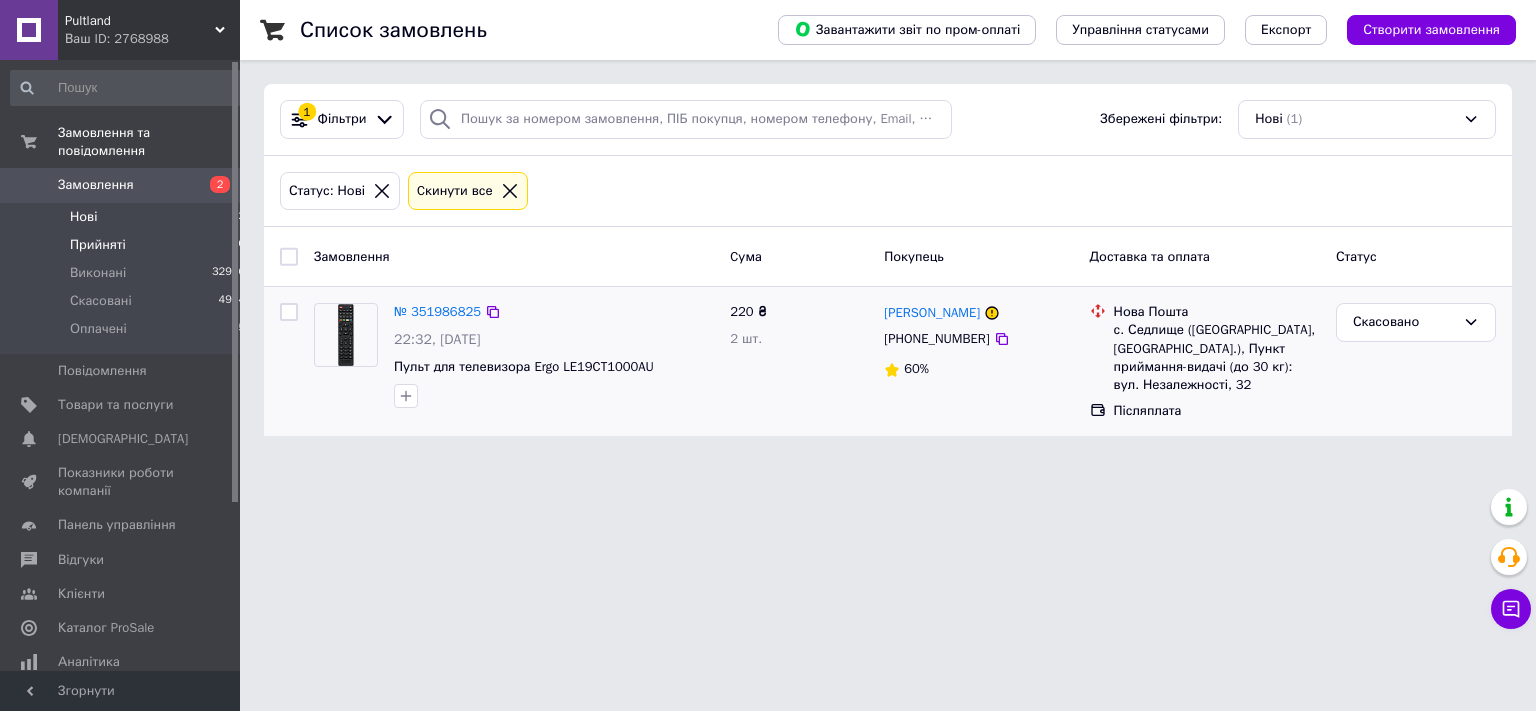 click on "Прийняті" at bounding box center [98, 245] 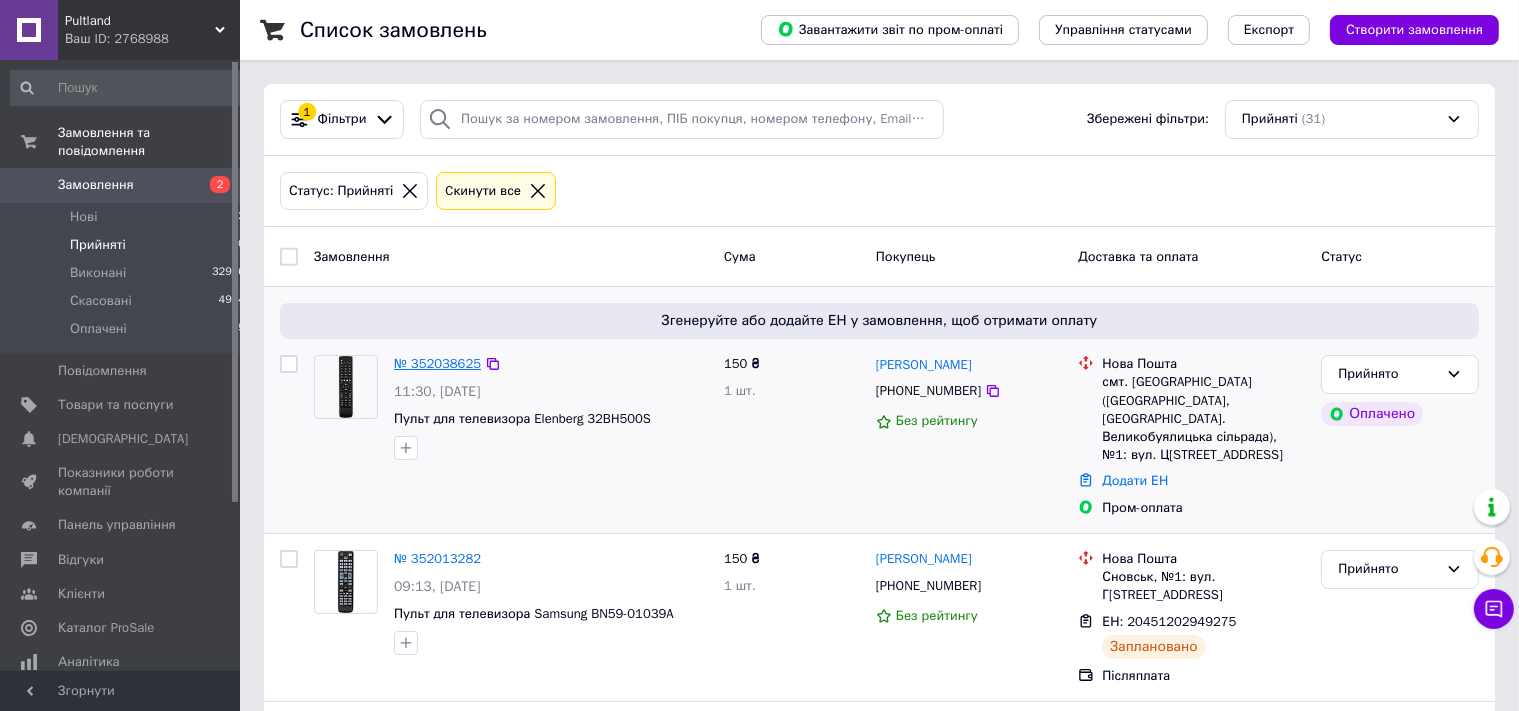 click on "№ 352038625" at bounding box center [437, 363] 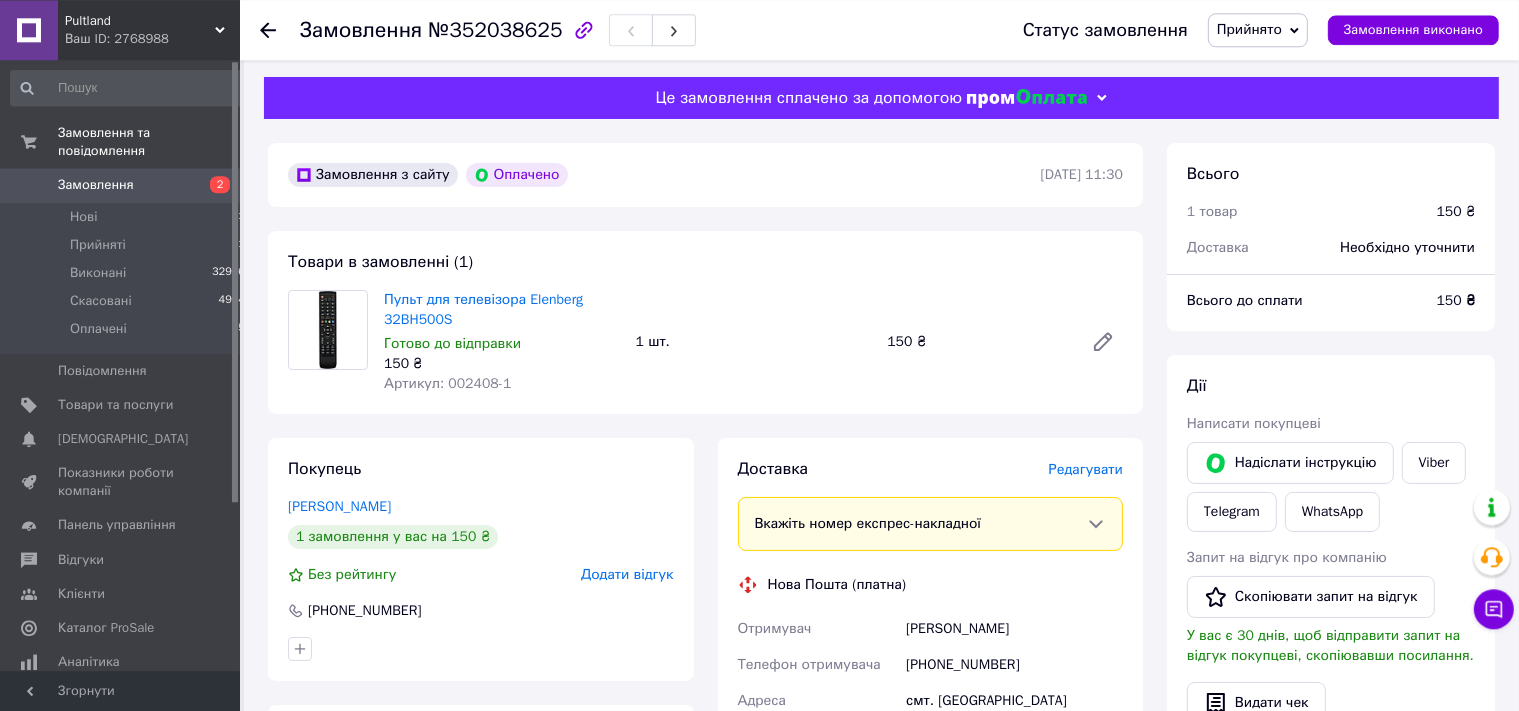 scroll, scrollTop: 0, scrollLeft: 0, axis: both 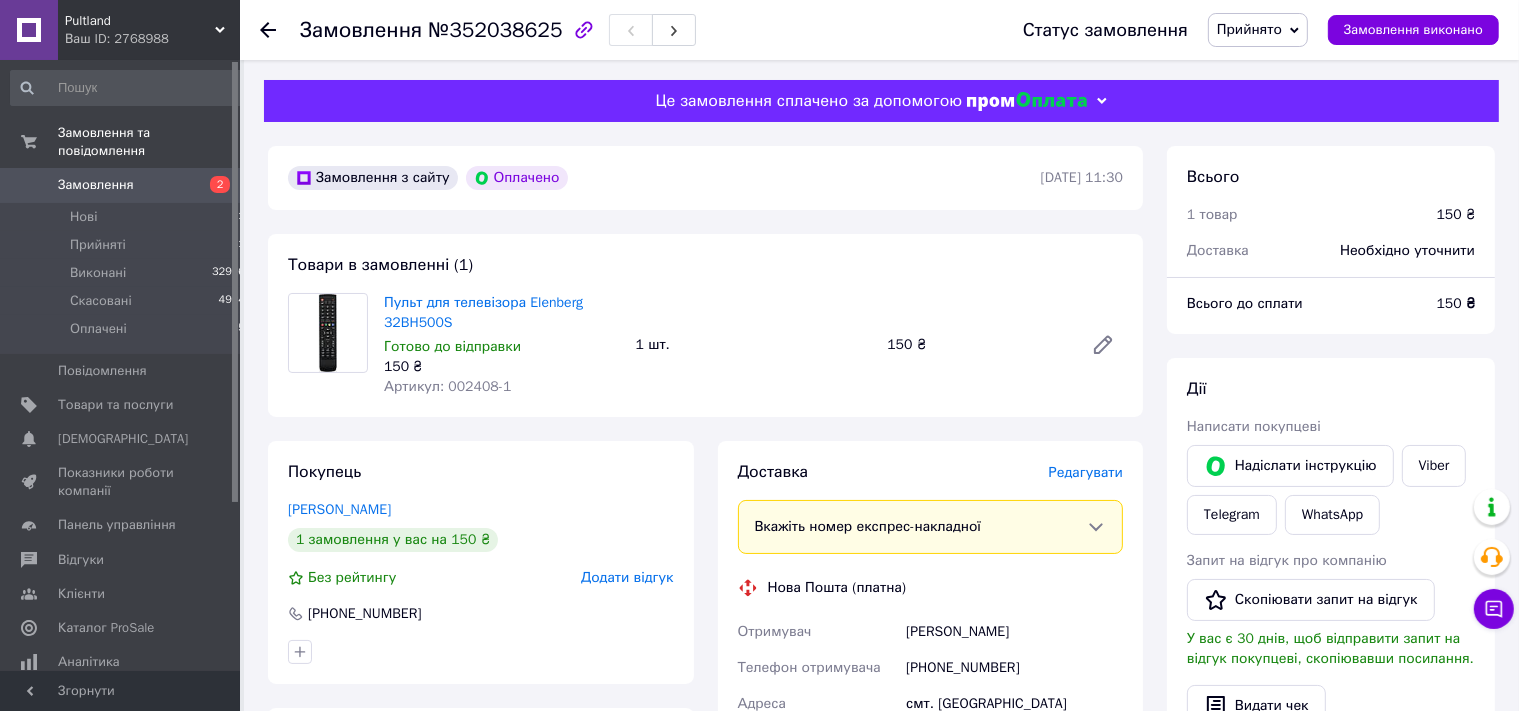 click on "Прийнято" at bounding box center (1258, 30) 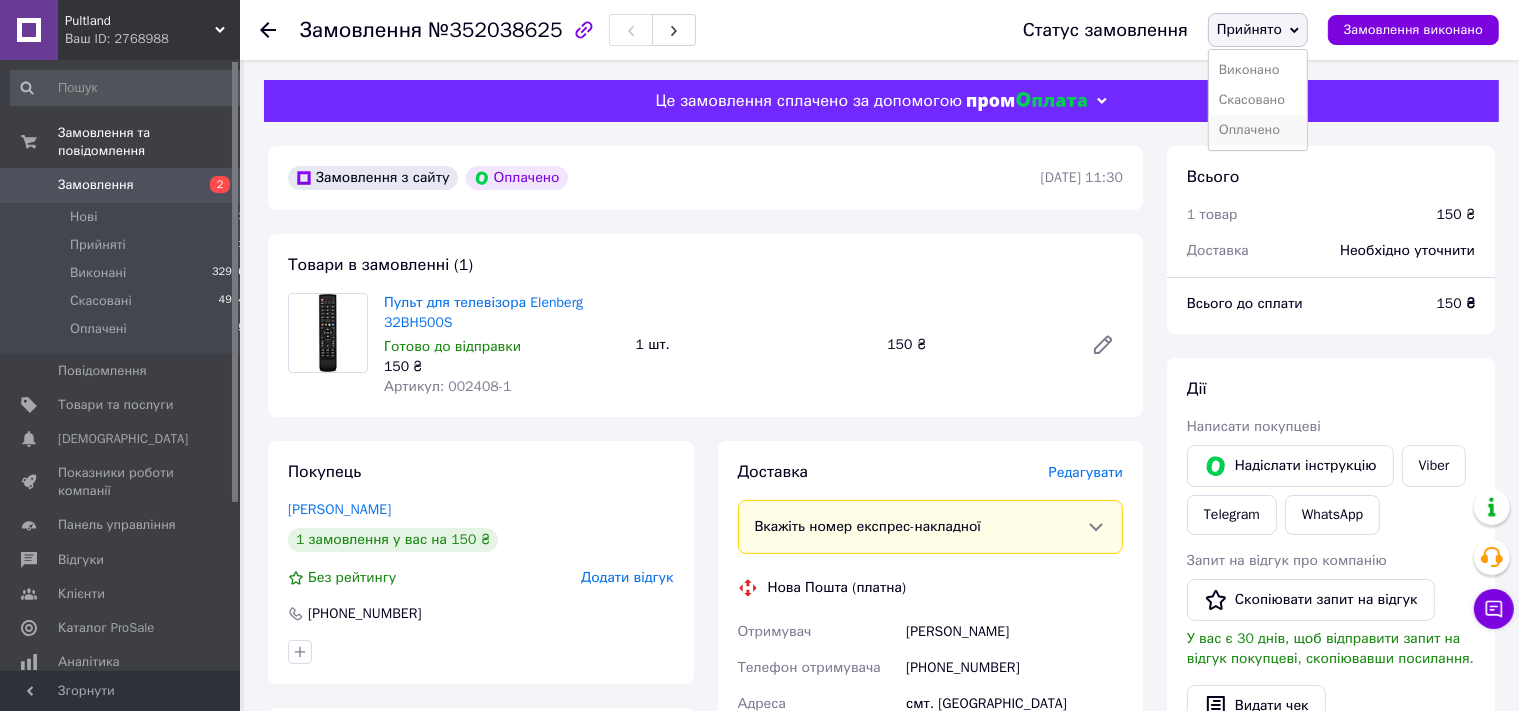 click on "Оплачено" at bounding box center (1258, 130) 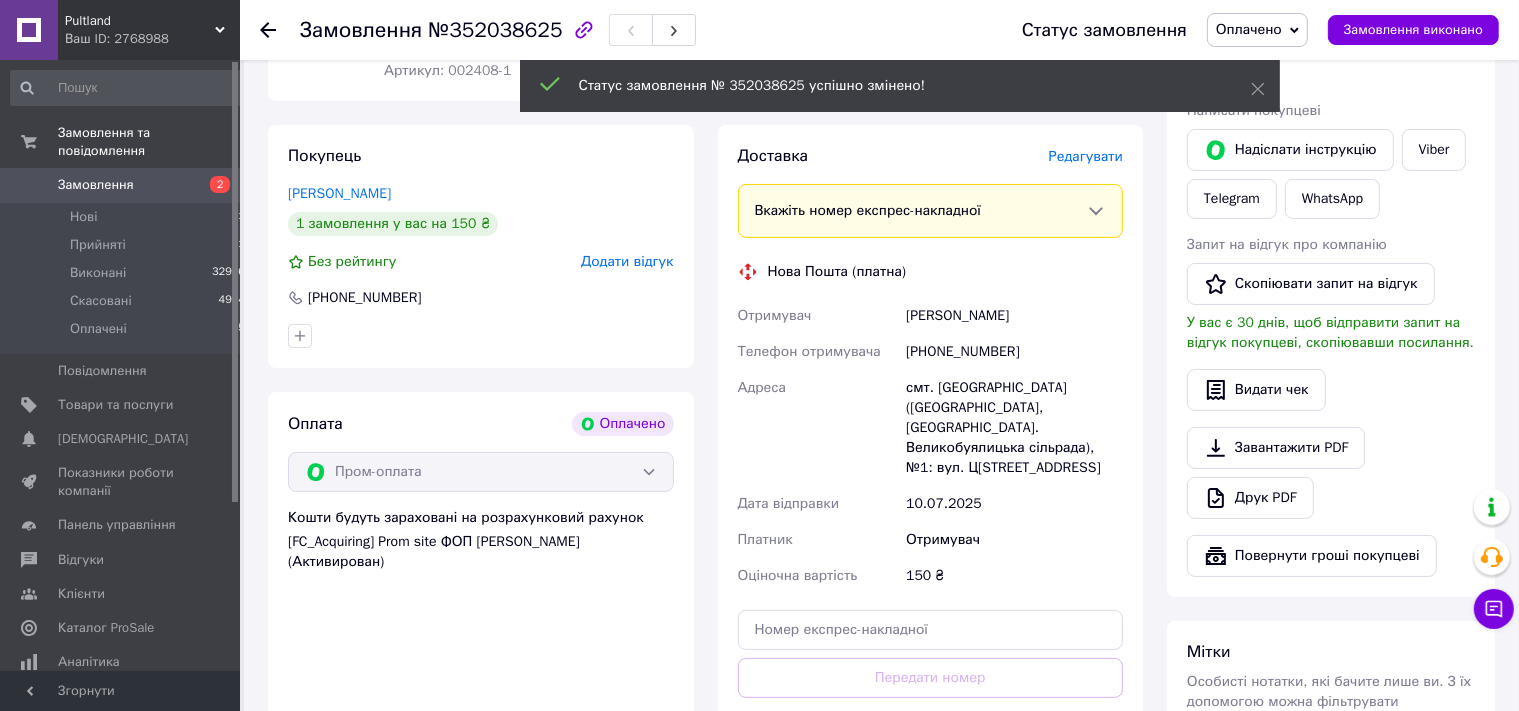 scroll, scrollTop: 528, scrollLeft: 0, axis: vertical 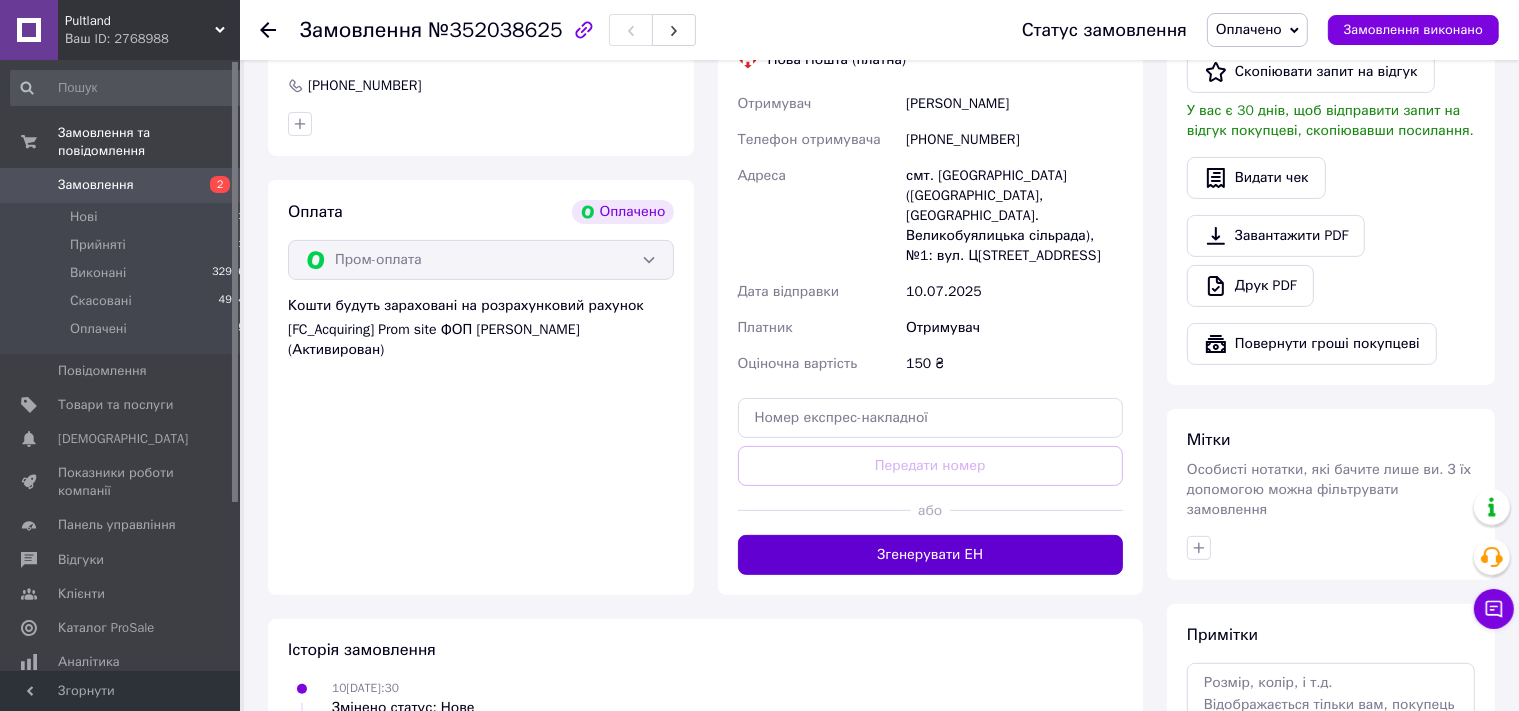 click on "Згенерувати ЕН" at bounding box center [931, 555] 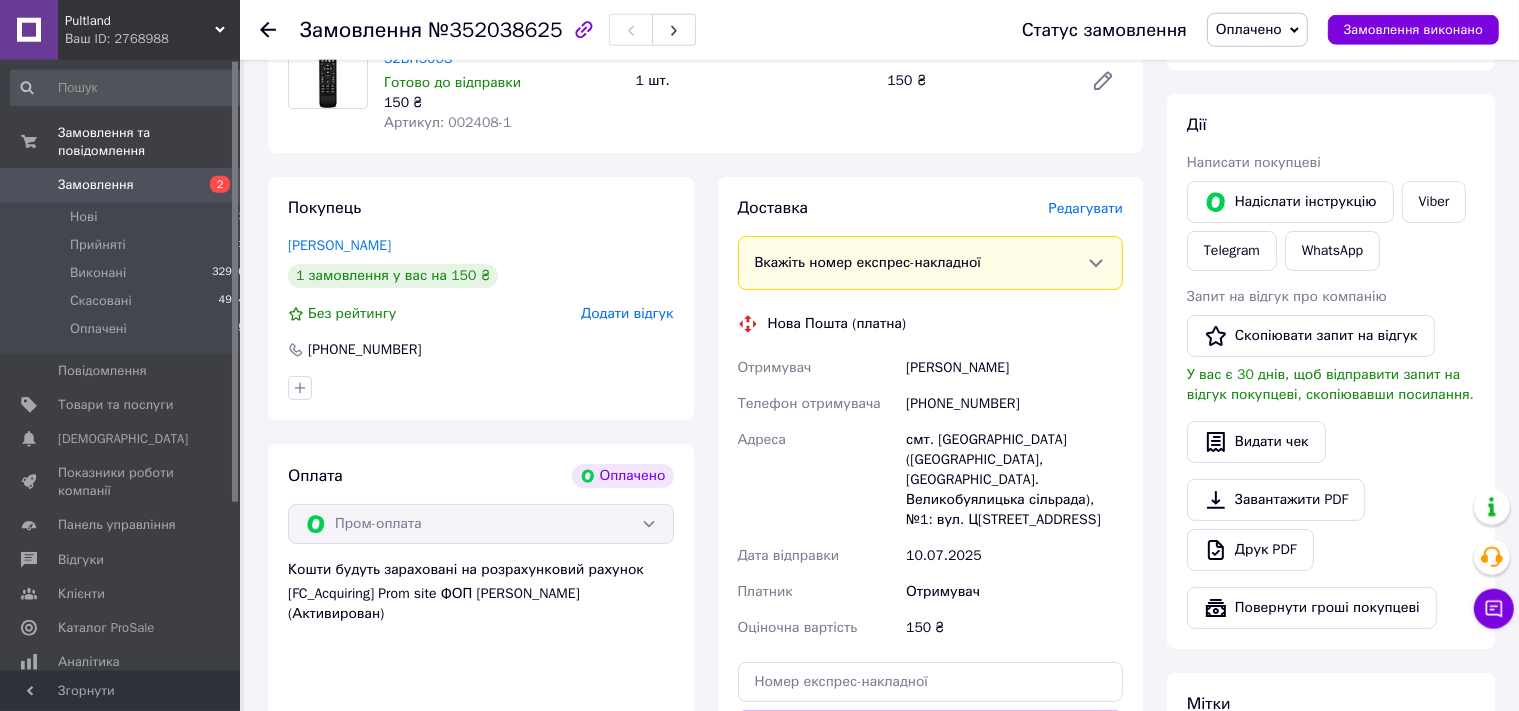 scroll, scrollTop: 0, scrollLeft: 0, axis: both 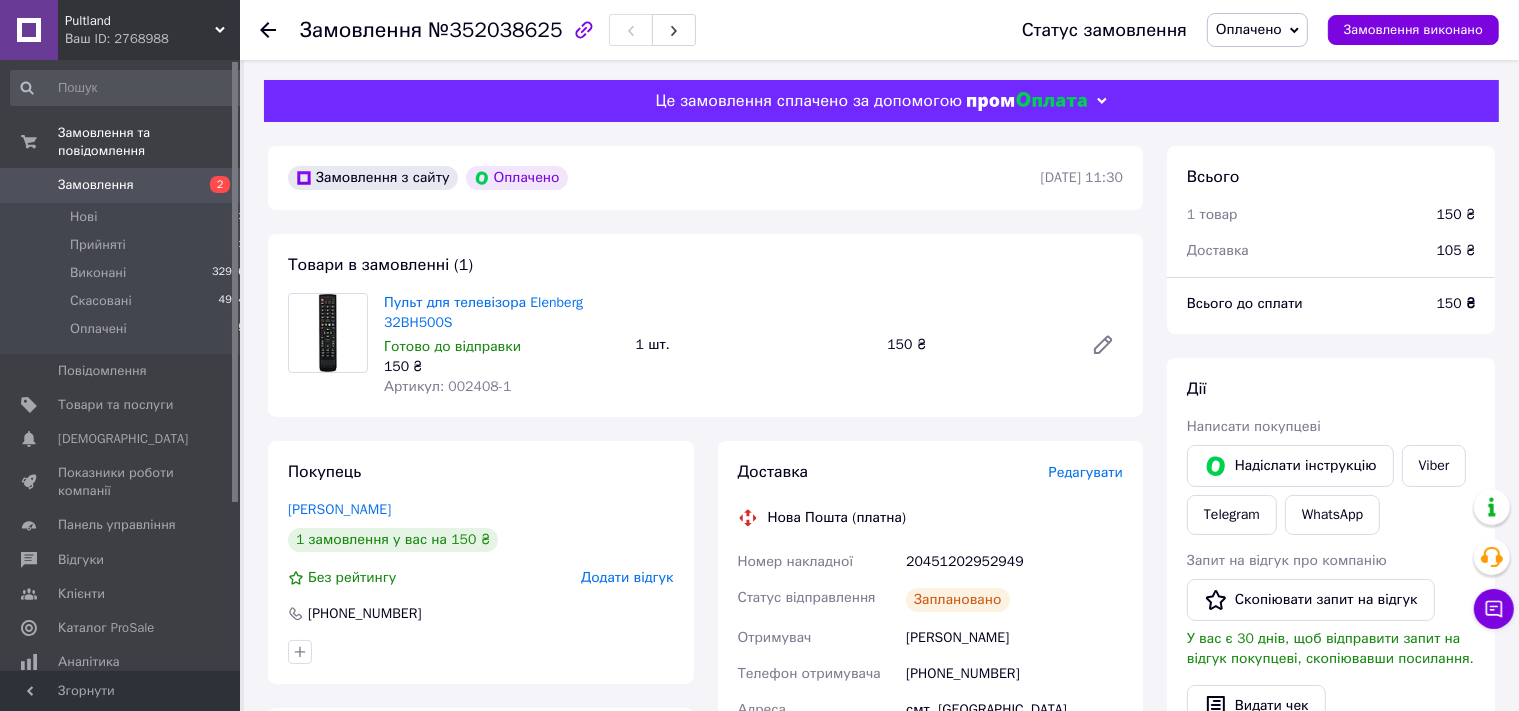 click 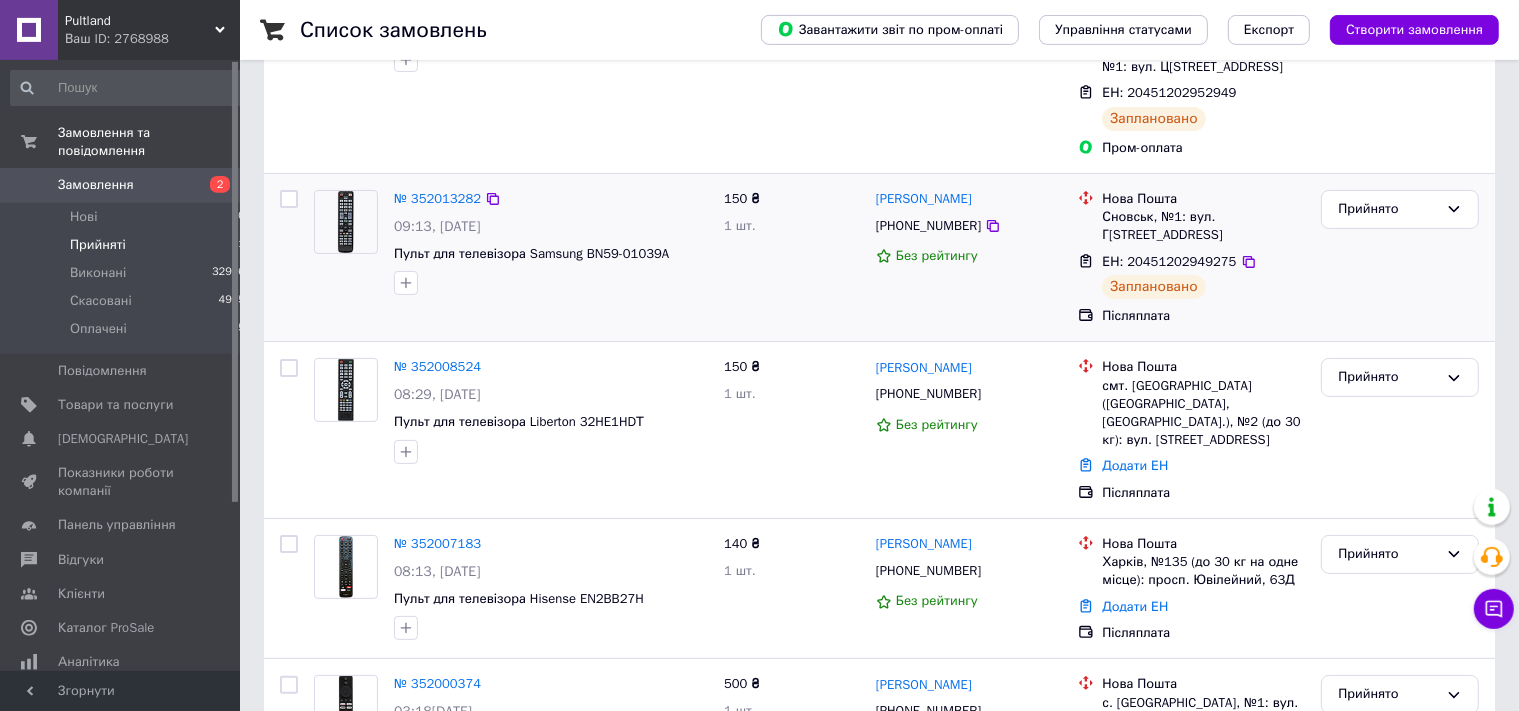 scroll, scrollTop: 422, scrollLeft: 0, axis: vertical 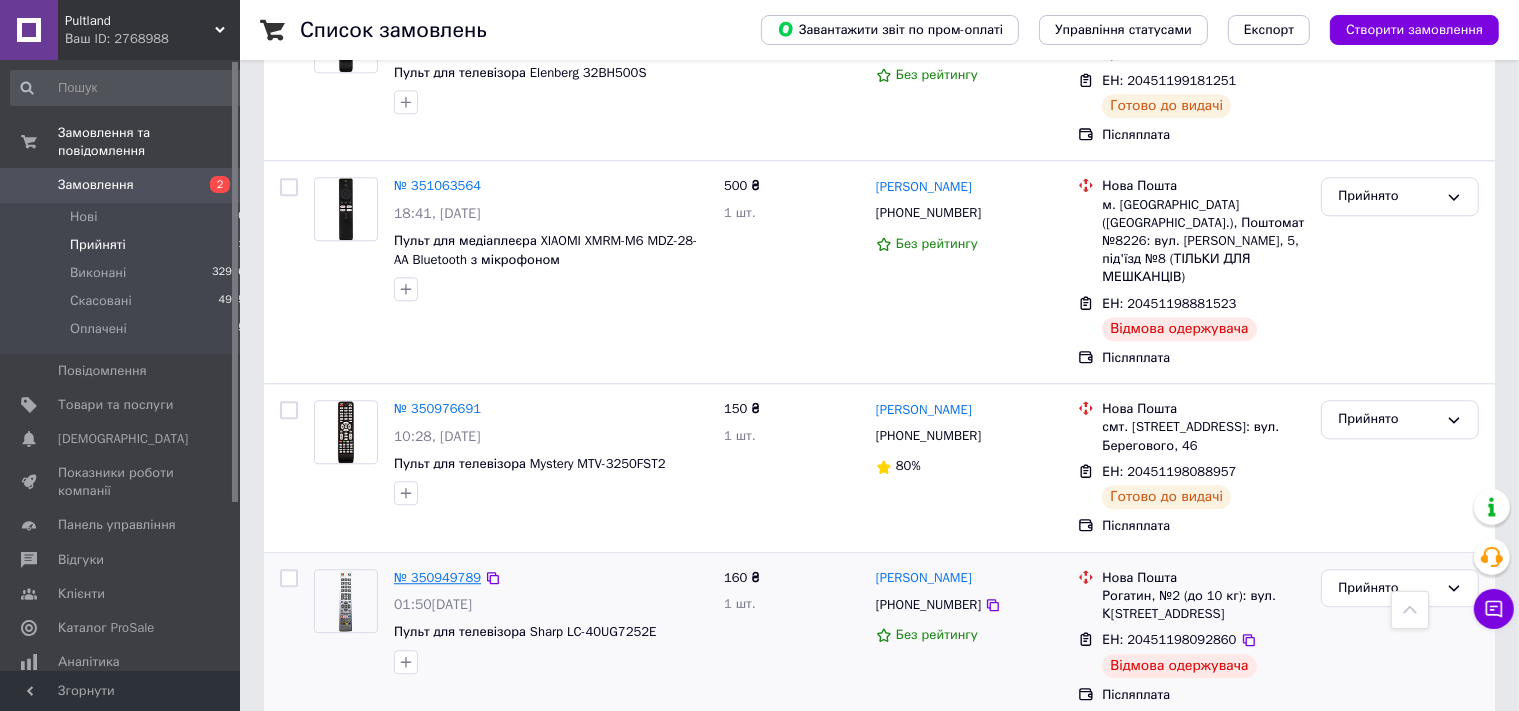 click on "№ 350949789" at bounding box center (437, 577) 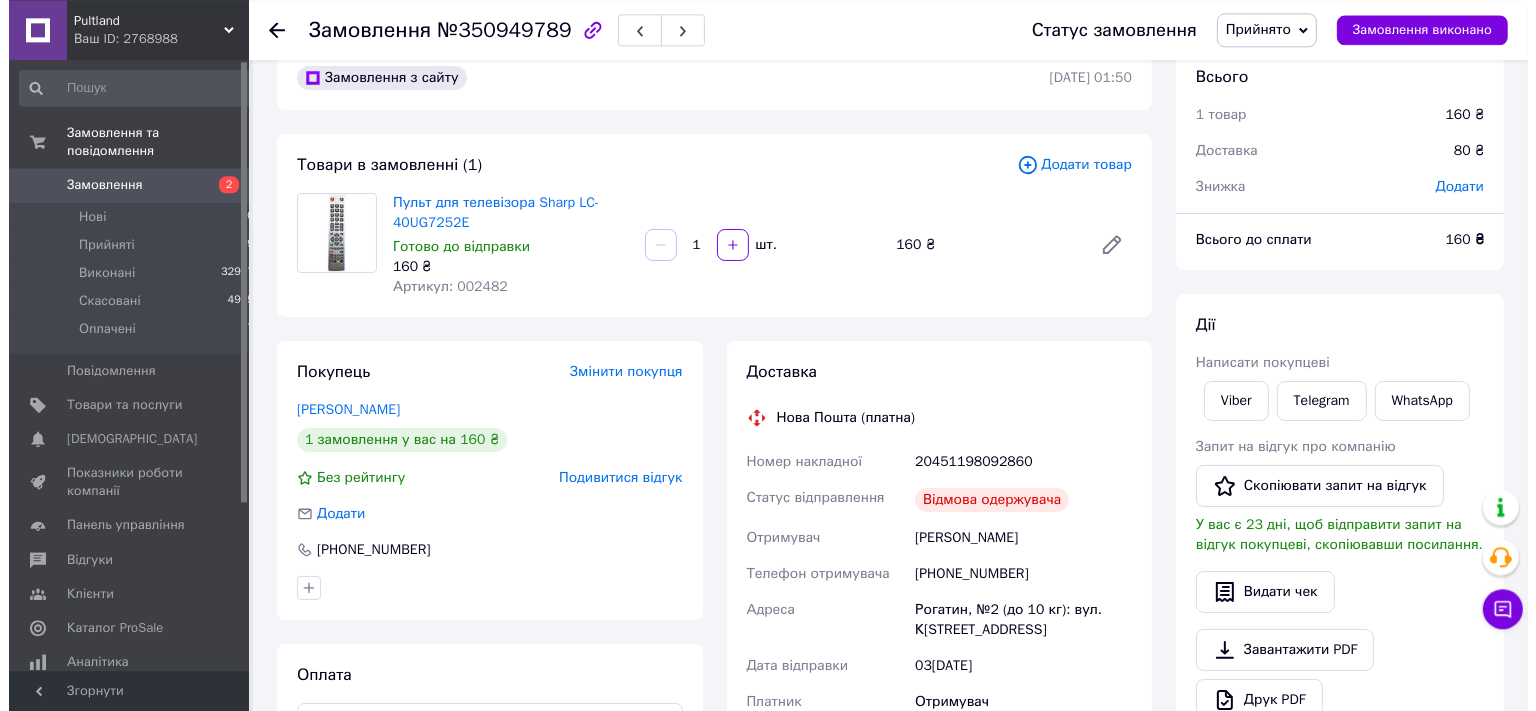 scroll, scrollTop: 36, scrollLeft: 0, axis: vertical 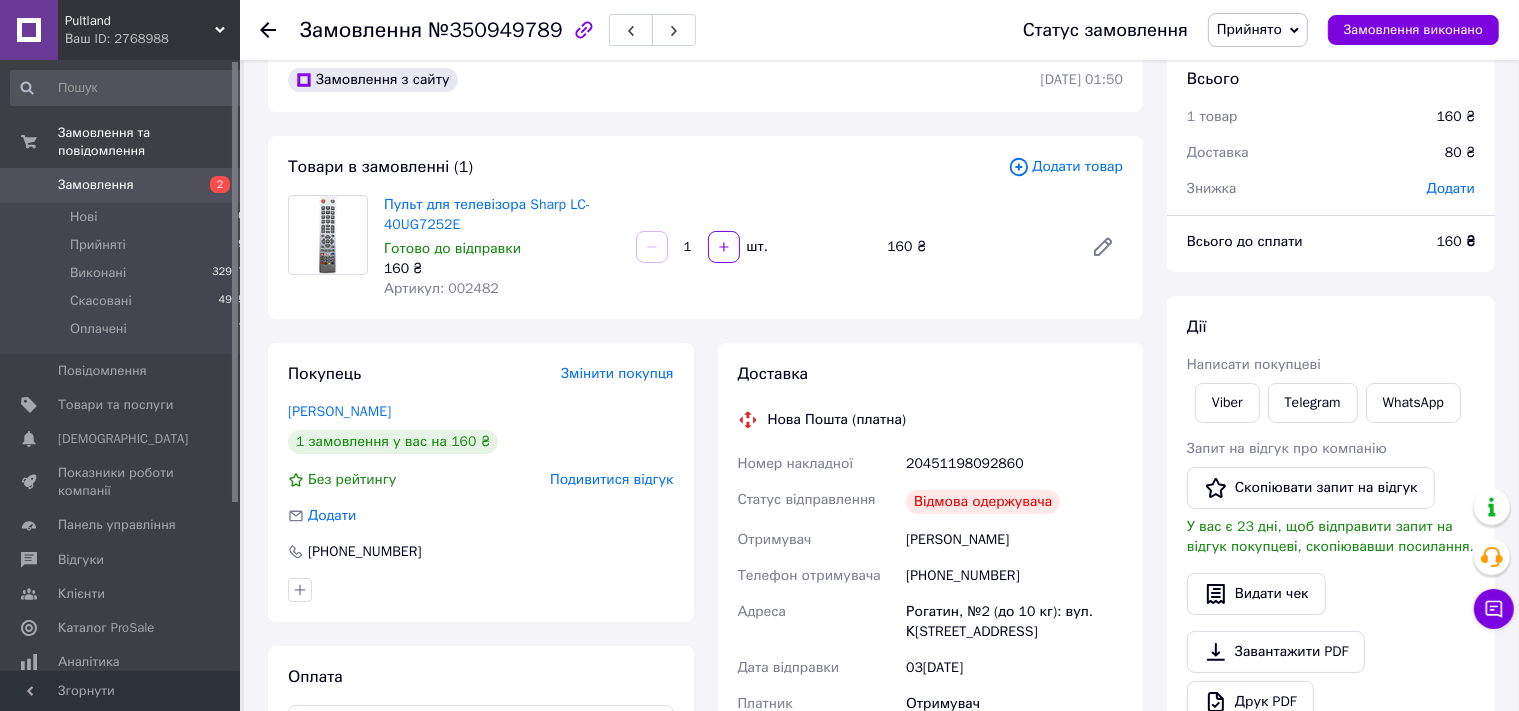 click on "Подивитися відгук" at bounding box center [611, 479] 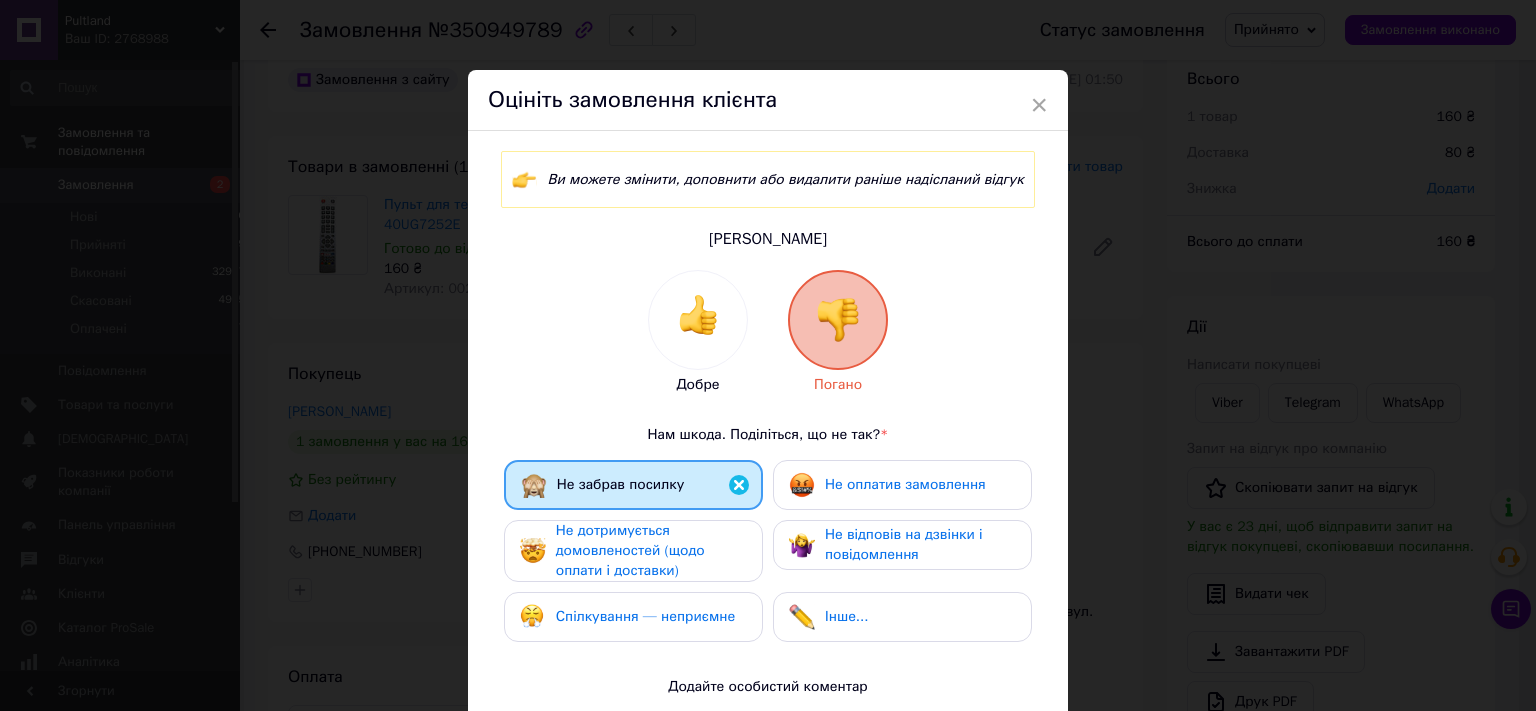 click on "Не оплатив замовлення" at bounding box center (905, 484) 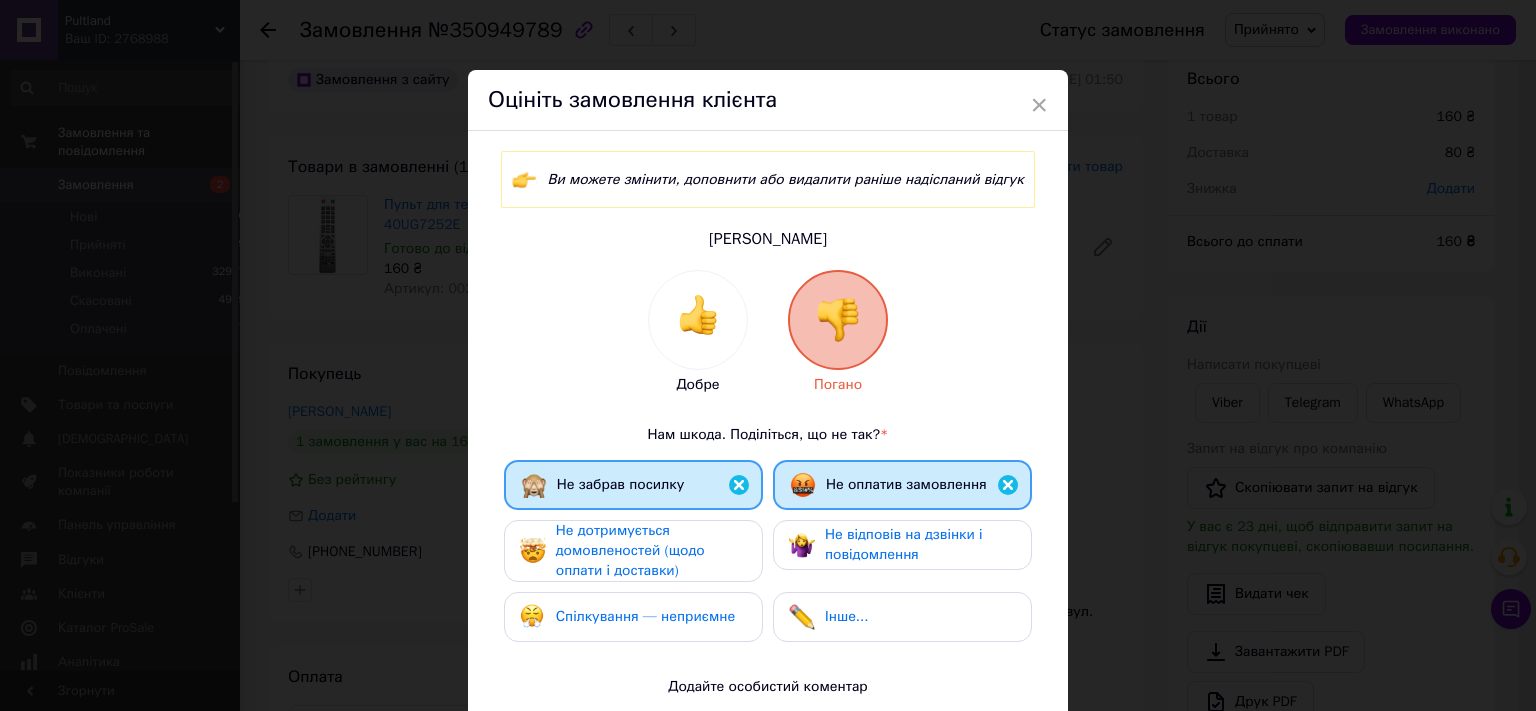 click on "Не дотримується домовленостей (щодо оплати і доставки)" at bounding box center [630, 550] 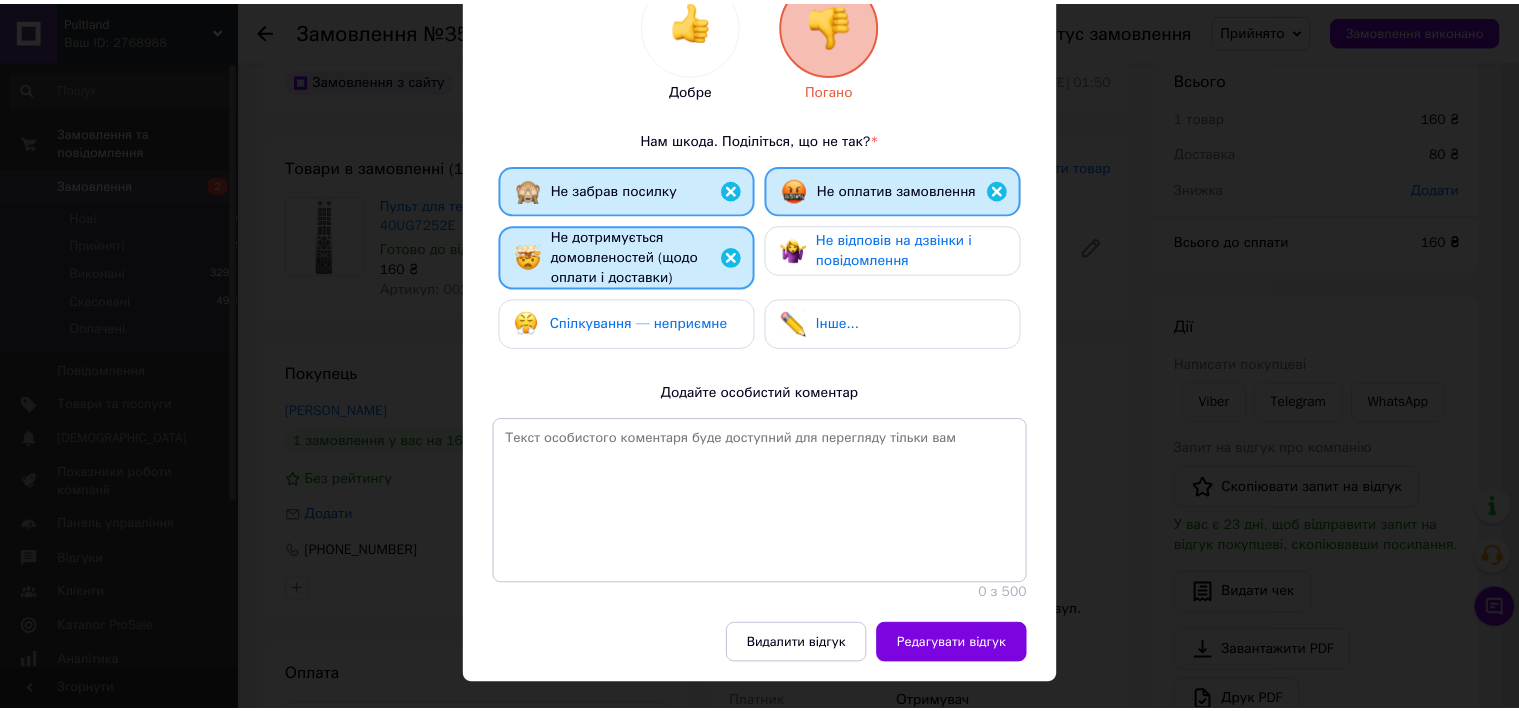 scroll, scrollTop: 331, scrollLeft: 0, axis: vertical 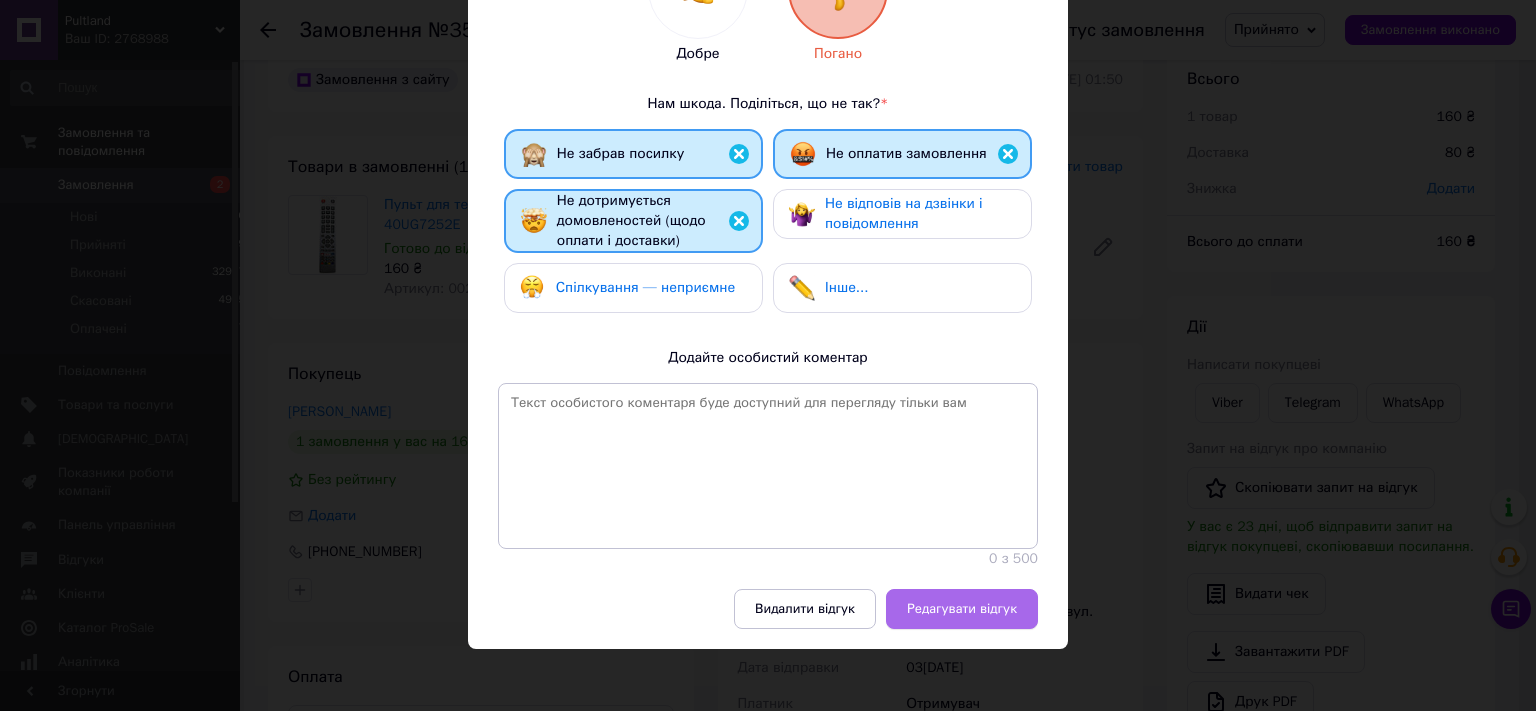 click on "Редагувати відгук" at bounding box center (962, 609) 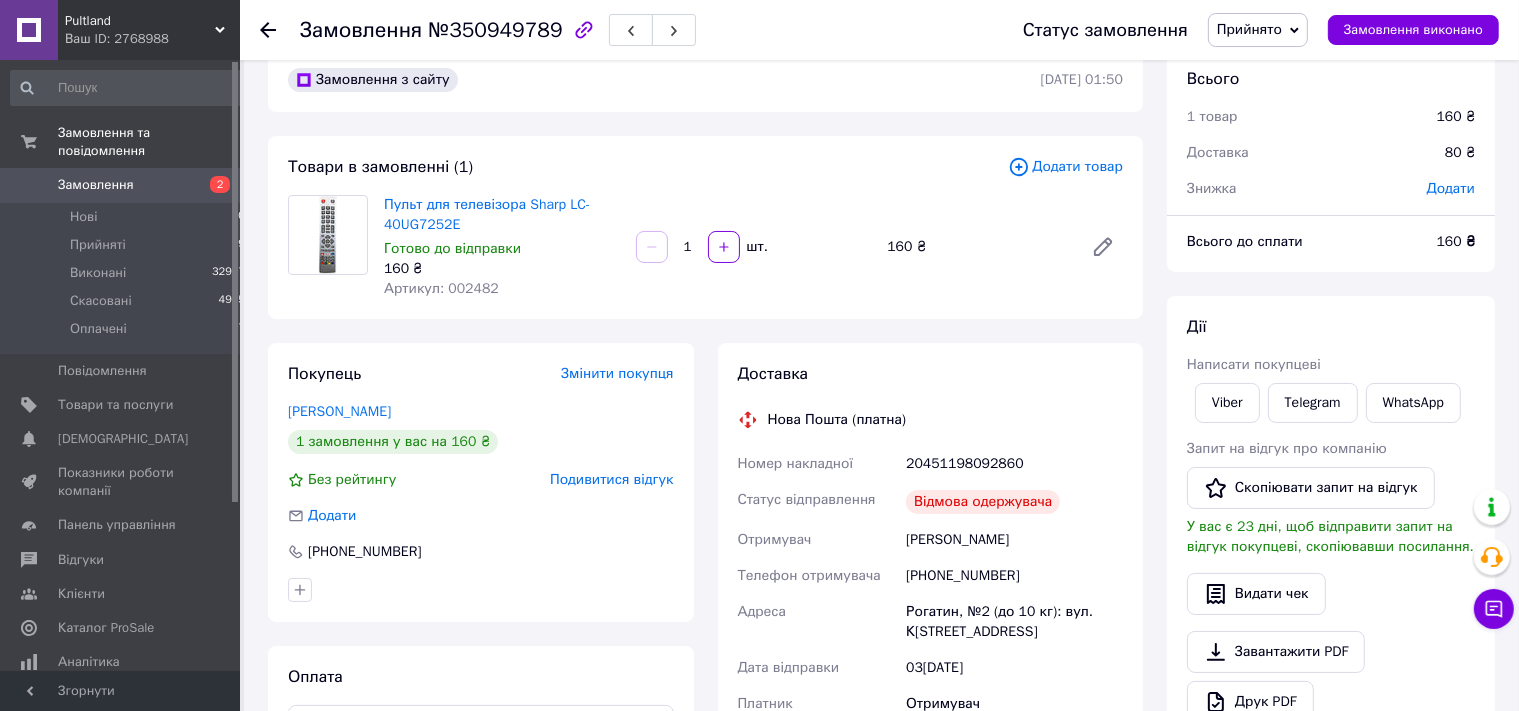 click on "Прийнято" at bounding box center [1249, 29] 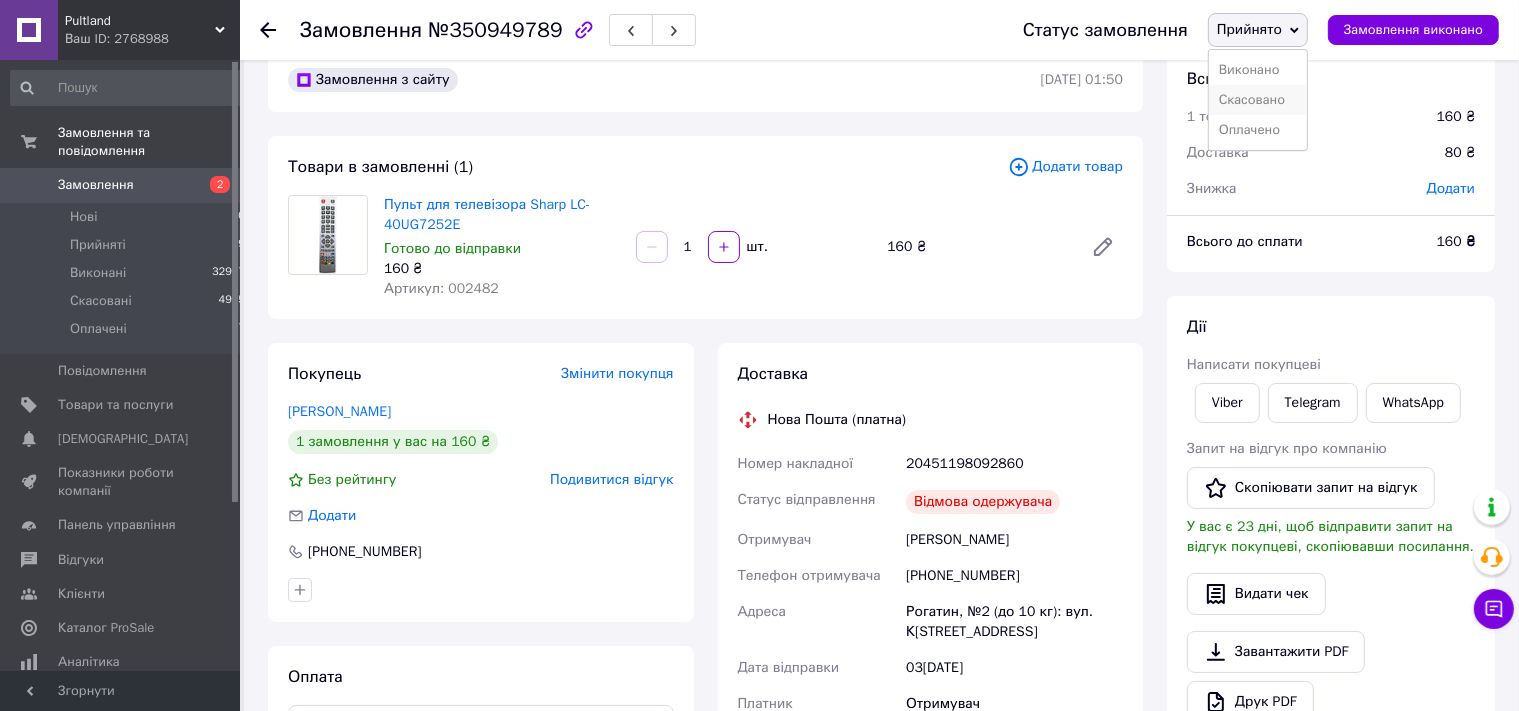 click on "Скасовано" at bounding box center (1258, 100) 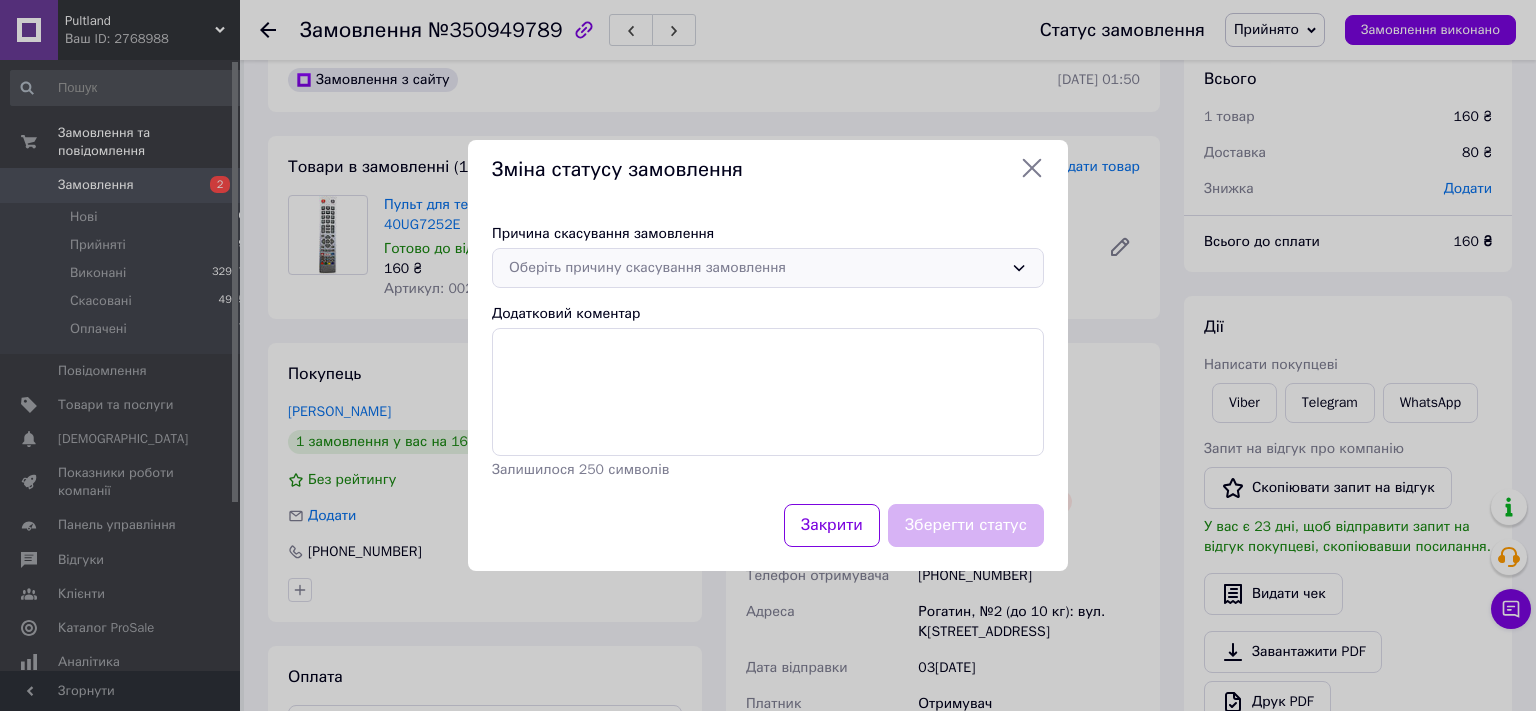 click on "Оберіть причину скасування замовлення" at bounding box center (756, 268) 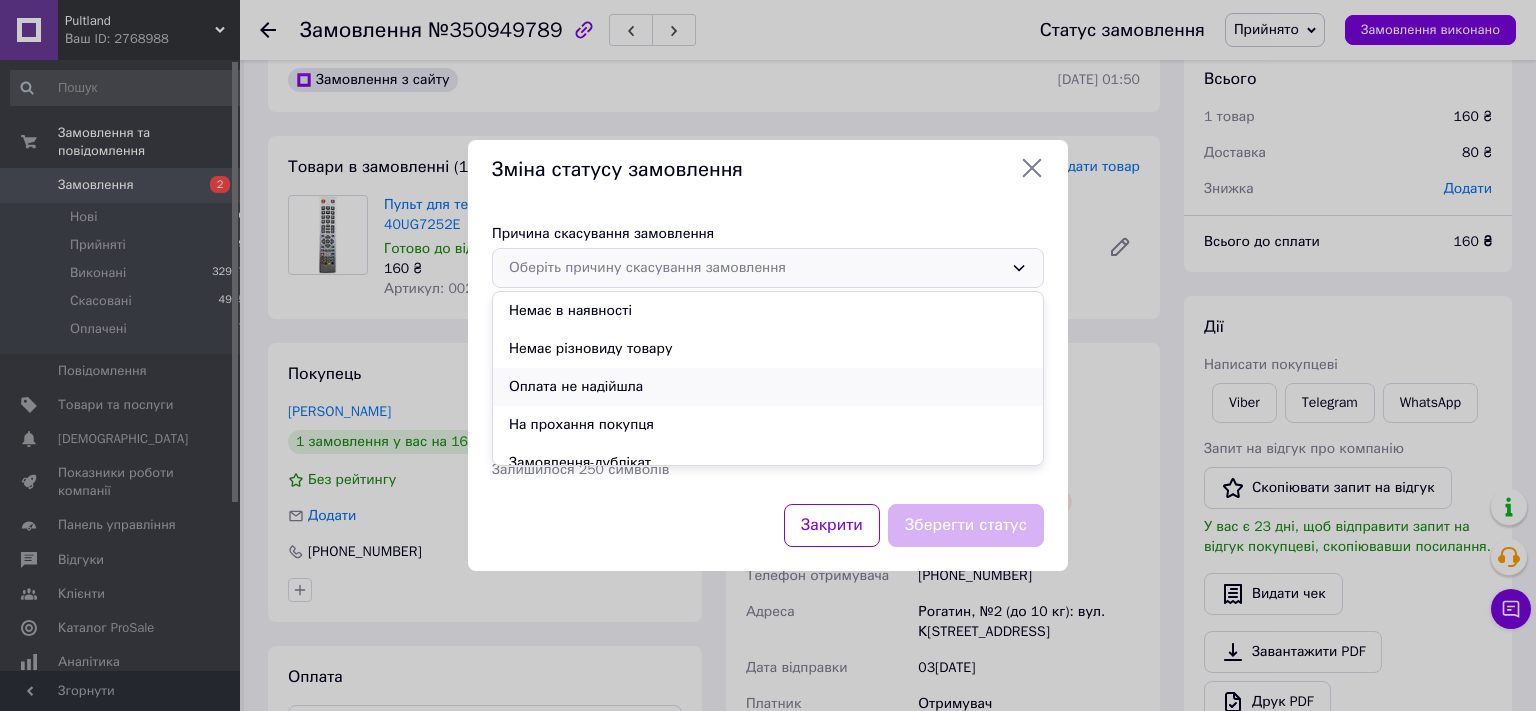 click on "Оплата не надійшла" at bounding box center [768, 387] 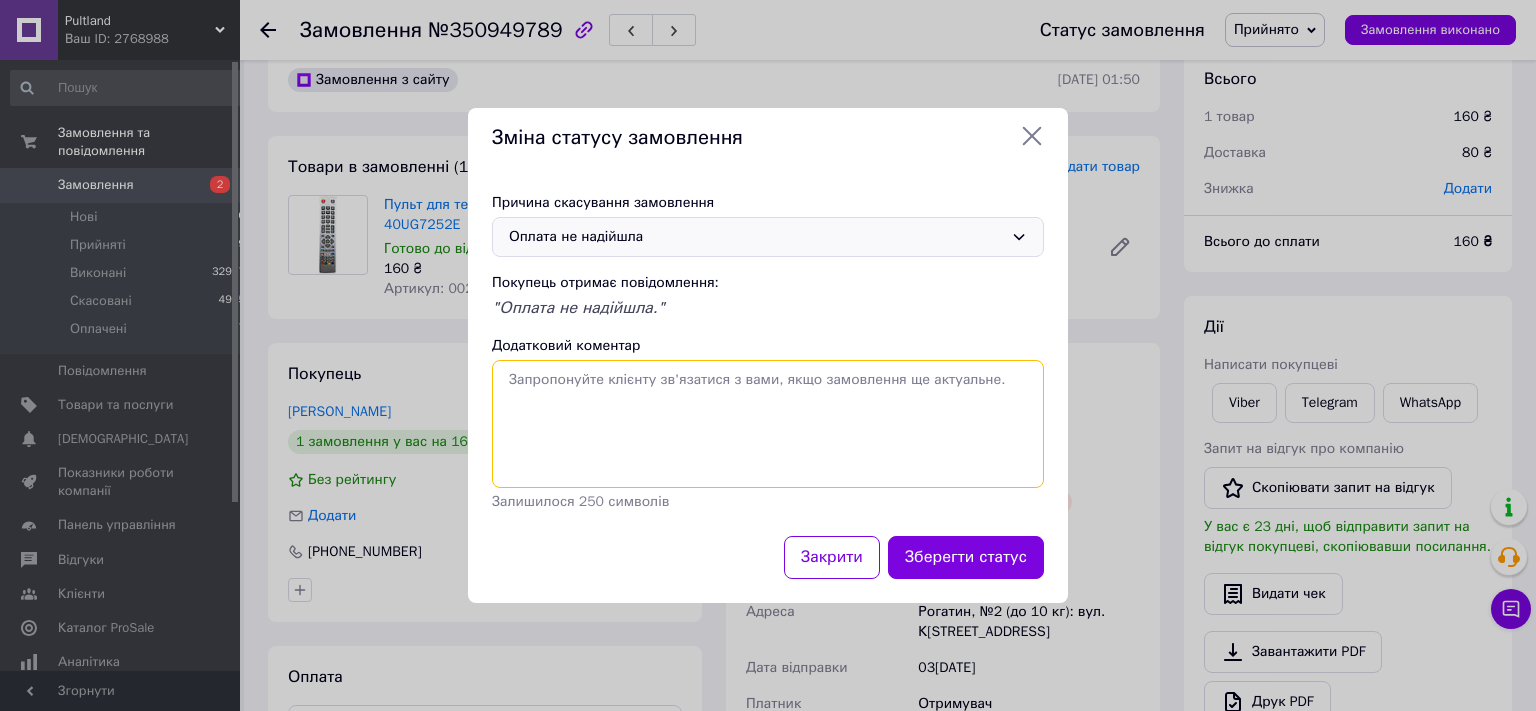 click on "Додатковий коментар" at bounding box center [768, 424] 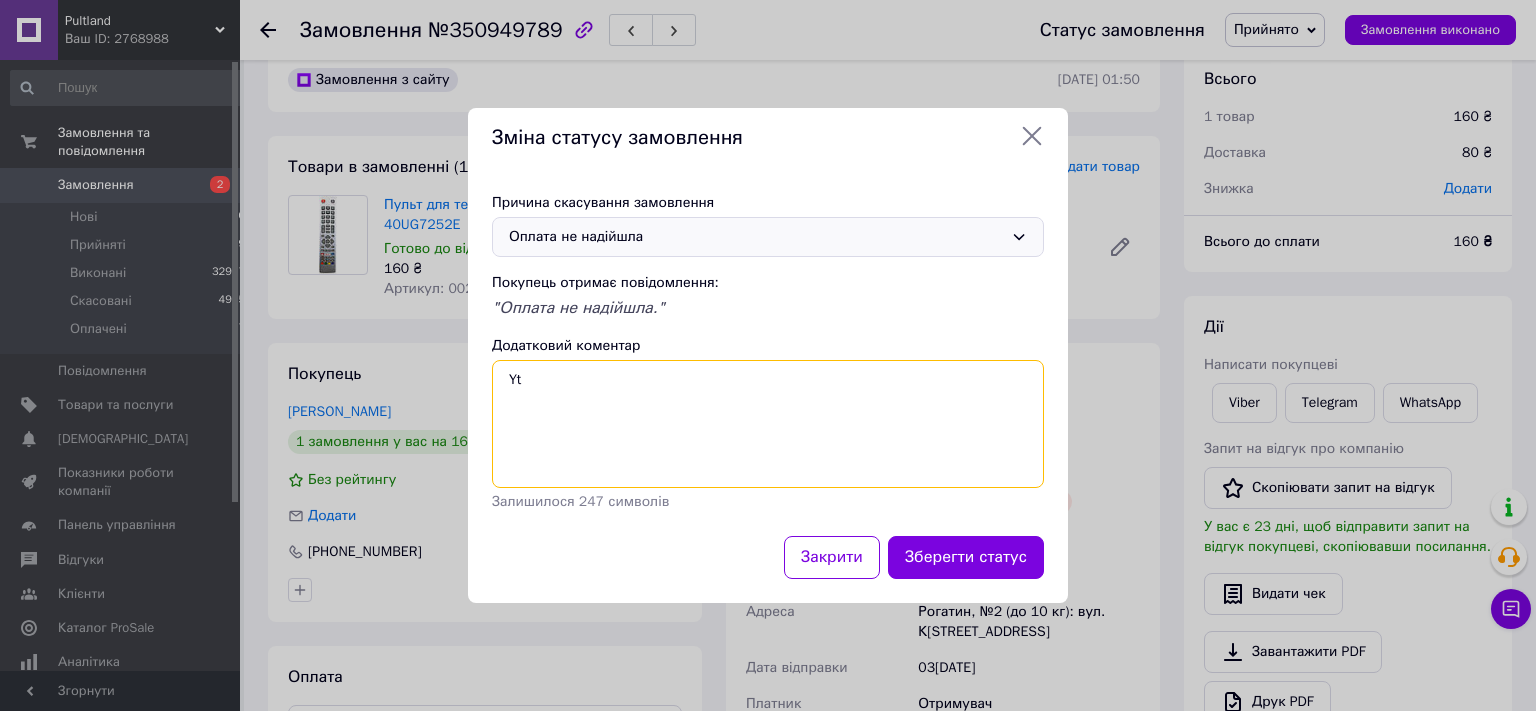 type on "Y" 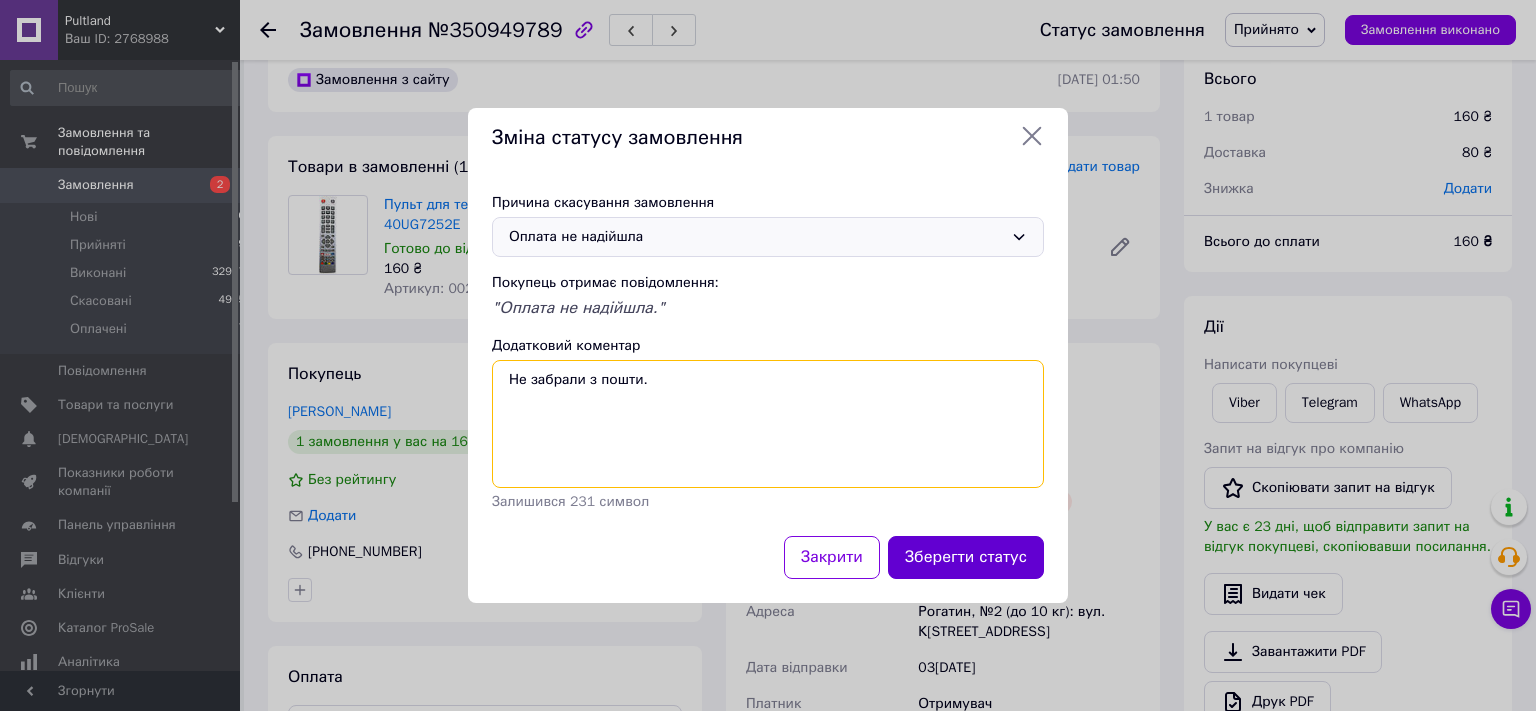type on "Не забрали з пошти." 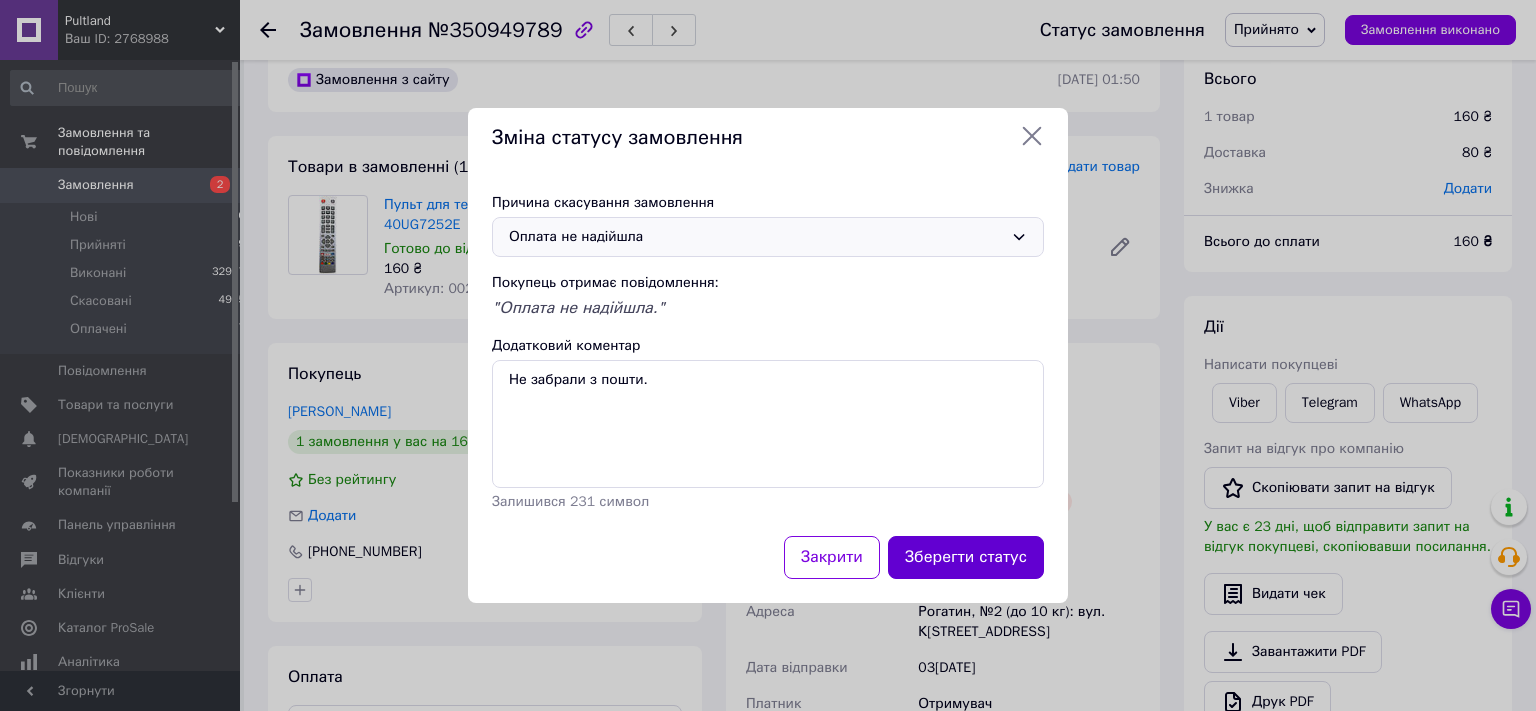 click on "Зберегти статус" at bounding box center [966, 557] 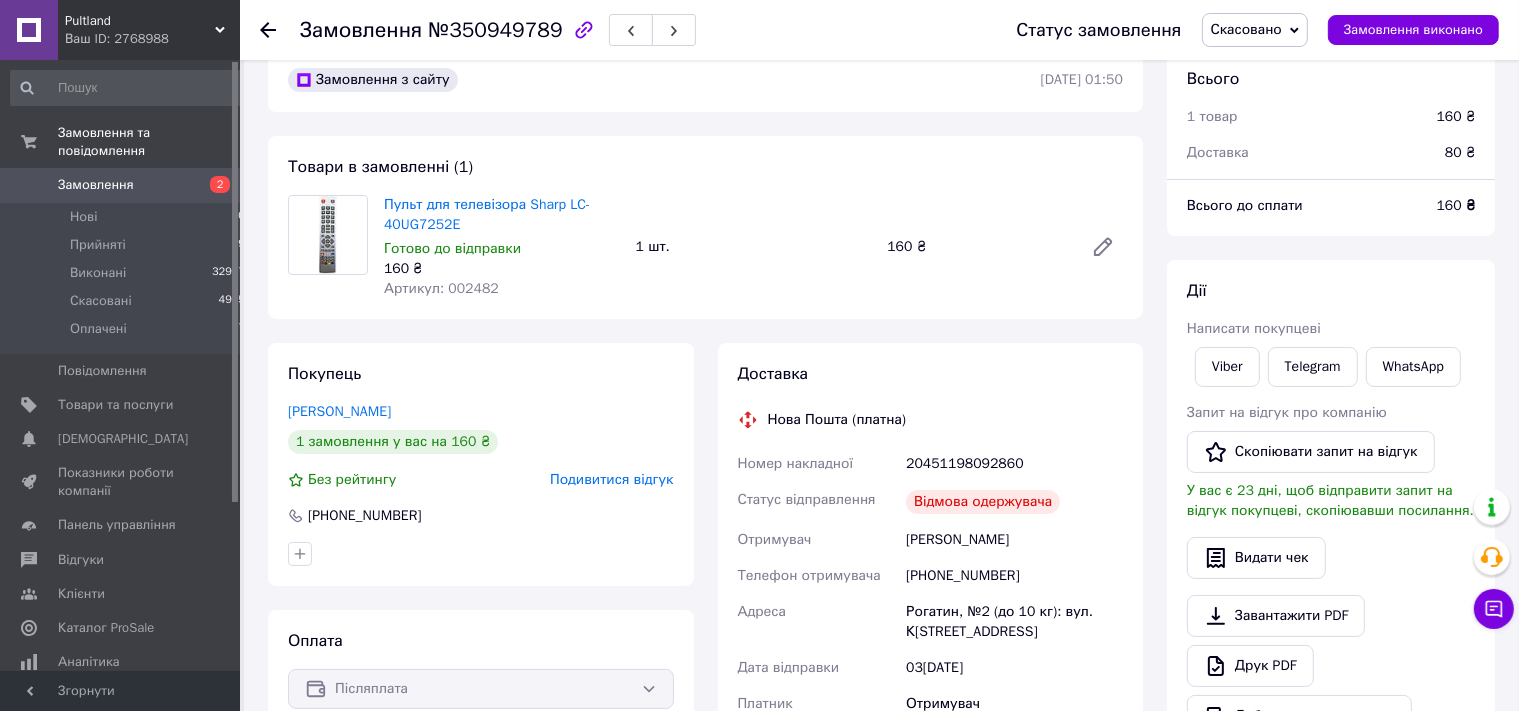 click 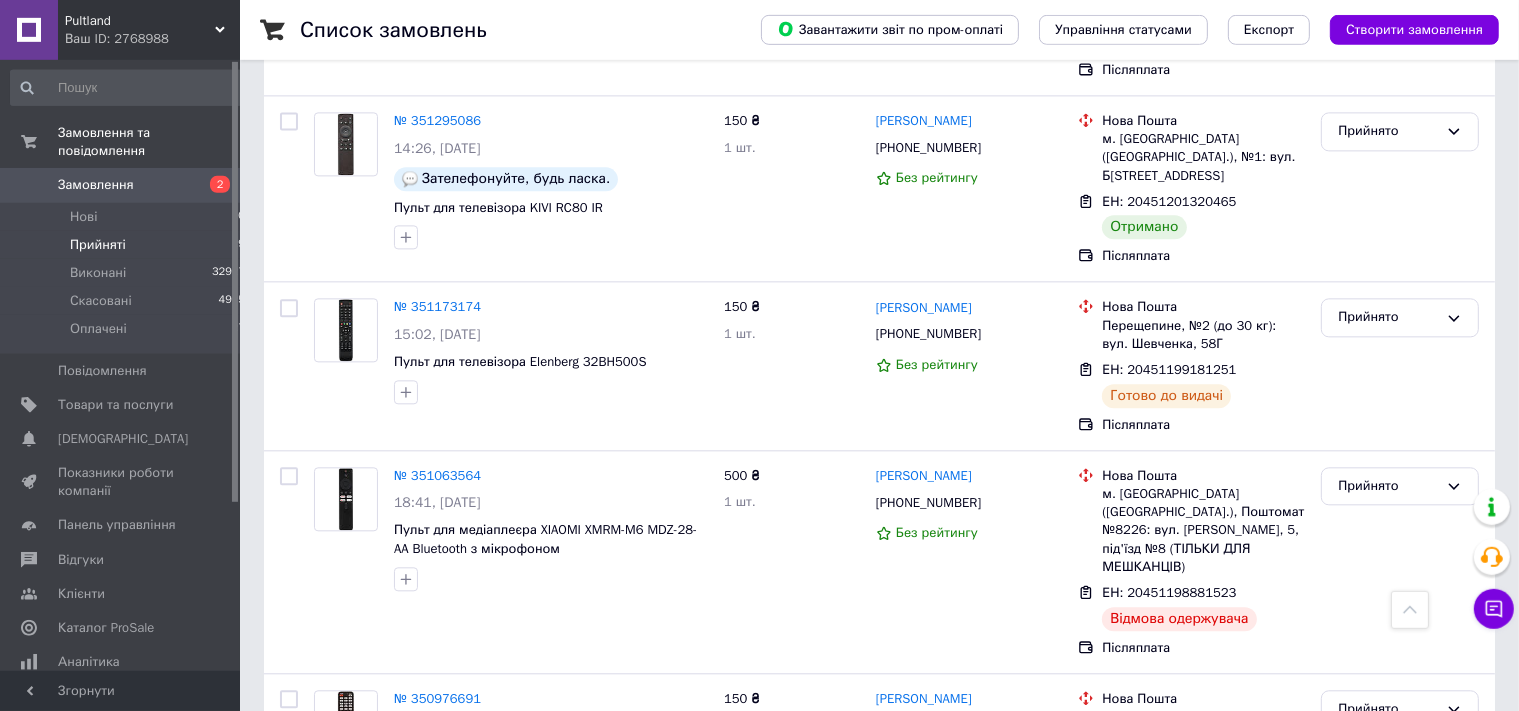 scroll, scrollTop: 4580, scrollLeft: 0, axis: vertical 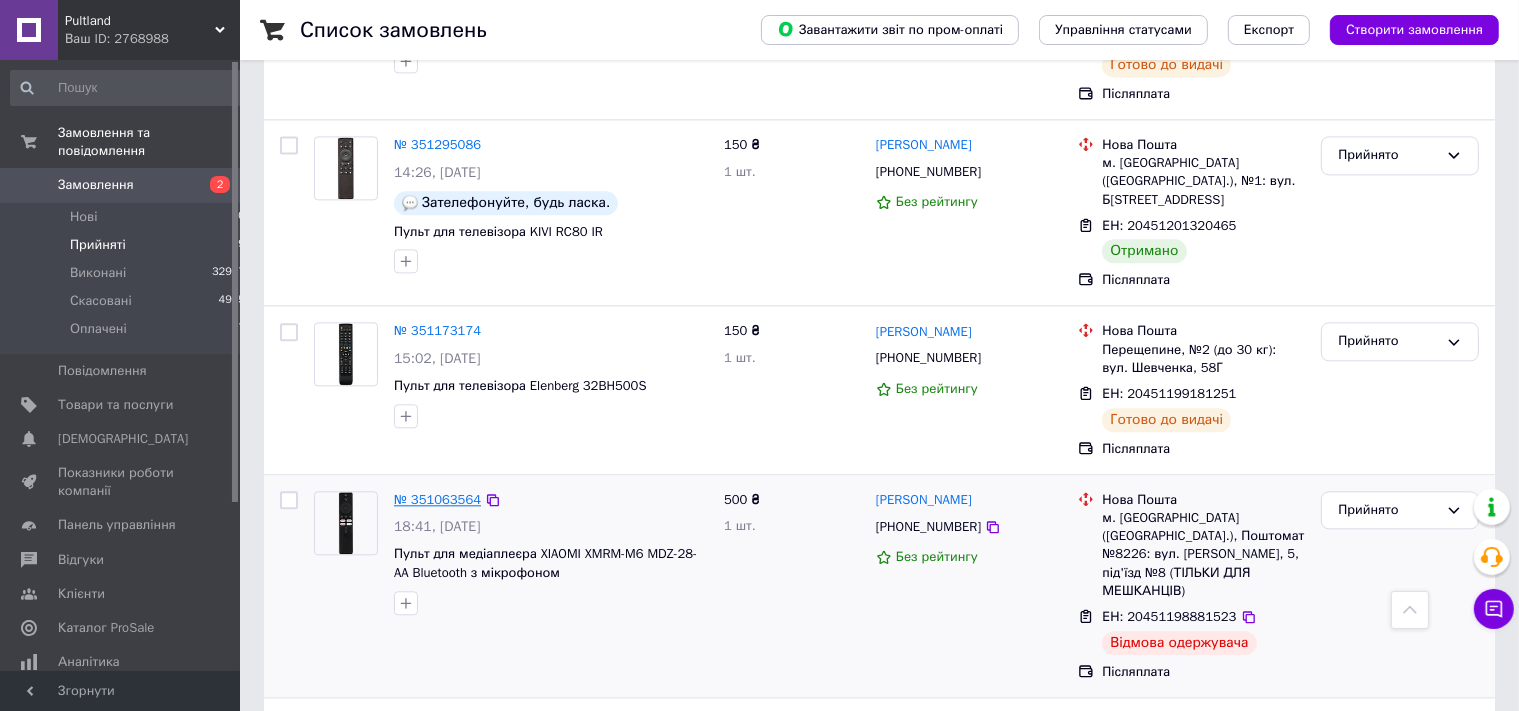 click on "№ 351063564" at bounding box center (437, 499) 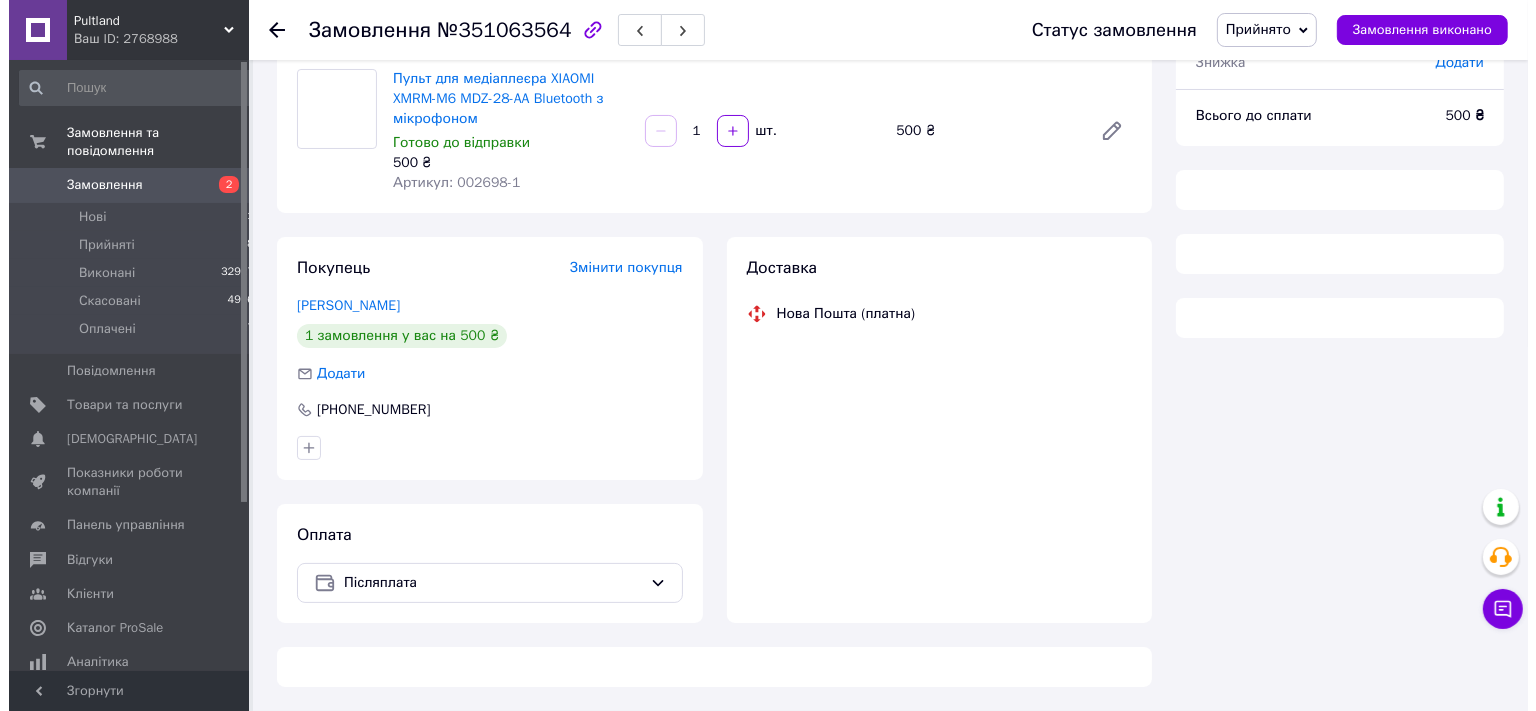 scroll, scrollTop: 162, scrollLeft: 0, axis: vertical 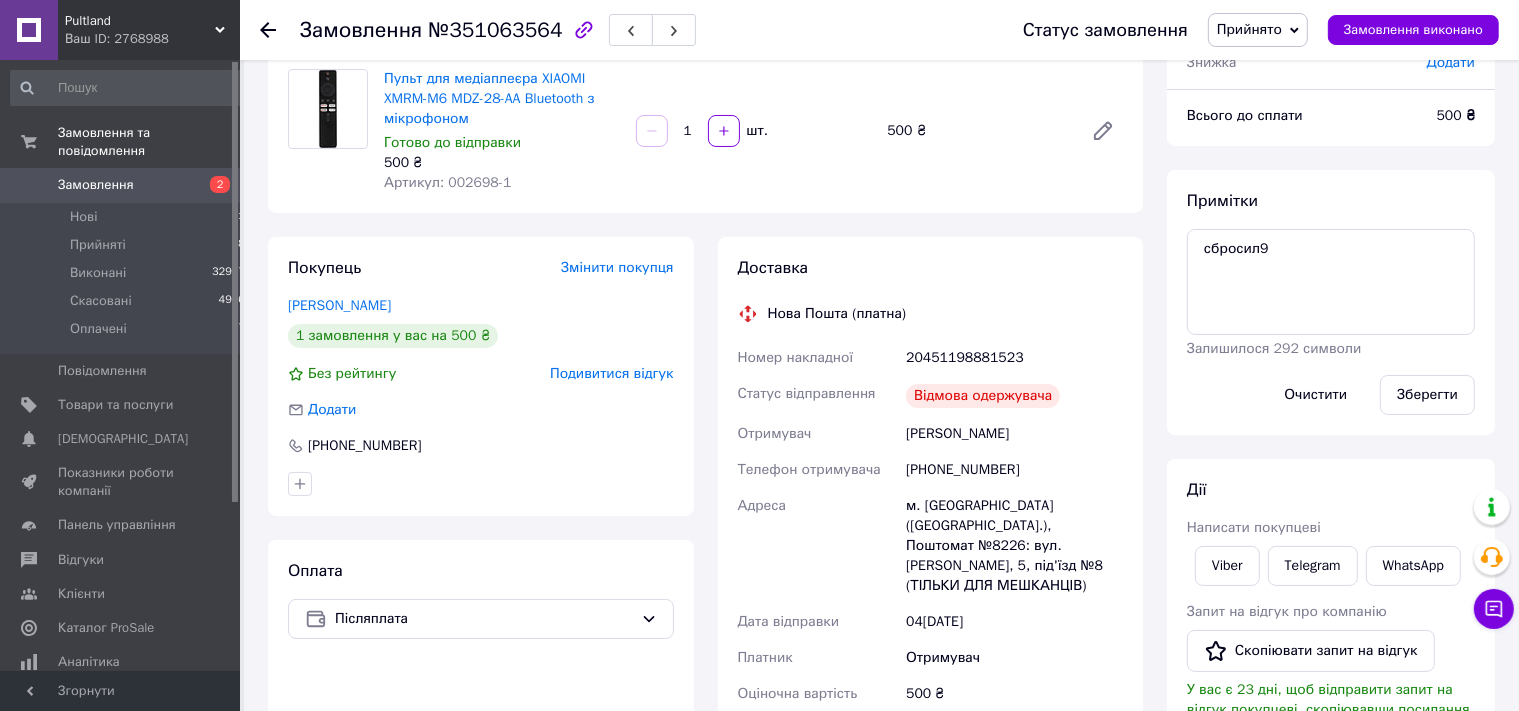 click on "Подивитися відгук" at bounding box center (611, 373) 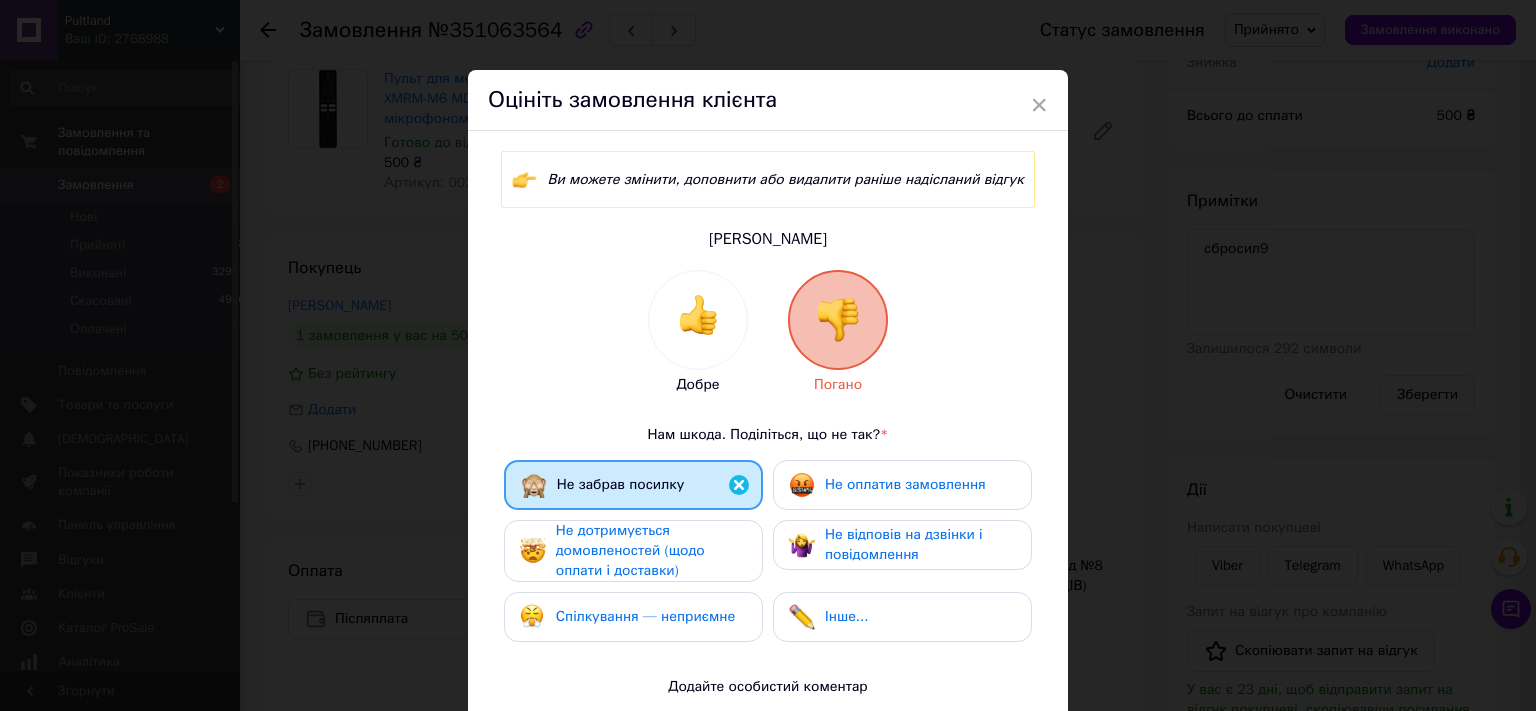 click on "Не оплатив замовлення" at bounding box center [905, 484] 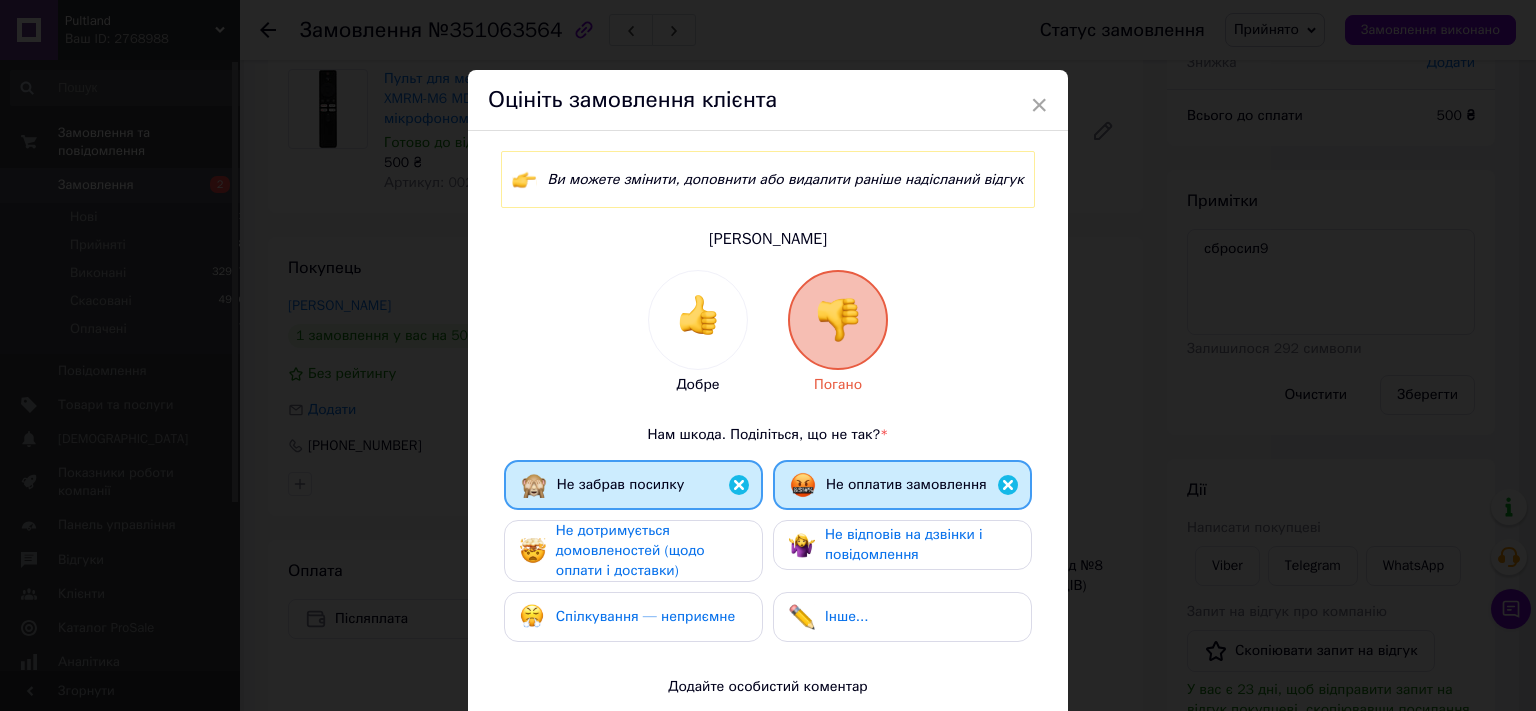drag, startPoint x: 870, startPoint y: 558, endPoint x: 642, endPoint y: 558, distance: 228 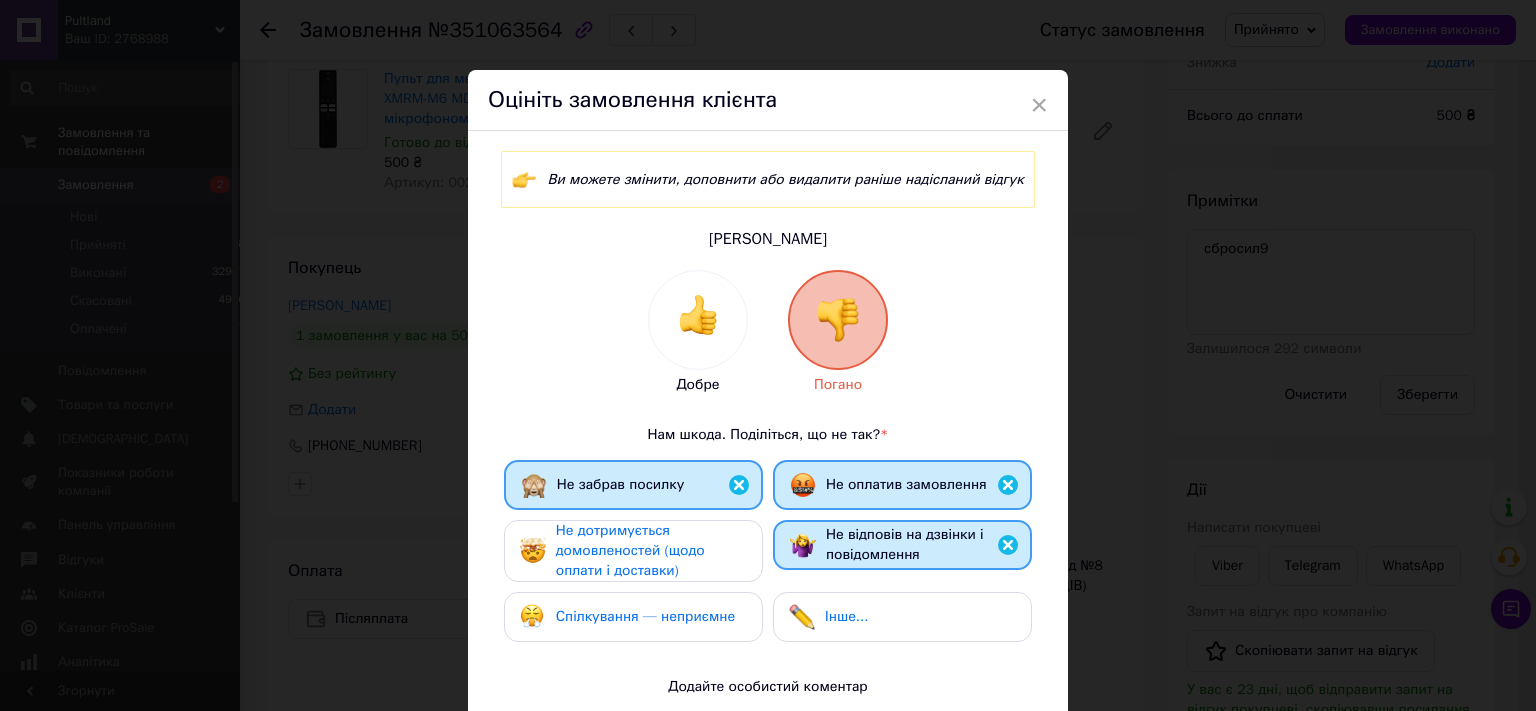 click on "Не дотримується домовленостей (щодо оплати і доставки)" at bounding box center [630, 550] 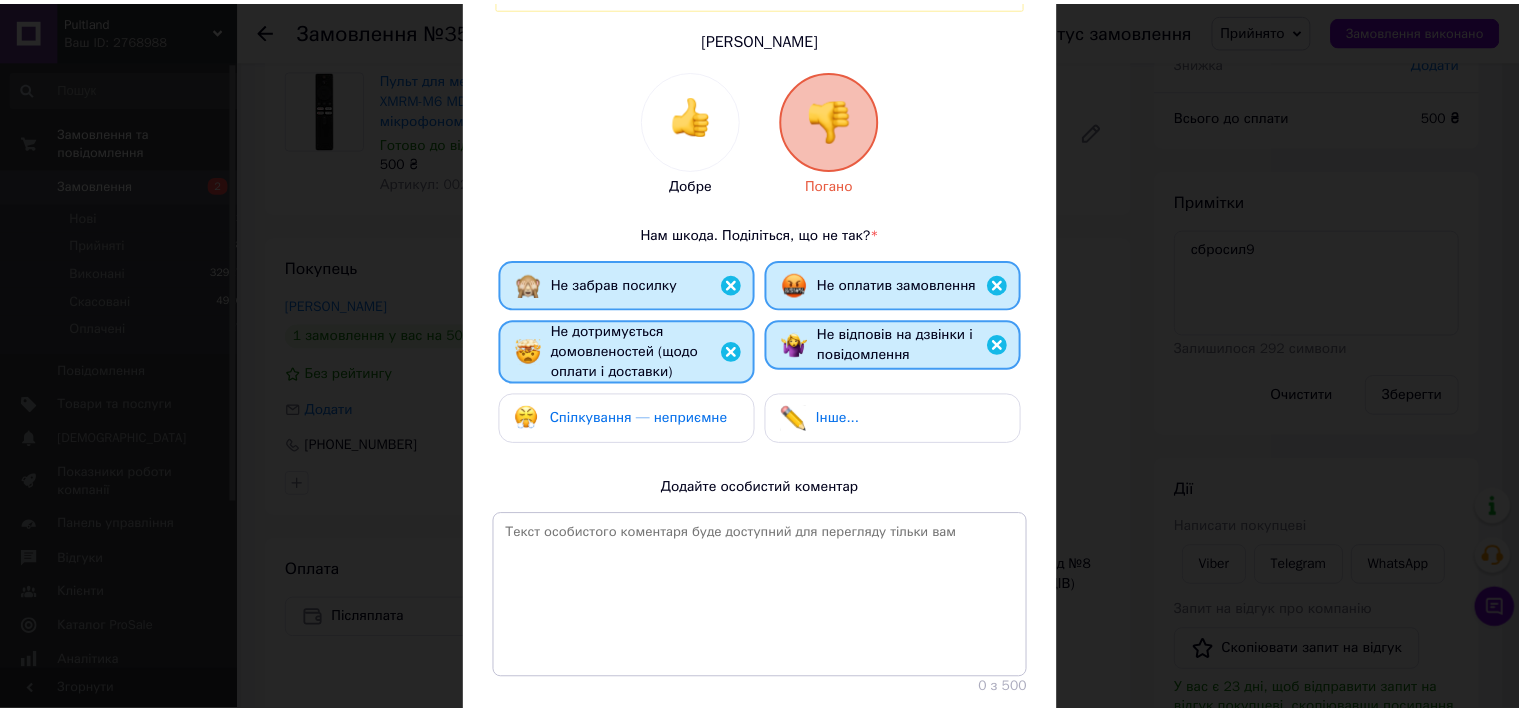 scroll, scrollTop: 366, scrollLeft: 0, axis: vertical 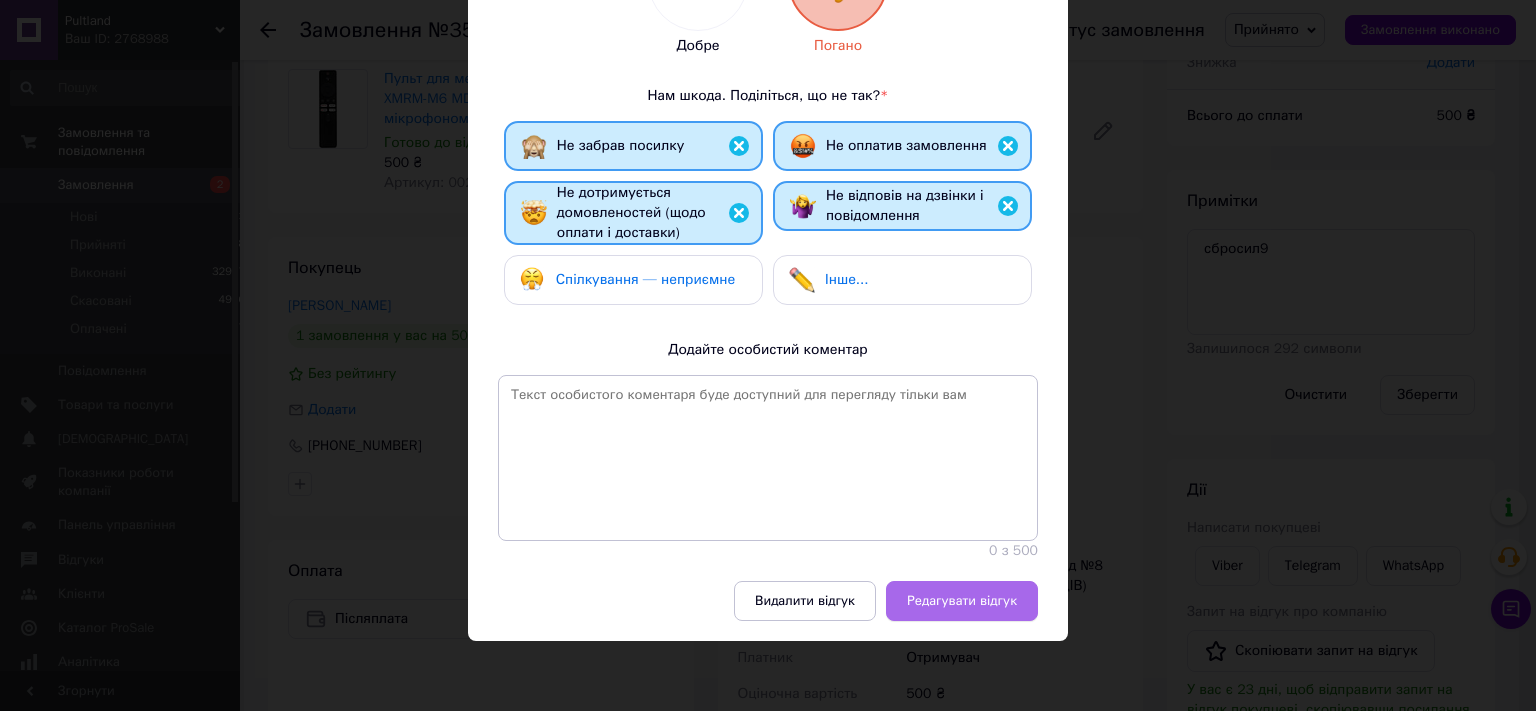 click on "Редагувати відгук" at bounding box center [962, 601] 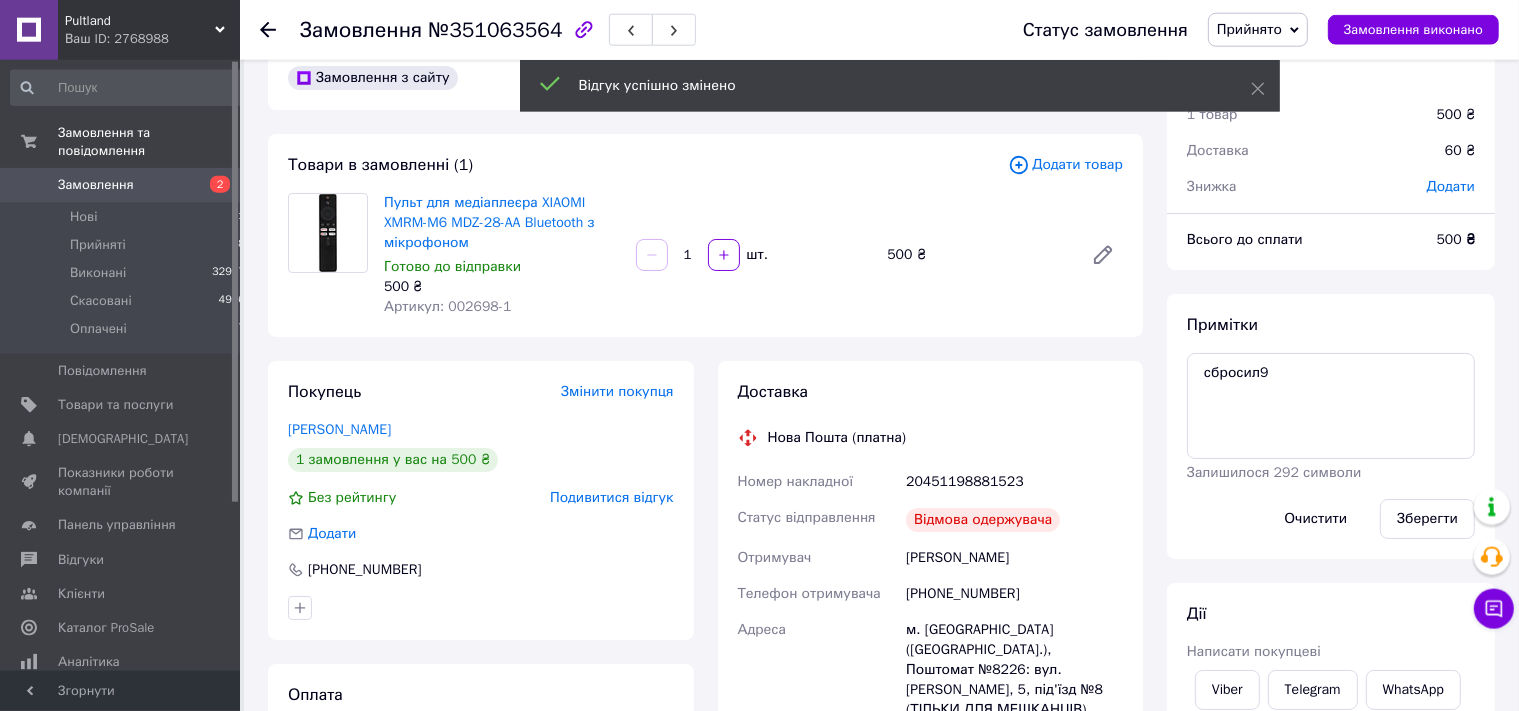 scroll, scrollTop: 0, scrollLeft: 0, axis: both 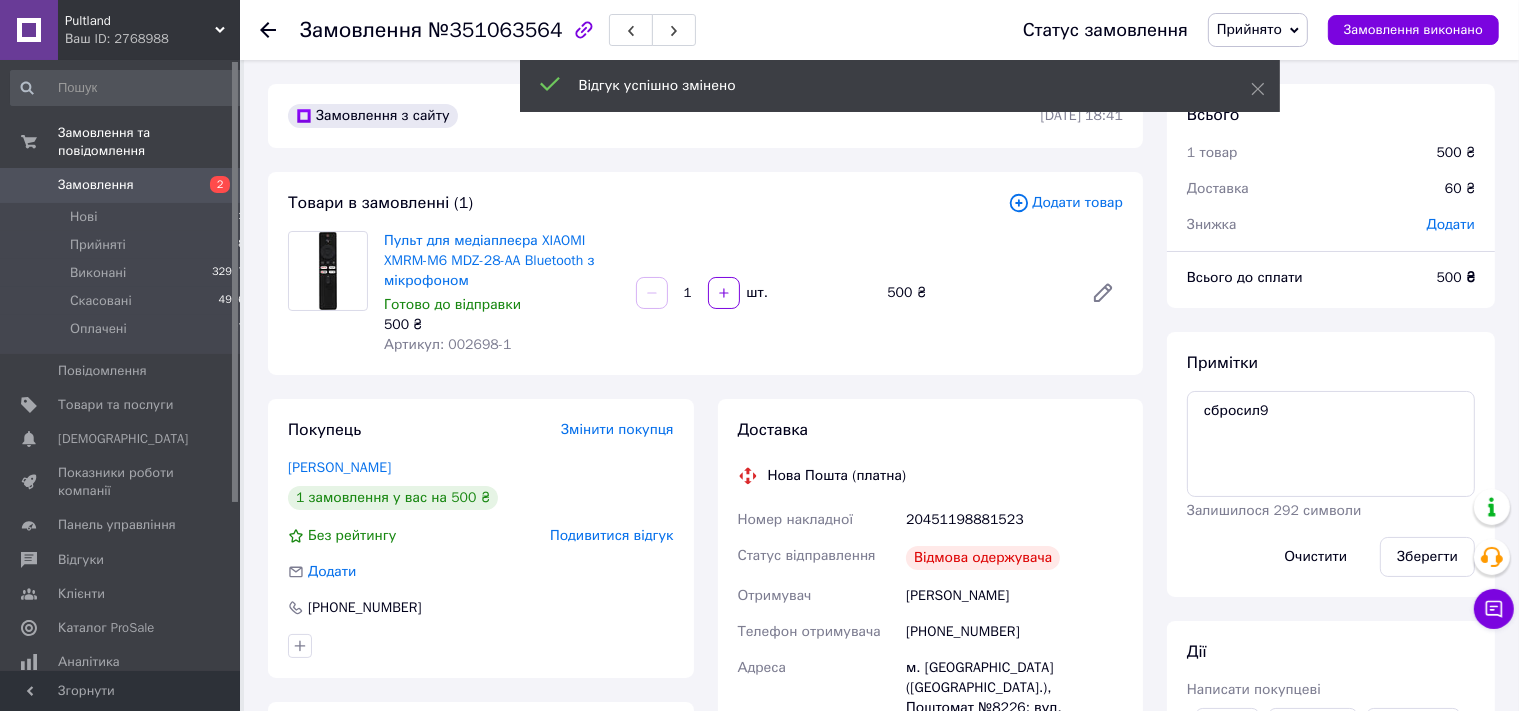 click on "Прийнято" at bounding box center (1249, 29) 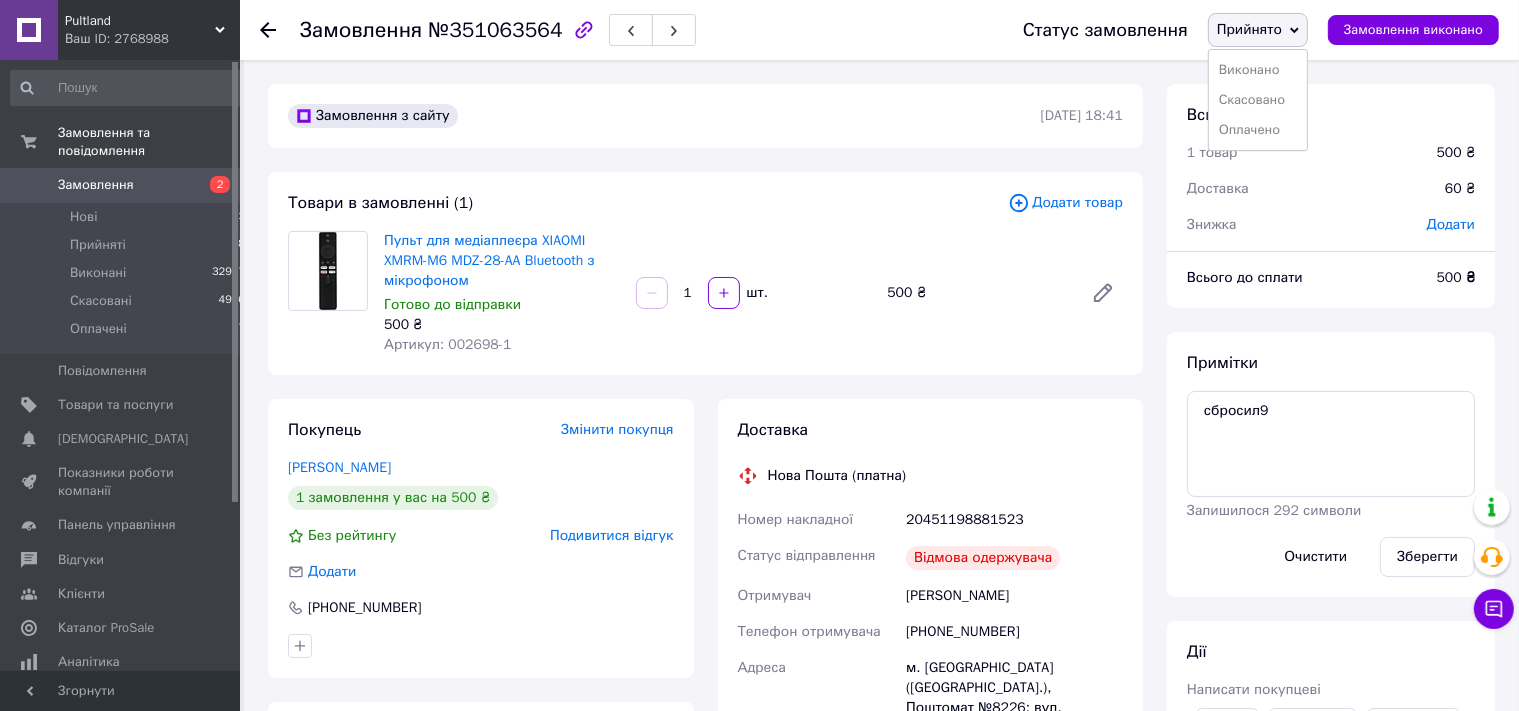 click on "Скасовано" at bounding box center [1258, 100] 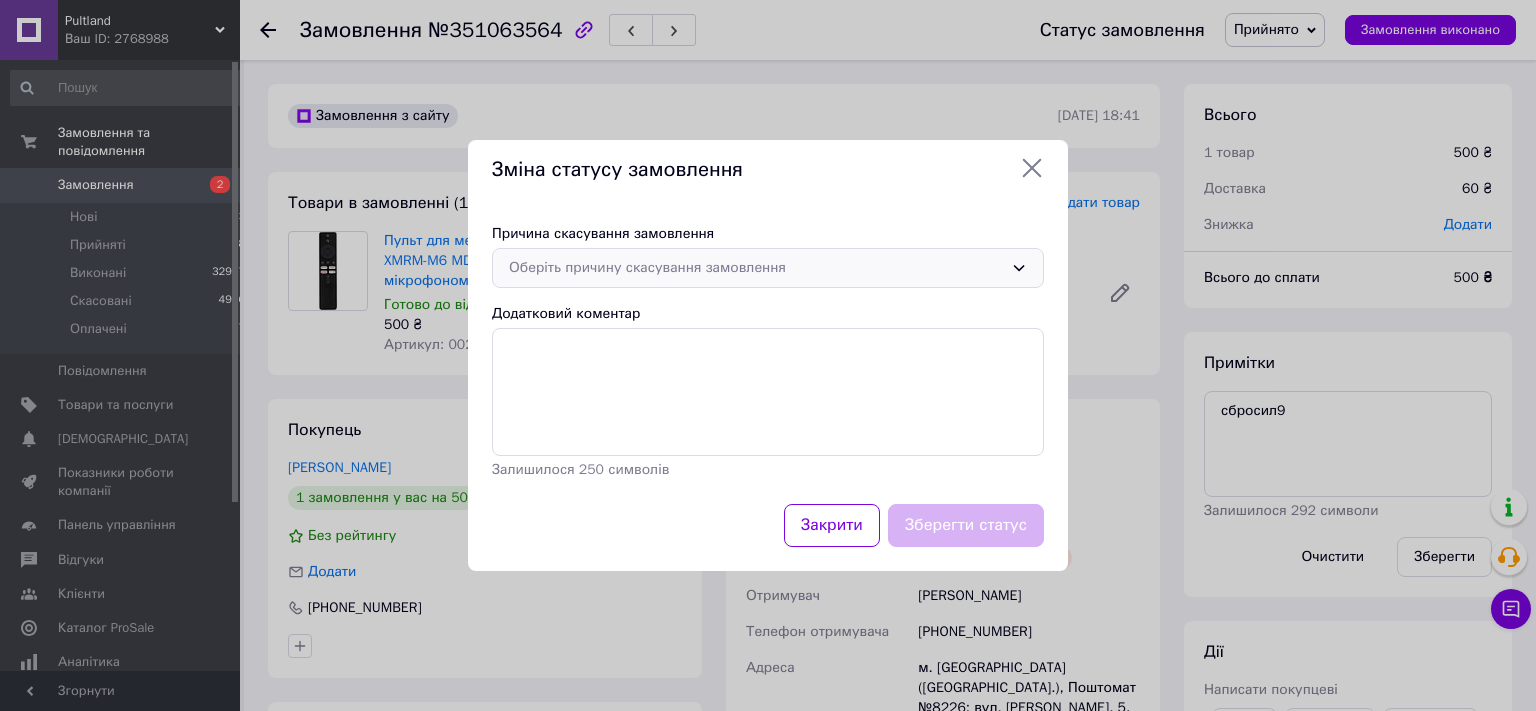 click on "Оберіть причину скасування замовлення" at bounding box center (756, 268) 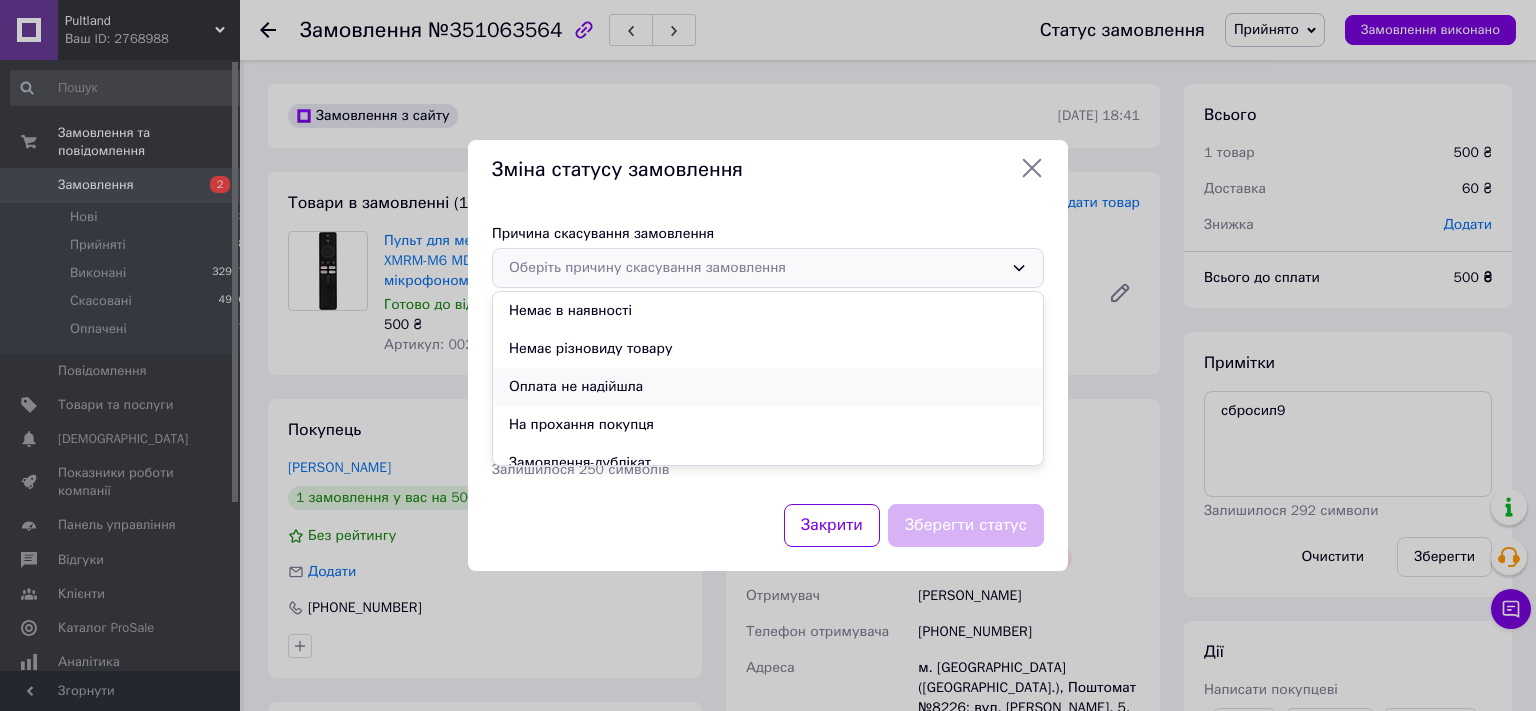 click on "Оплата не надійшла" at bounding box center (768, 387) 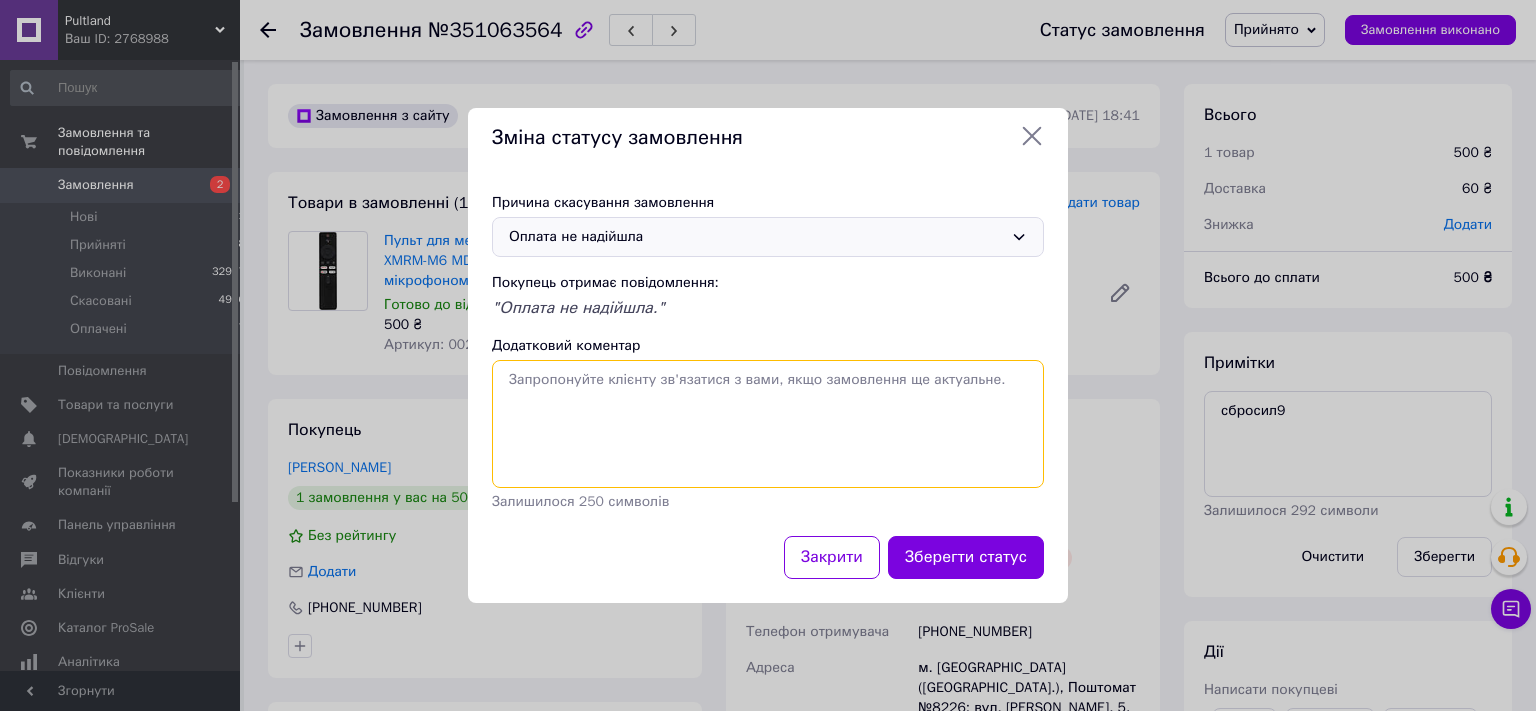 click on "Додатковий коментар" at bounding box center [768, 424] 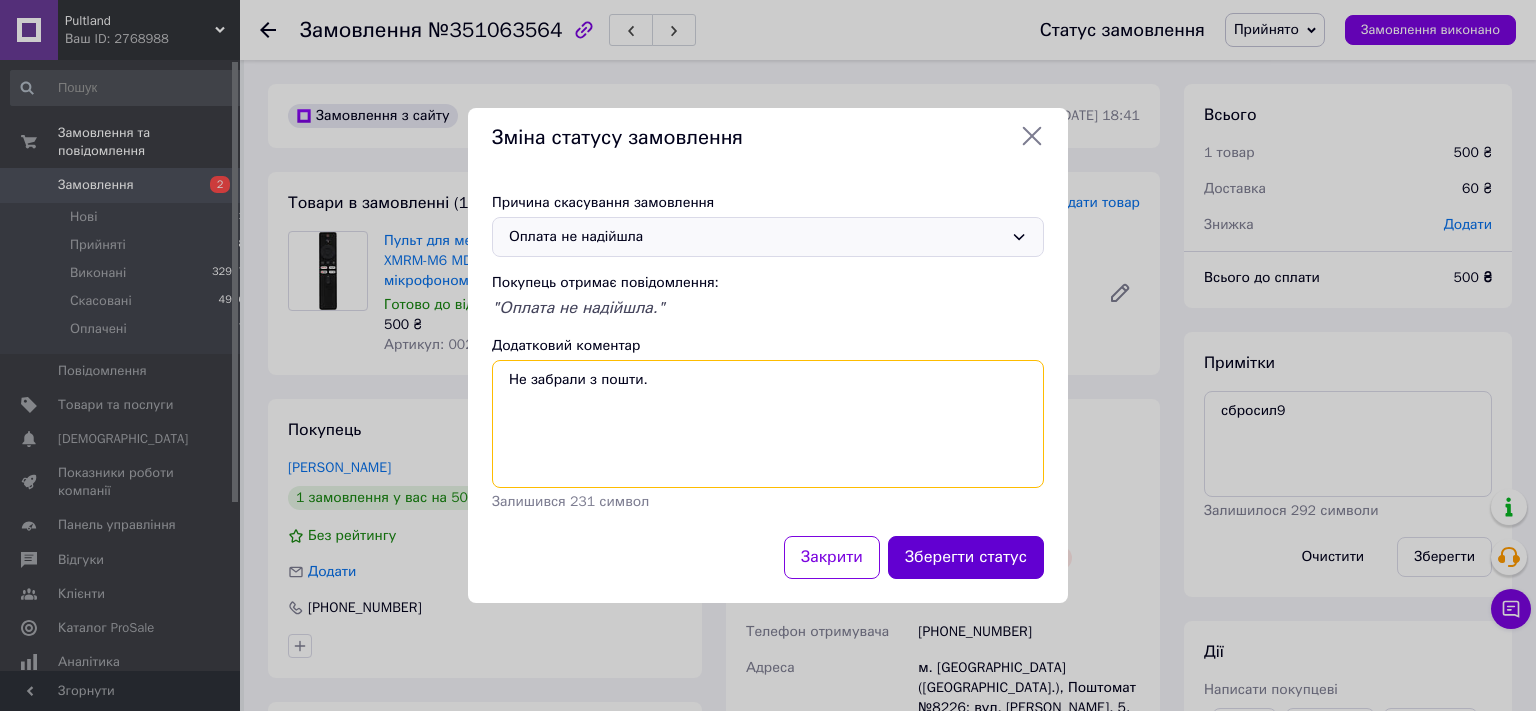 type on "Не забрали з пошти." 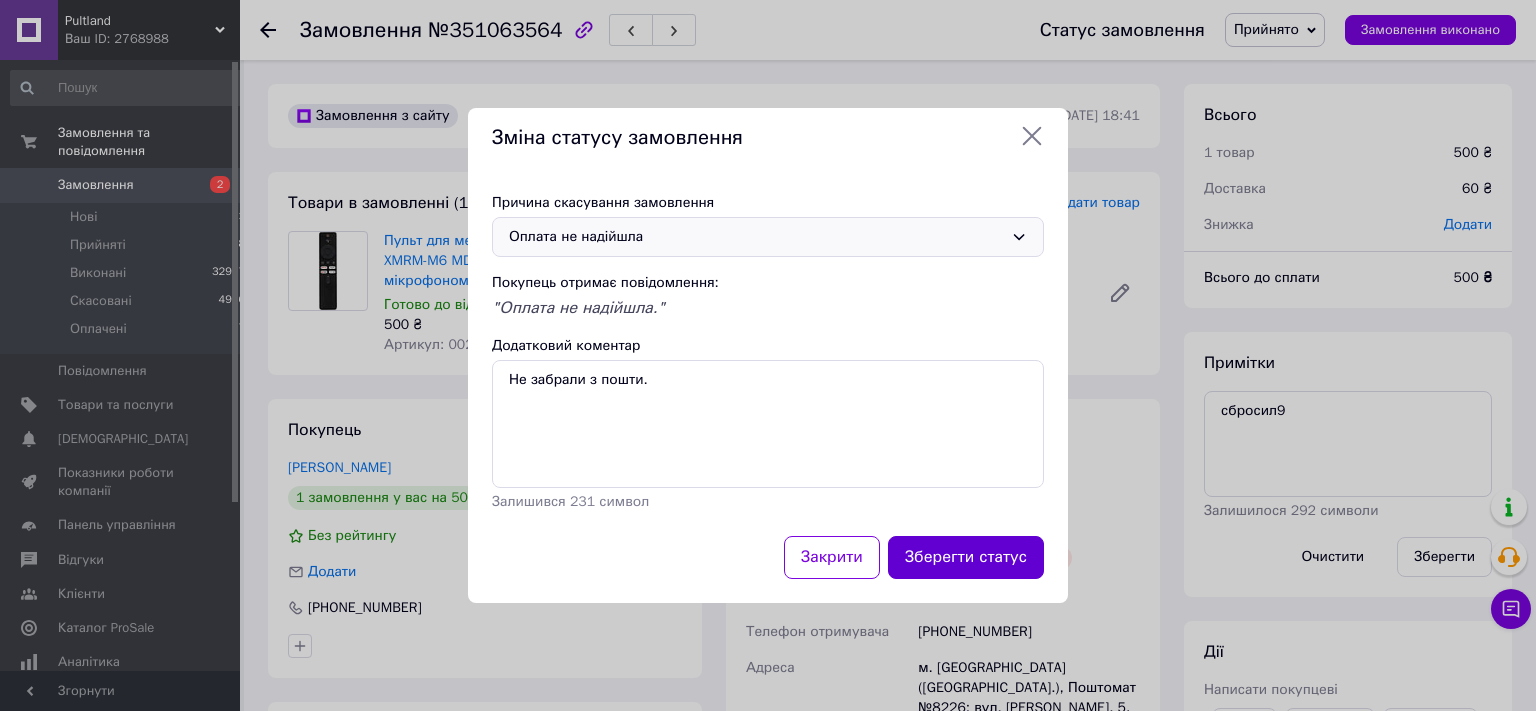 click on "Зберегти статус" at bounding box center [966, 557] 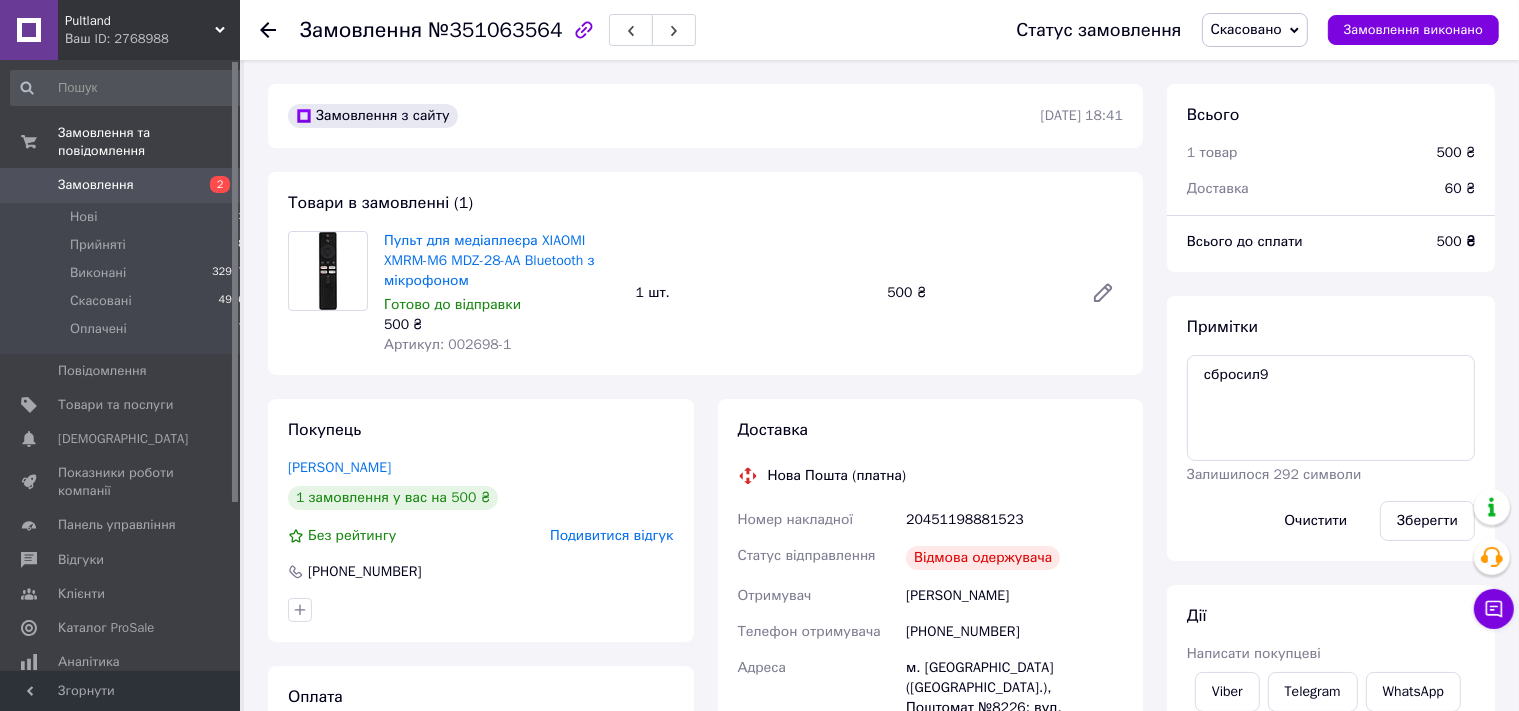 click 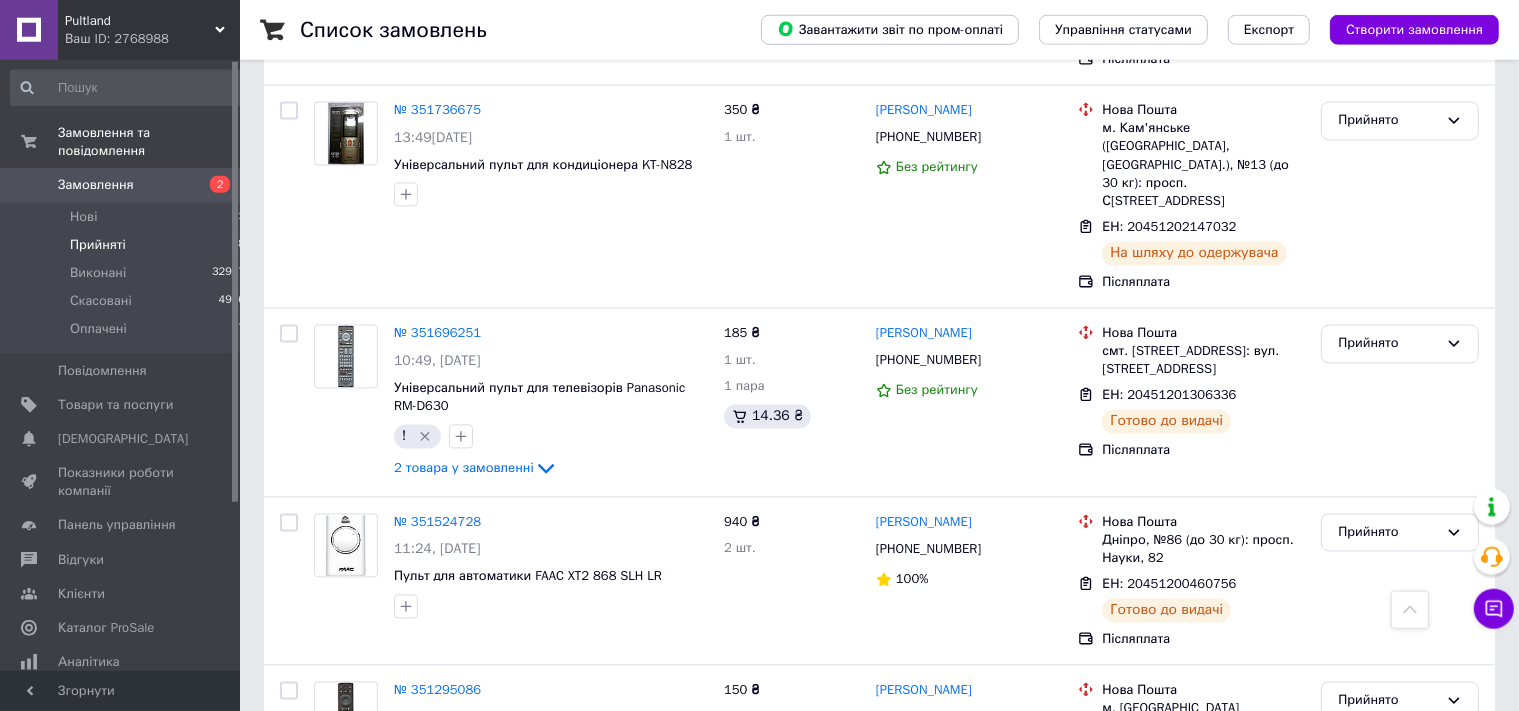 scroll, scrollTop: 3988, scrollLeft: 0, axis: vertical 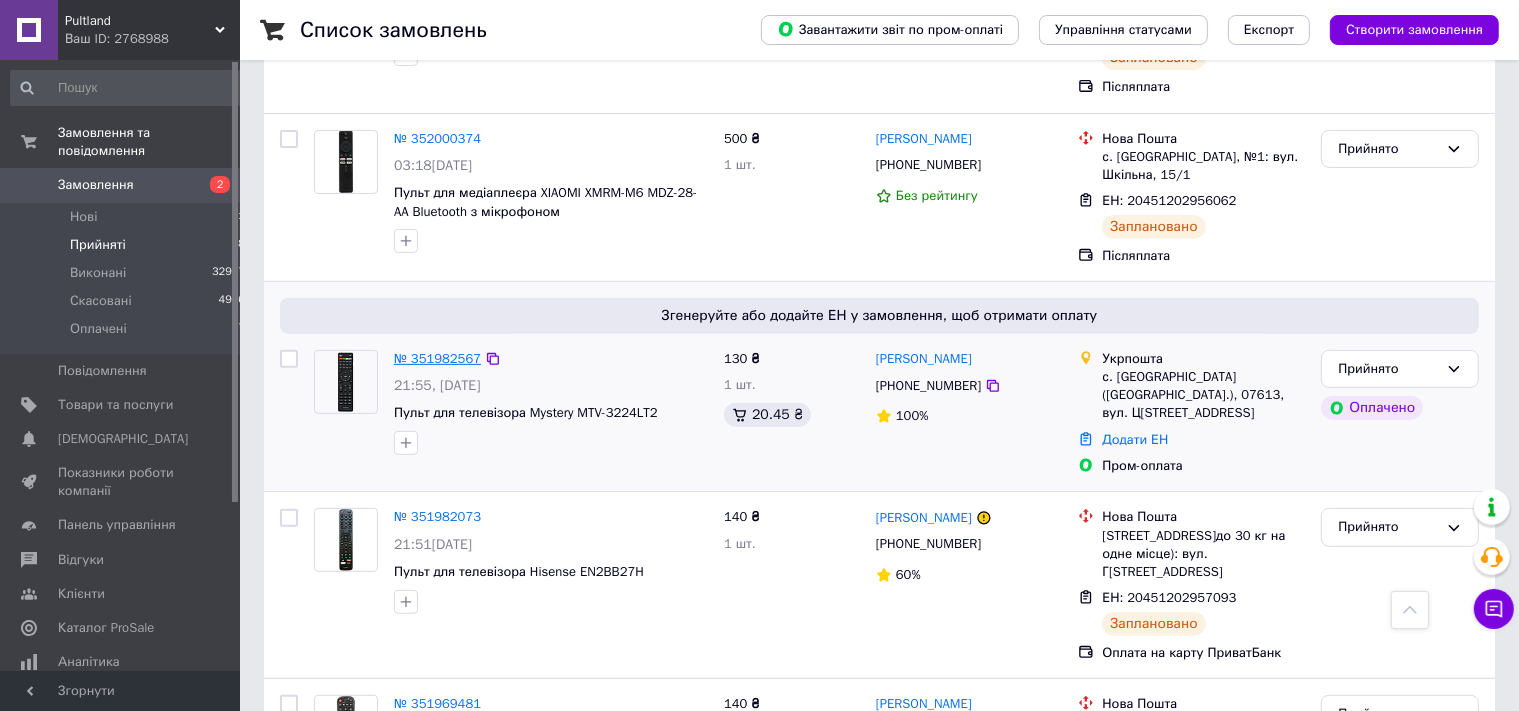 click on "№ 351982567" at bounding box center [437, 358] 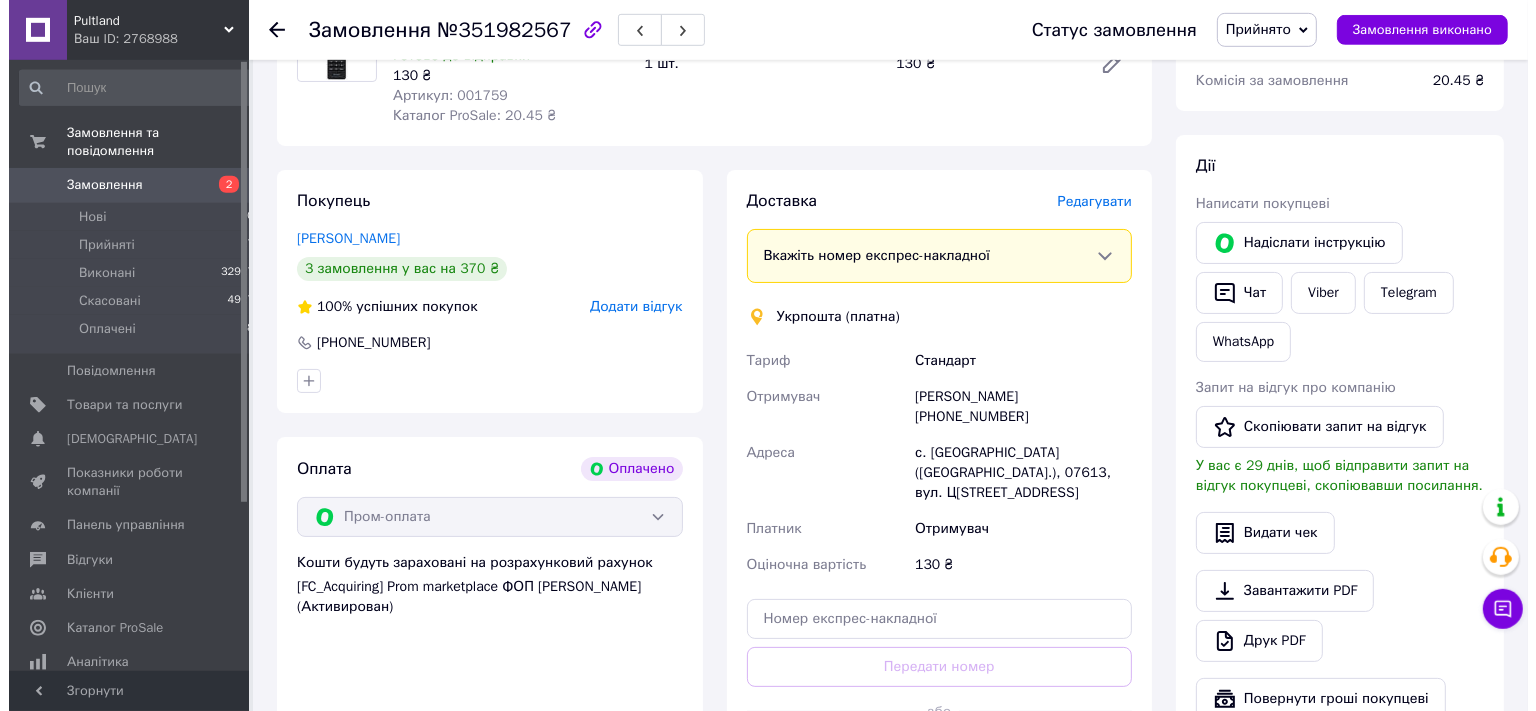 scroll, scrollTop: 297, scrollLeft: 0, axis: vertical 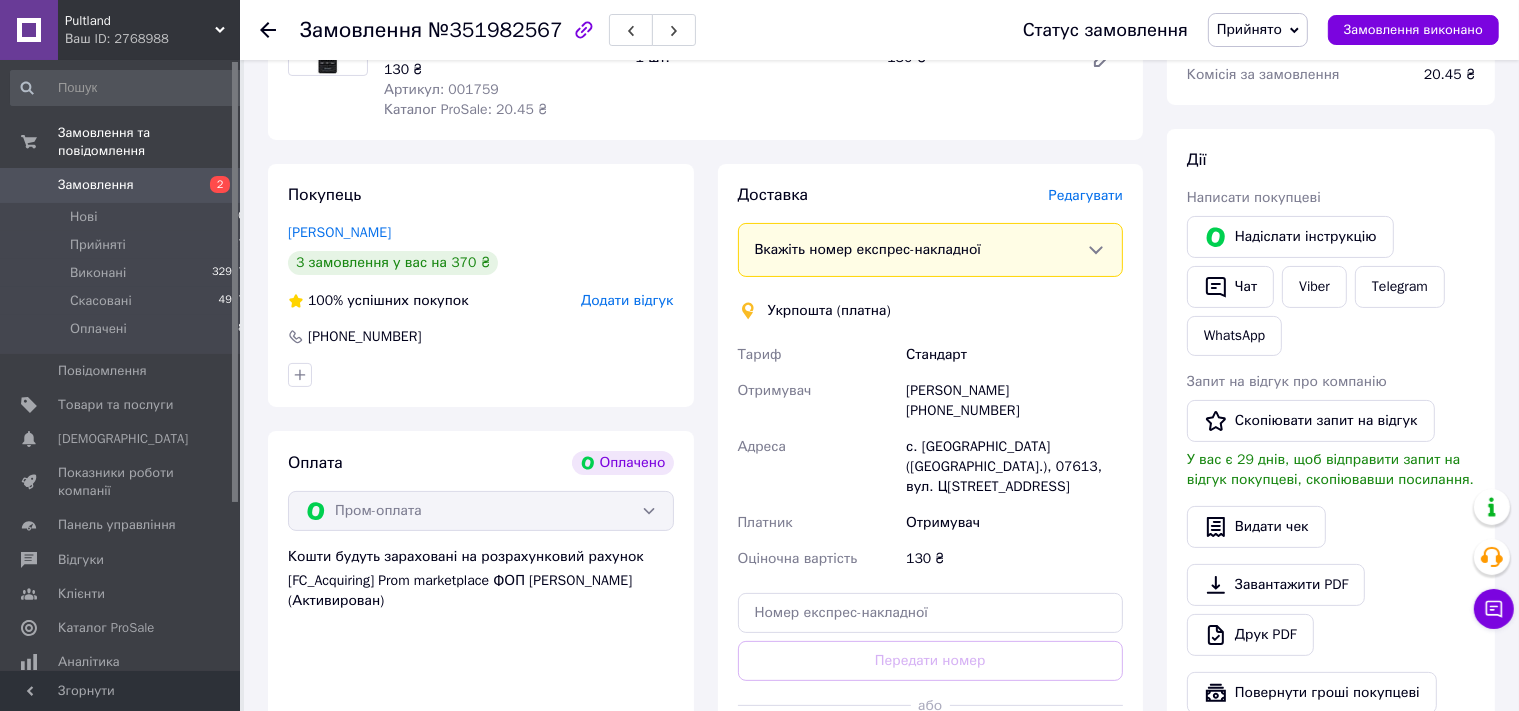click on "Редагувати" at bounding box center [1086, 195] 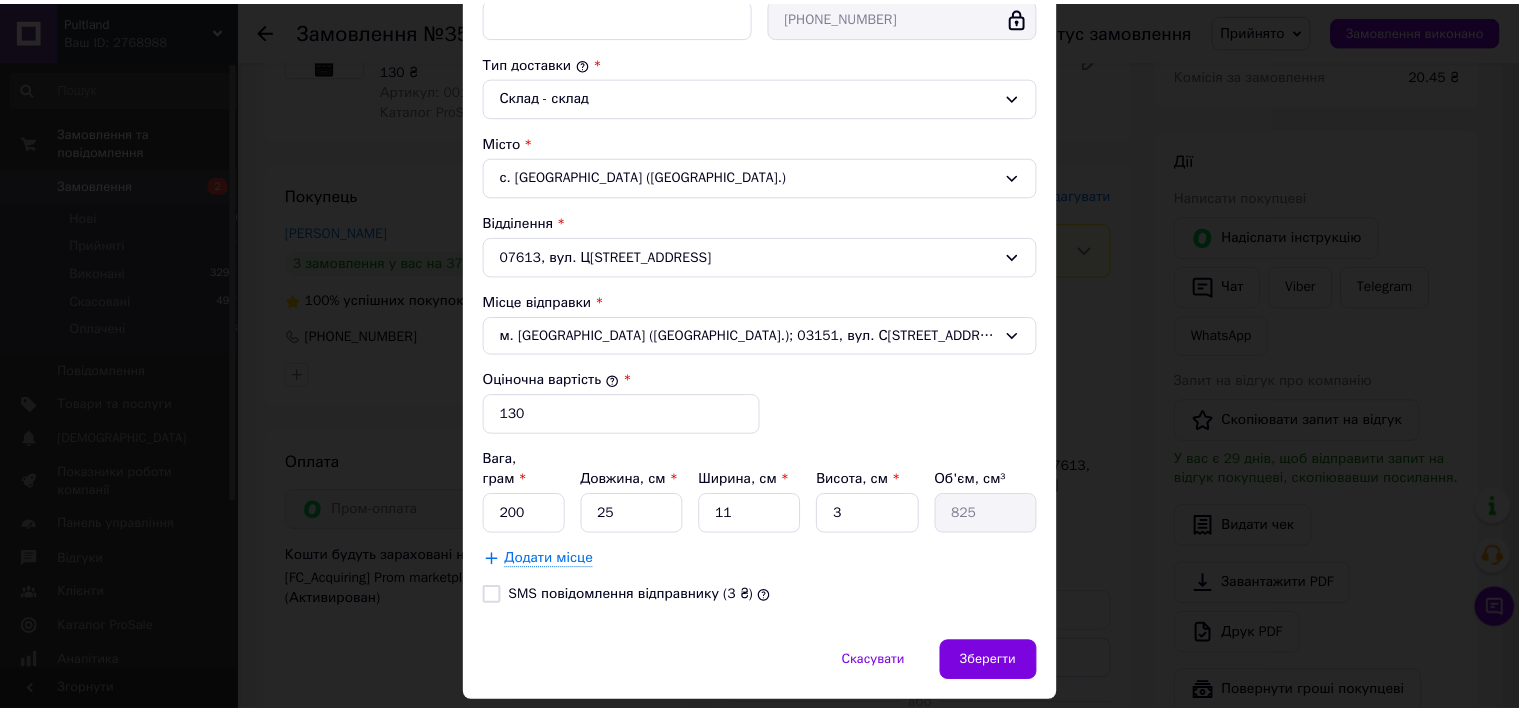 scroll, scrollTop: 535, scrollLeft: 0, axis: vertical 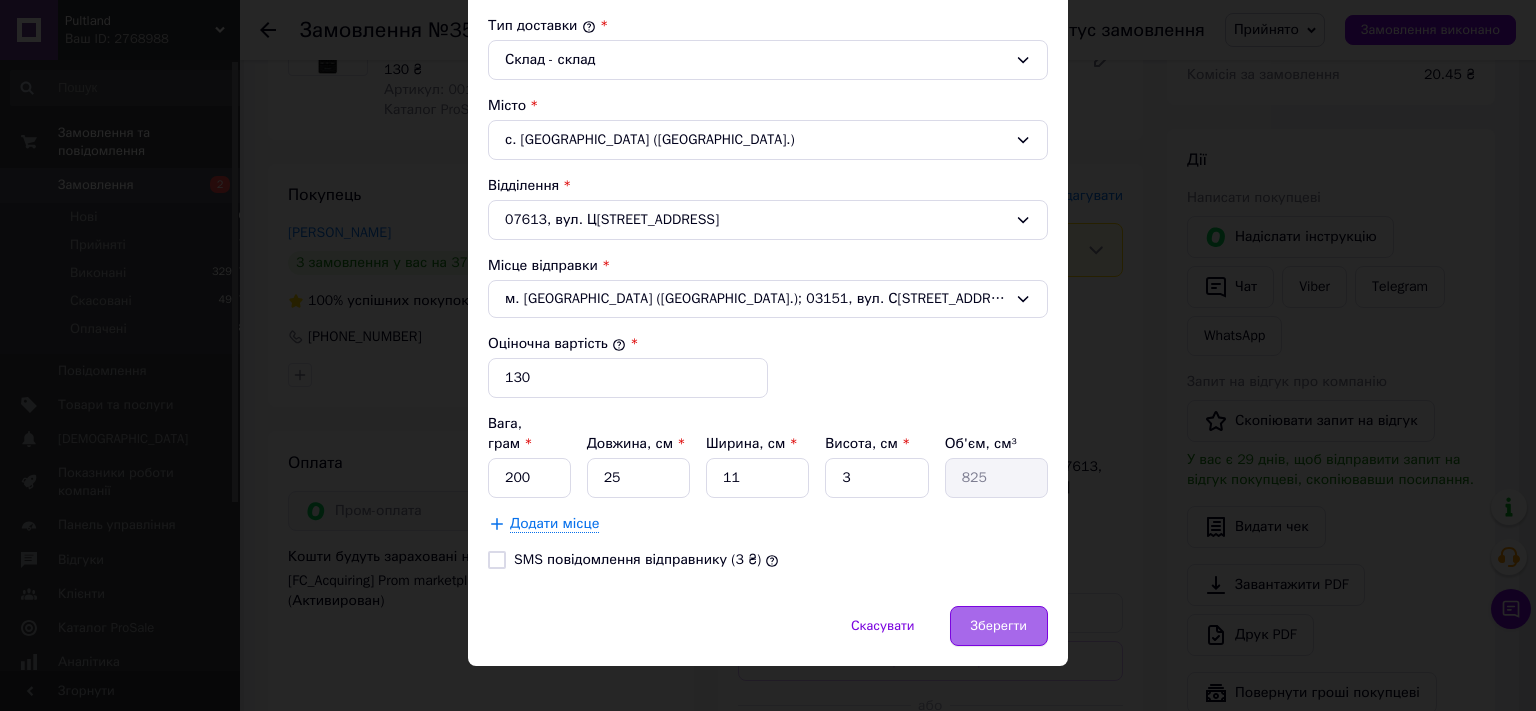 click on "Зберегти" at bounding box center (999, 626) 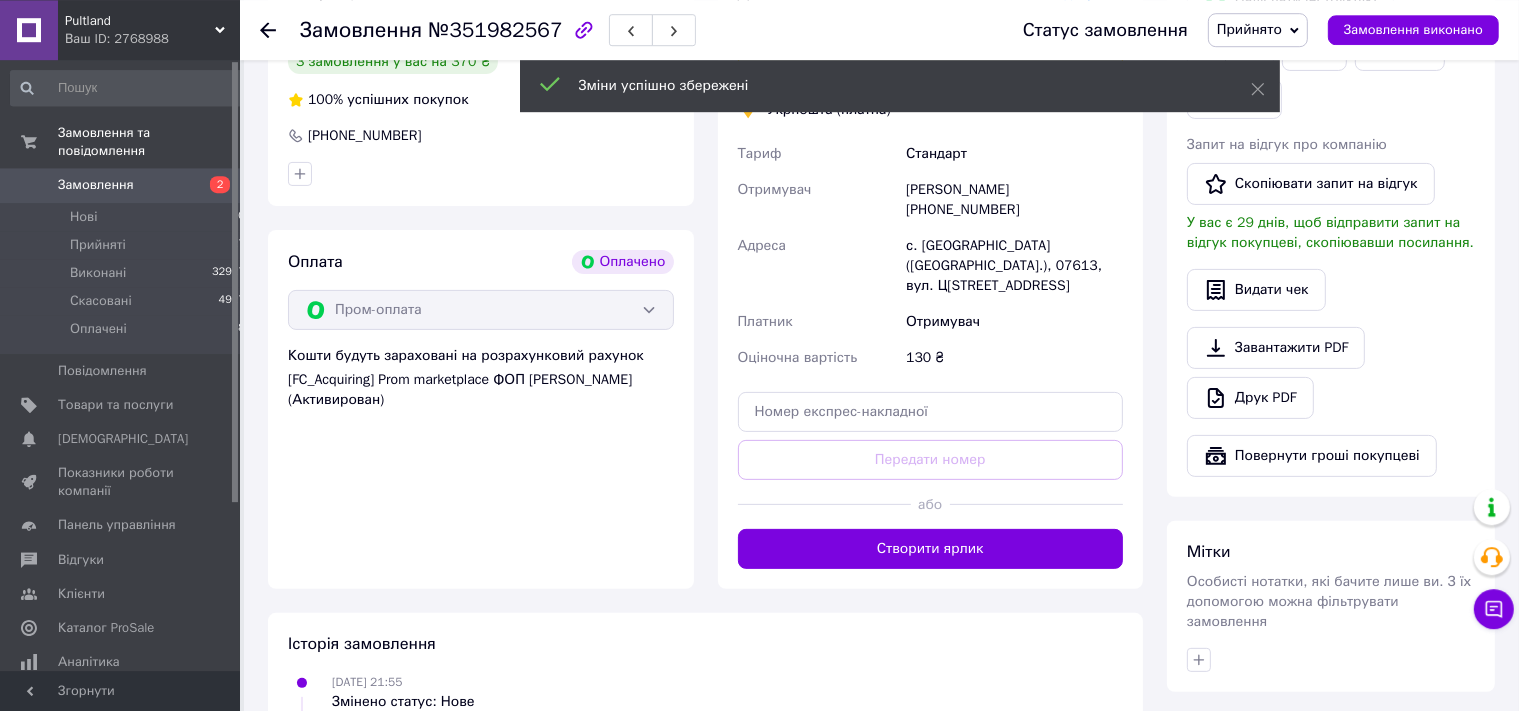 scroll, scrollTop: 614, scrollLeft: 0, axis: vertical 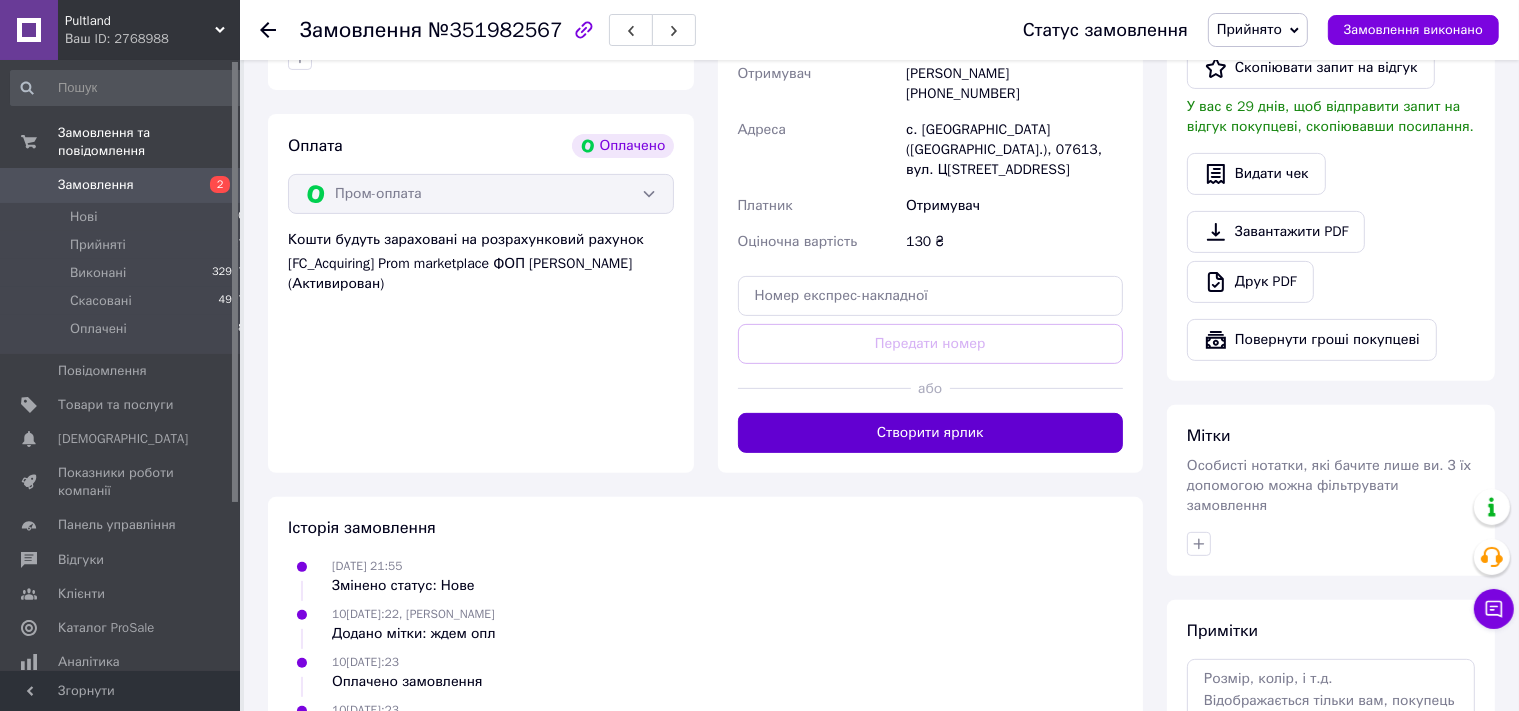click on "Створити ярлик" at bounding box center (931, 433) 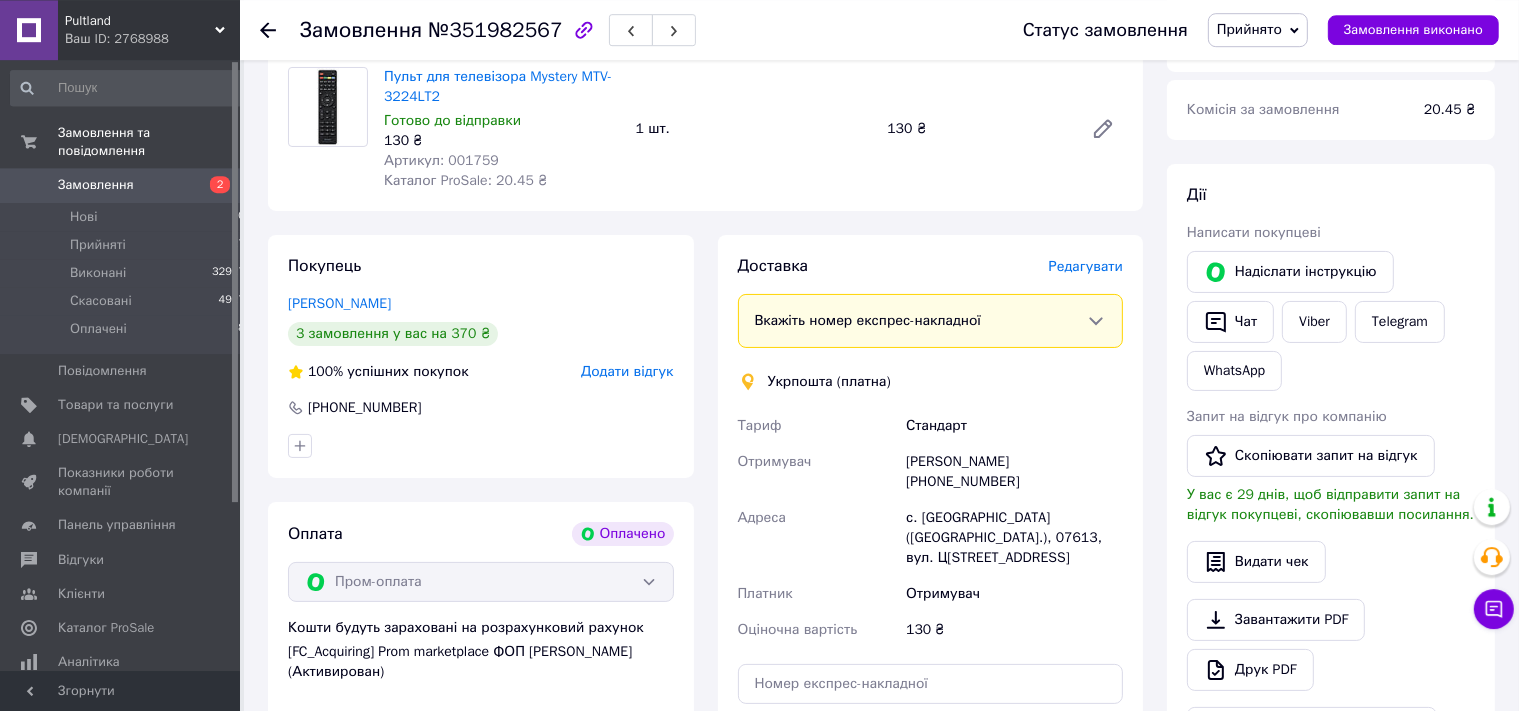 scroll, scrollTop: 192, scrollLeft: 0, axis: vertical 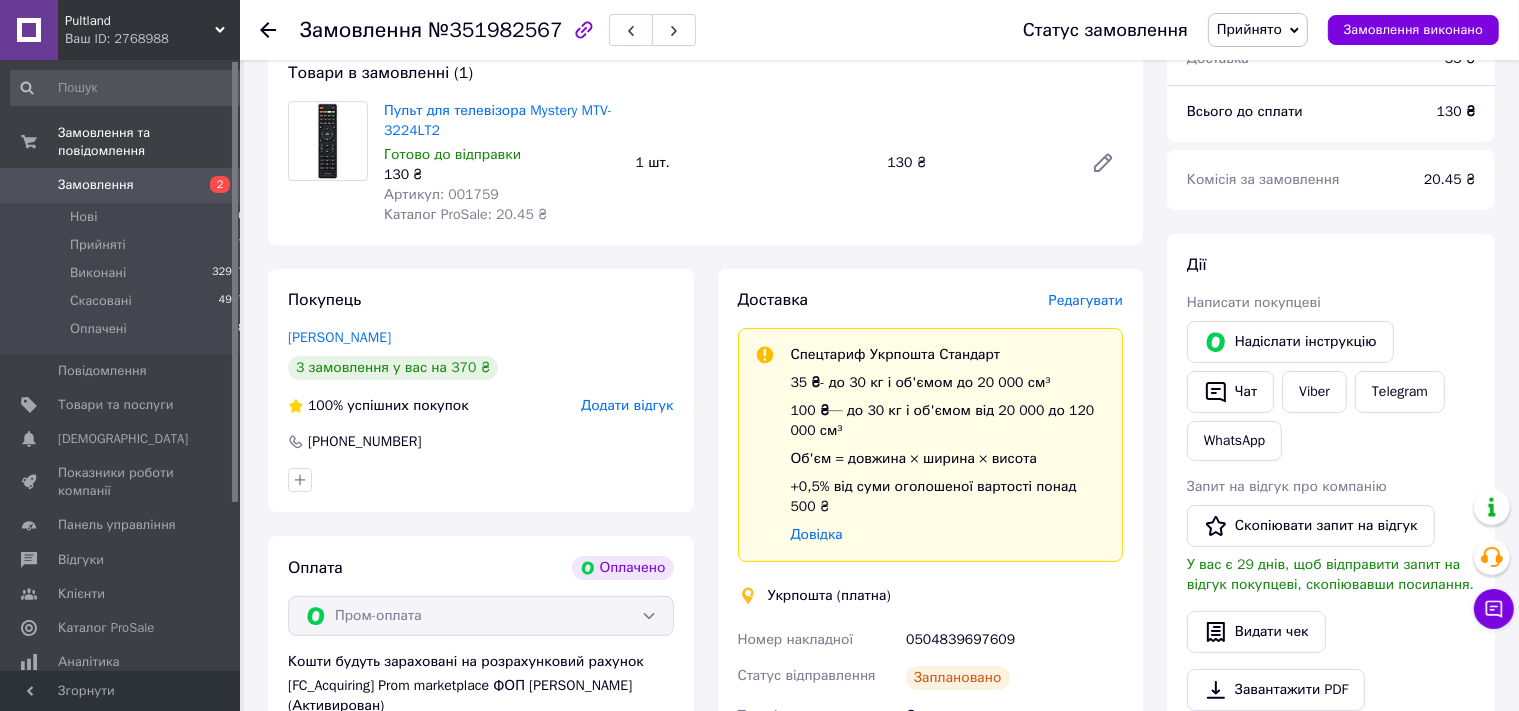 click on "Прийнято" at bounding box center [1249, 29] 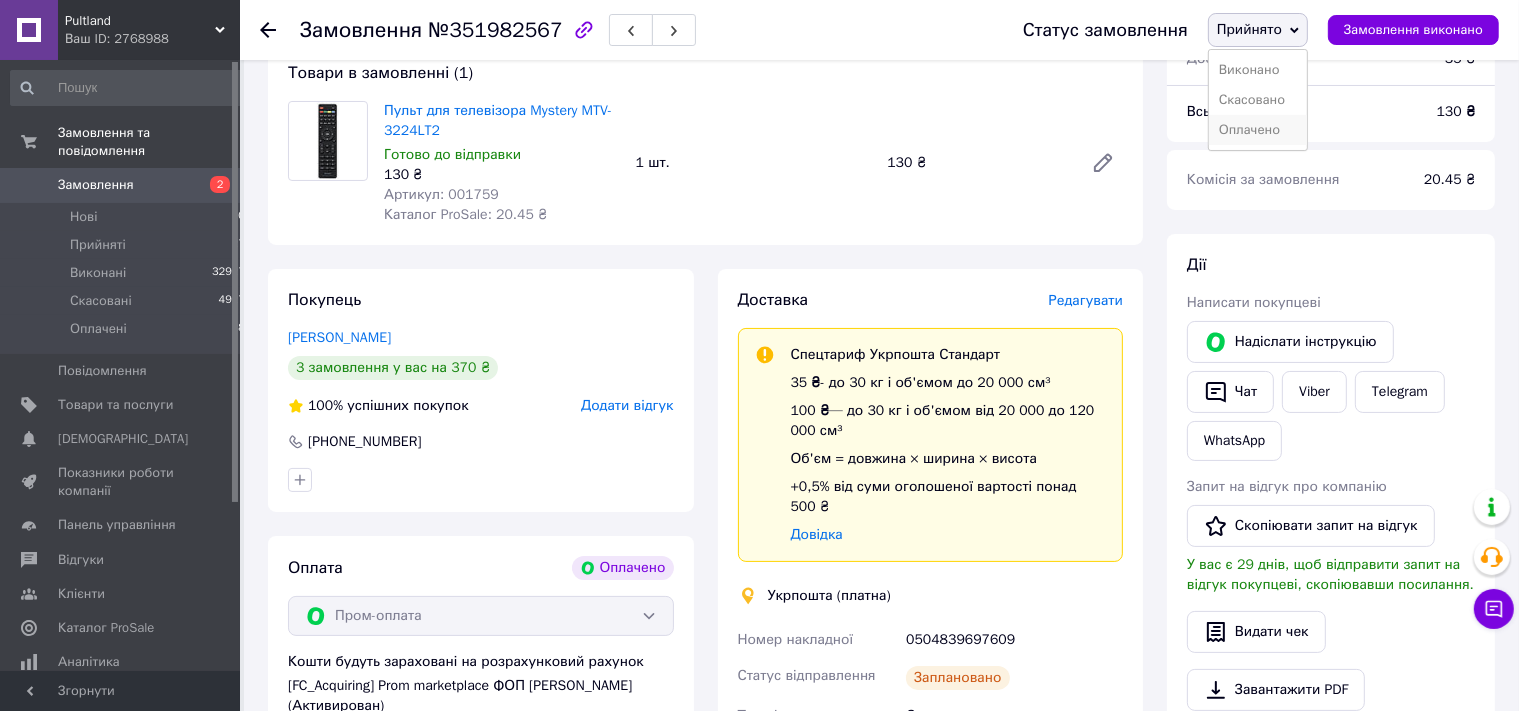 click on "Оплачено" at bounding box center (1258, 130) 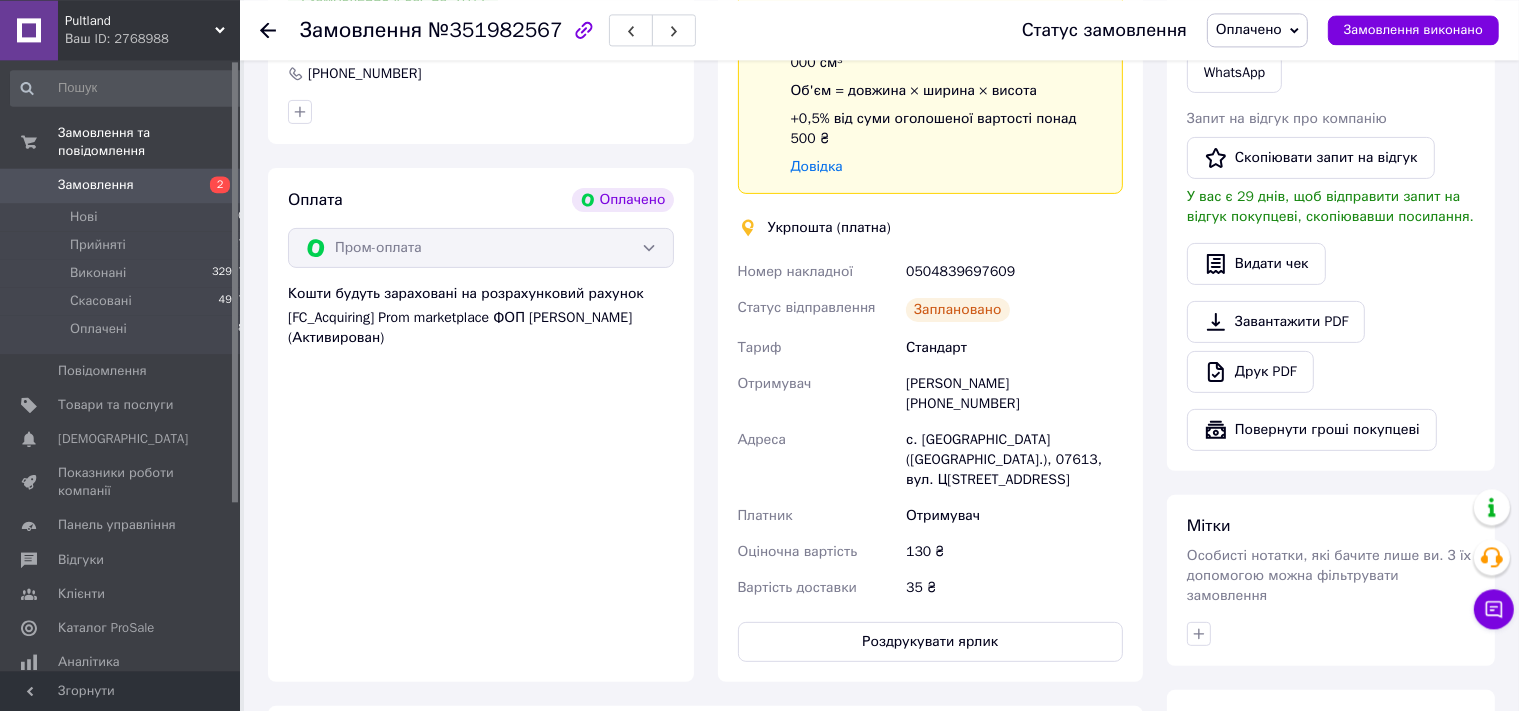 scroll, scrollTop: 614, scrollLeft: 0, axis: vertical 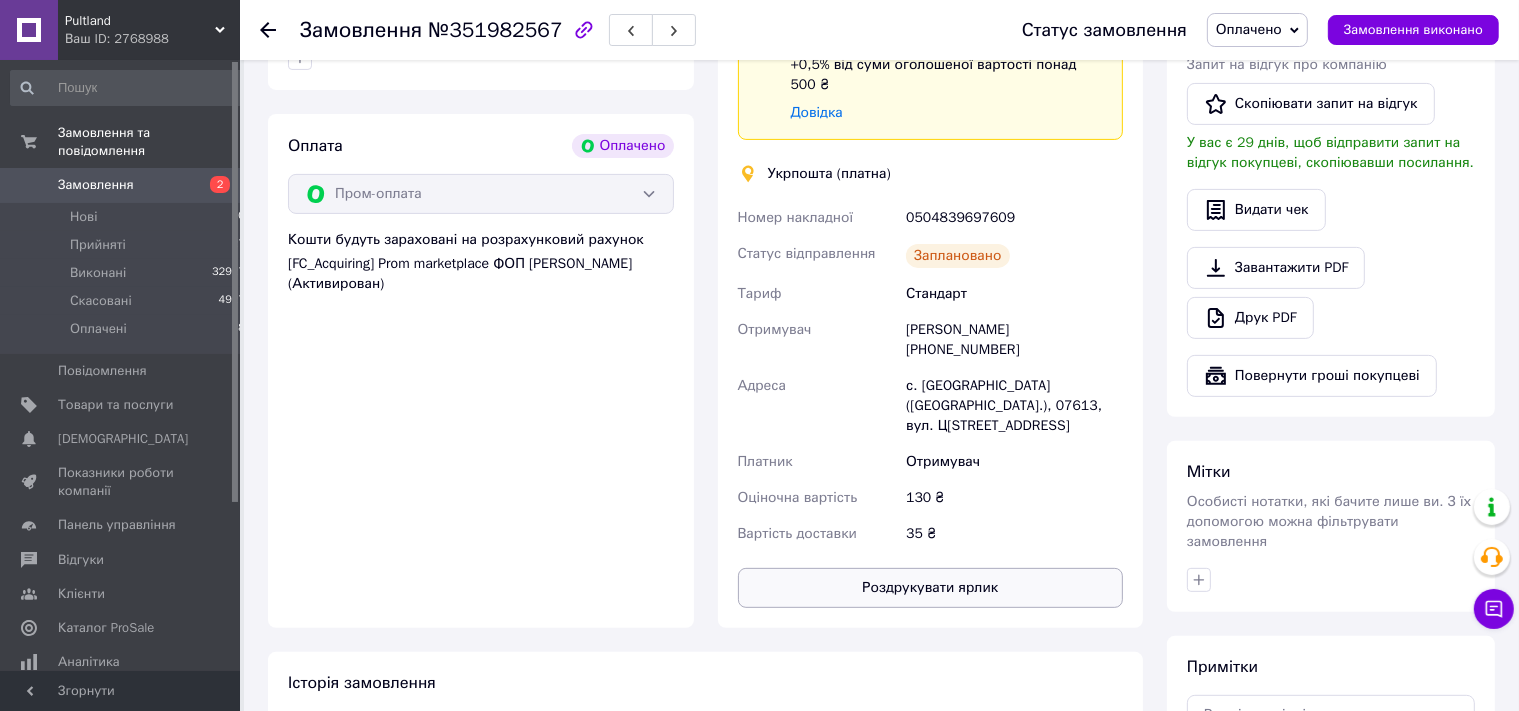 click on "Роздрукувати ярлик" at bounding box center [931, 588] 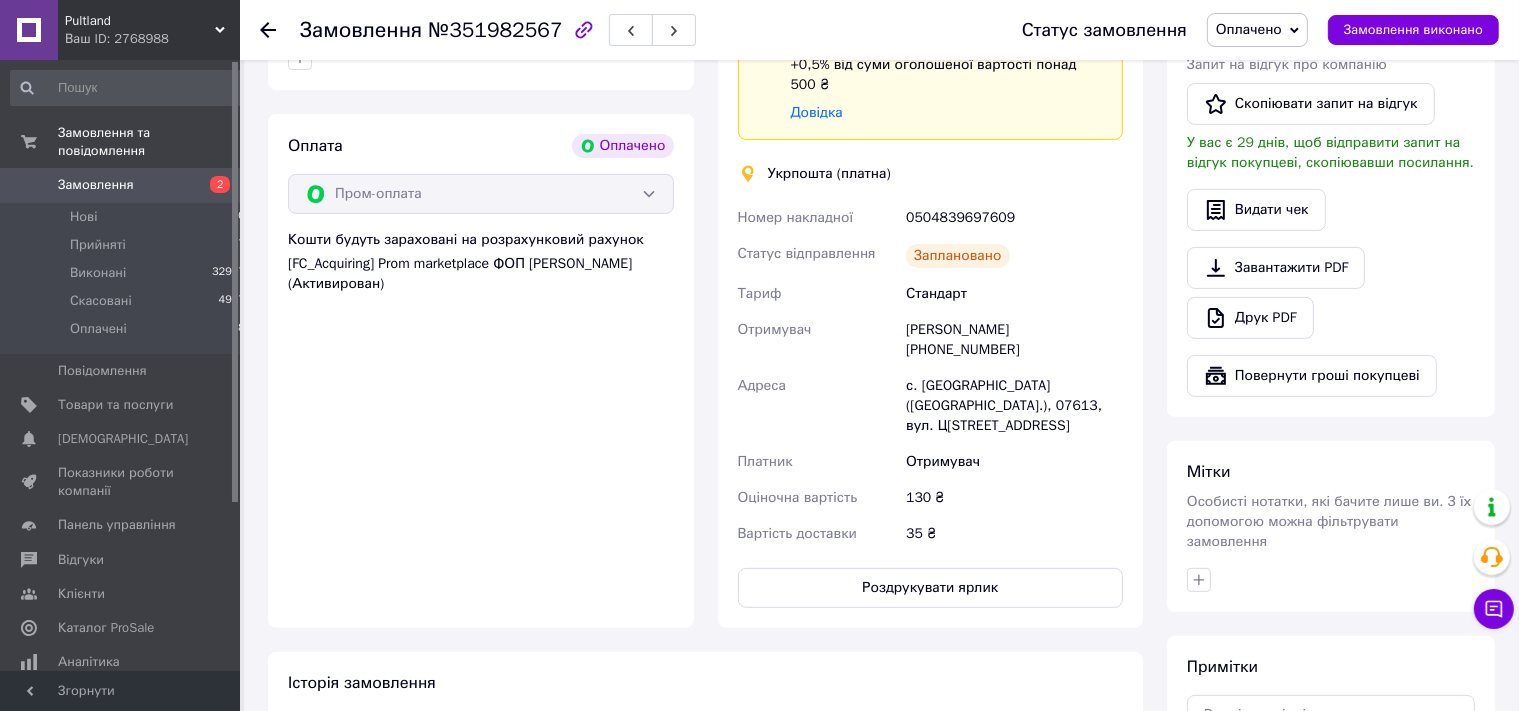 click 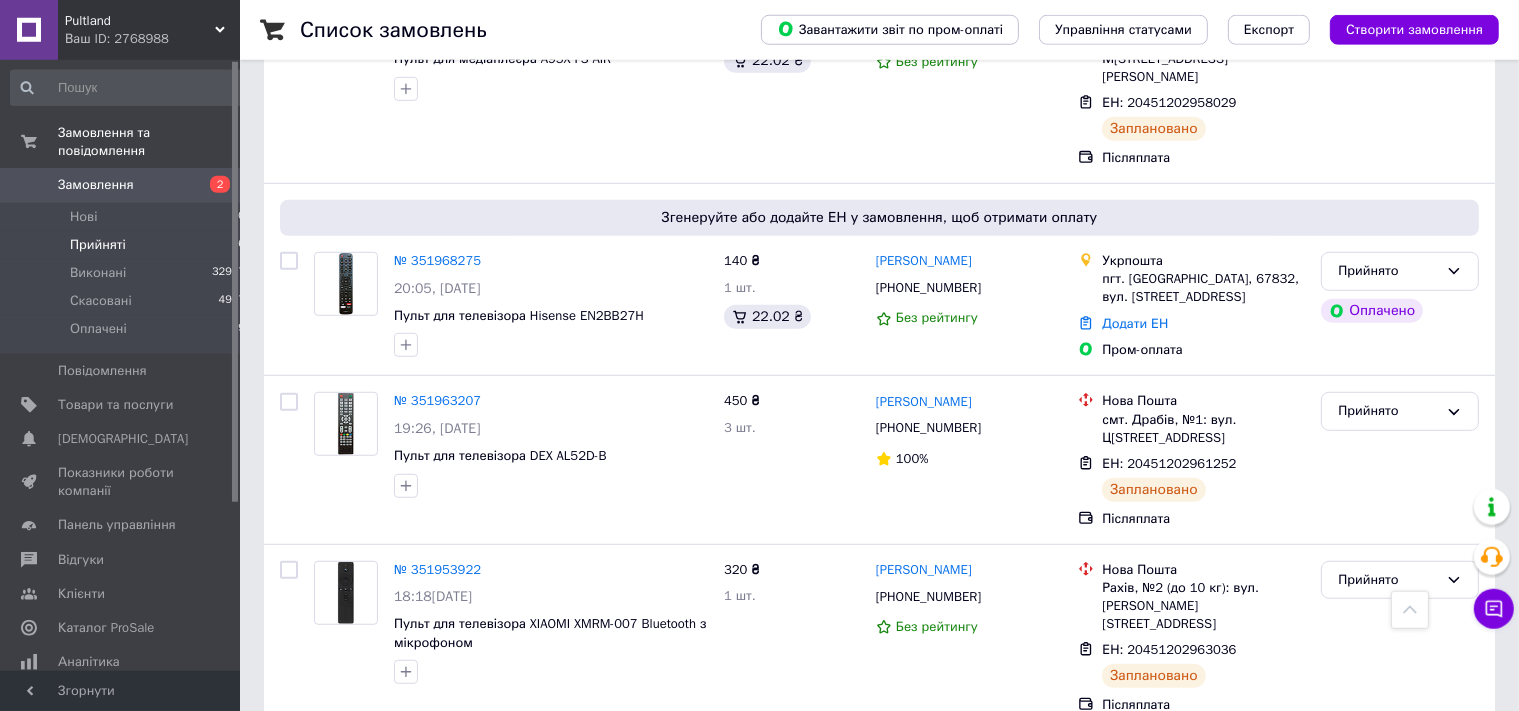 scroll, scrollTop: 1267, scrollLeft: 0, axis: vertical 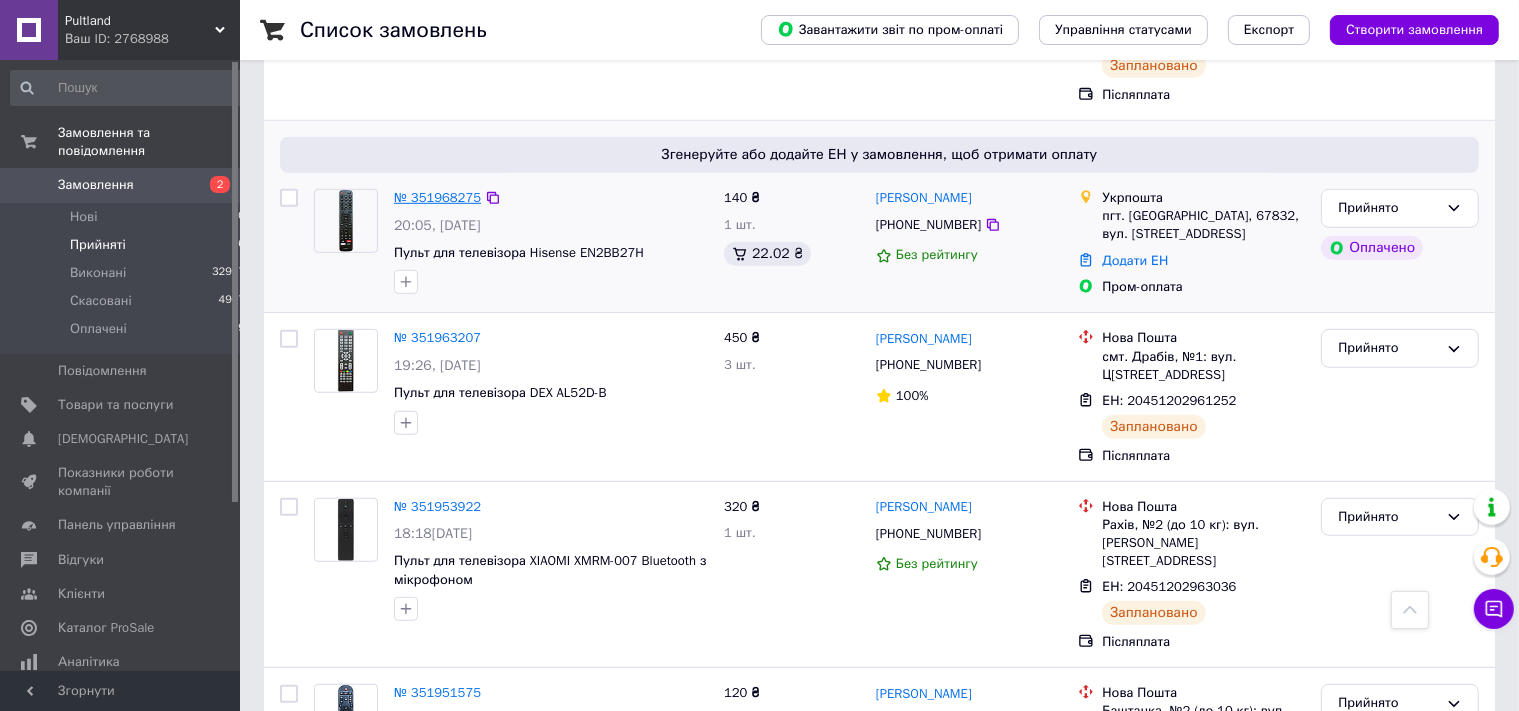 click on "№ 351968275" at bounding box center [437, 197] 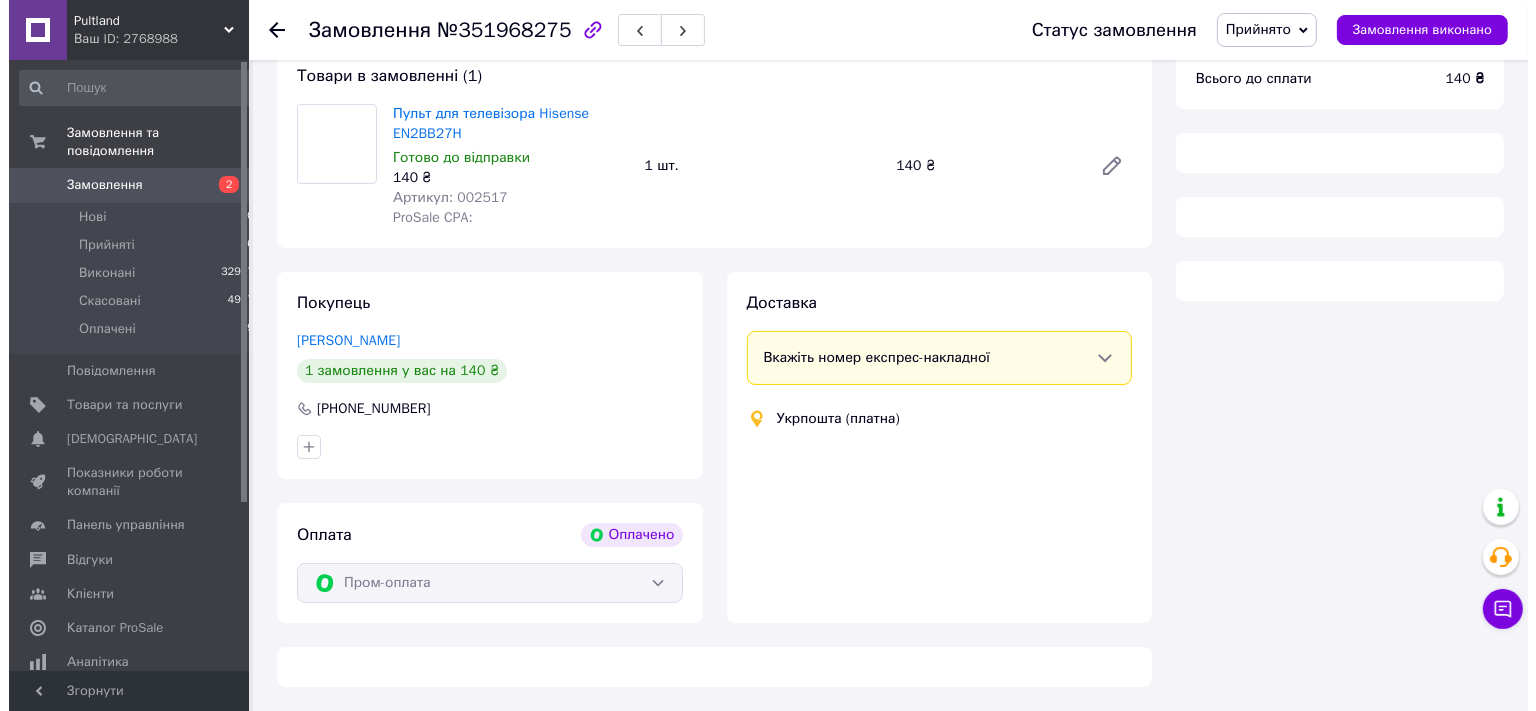 scroll, scrollTop: 192, scrollLeft: 0, axis: vertical 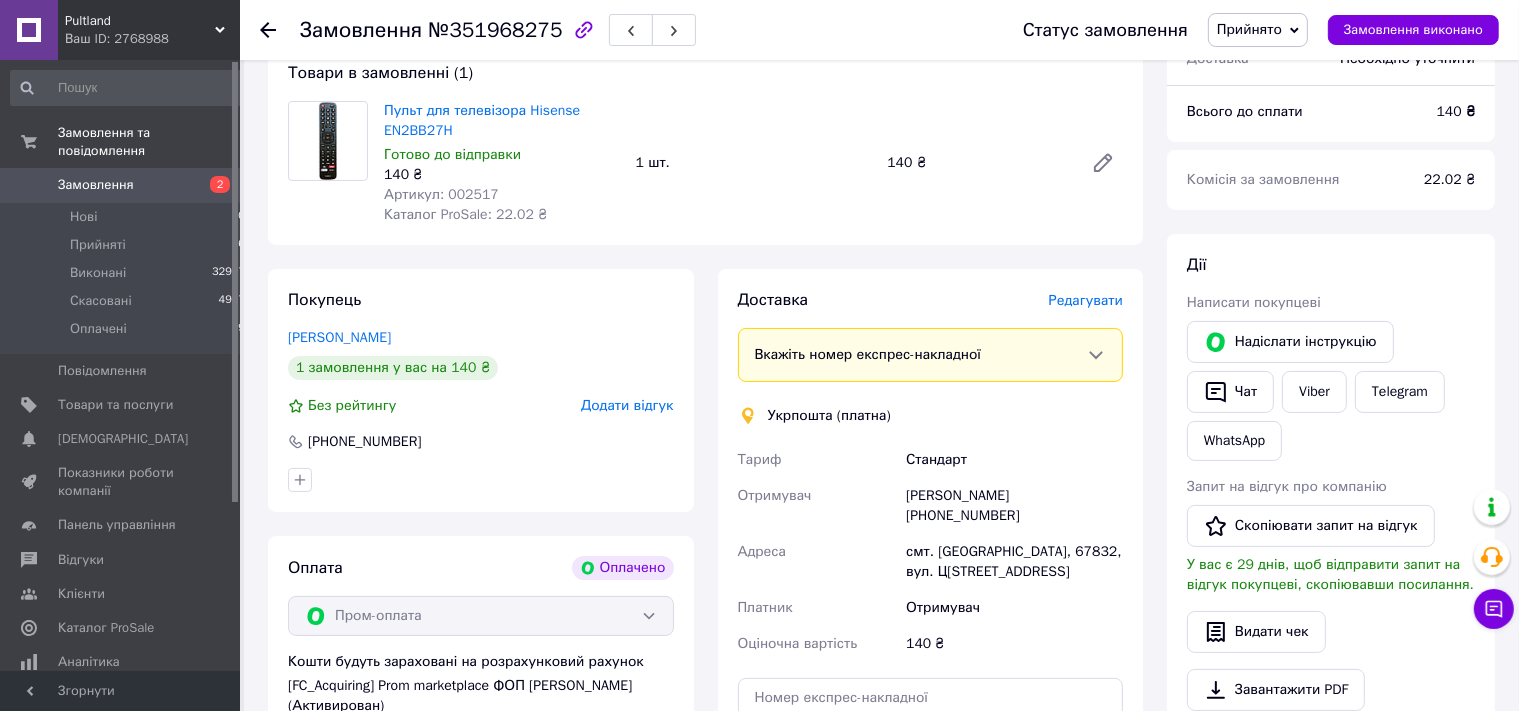 click on "Прийнято" at bounding box center [1249, 29] 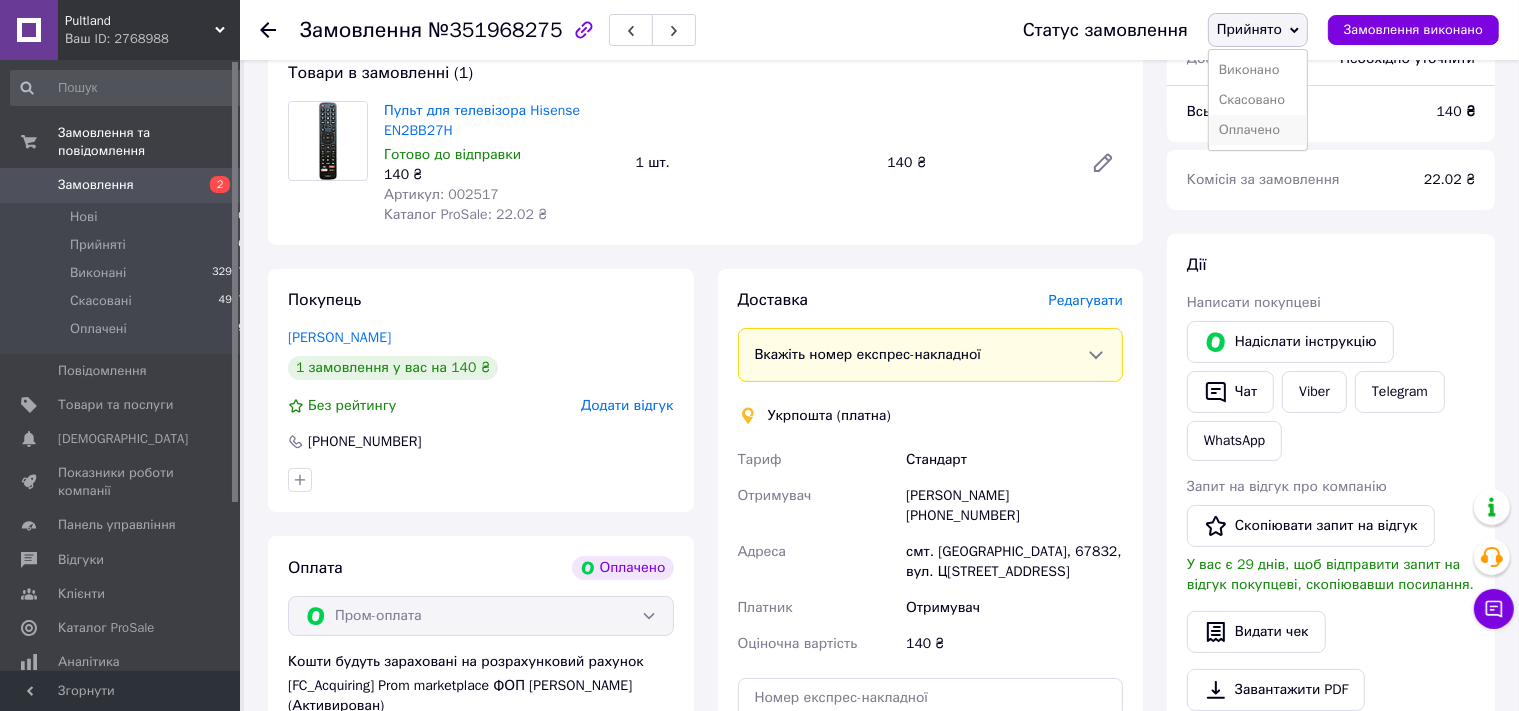 click on "Оплачено" at bounding box center (1258, 130) 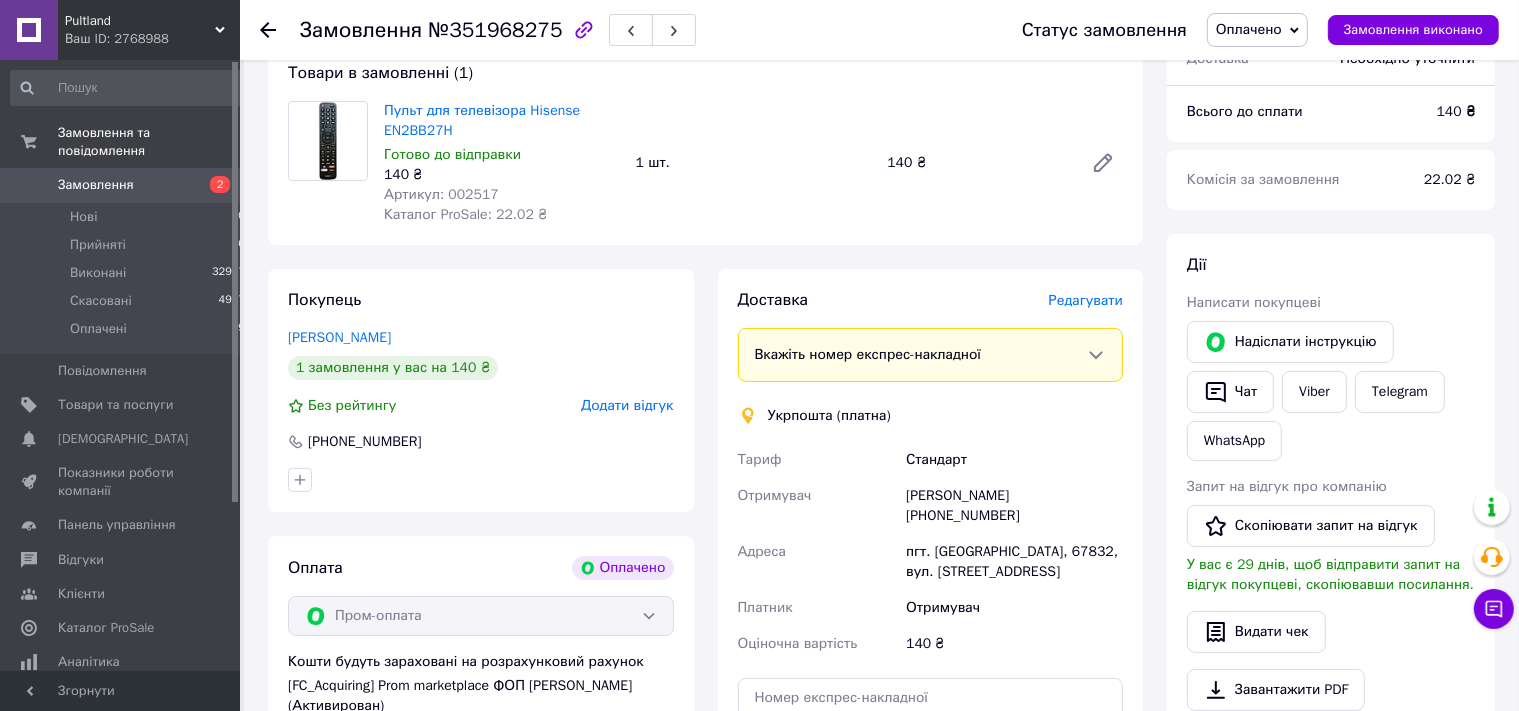 click on "Редагувати" at bounding box center (1086, 300) 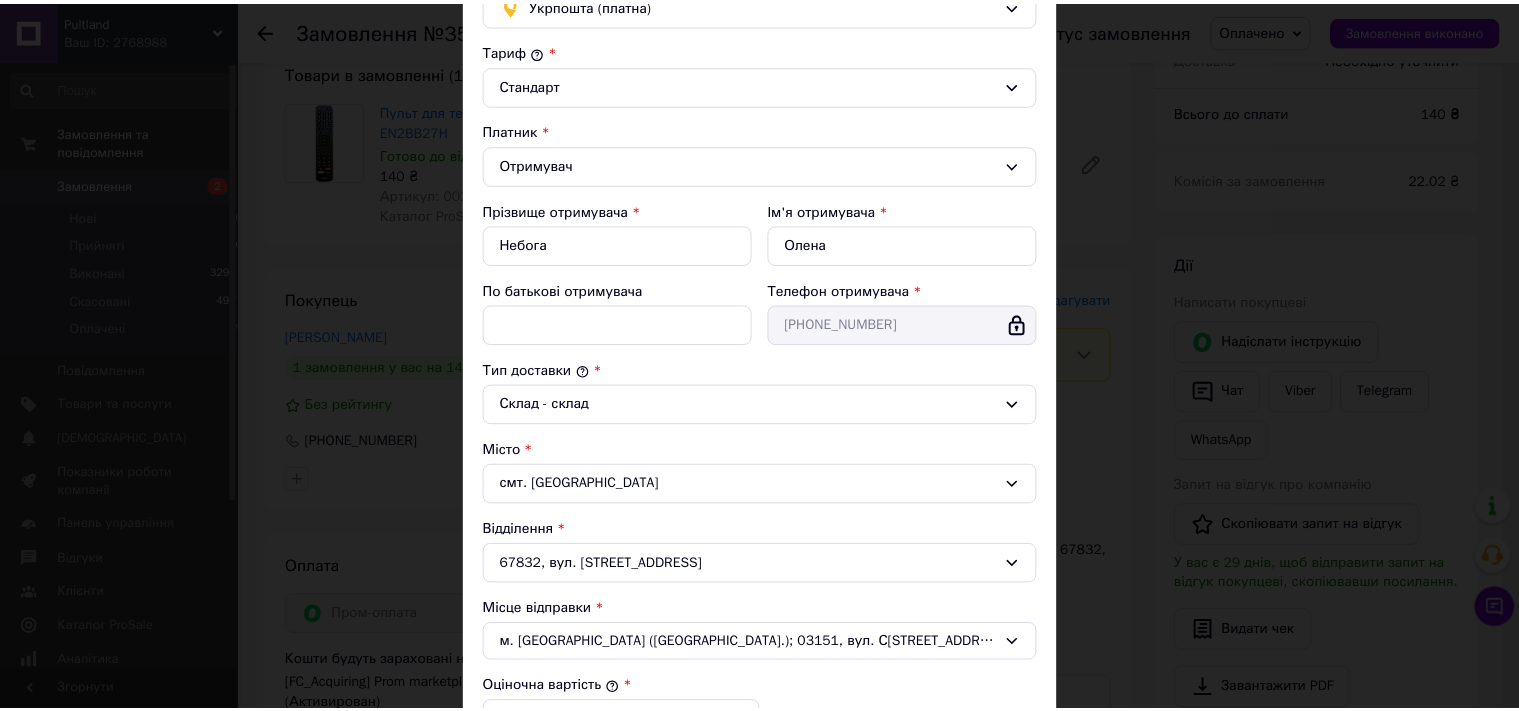 scroll, scrollTop: 535, scrollLeft: 0, axis: vertical 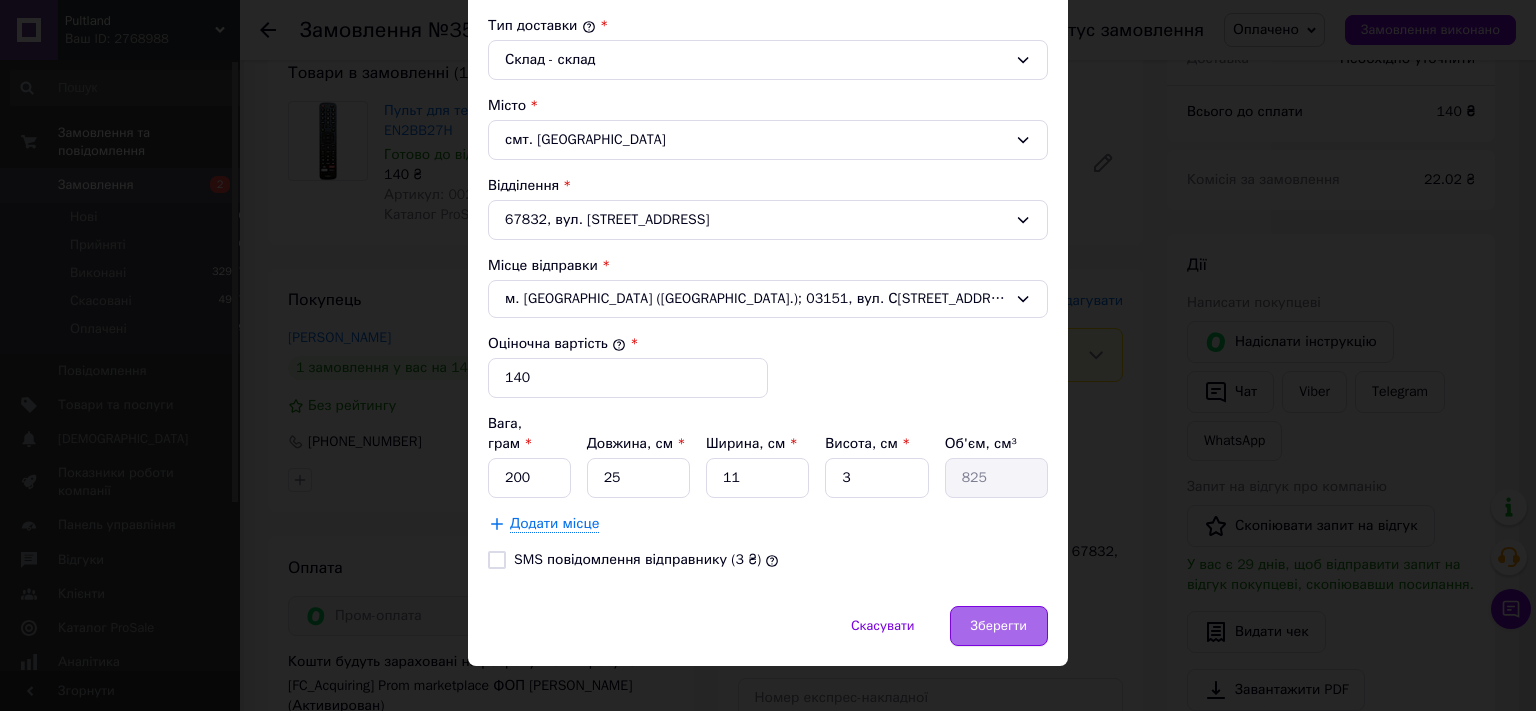 click on "Зберегти" at bounding box center (999, 626) 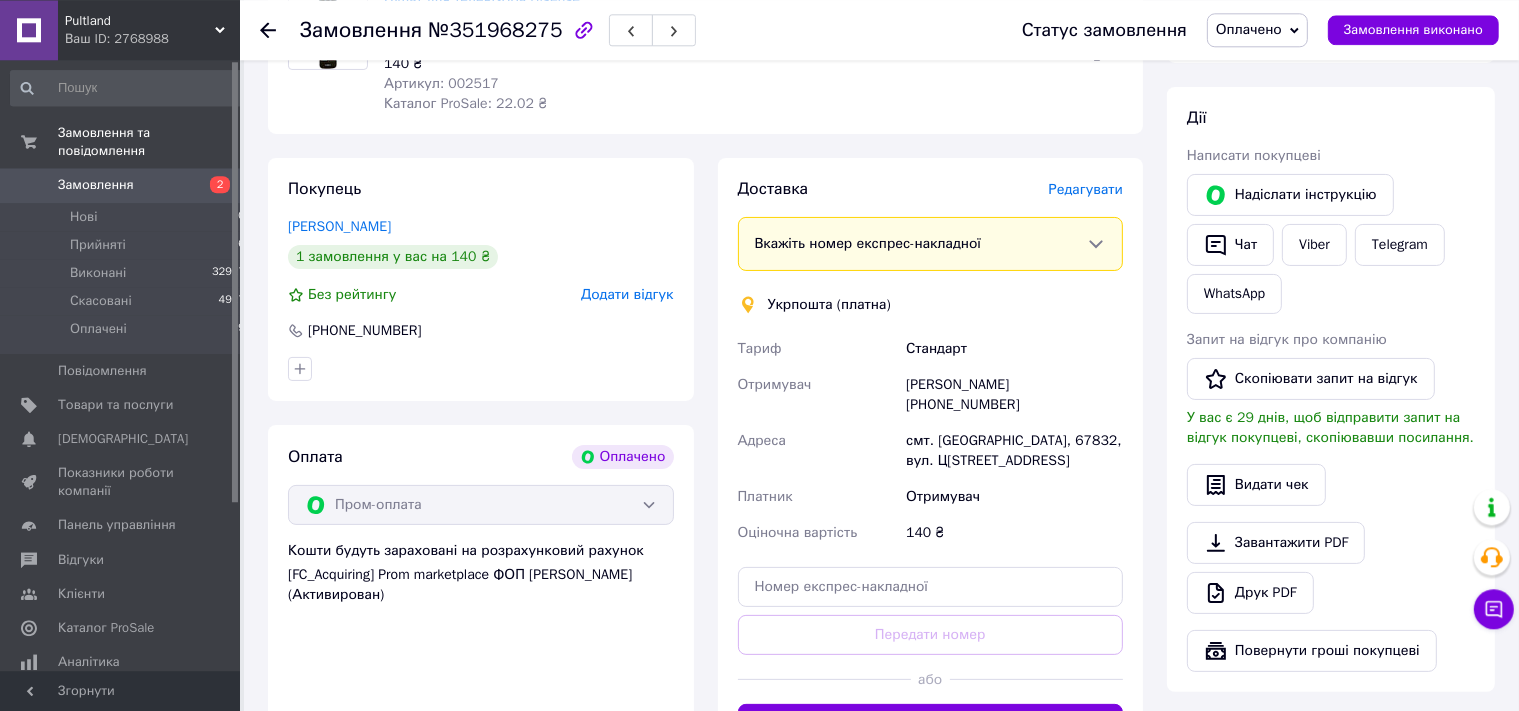 scroll, scrollTop: 403, scrollLeft: 0, axis: vertical 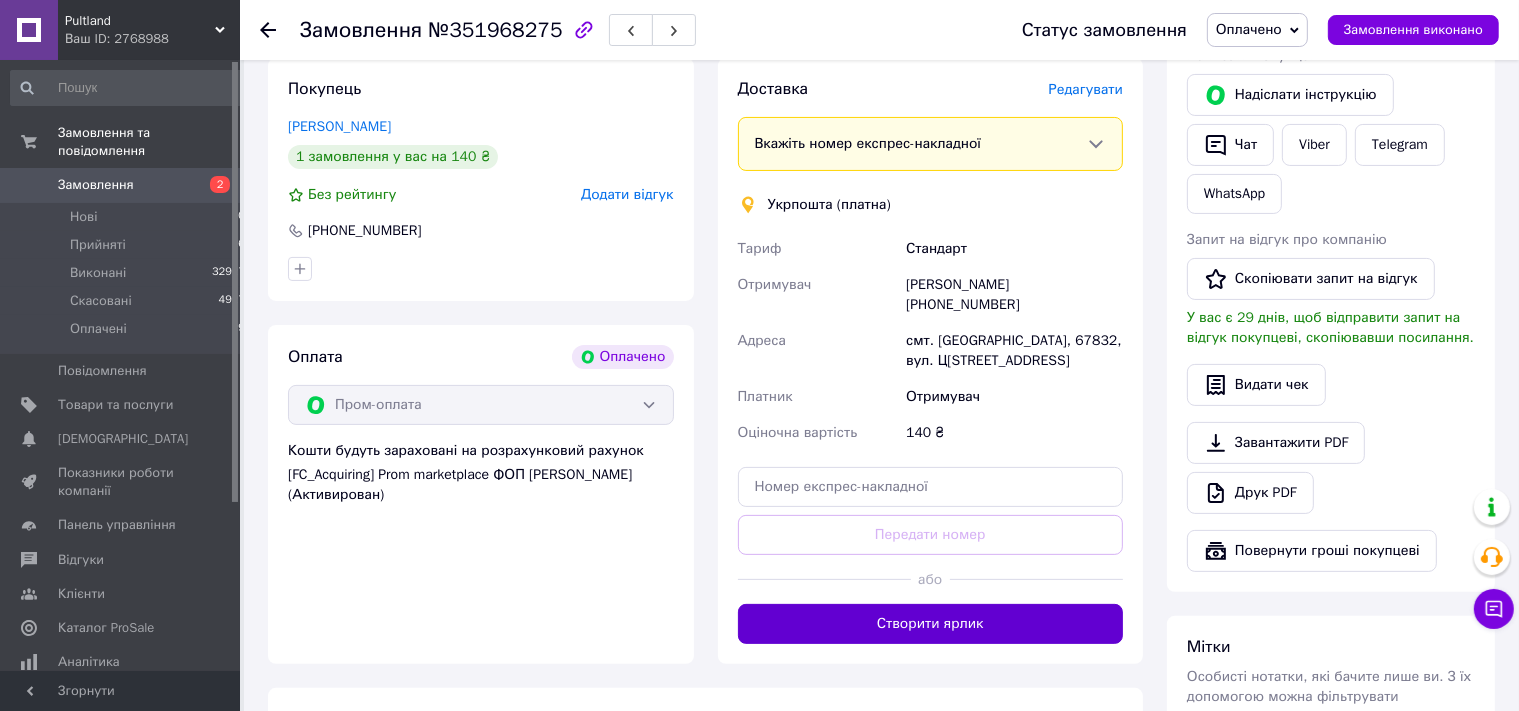 click on "Створити ярлик" at bounding box center (931, 624) 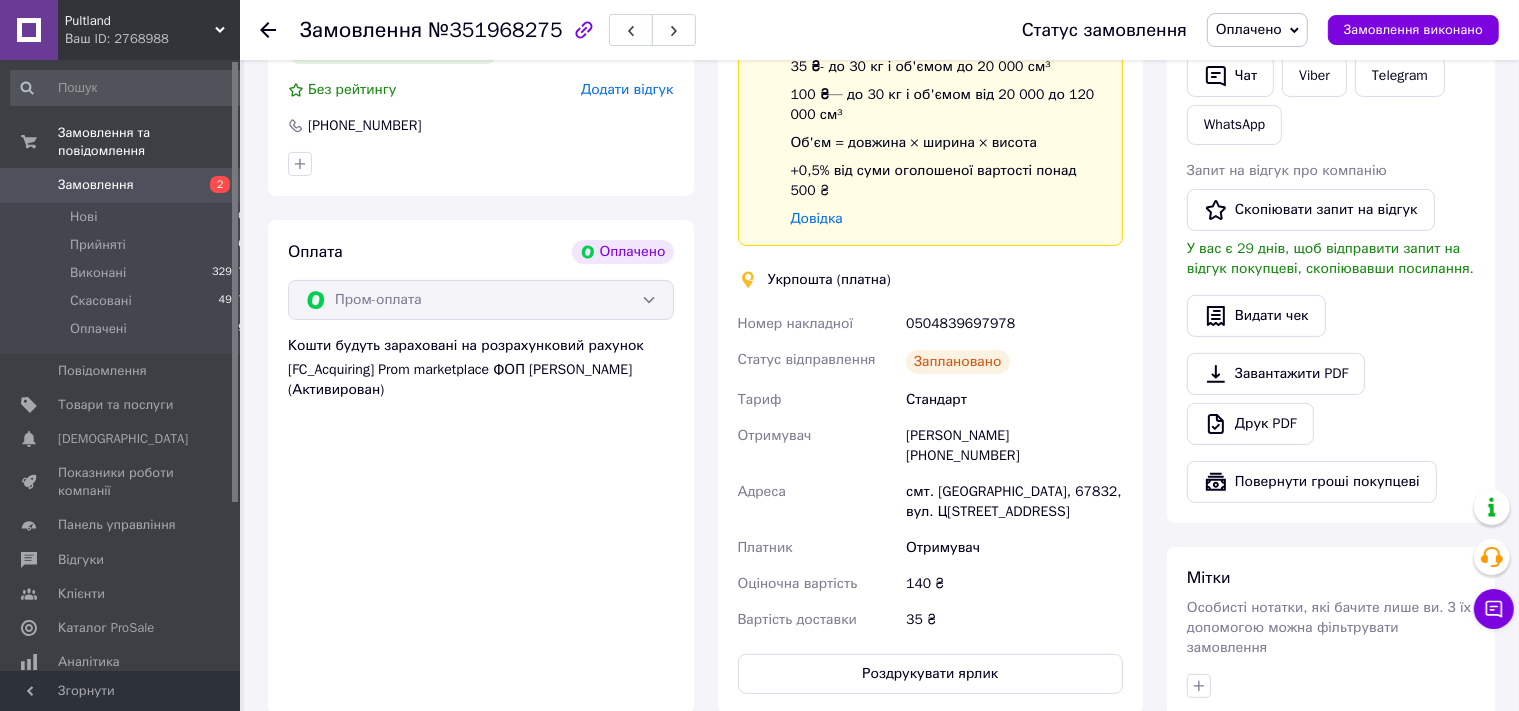 scroll, scrollTop: 614, scrollLeft: 0, axis: vertical 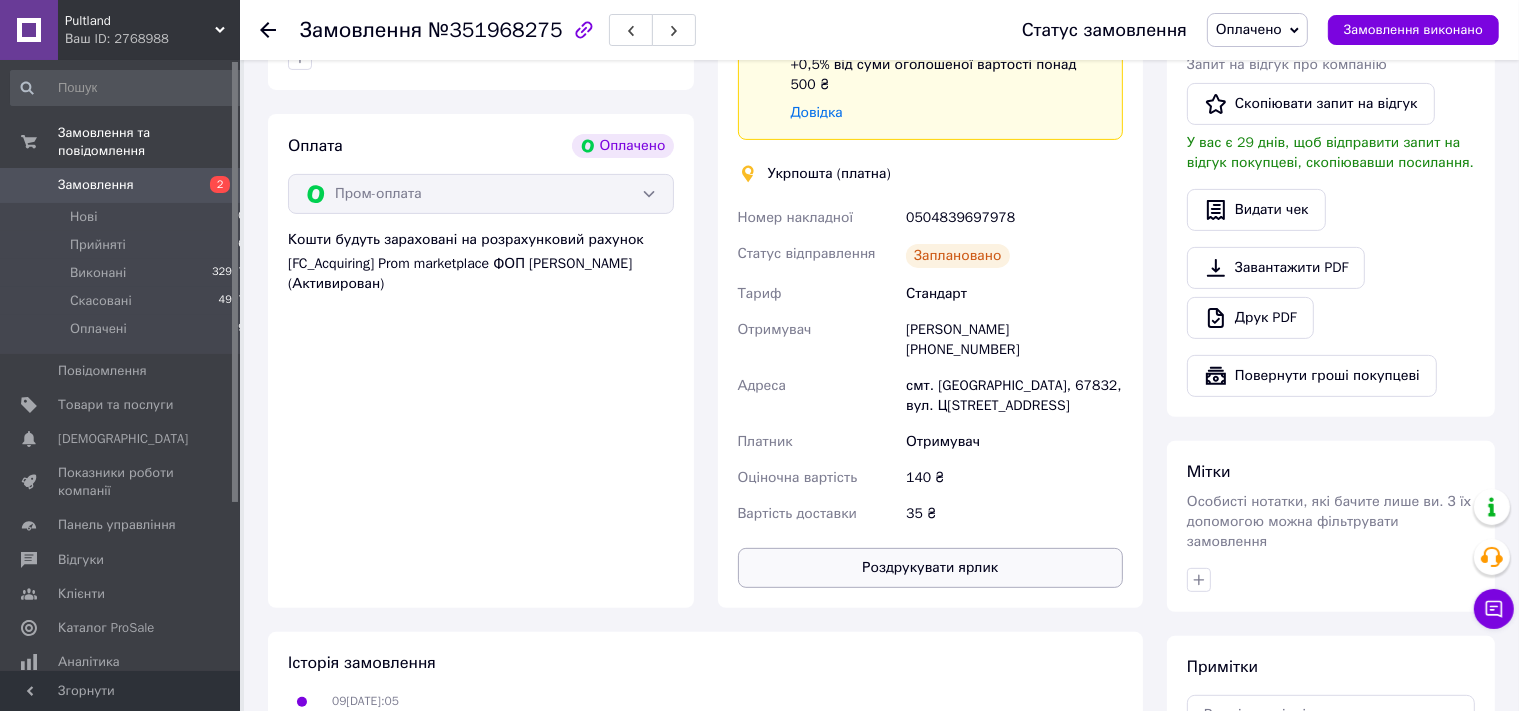 click on "Роздрукувати ярлик" at bounding box center (931, 568) 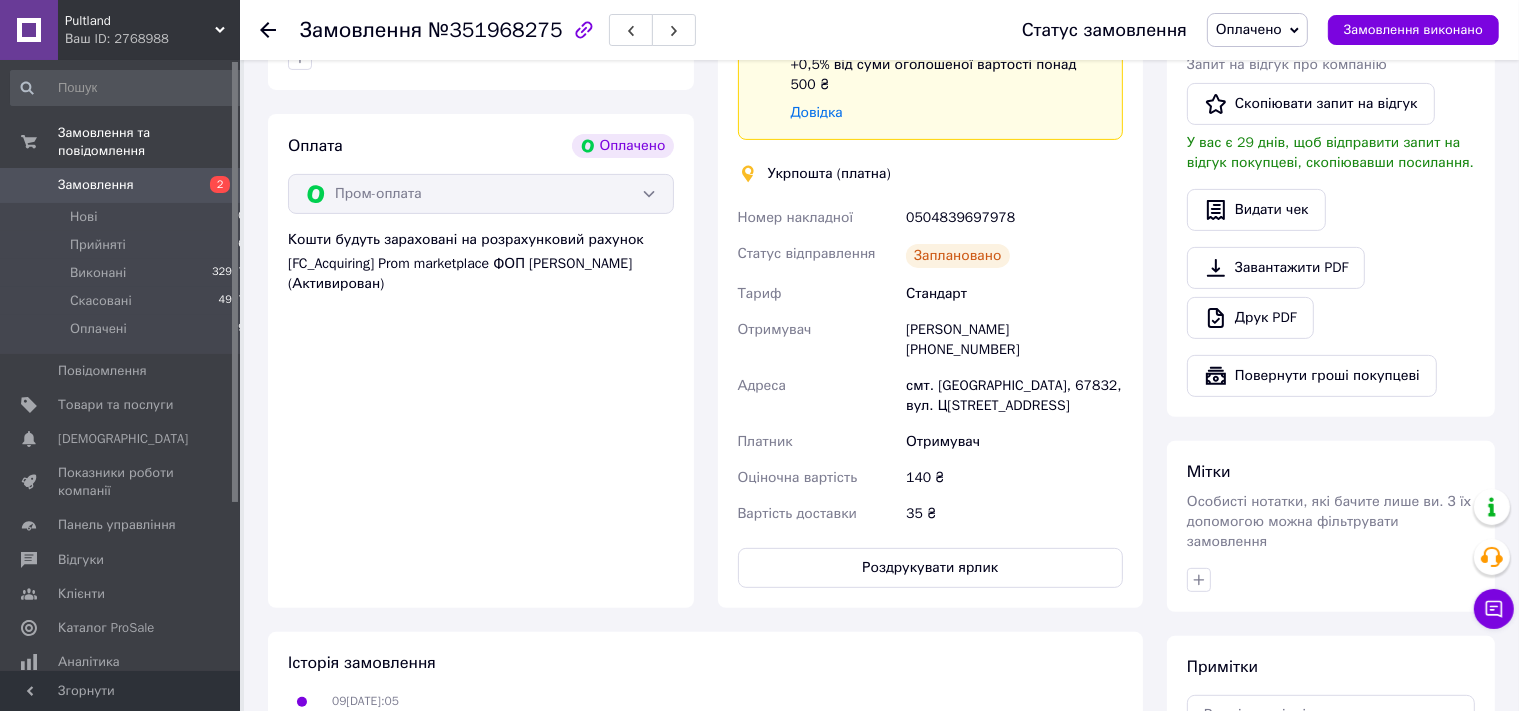 click 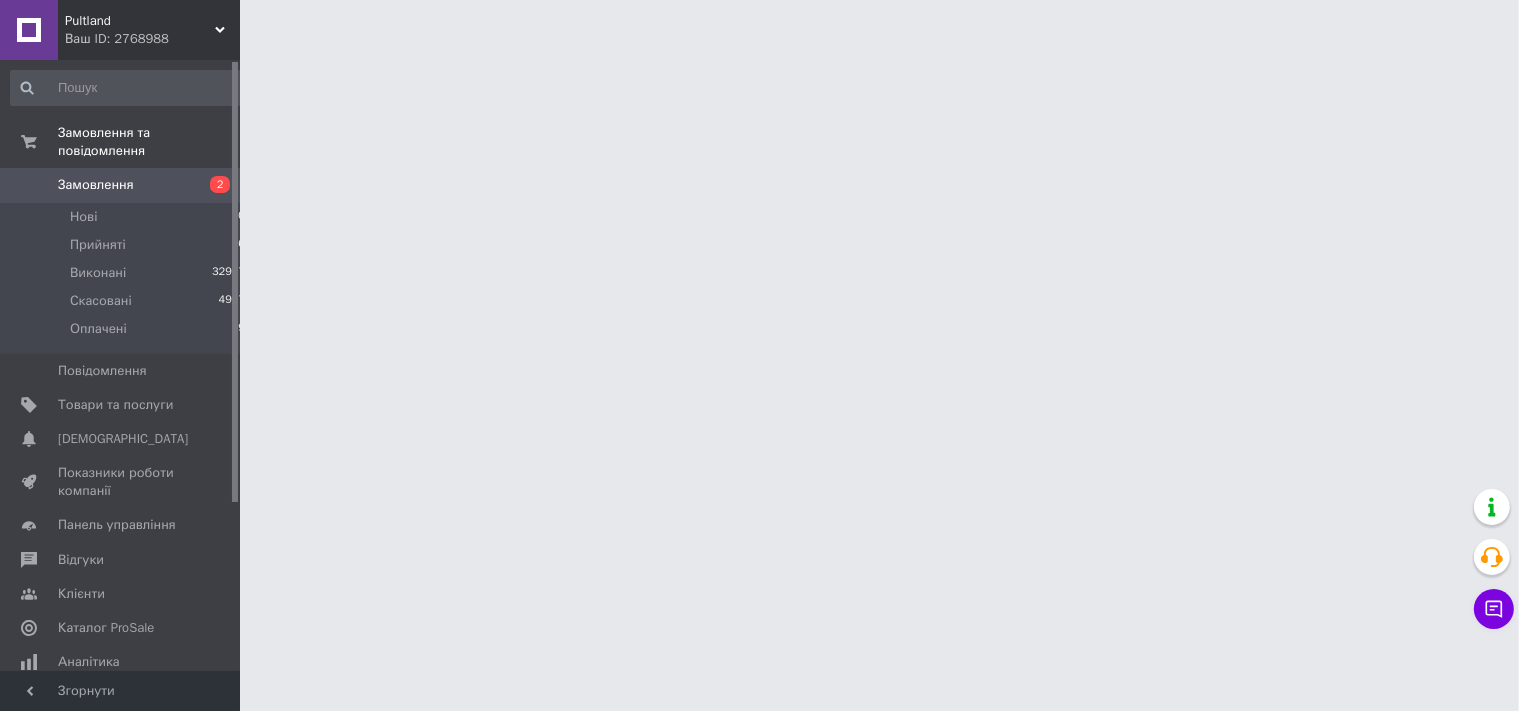 scroll, scrollTop: 0, scrollLeft: 0, axis: both 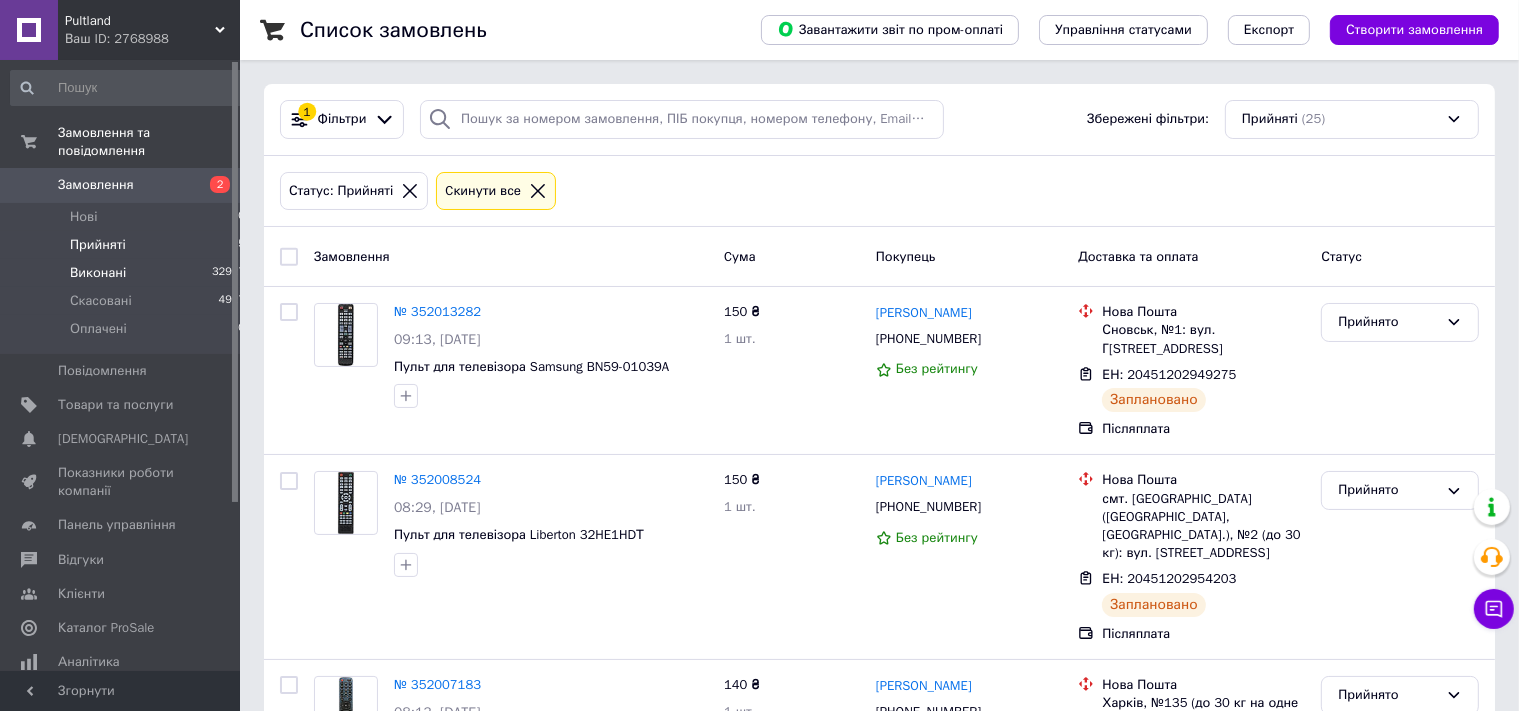 click on "Замовлення" at bounding box center [96, 185] 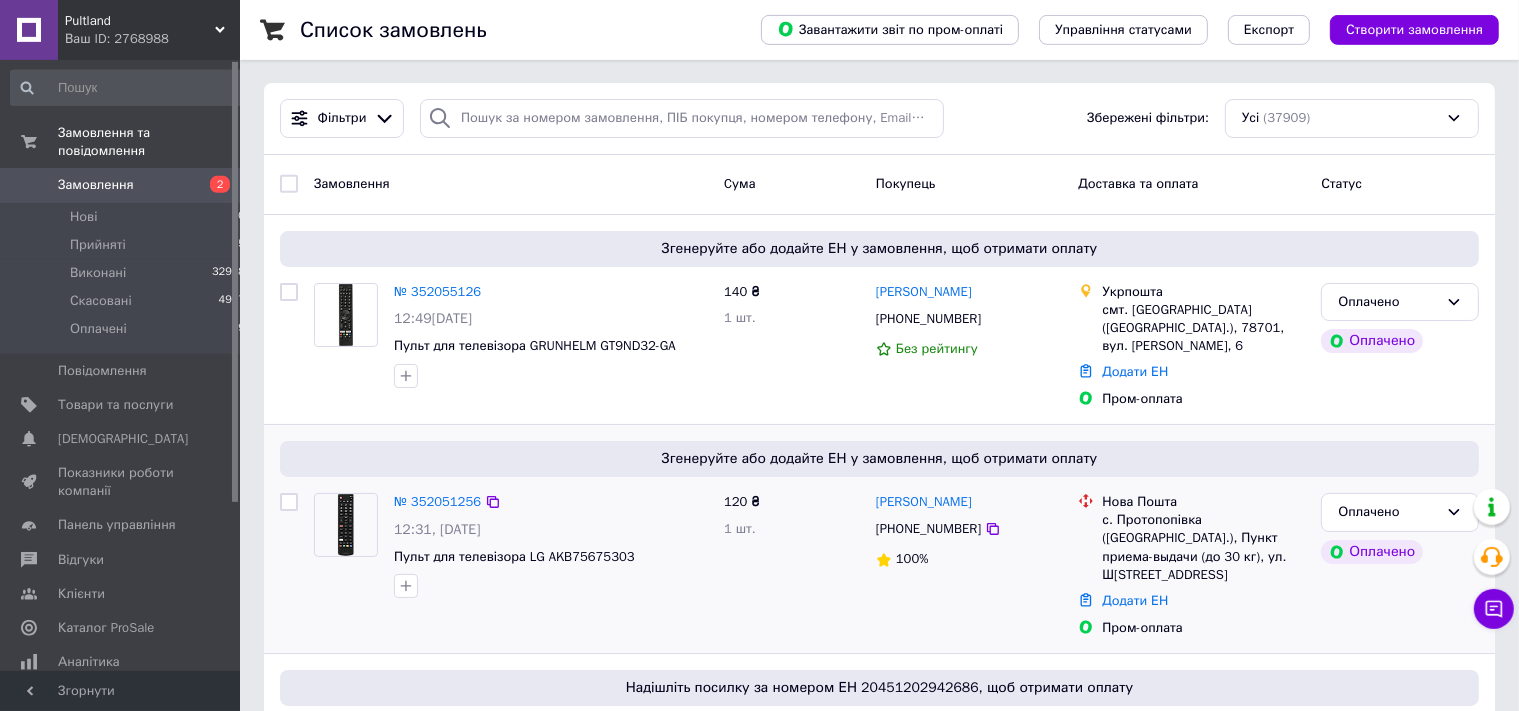 scroll, scrollTop: 0, scrollLeft: 0, axis: both 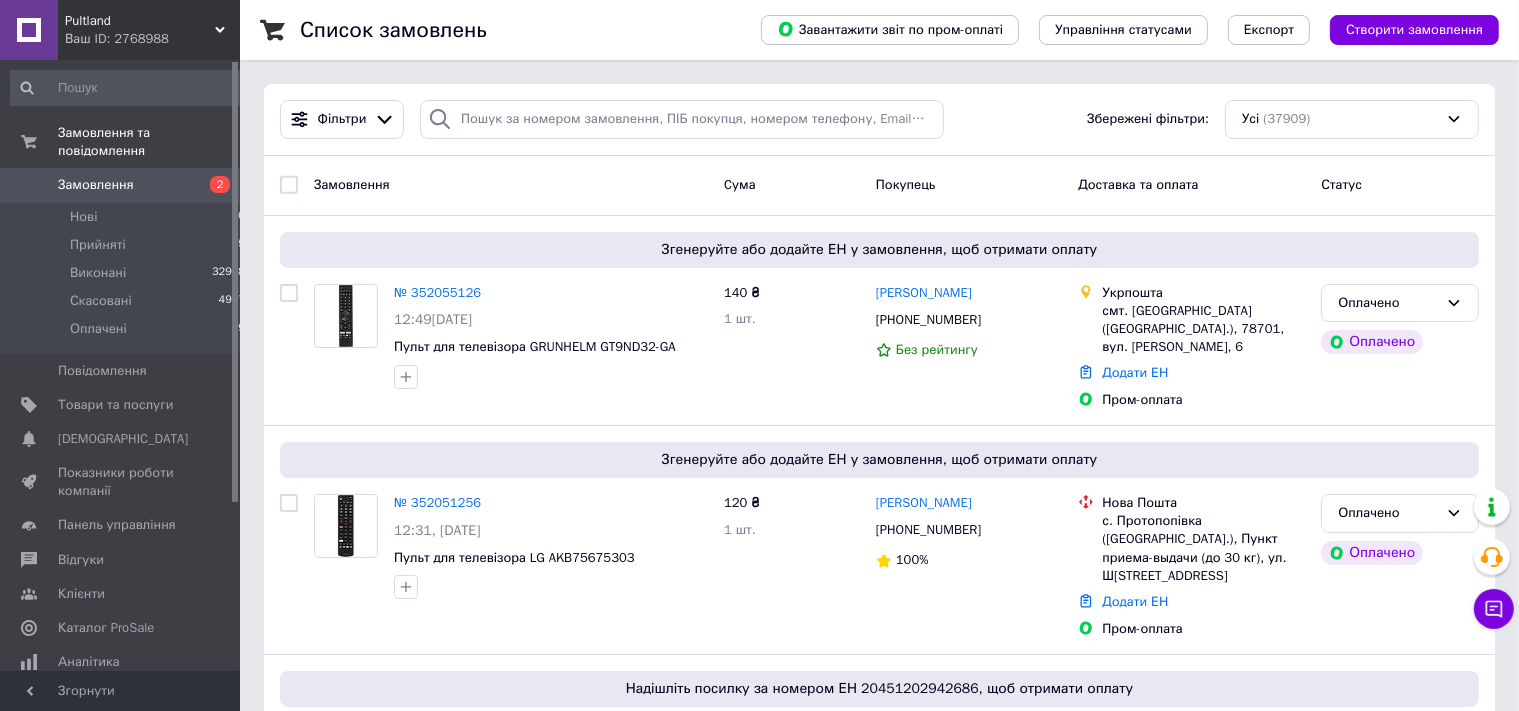 drag, startPoint x: 431, startPoint y: 291, endPoint x: 446, endPoint y: 348, distance: 58.940647 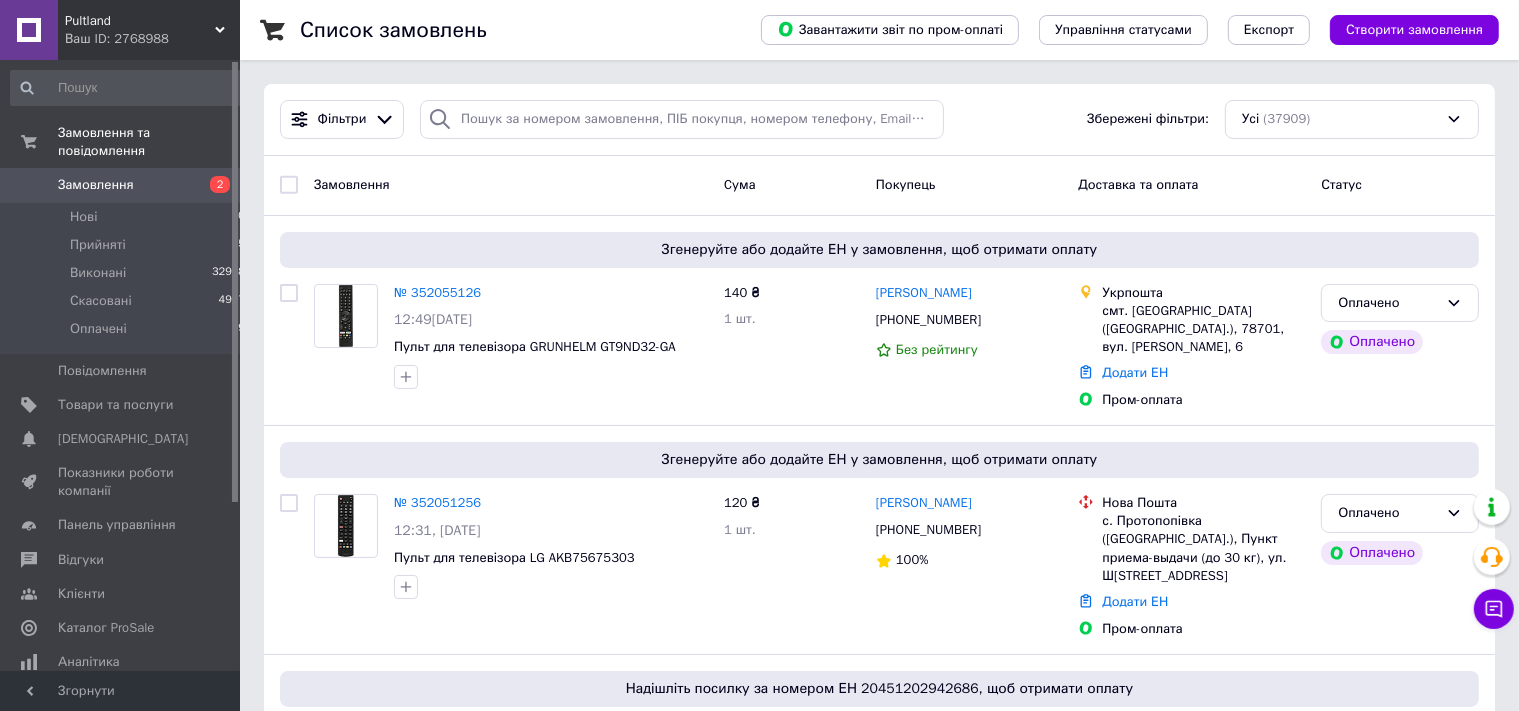 click on "№ 352055126" at bounding box center (437, 292) 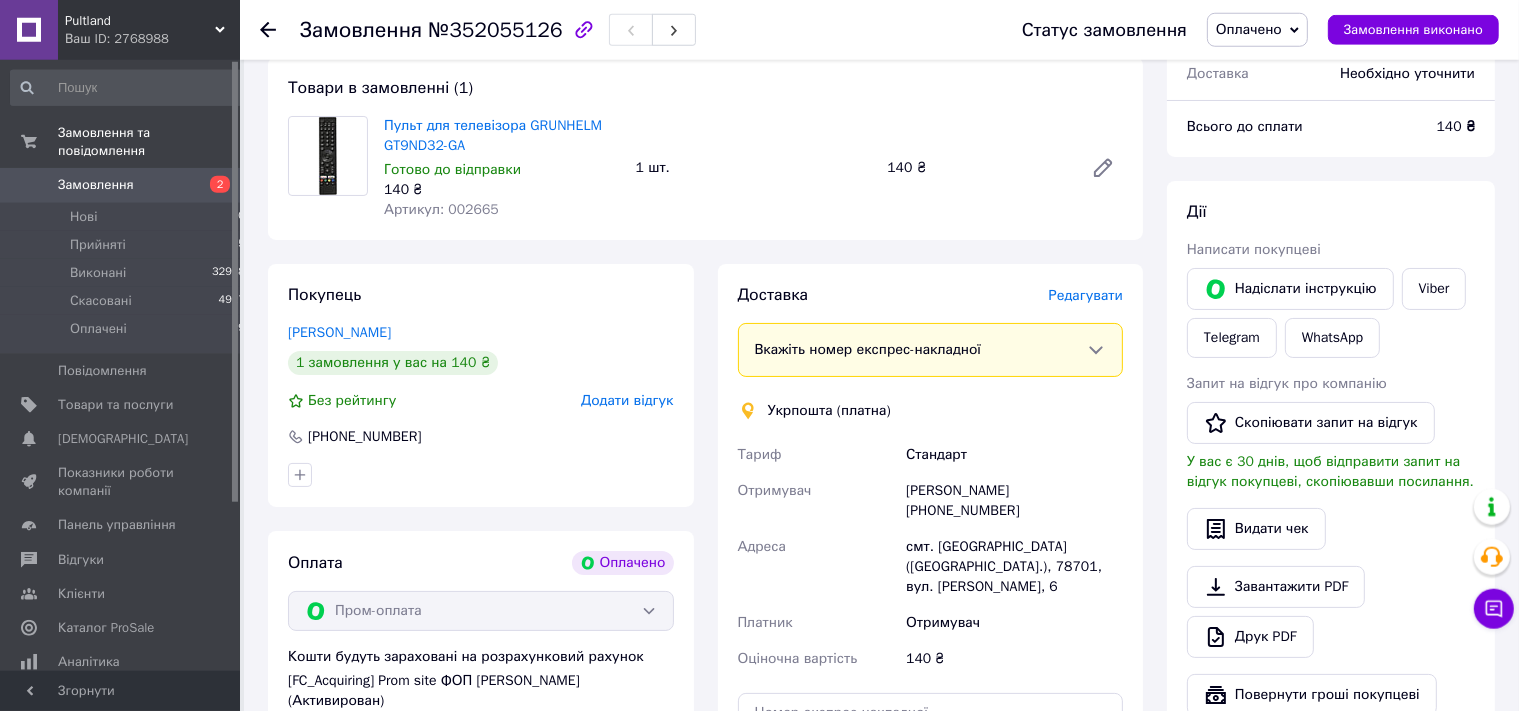 scroll, scrollTop: 211, scrollLeft: 0, axis: vertical 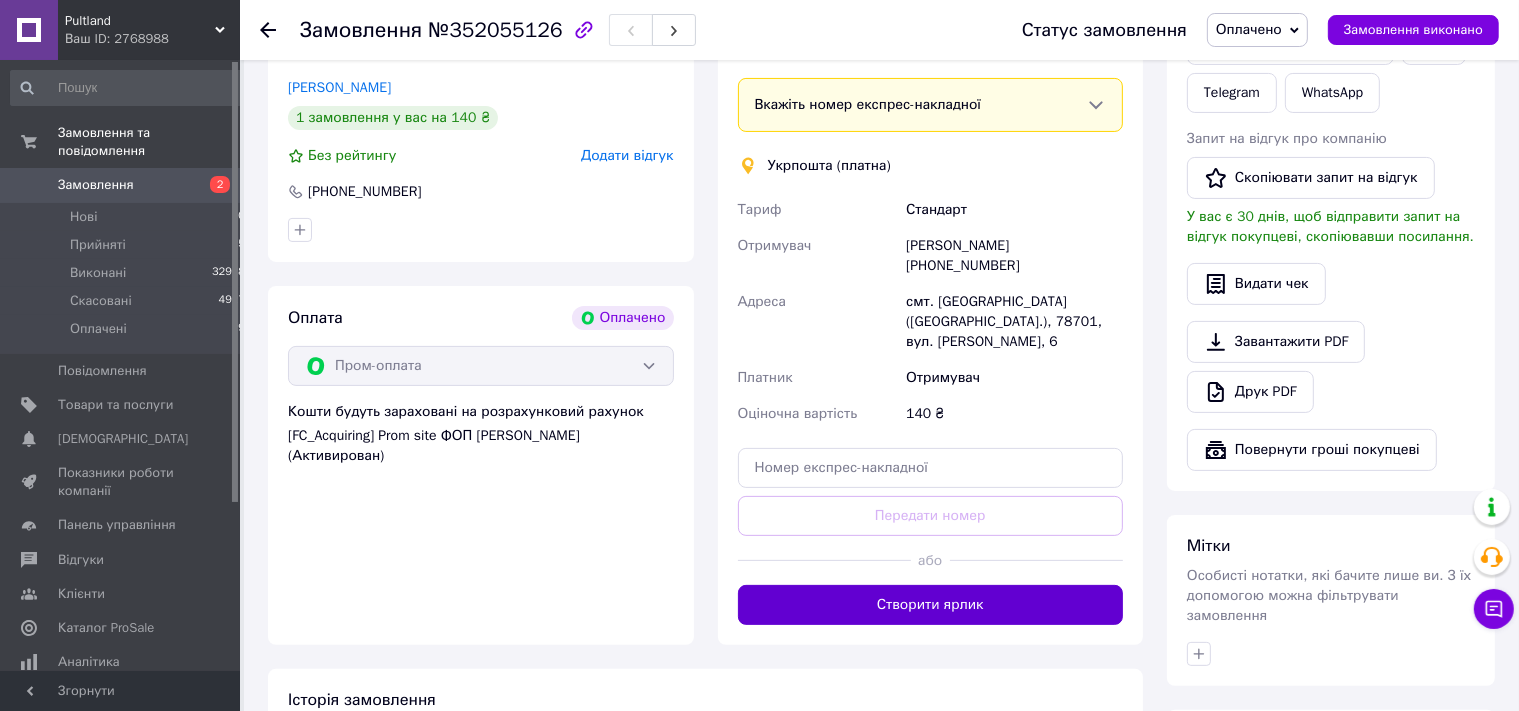 click on "Створити ярлик" at bounding box center [931, 605] 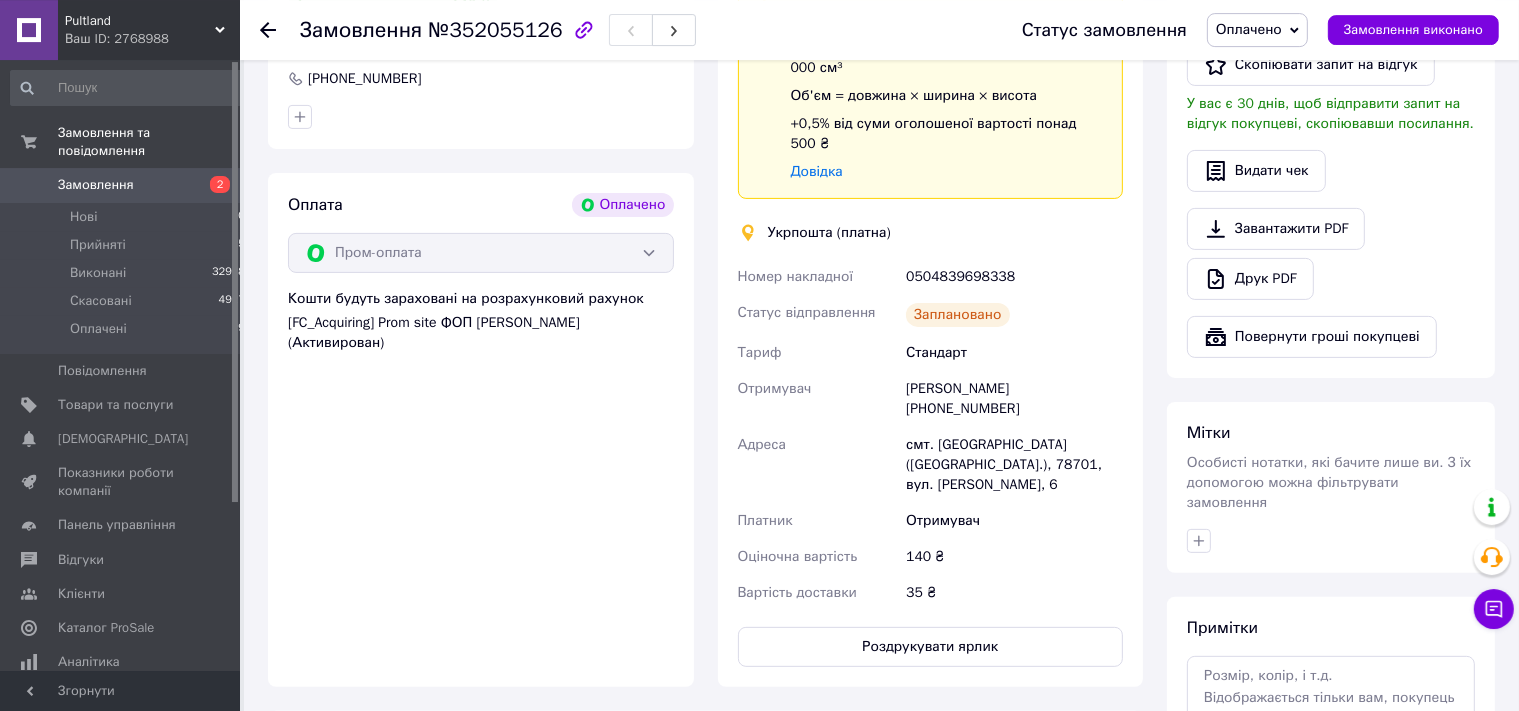 scroll, scrollTop: 633, scrollLeft: 0, axis: vertical 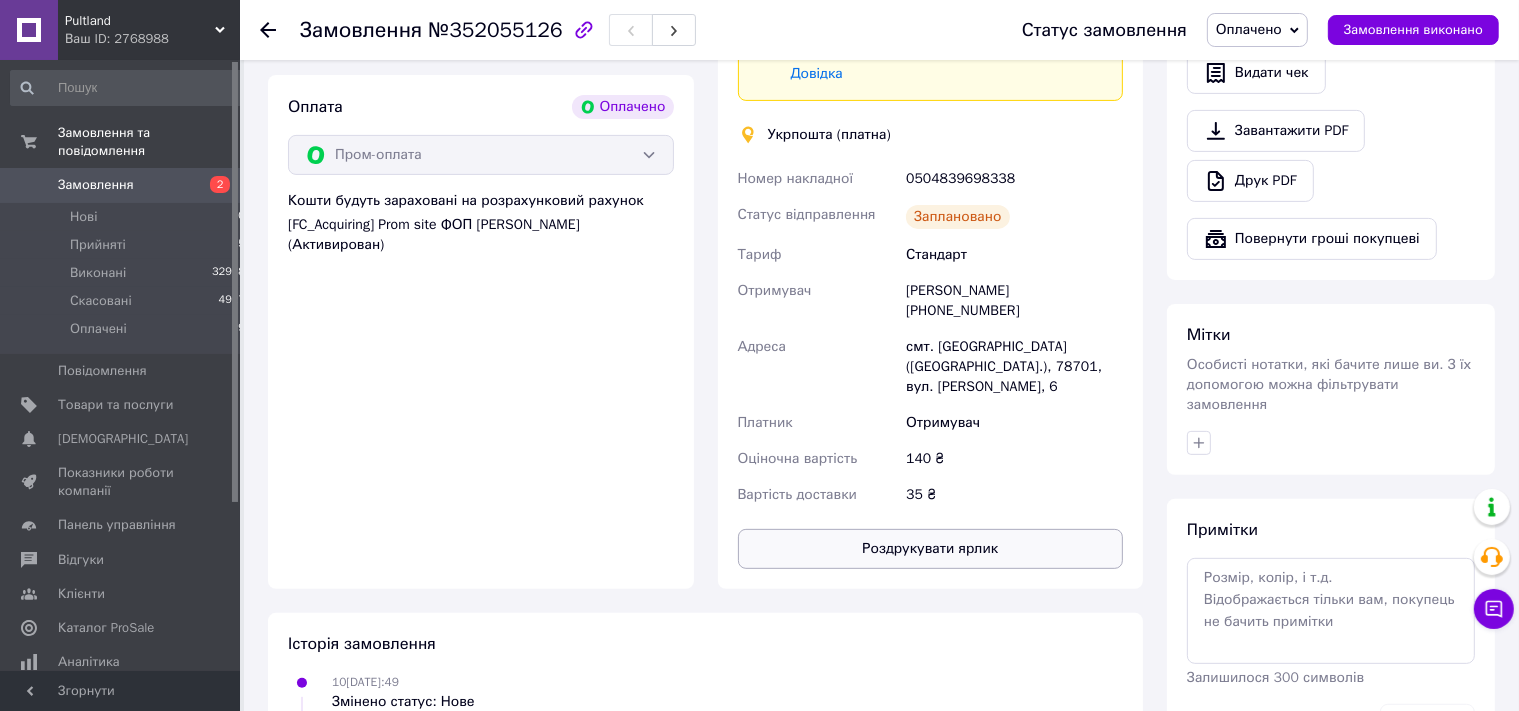 click on "Роздрукувати ярлик" at bounding box center (931, 549) 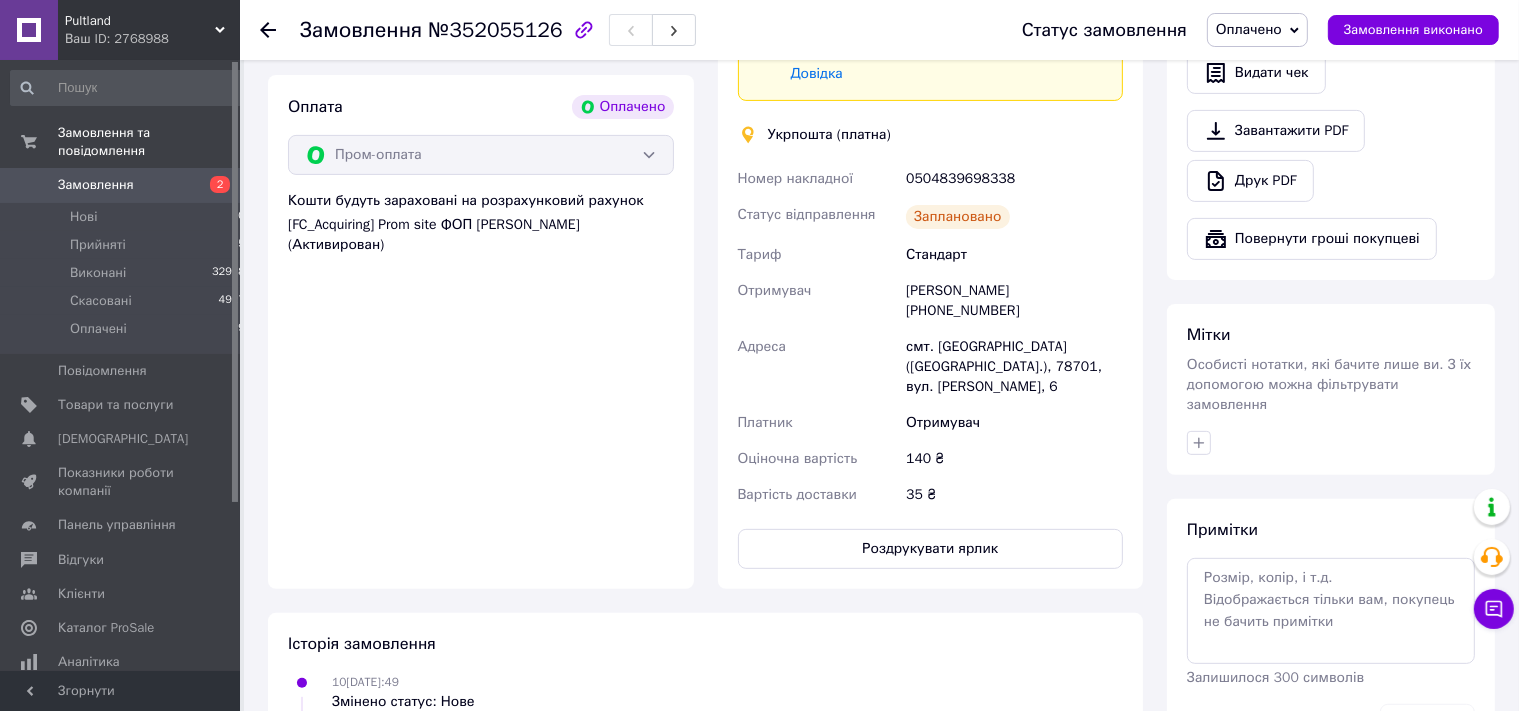 click 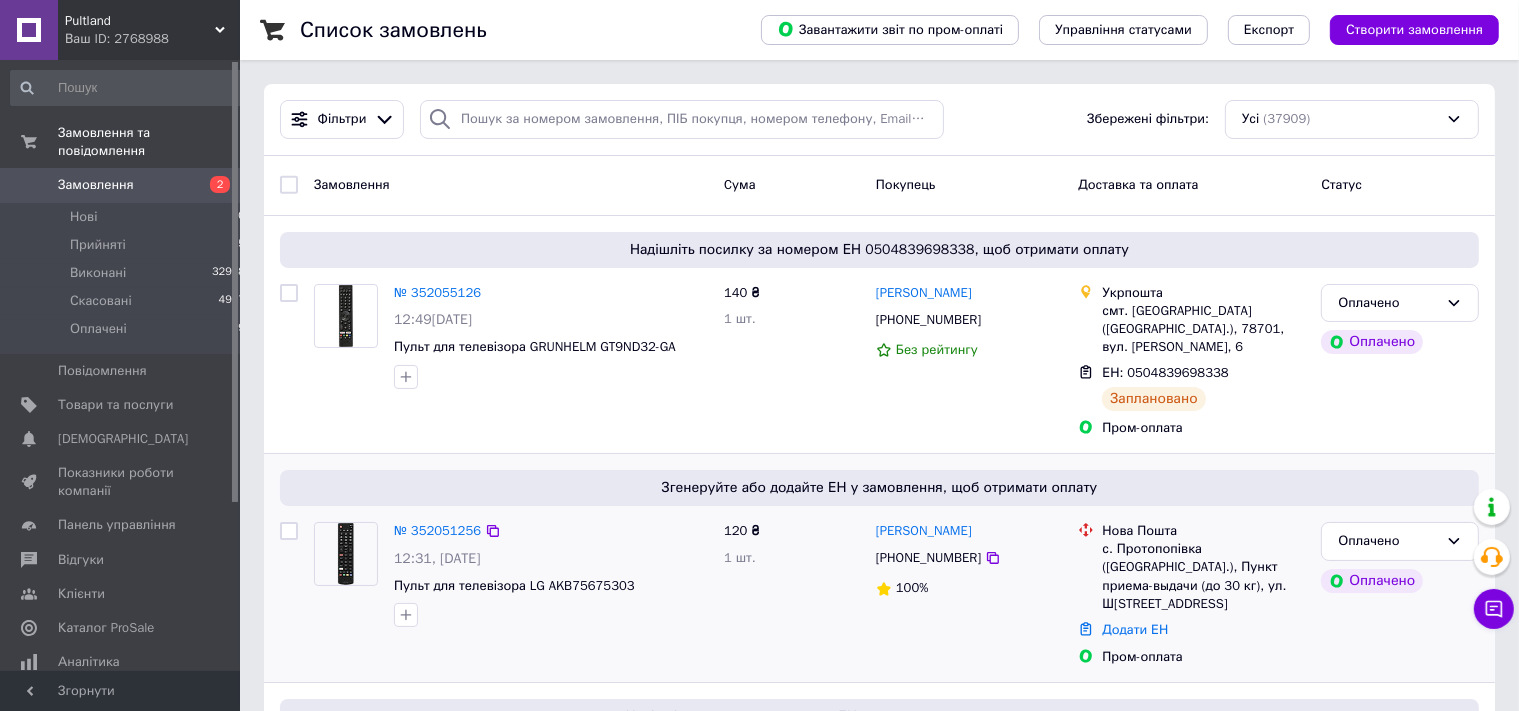 scroll, scrollTop: 105, scrollLeft: 0, axis: vertical 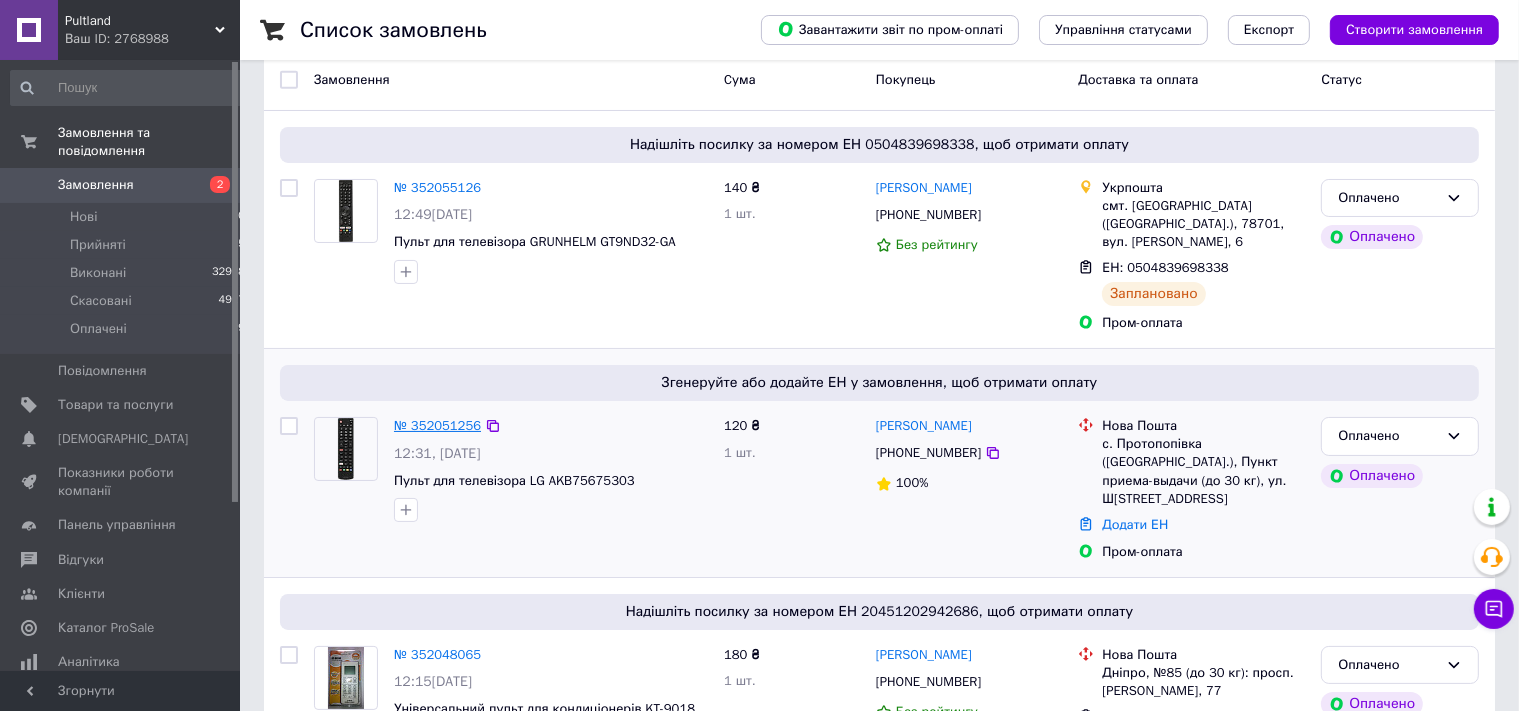click on "№ 352051256" at bounding box center (437, 425) 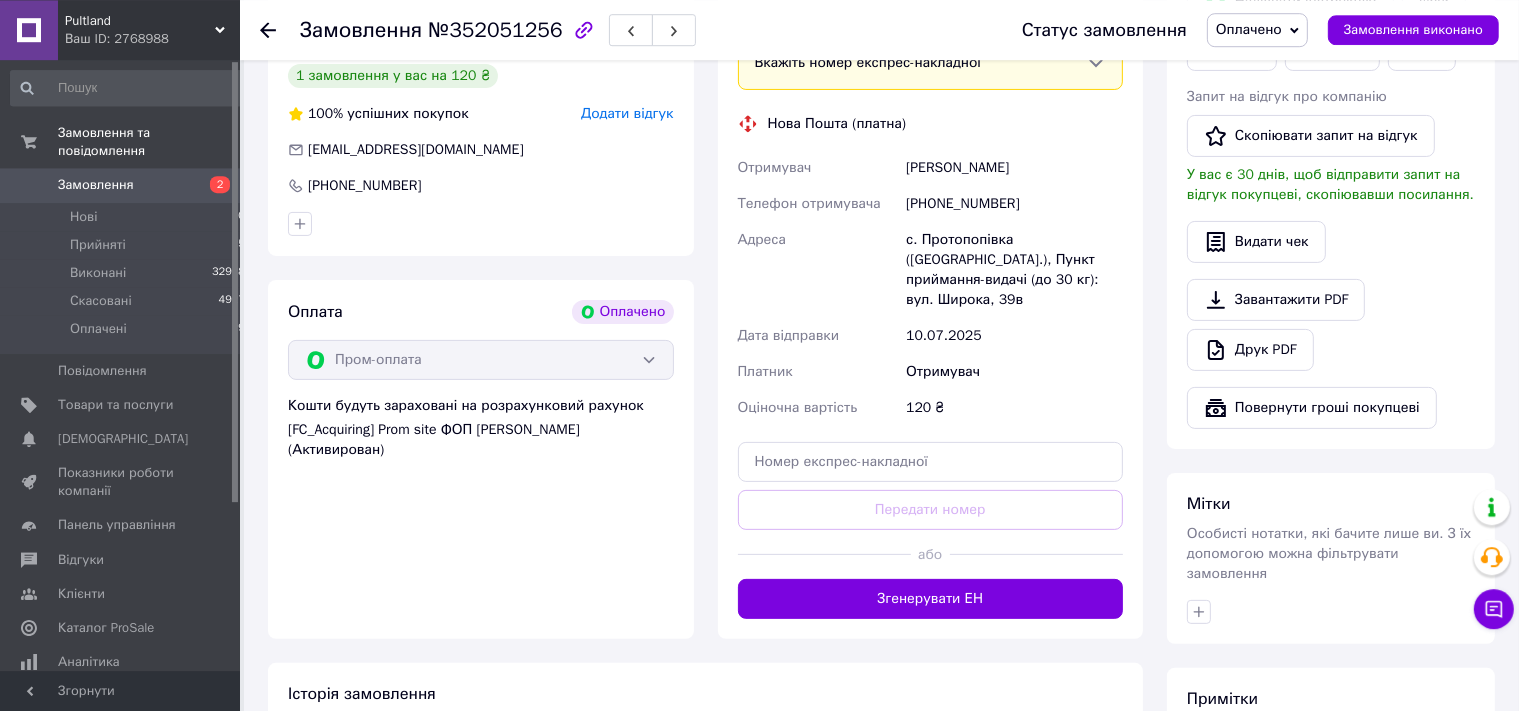 scroll, scrollTop: 528, scrollLeft: 0, axis: vertical 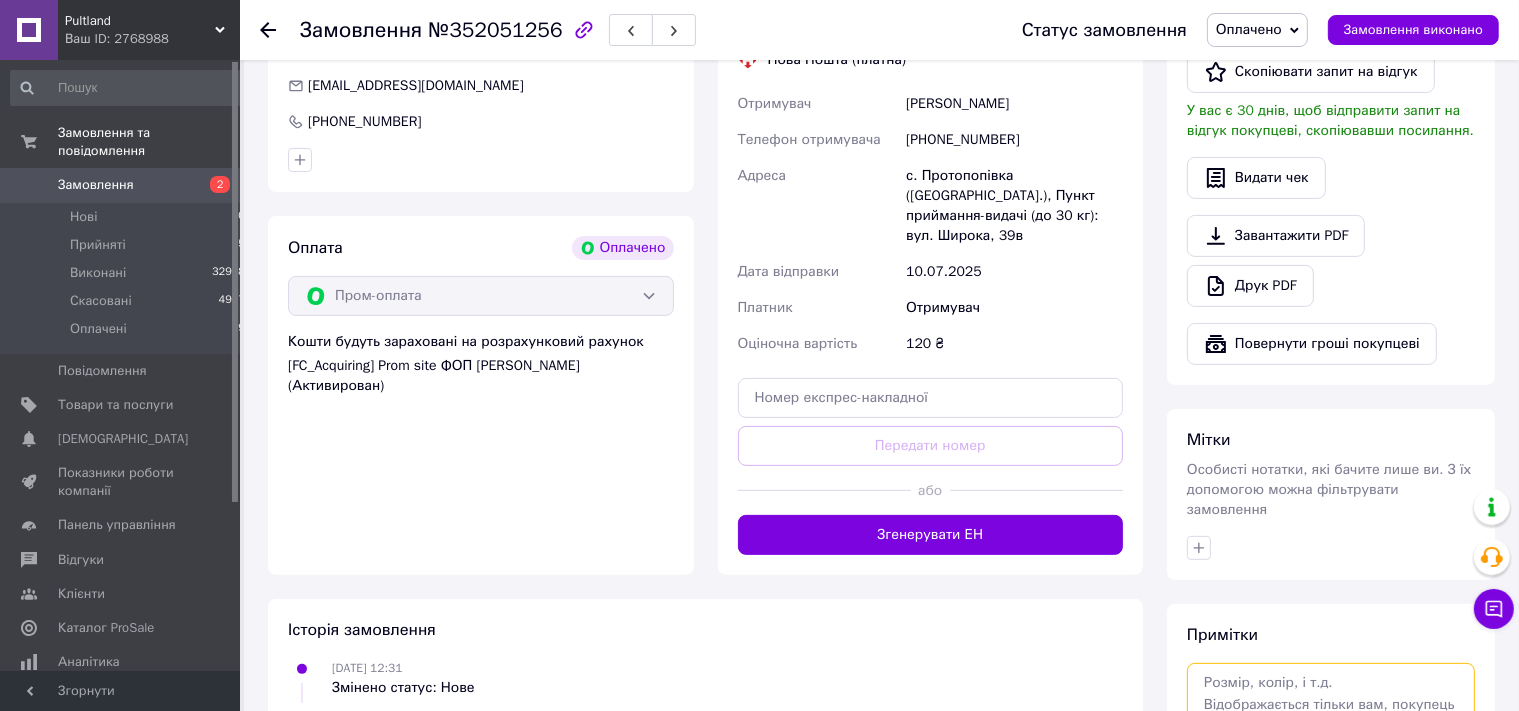 click at bounding box center (1331, 716) 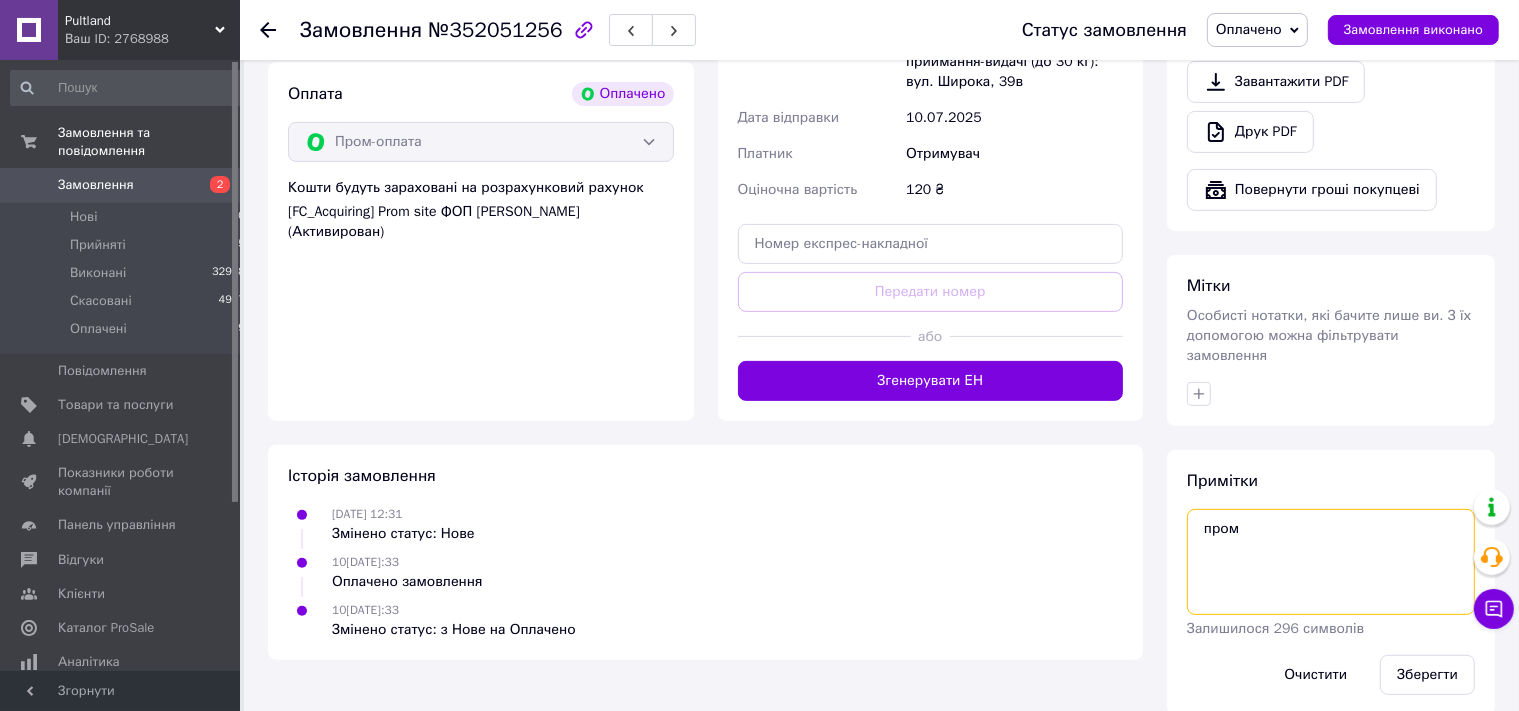 scroll, scrollTop: 688, scrollLeft: 0, axis: vertical 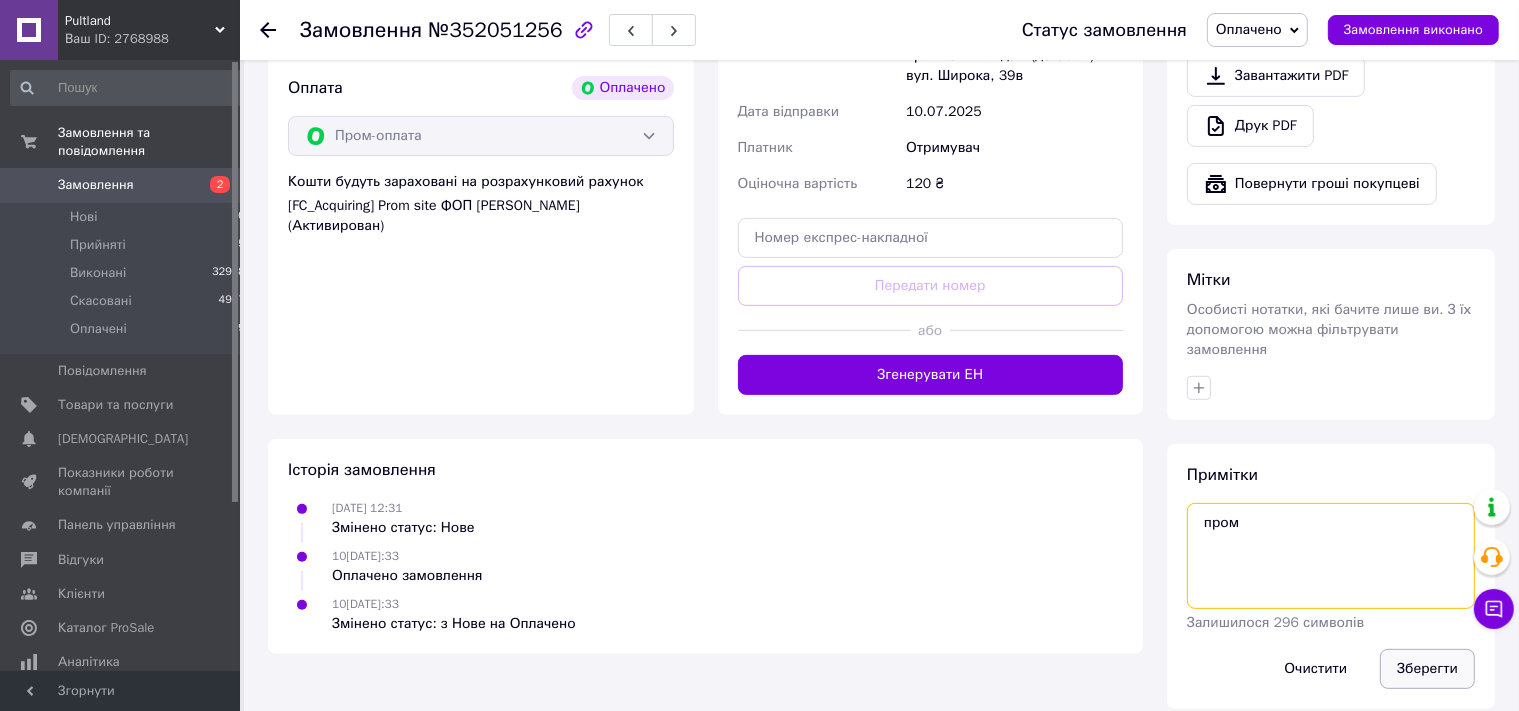 type on "пром" 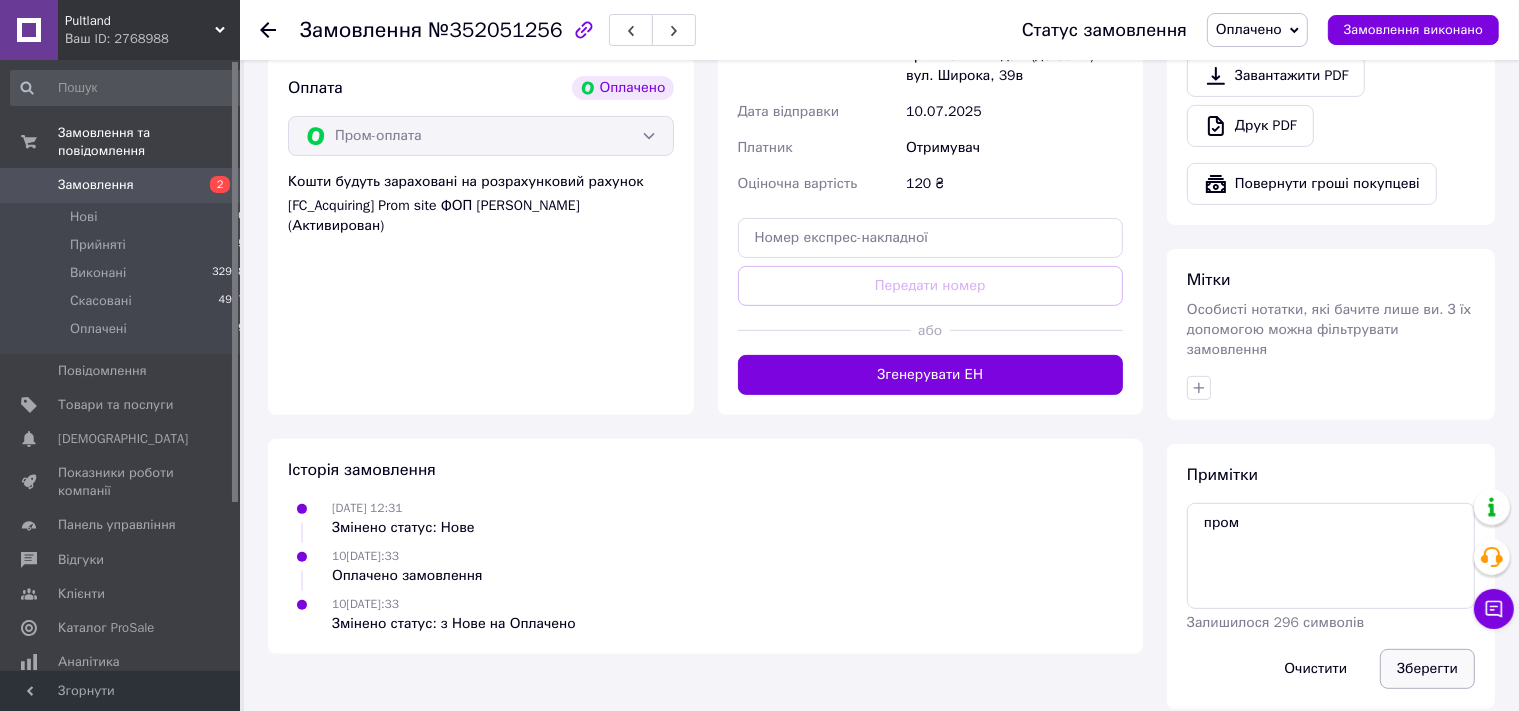 click on "Зберегти" at bounding box center [1427, 669] 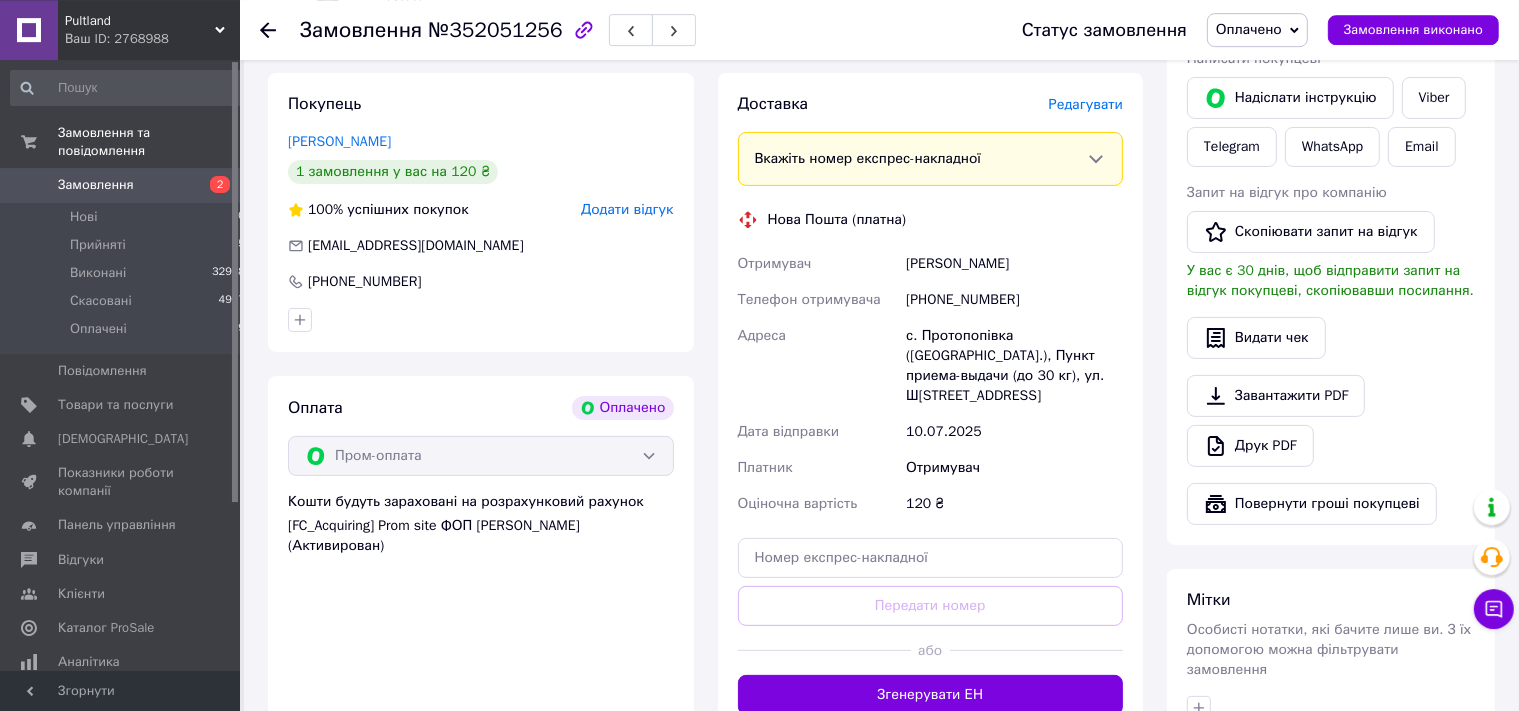 scroll, scrollTop: 372, scrollLeft: 0, axis: vertical 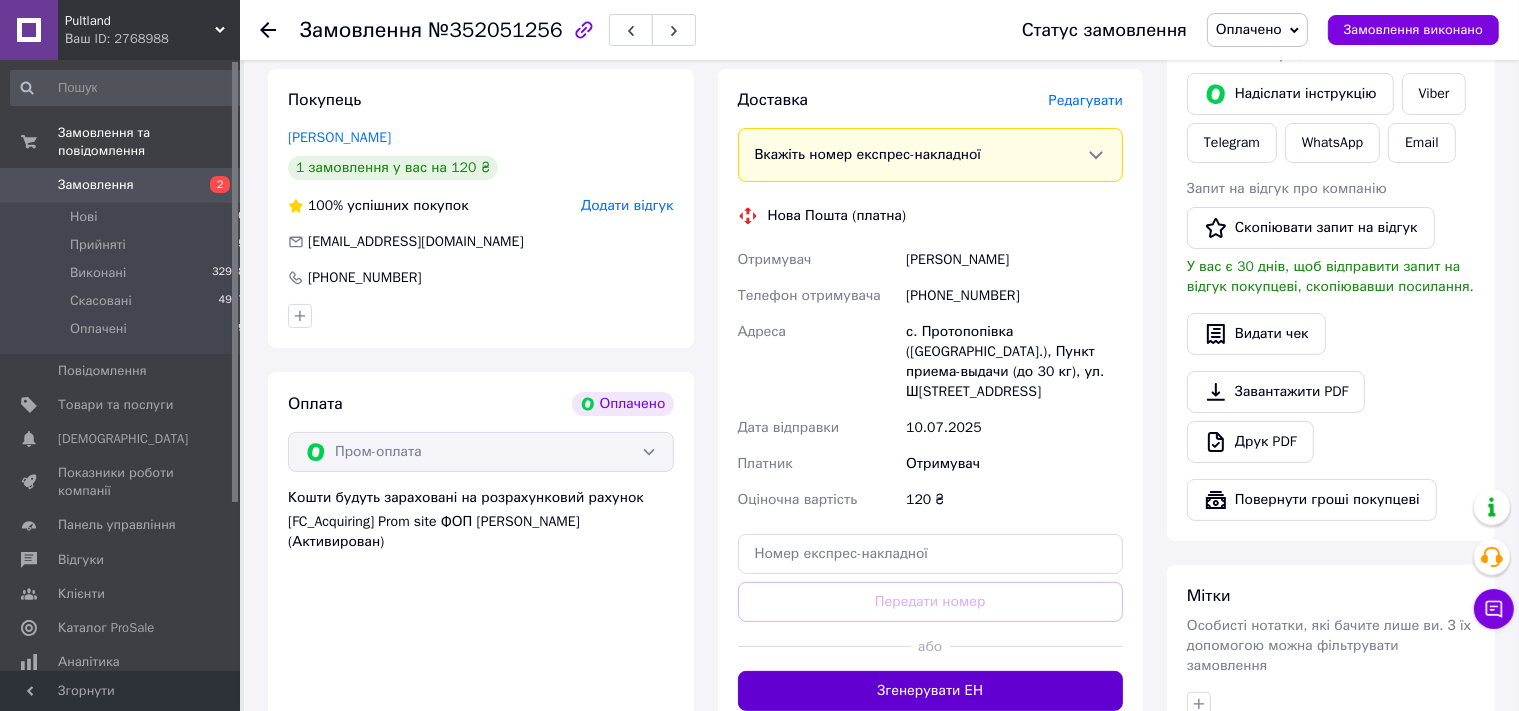 click on "Згенерувати ЕН" at bounding box center (931, 691) 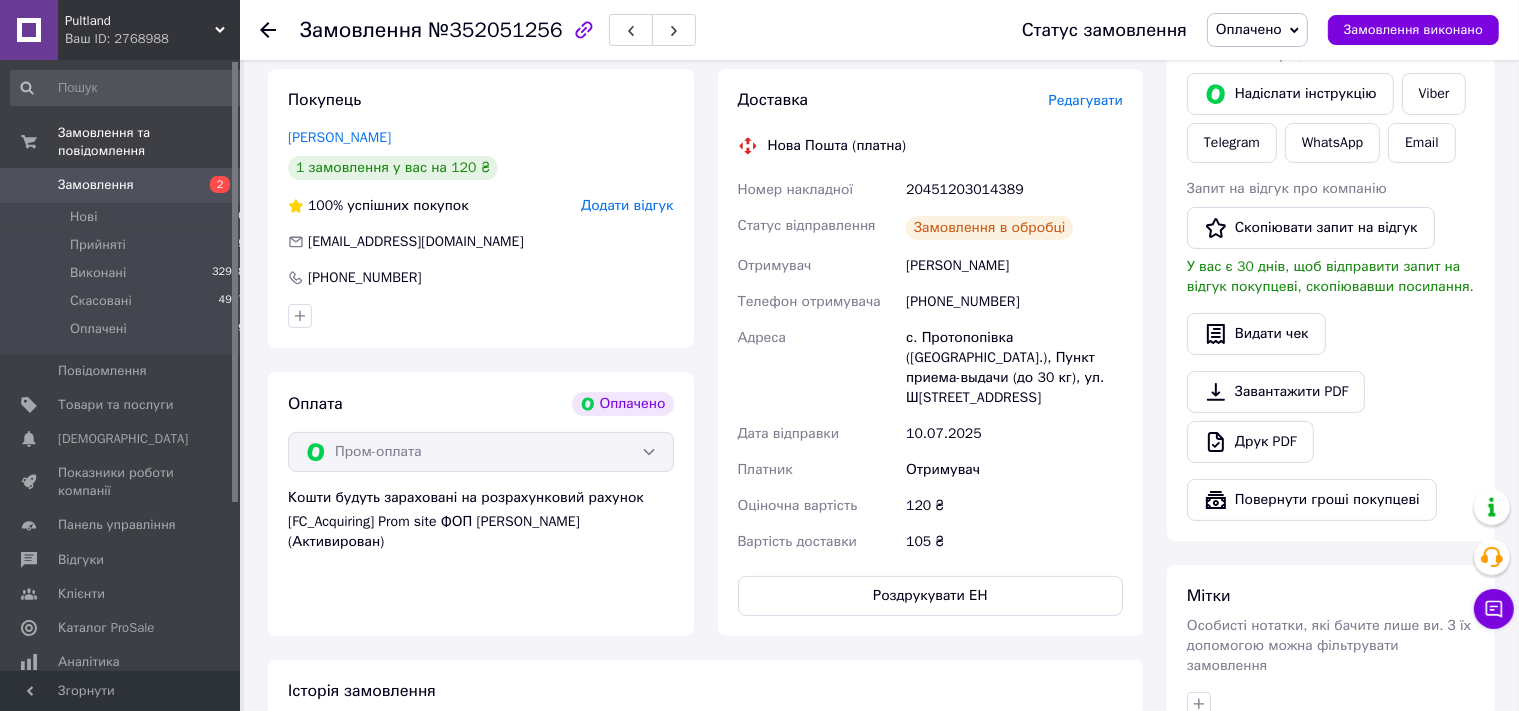 click 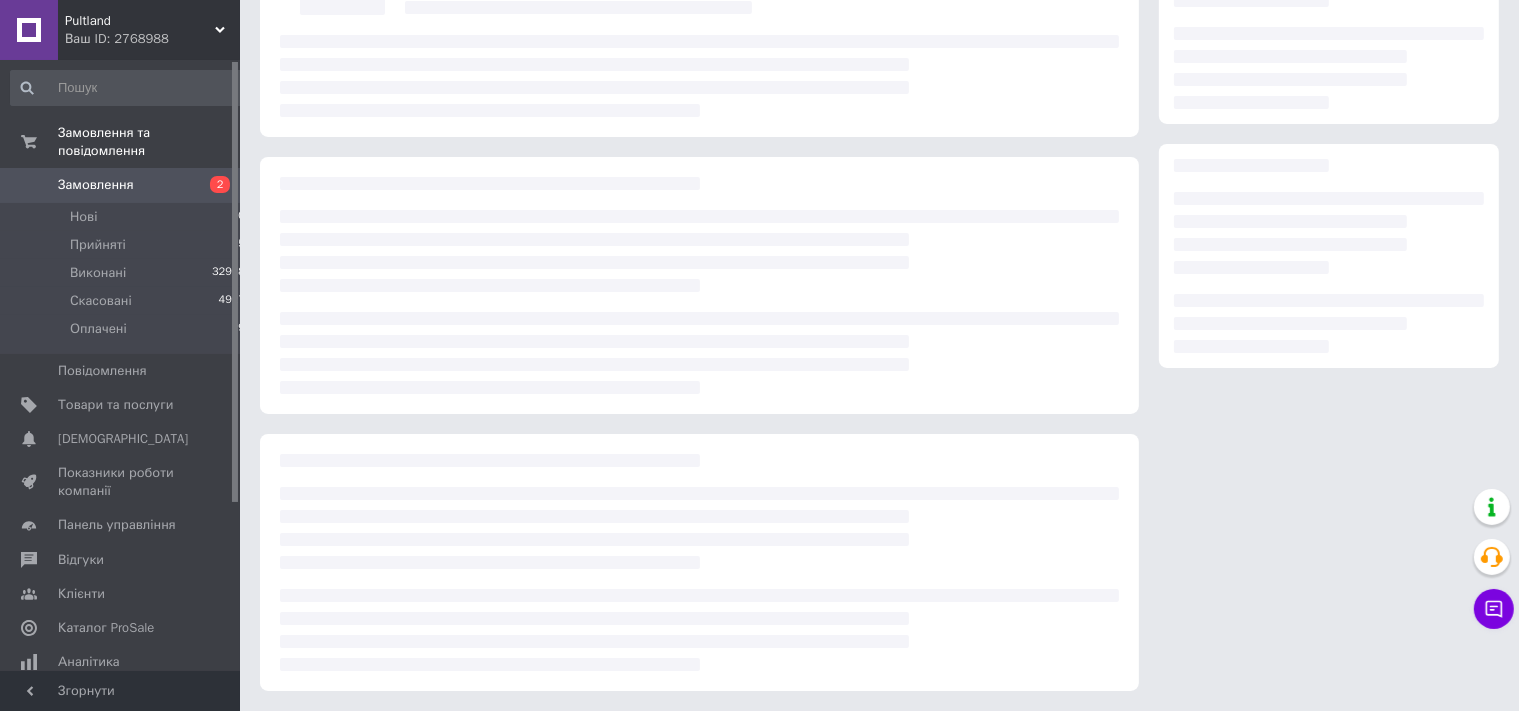 scroll, scrollTop: 0, scrollLeft: 0, axis: both 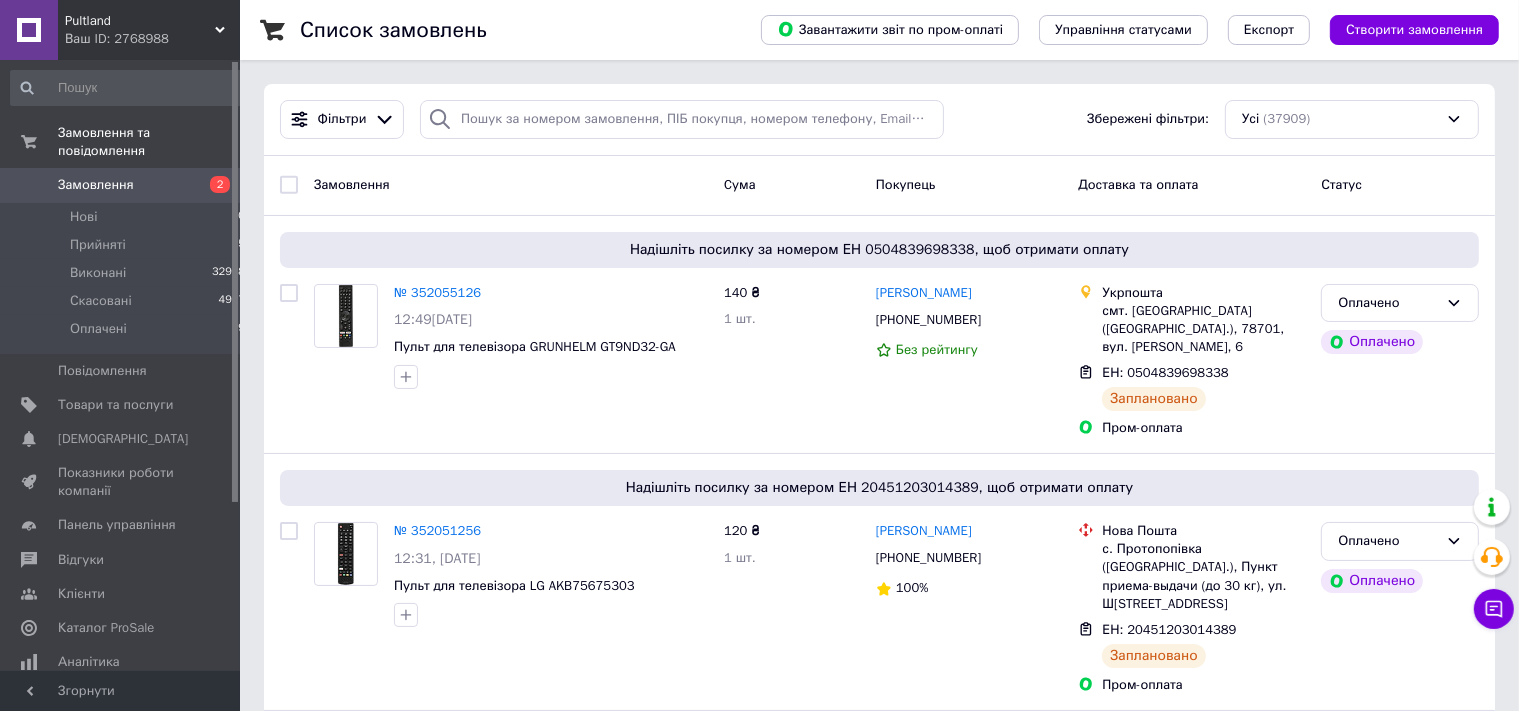 click on "Замовлення" at bounding box center (96, 185) 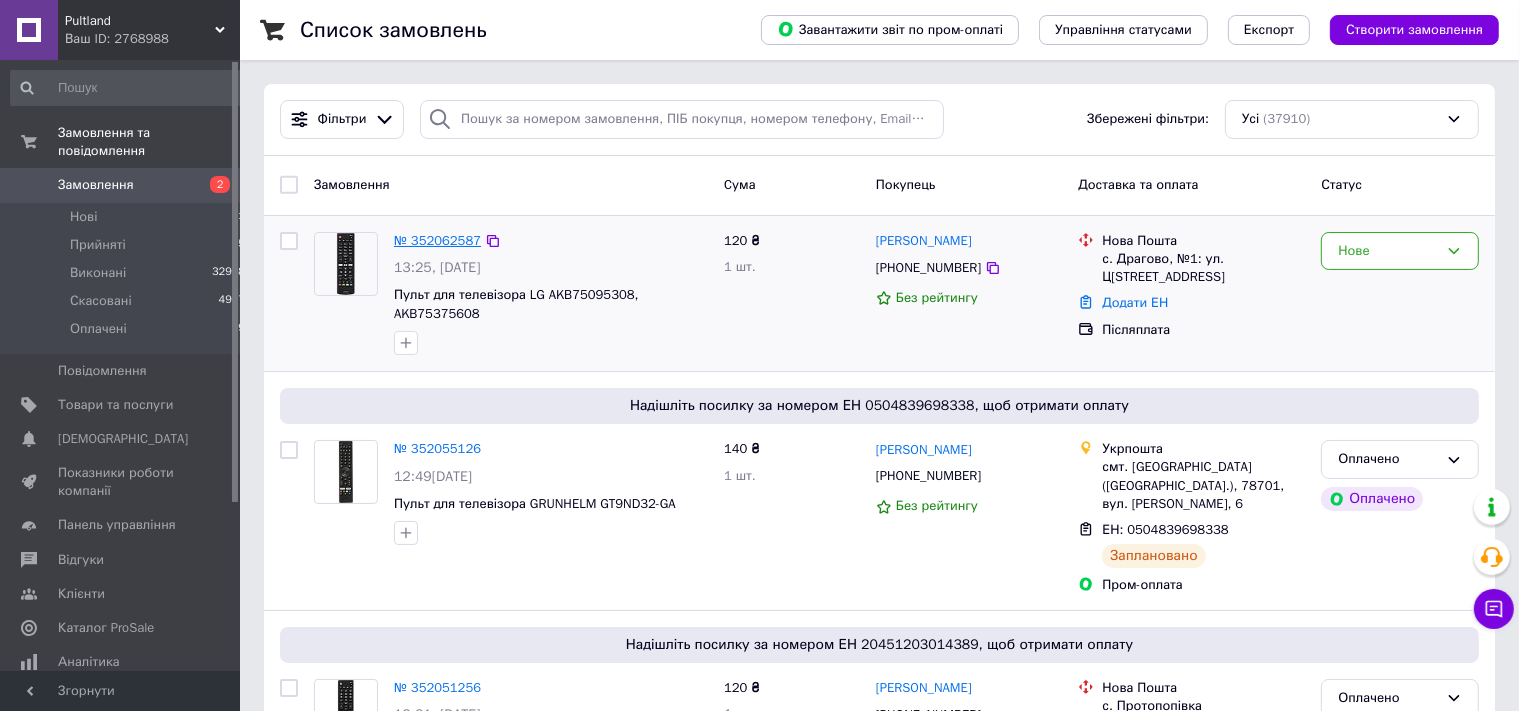 click on "№ 352062587" at bounding box center (437, 240) 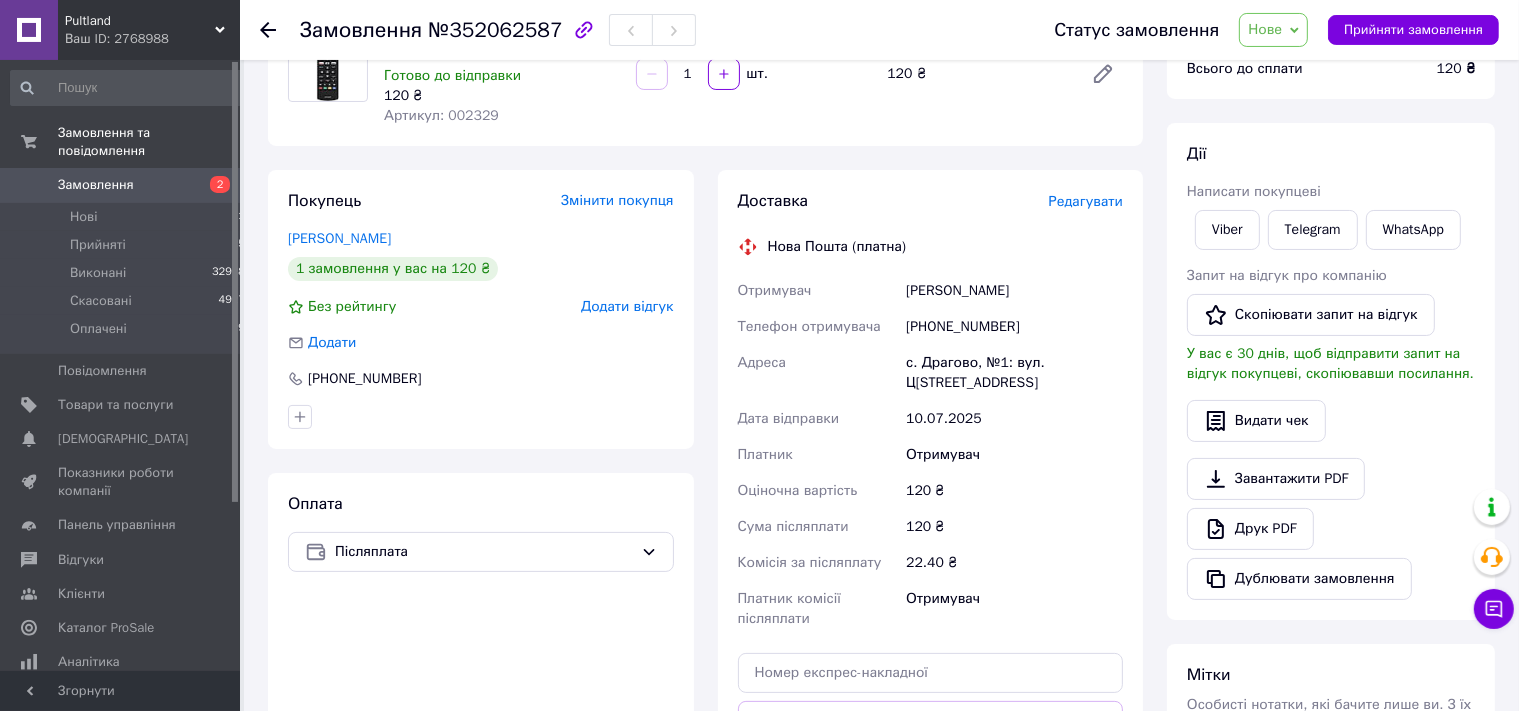 scroll, scrollTop: 211, scrollLeft: 0, axis: vertical 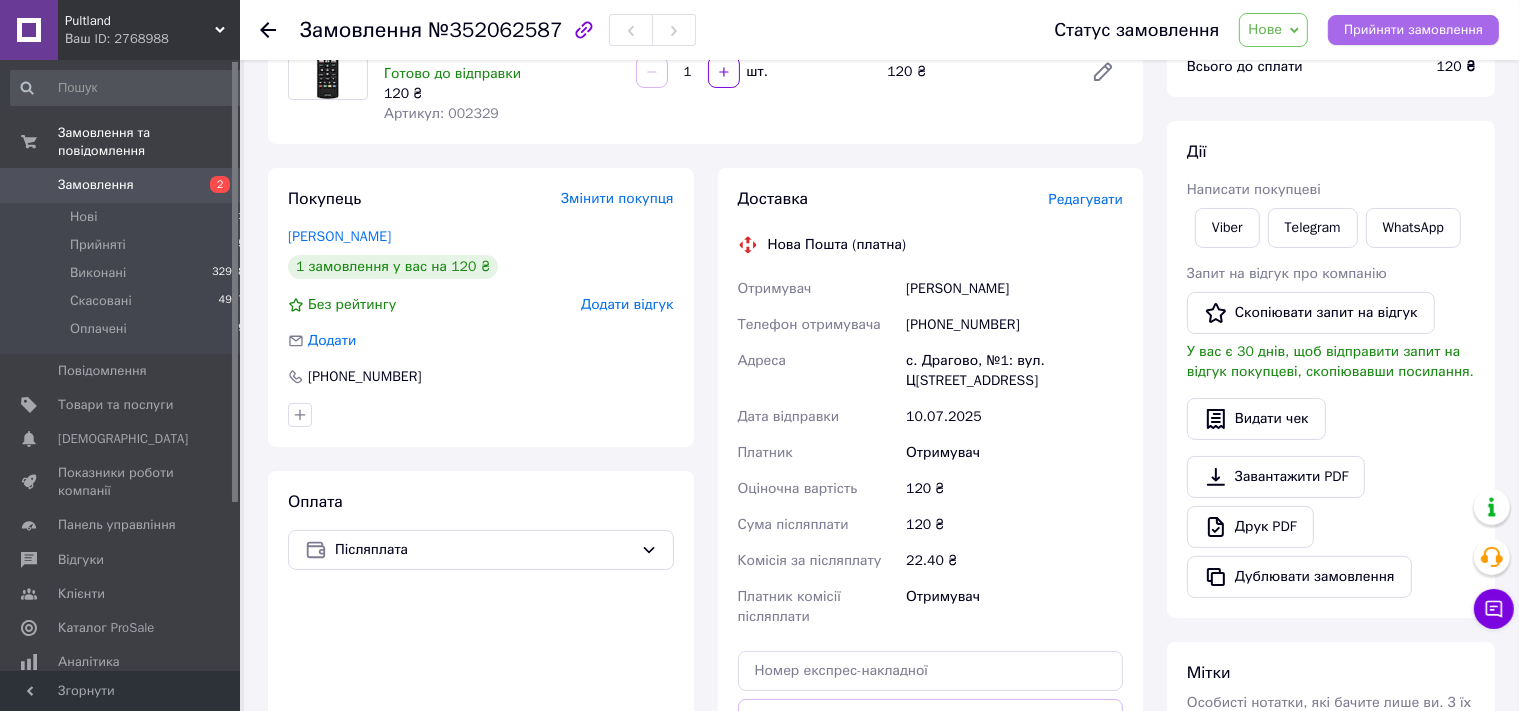 click on "Прийняти замовлення" at bounding box center [1413, 30] 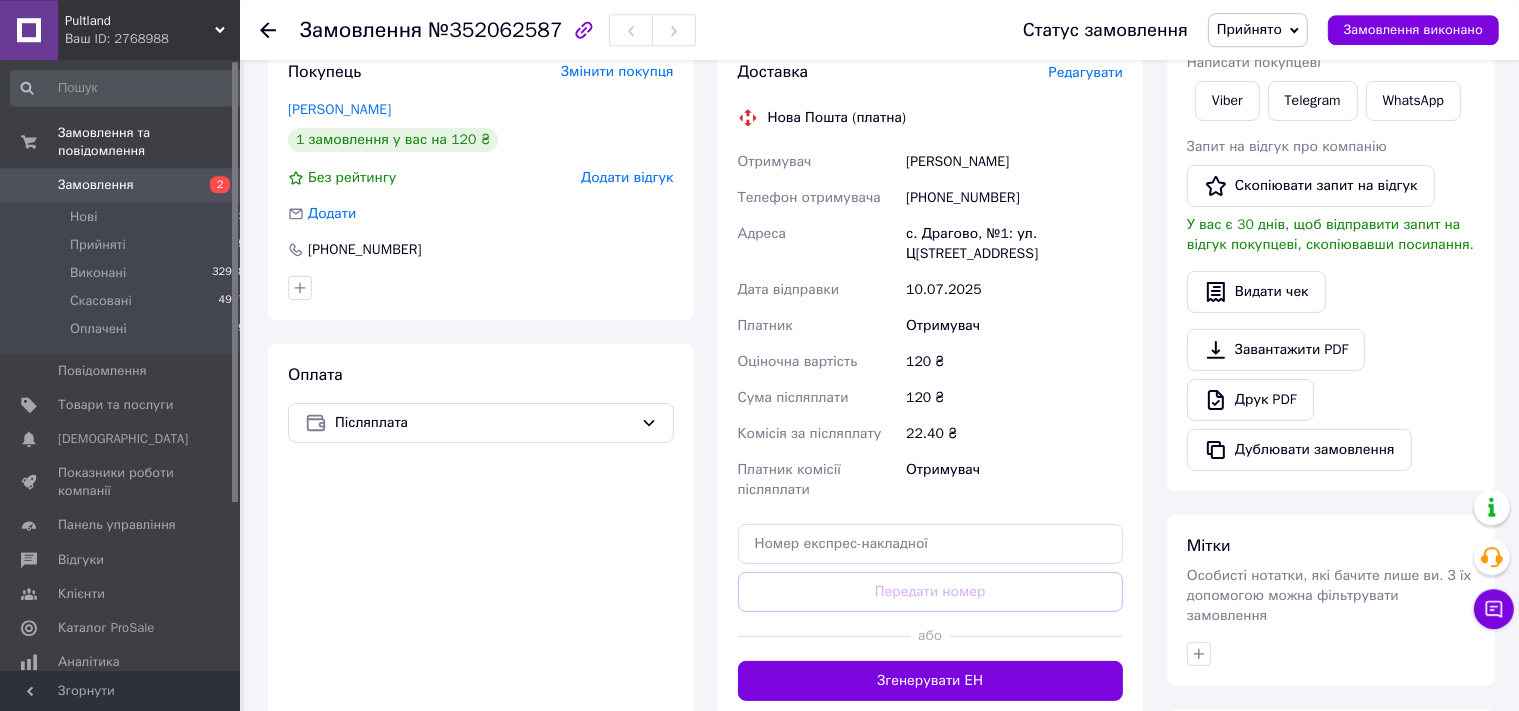 scroll, scrollTop: 422, scrollLeft: 0, axis: vertical 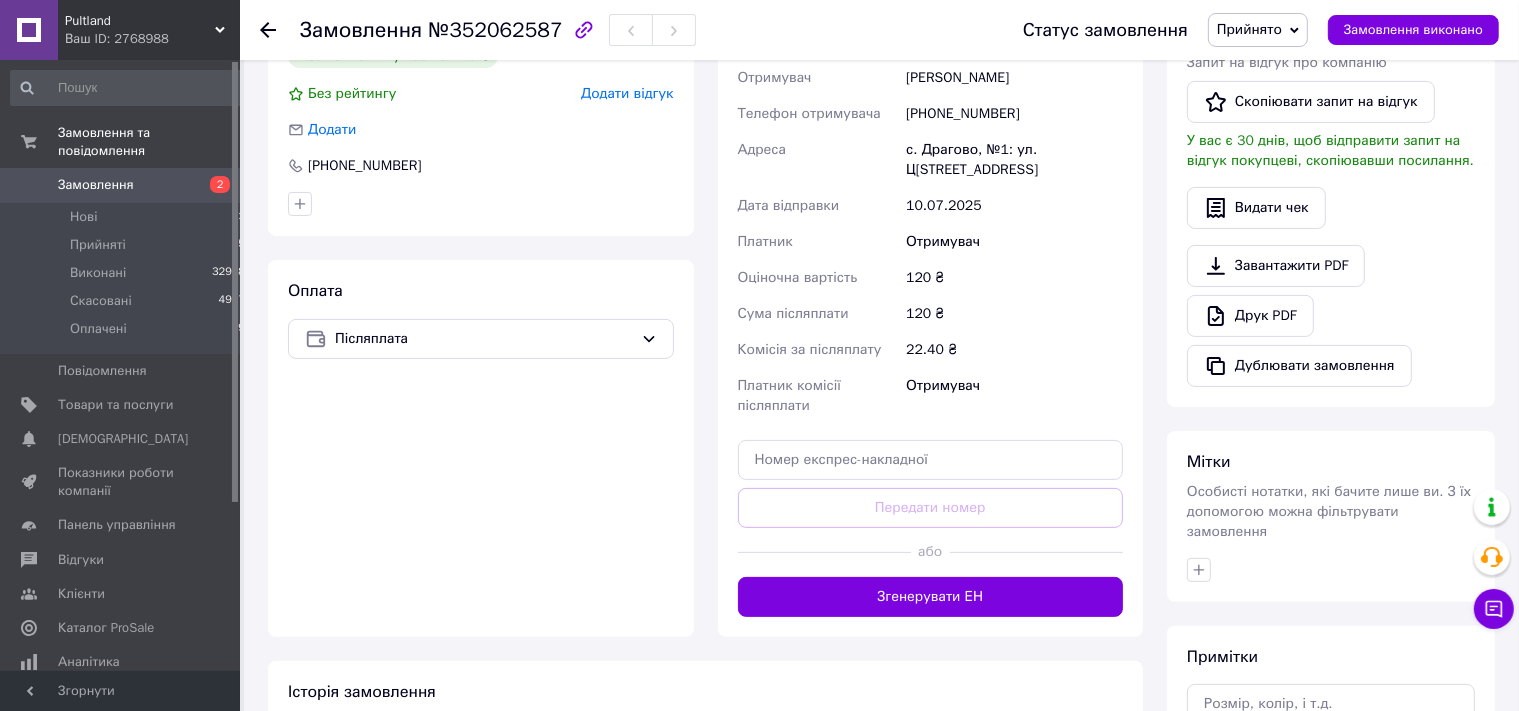 drag, startPoint x: 902, startPoint y: 600, endPoint x: 887, endPoint y: 619, distance: 24.207438 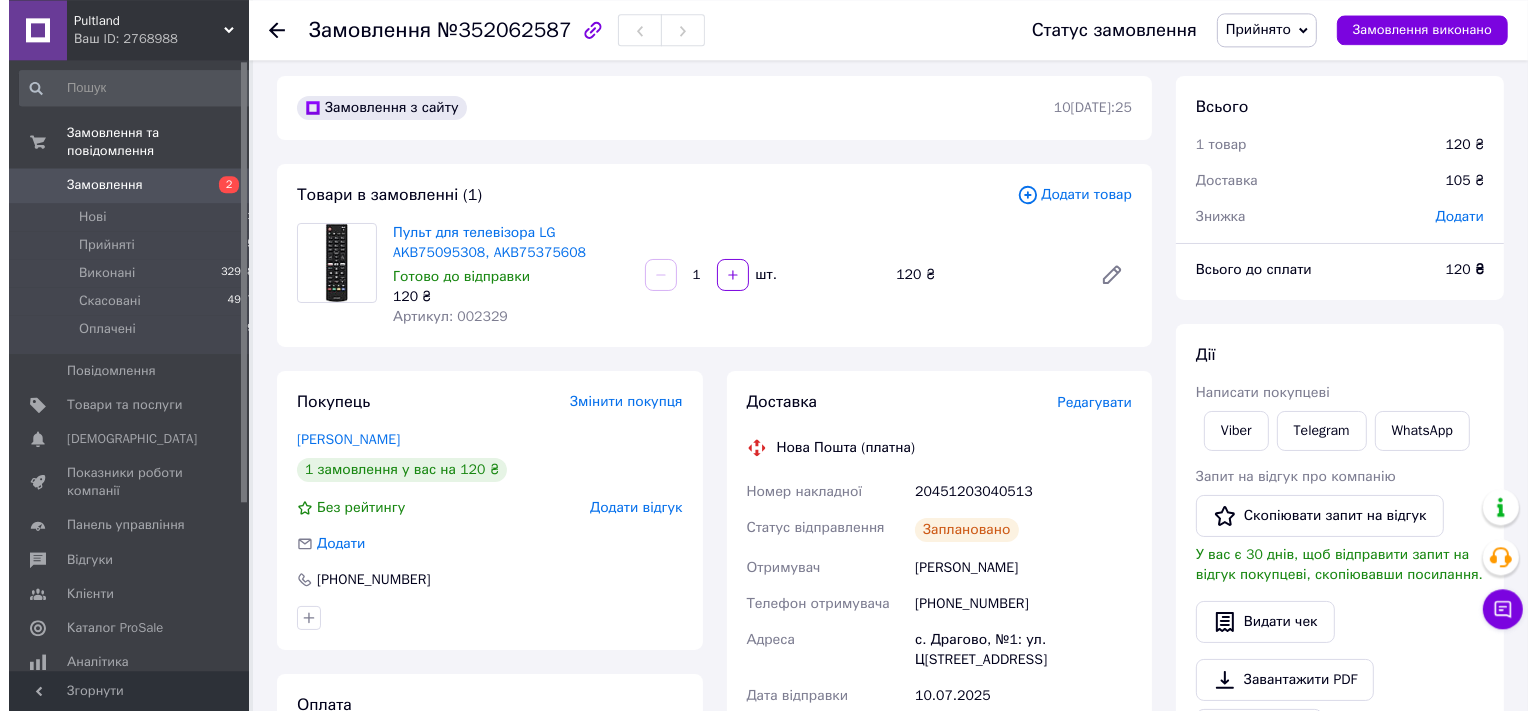 scroll, scrollTop: 0, scrollLeft: 0, axis: both 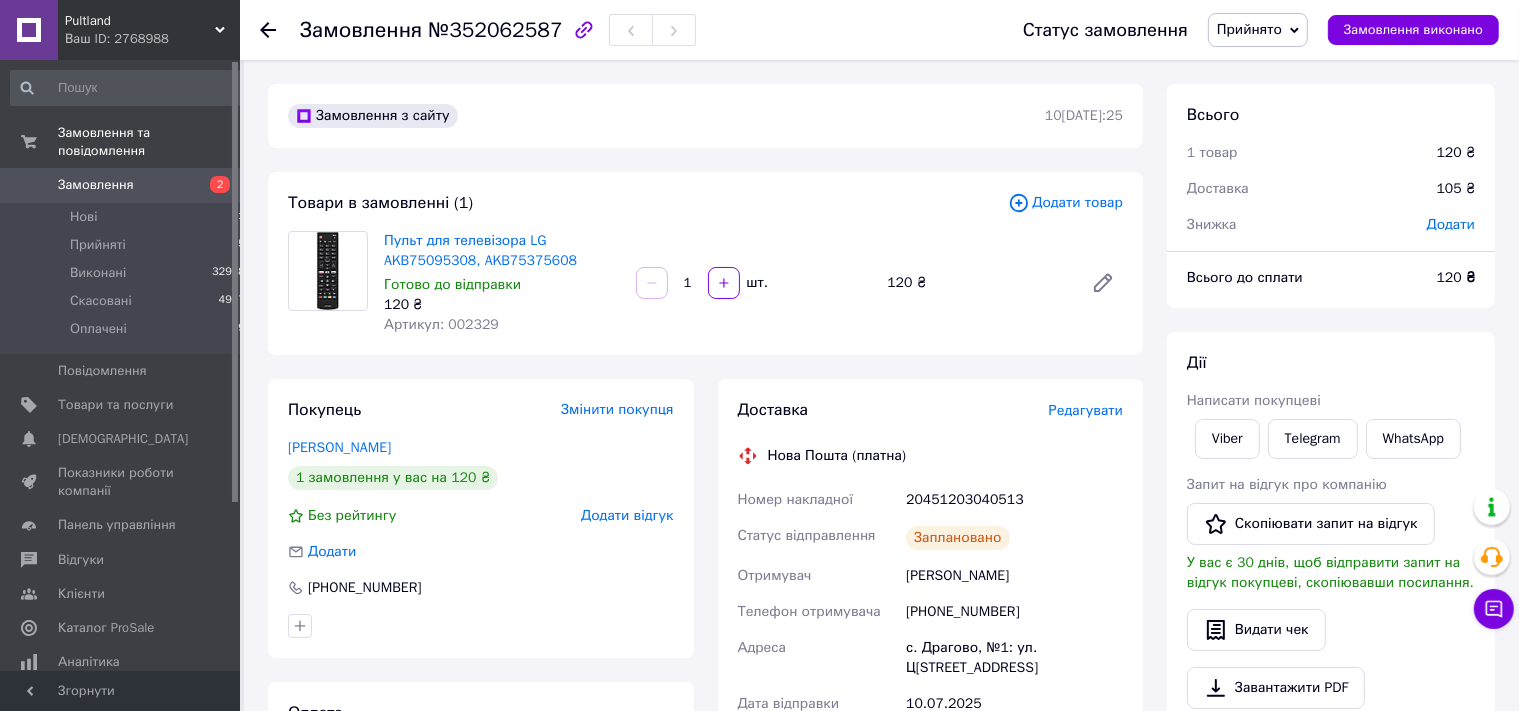 click 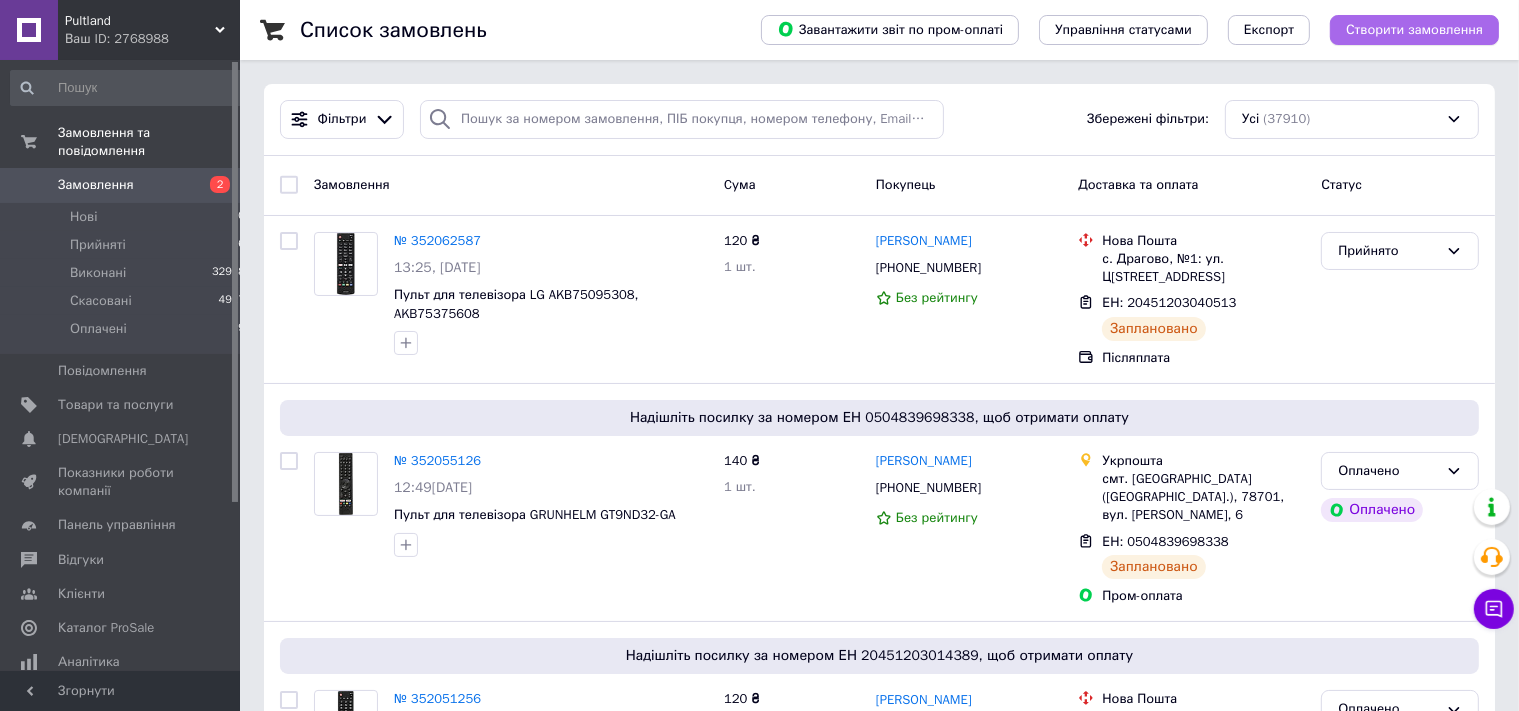 click on "Створити замовлення" at bounding box center (1414, 30) 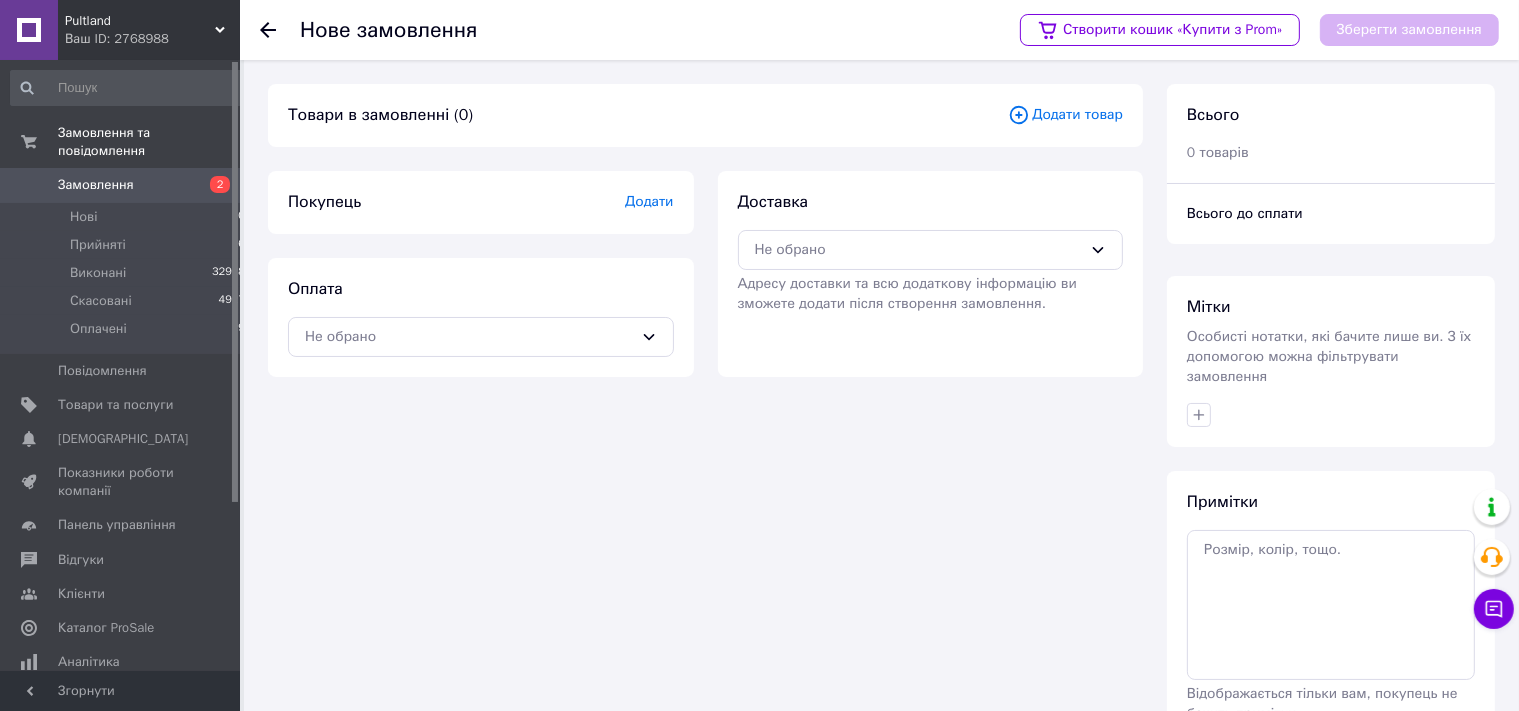 click on "Додати товар" at bounding box center (1065, 115) 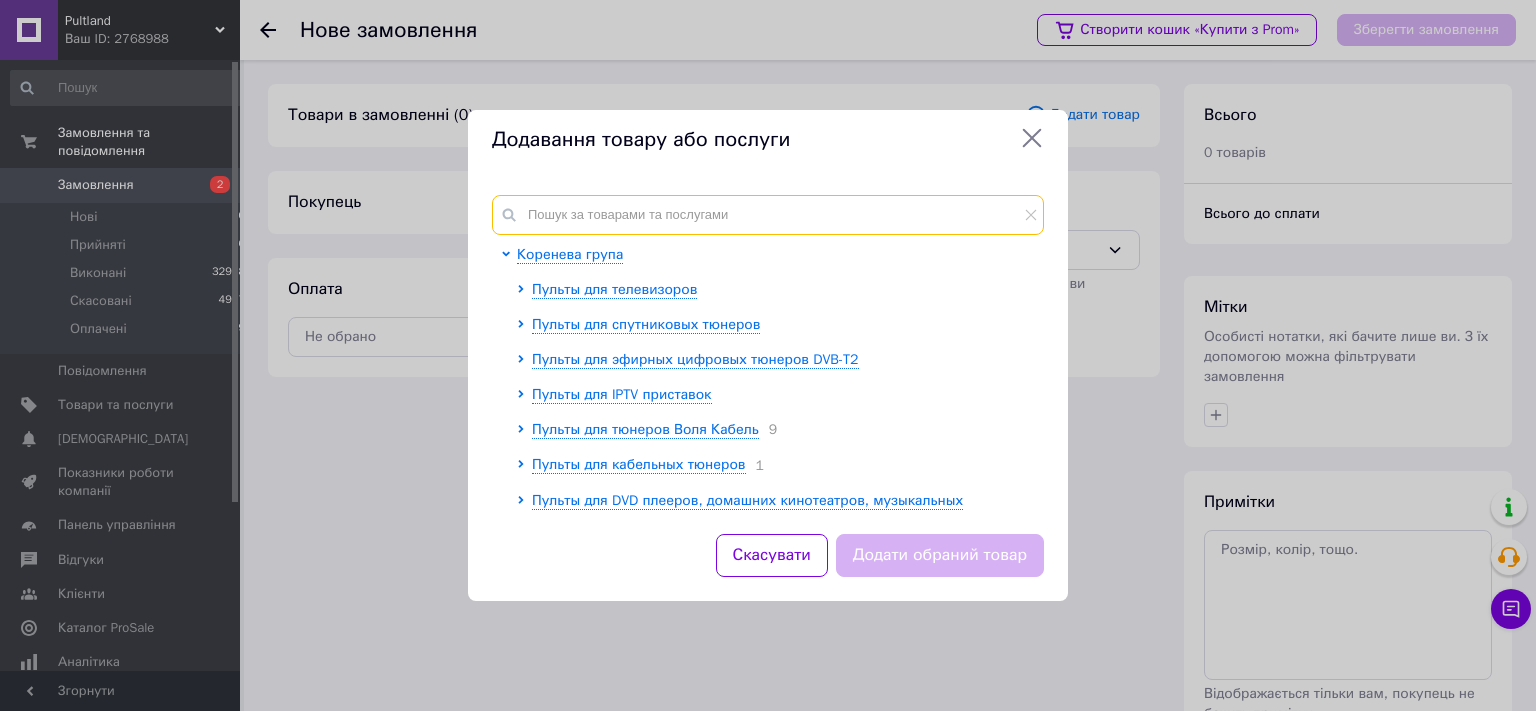 click at bounding box center [768, 215] 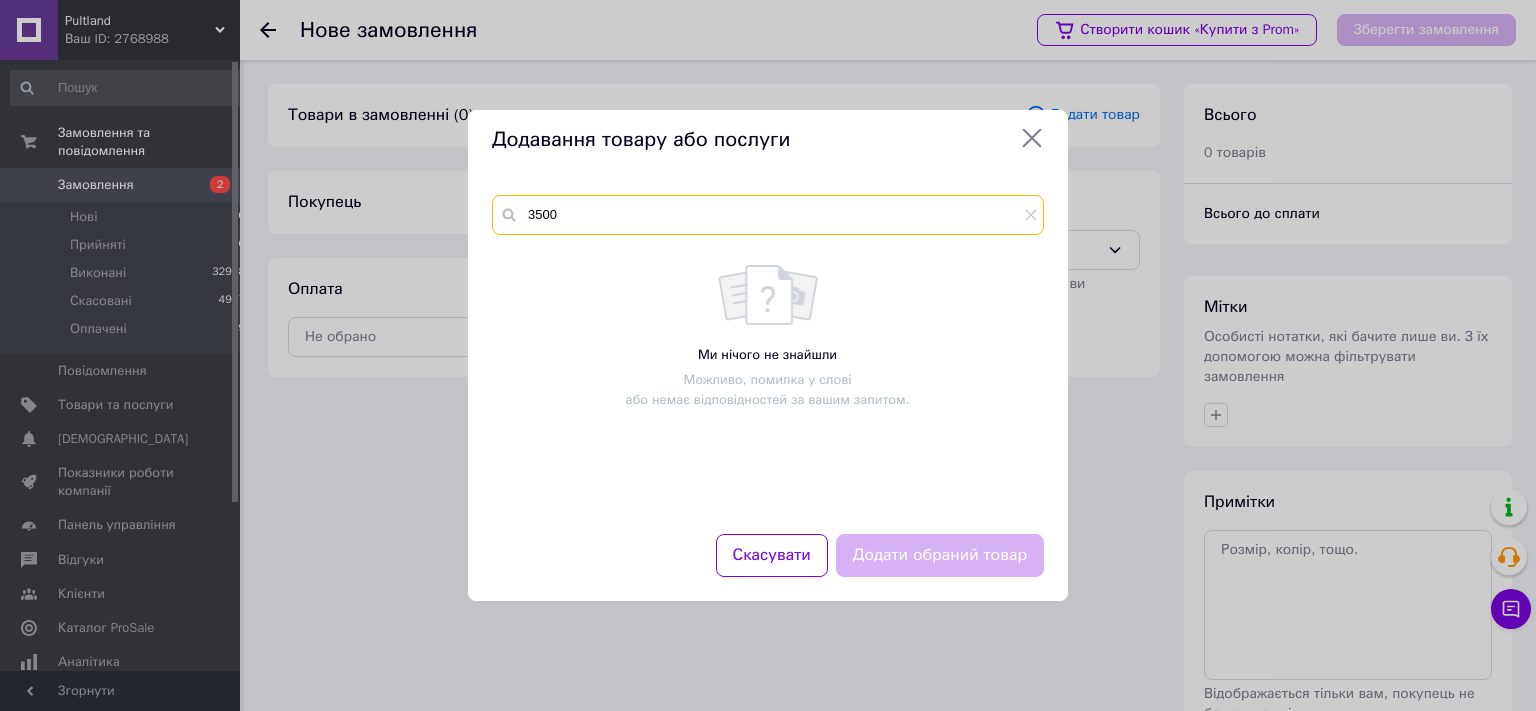 click on "3500" at bounding box center (768, 215) 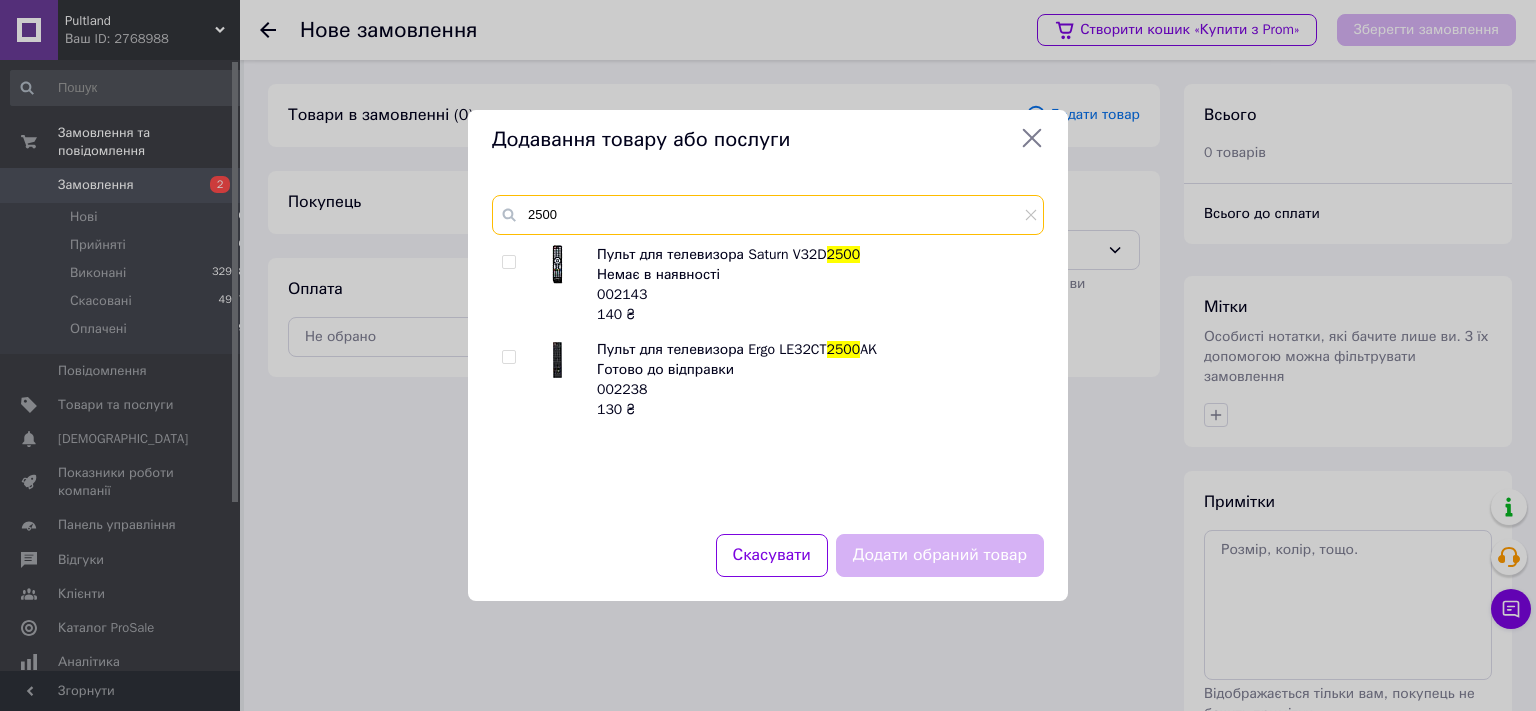 type on "2500" 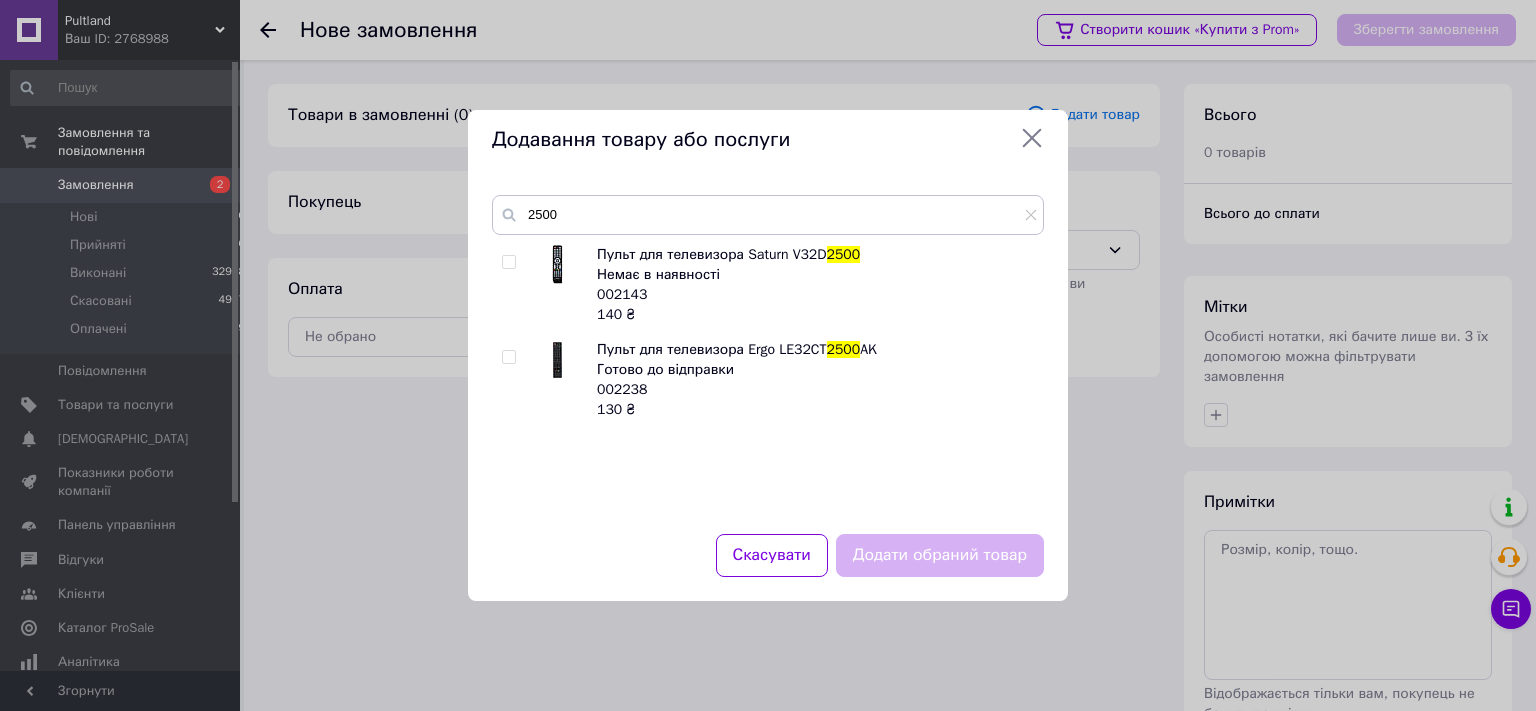 click at bounding box center (508, 357) 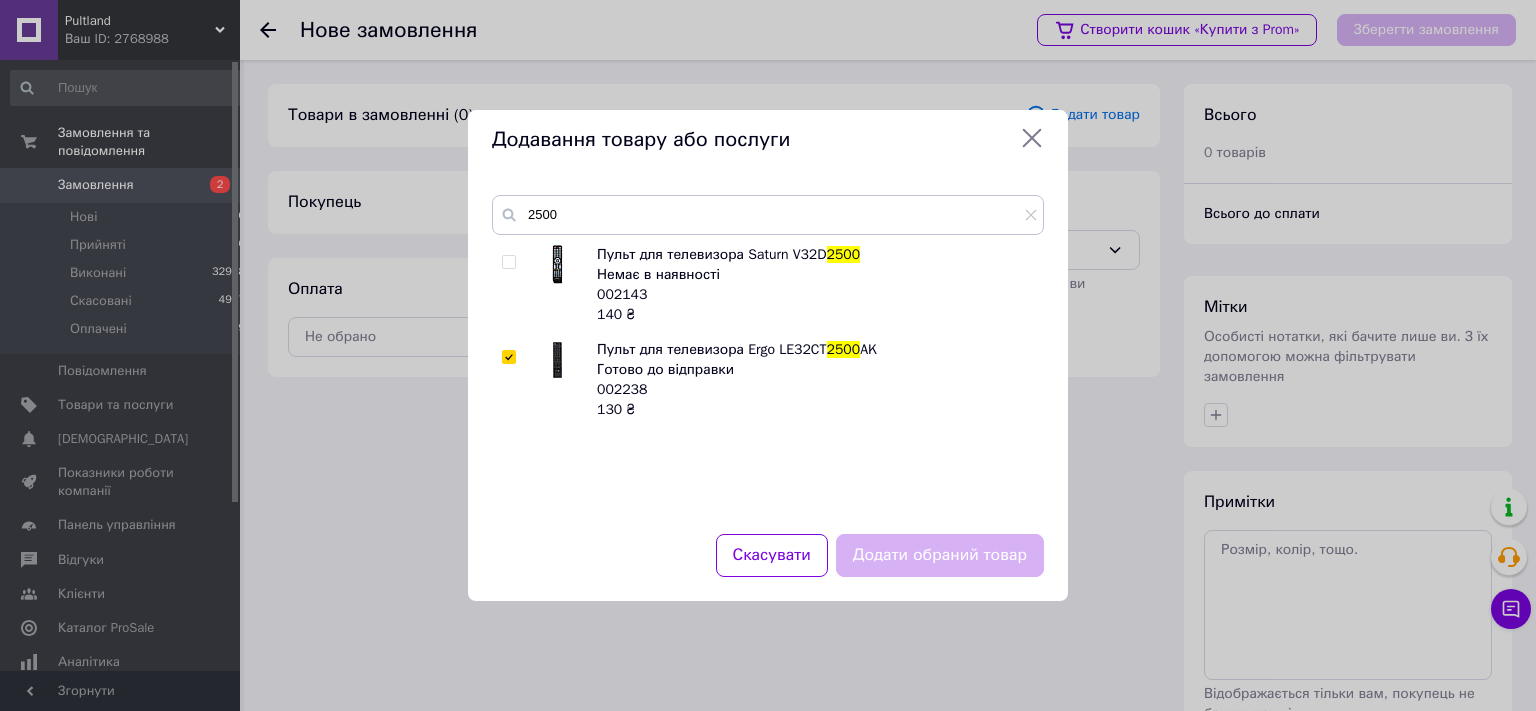 checkbox on "true" 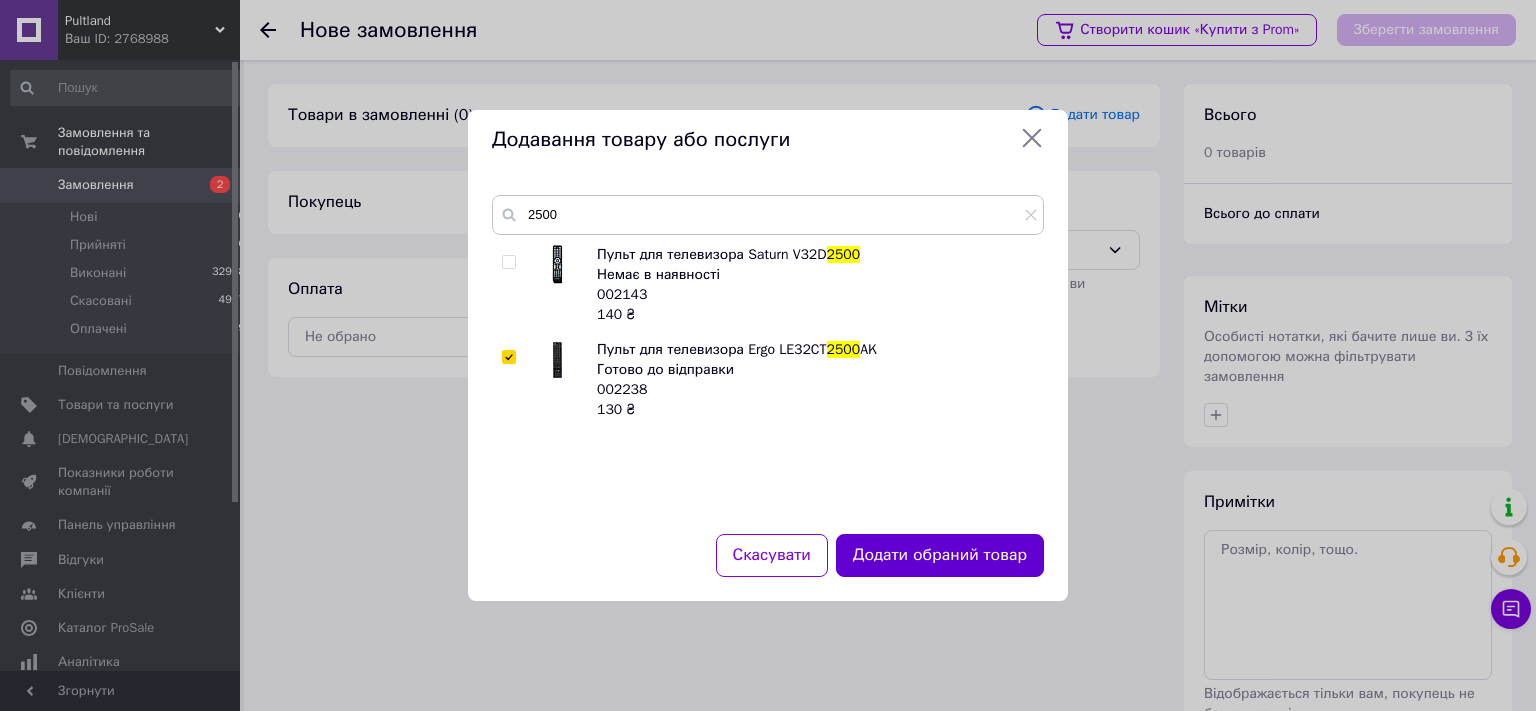 click on "Додати обраний товар" at bounding box center (940, 555) 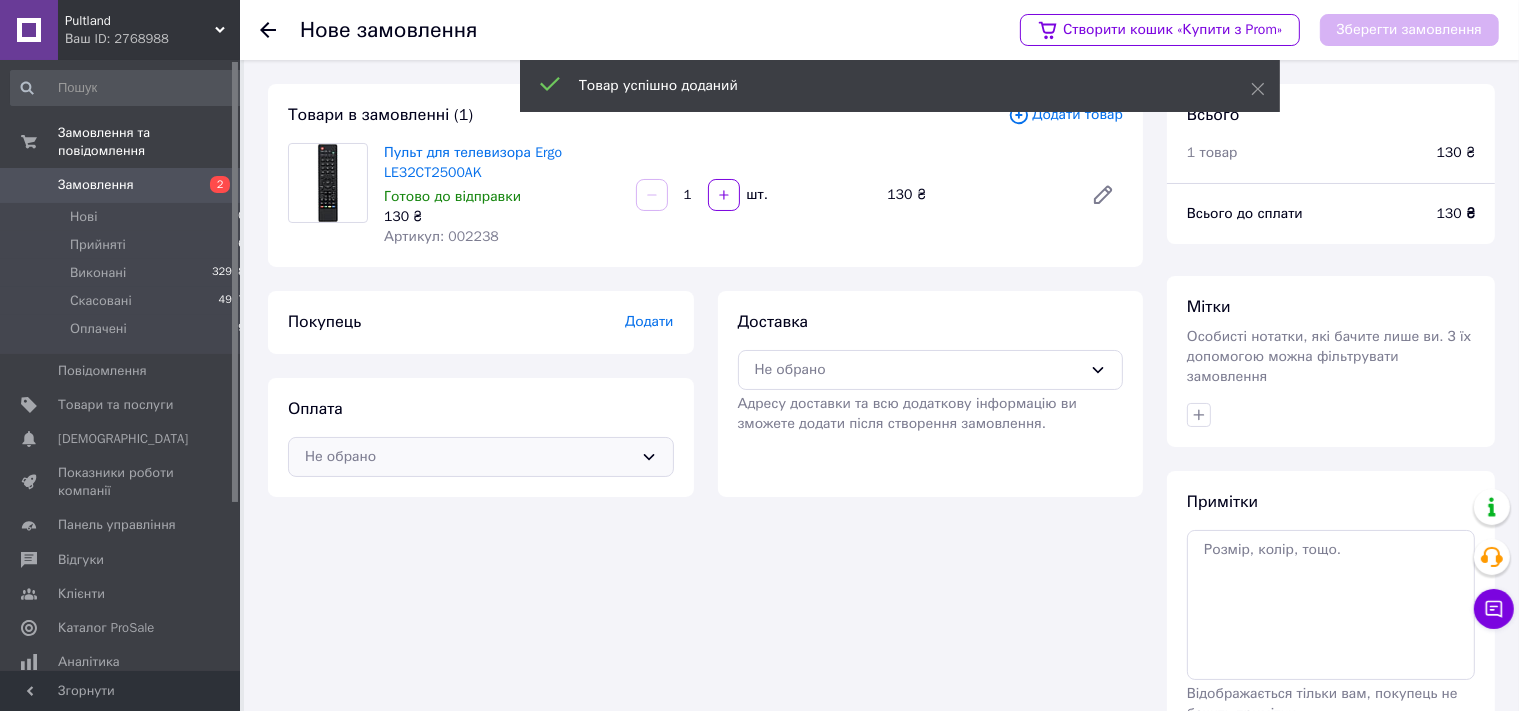 click on "Не обрано" at bounding box center [481, 457] 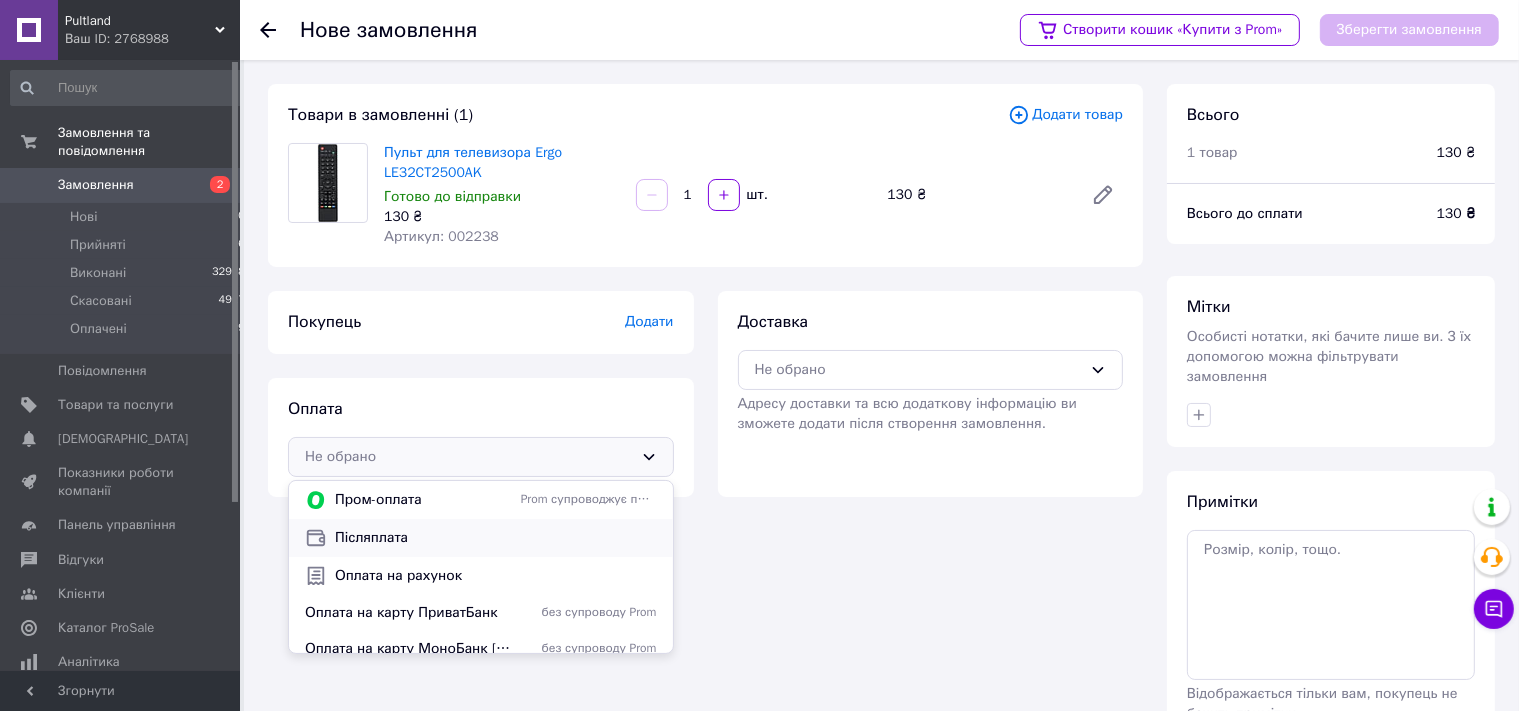 click on "Післяплата" at bounding box center (496, 538) 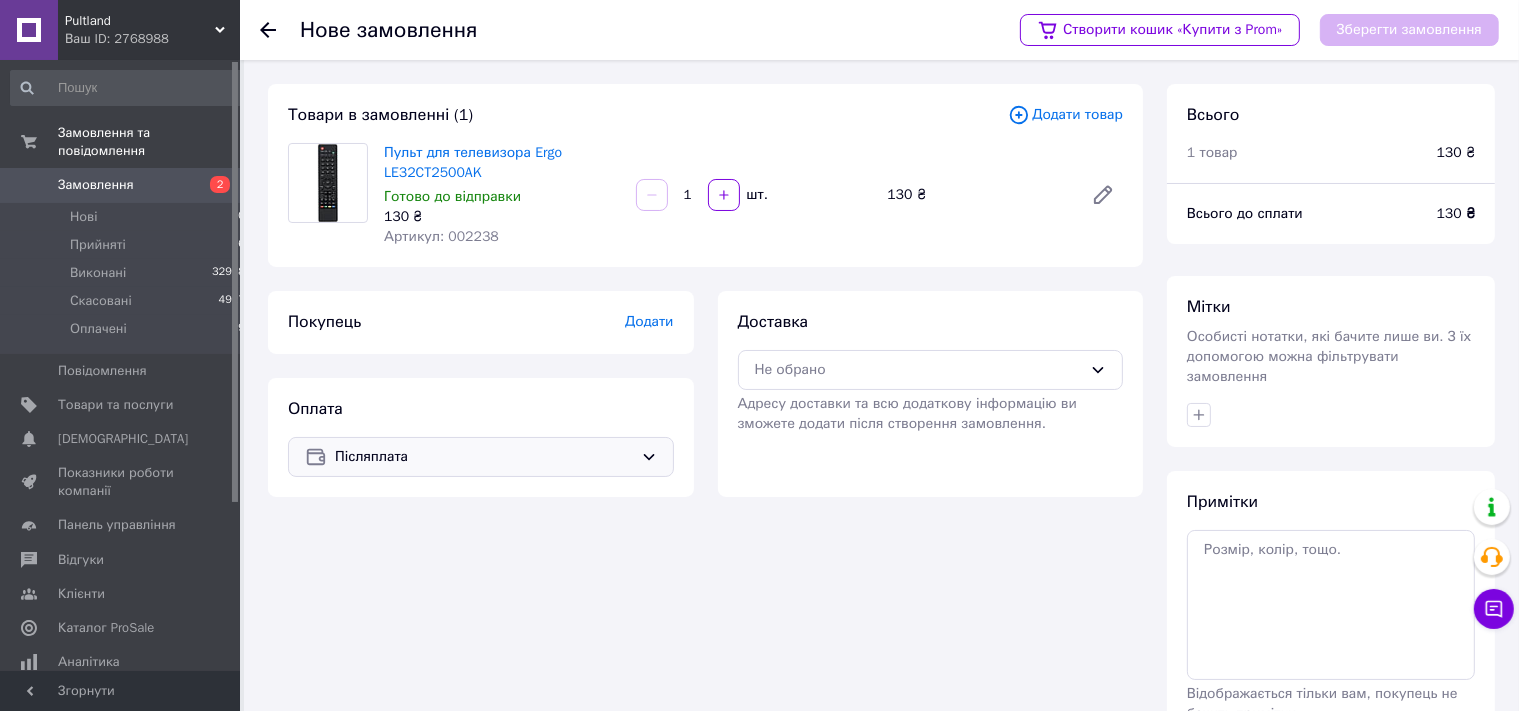click on "Додати" at bounding box center (649, 321) 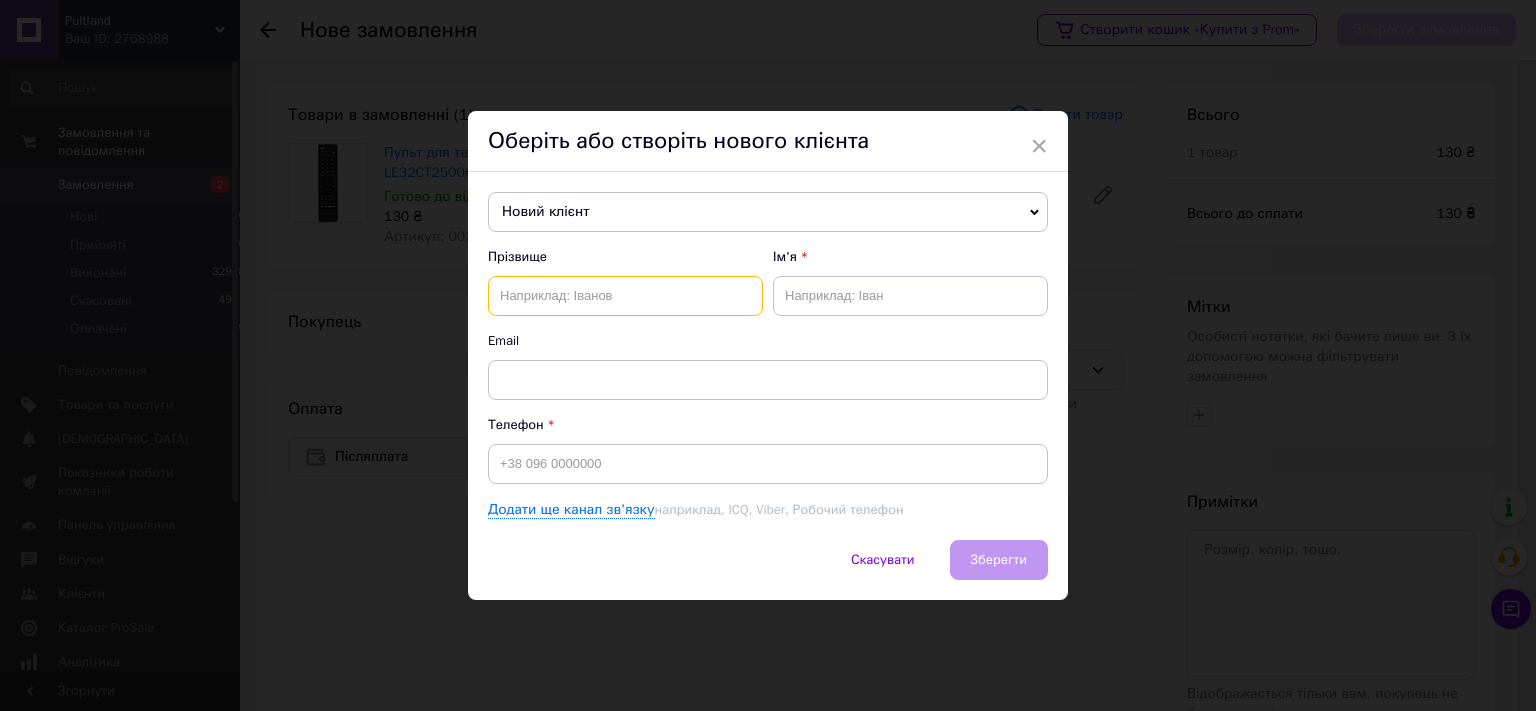 click at bounding box center (625, 296) 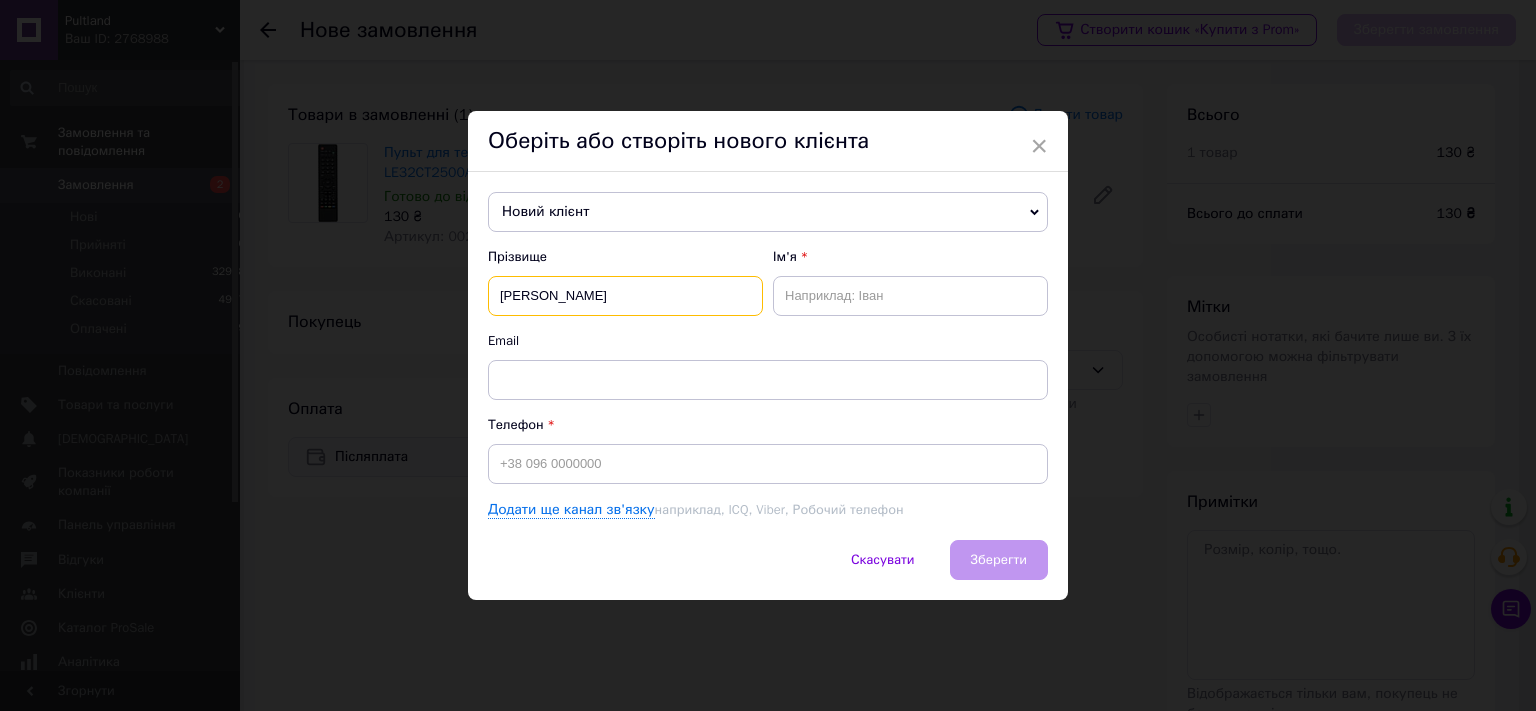 type on "Гаращук" 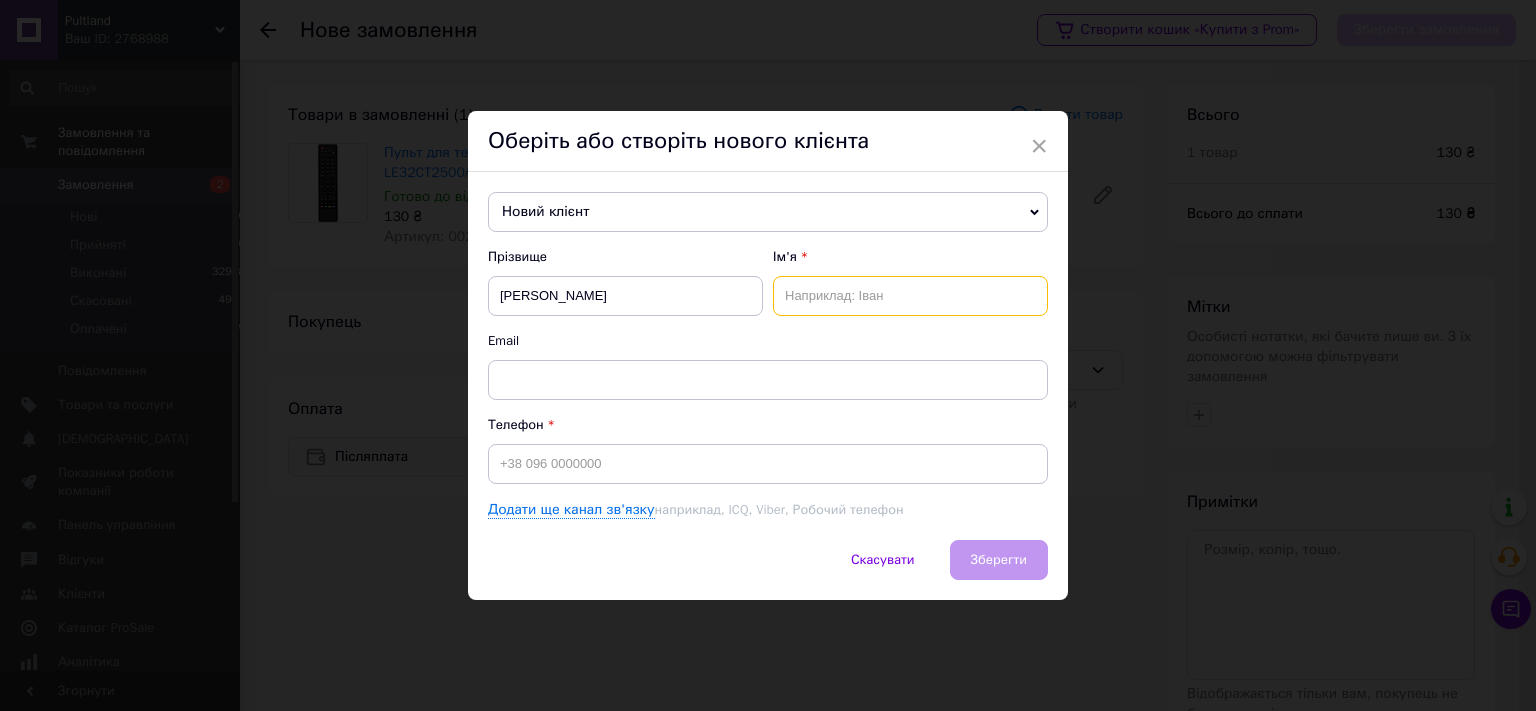 click at bounding box center (910, 296) 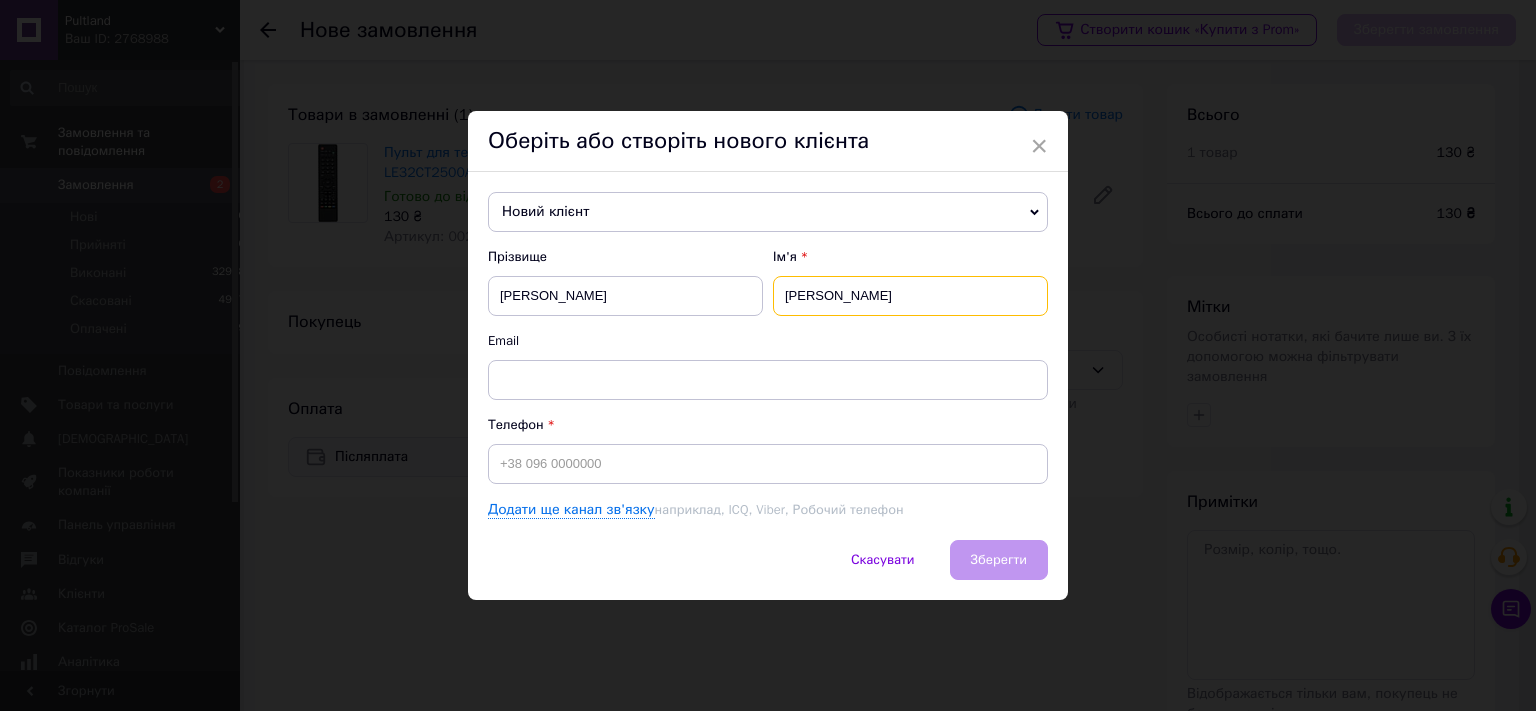 type on "Валентин" 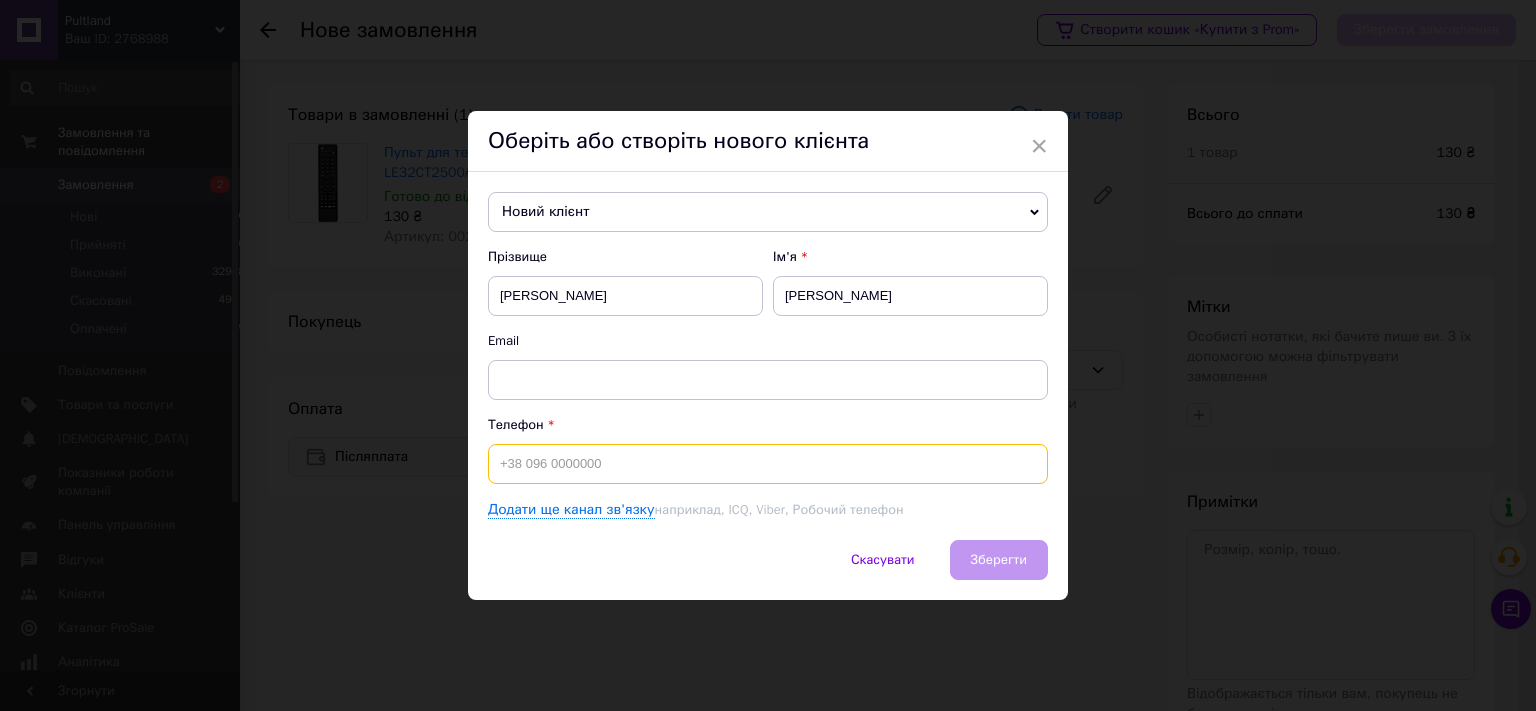click at bounding box center [768, 464] 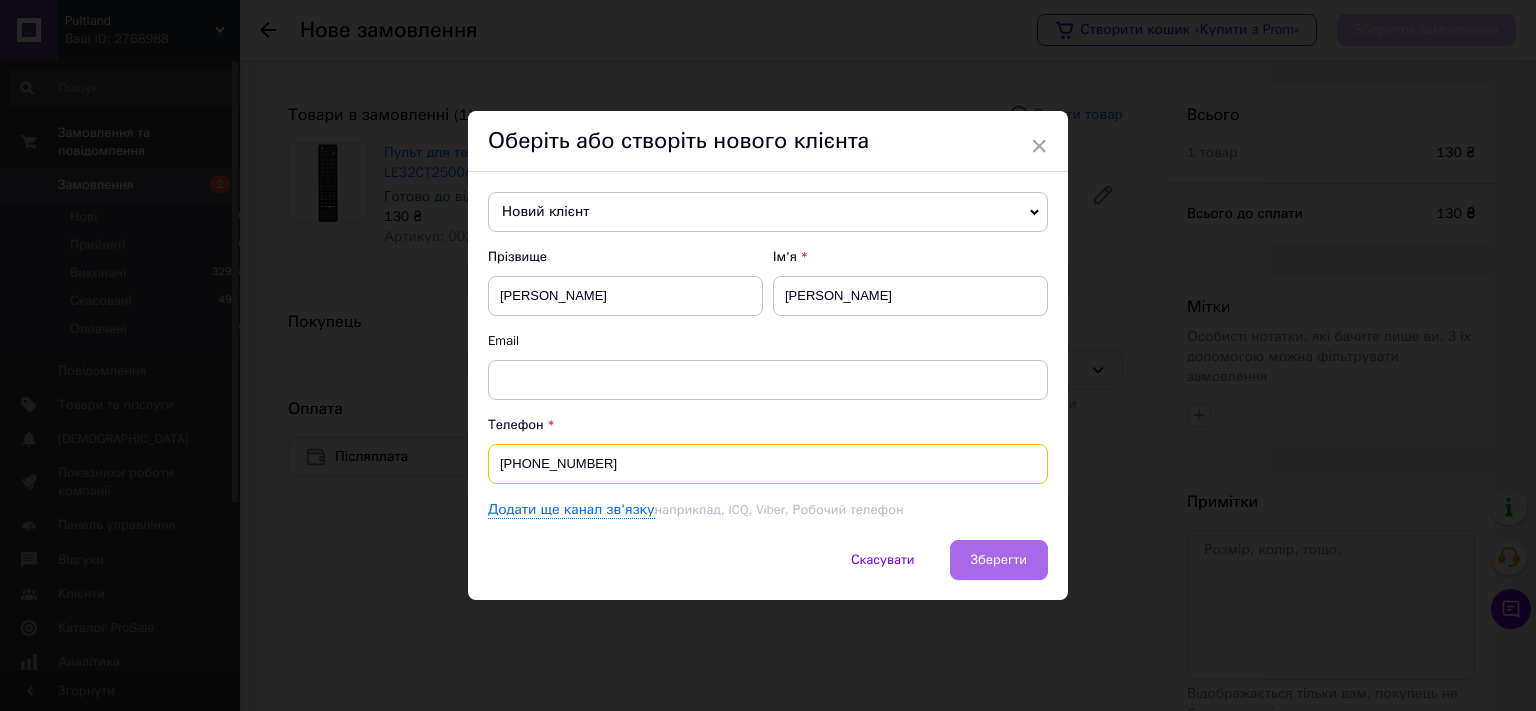 type on "+380672461773" 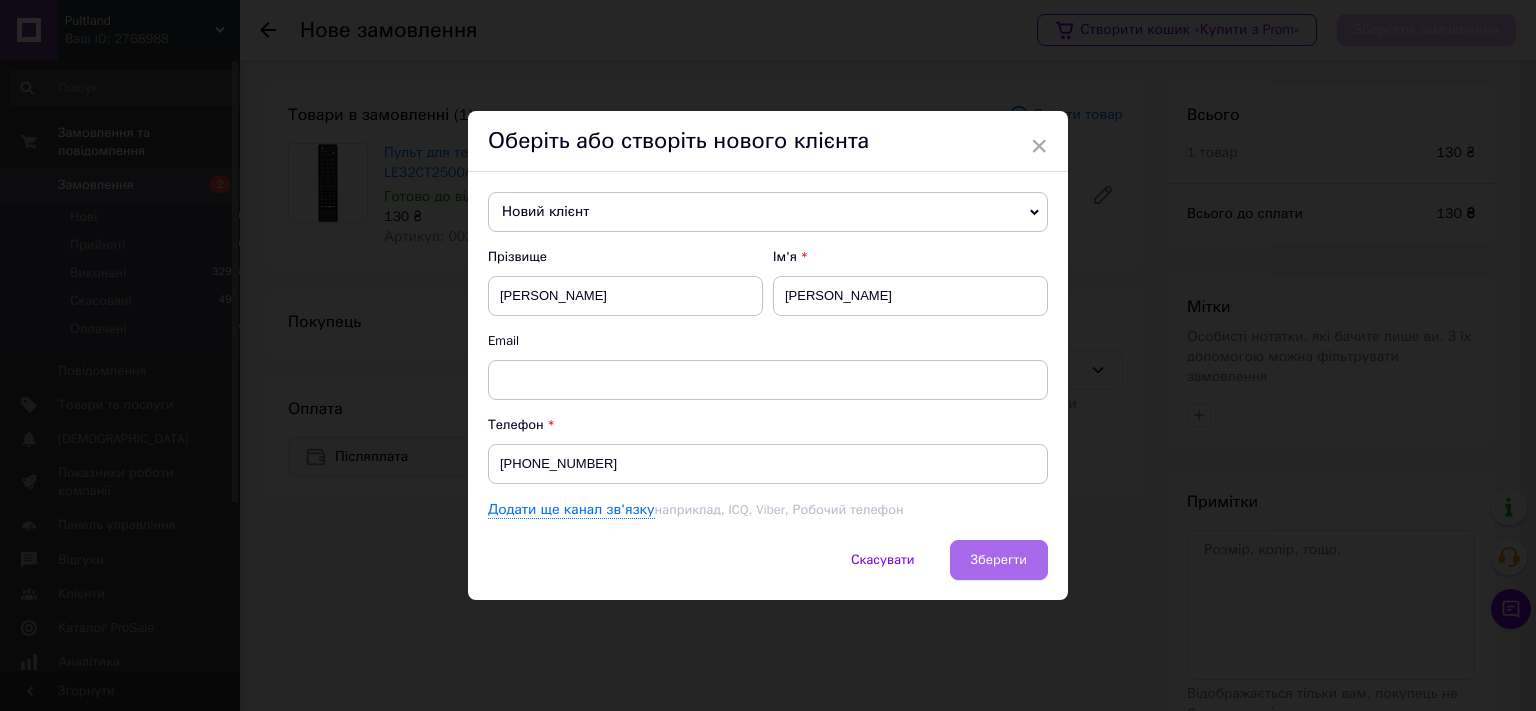 click on "Зберегти" at bounding box center (999, 559) 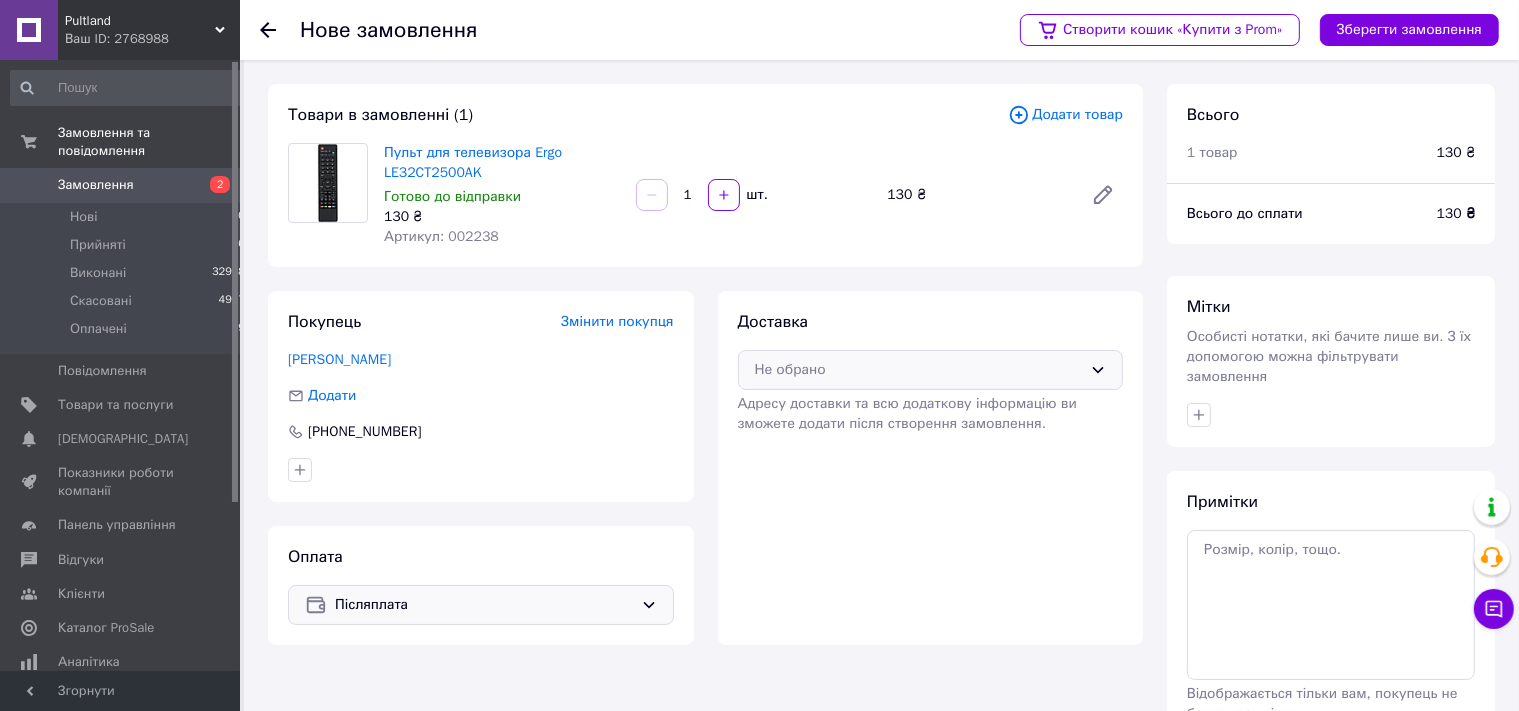 click on "Не обрано" at bounding box center [919, 370] 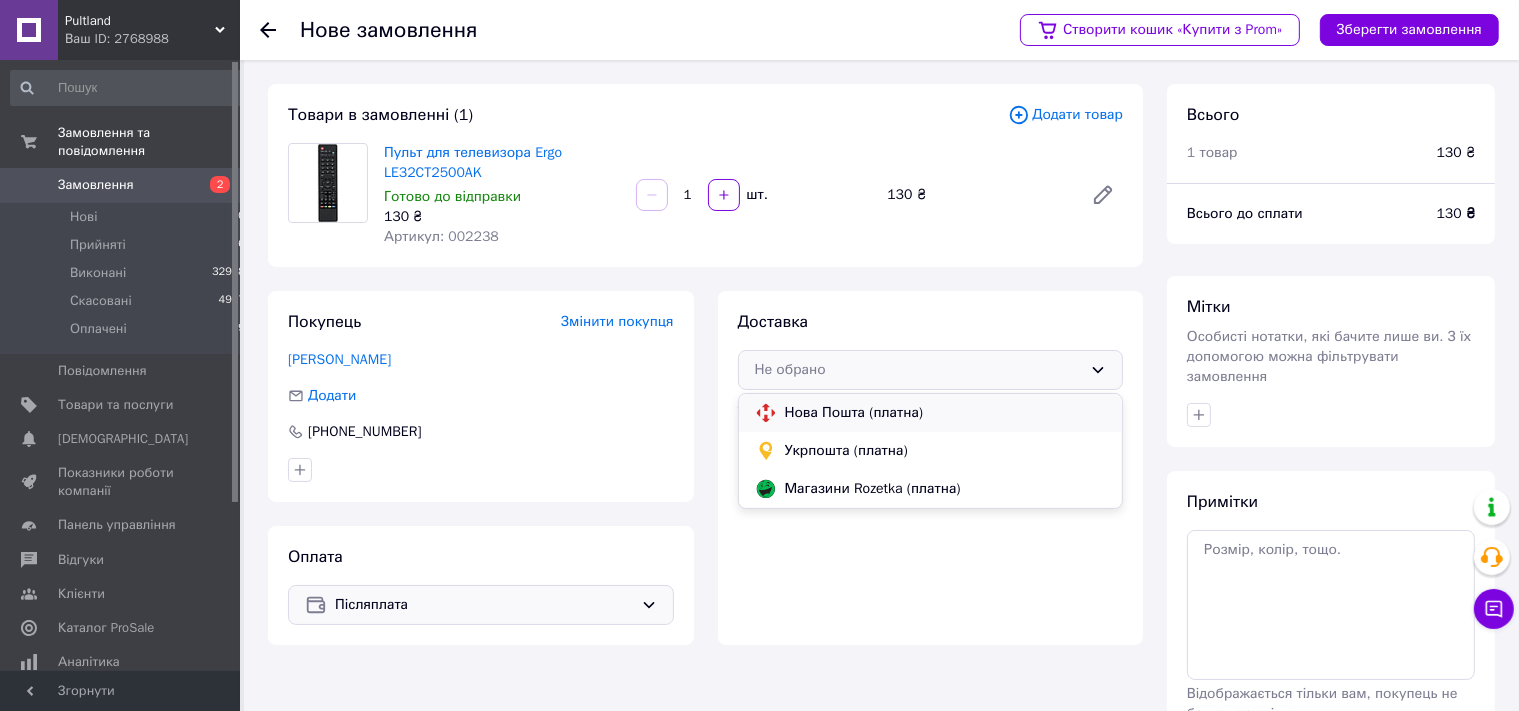 click on "Нова Пошта (платна)" at bounding box center [946, 413] 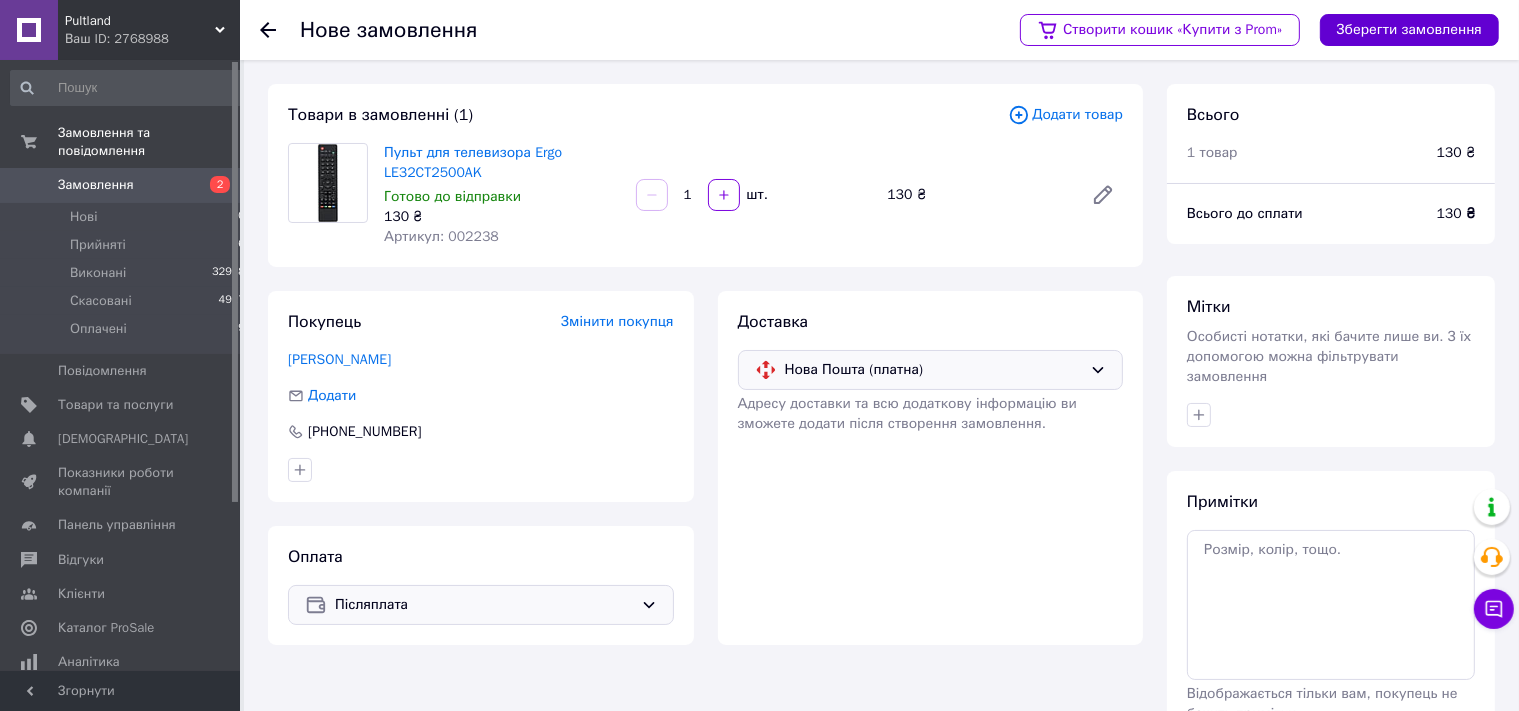 click on "Зберегти замовлення" at bounding box center (1409, 30) 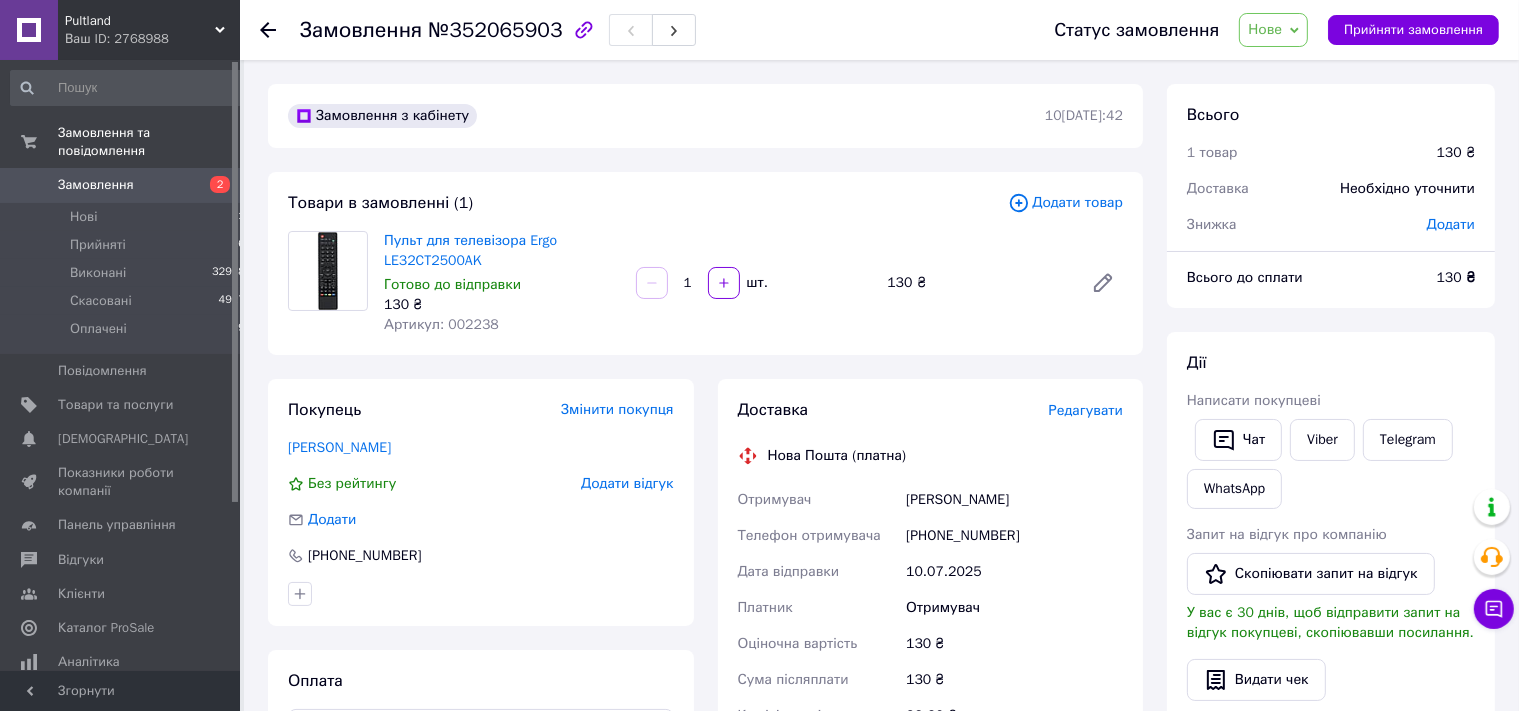 click on "Редагувати" at bounding box center (1086, 410) 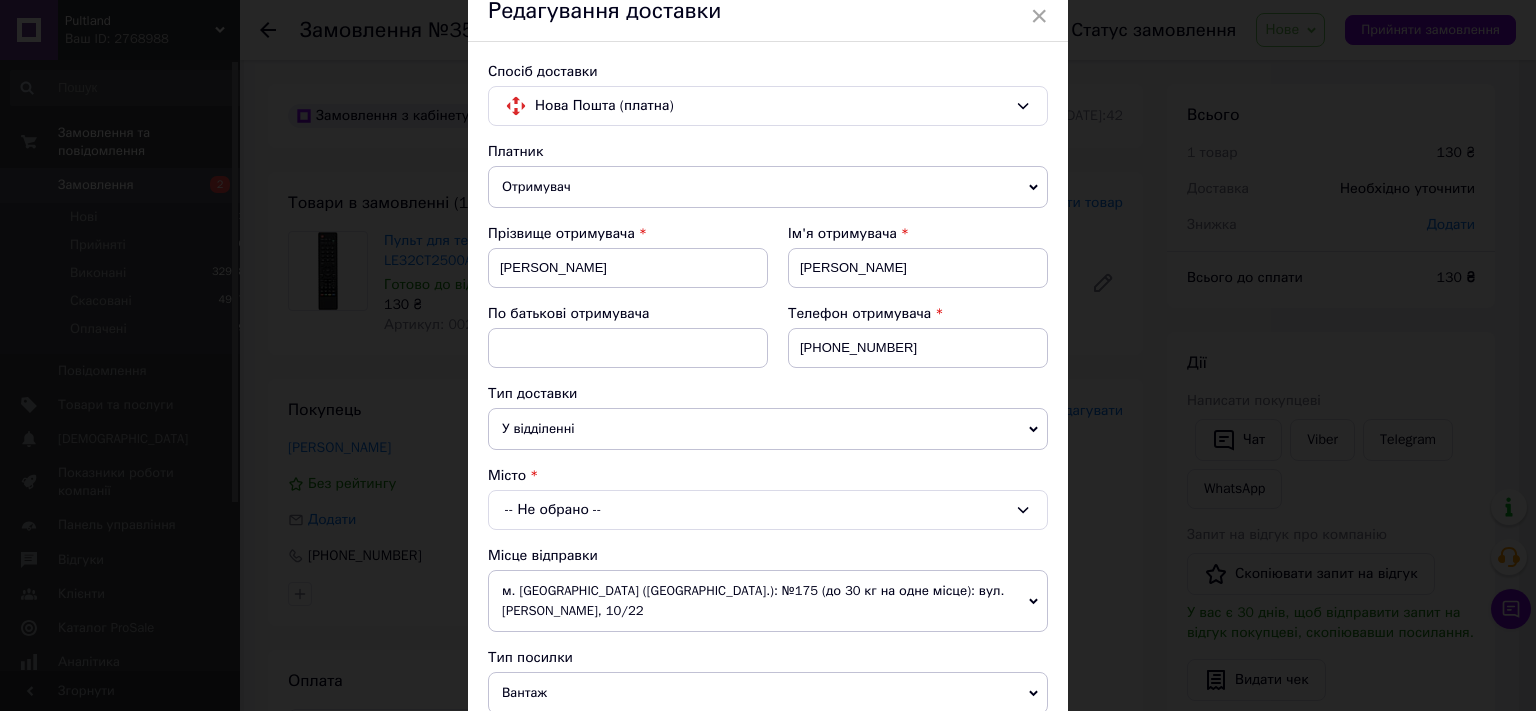 scroll, scrollTop: 221, scrollLeft: 0, axis: vertical 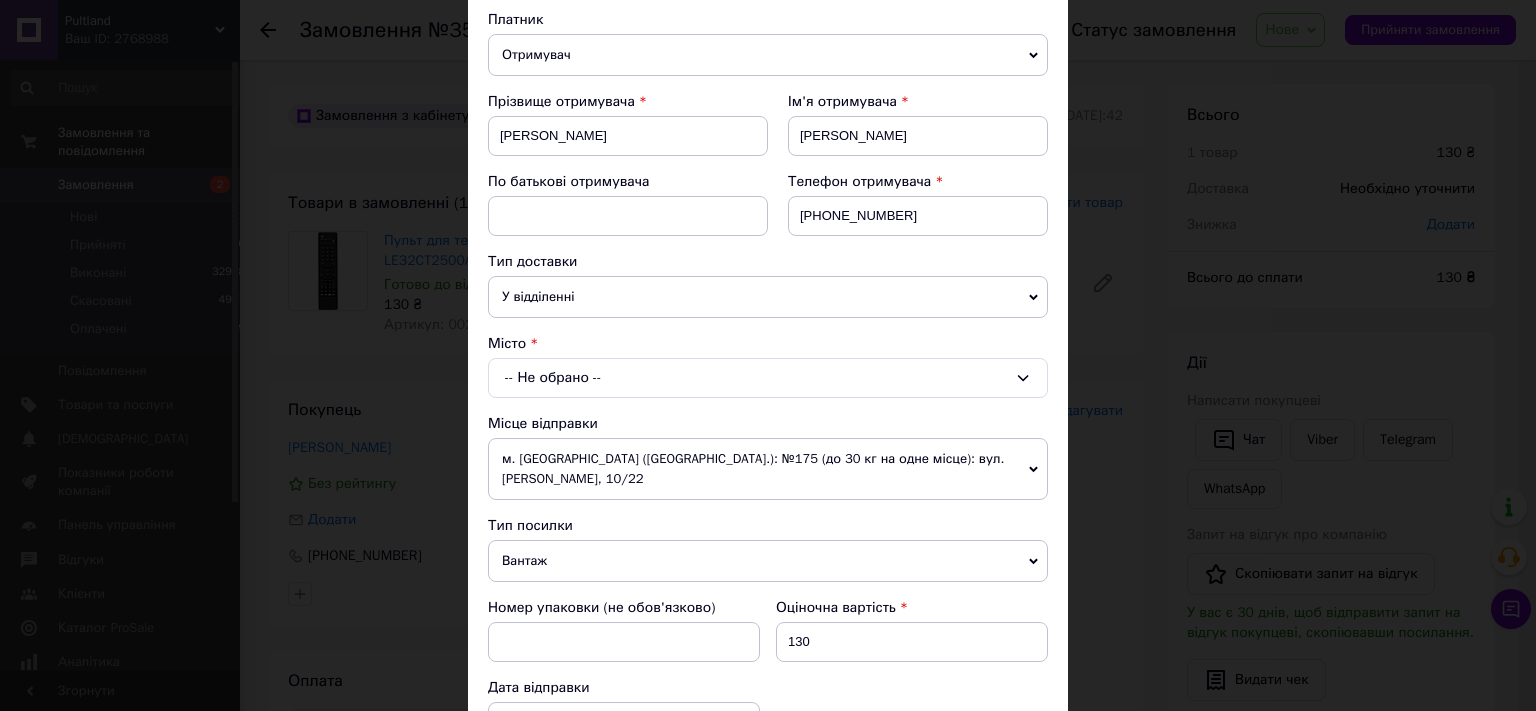 click on "-- Не обрано --" at bounding box center [768, 378] 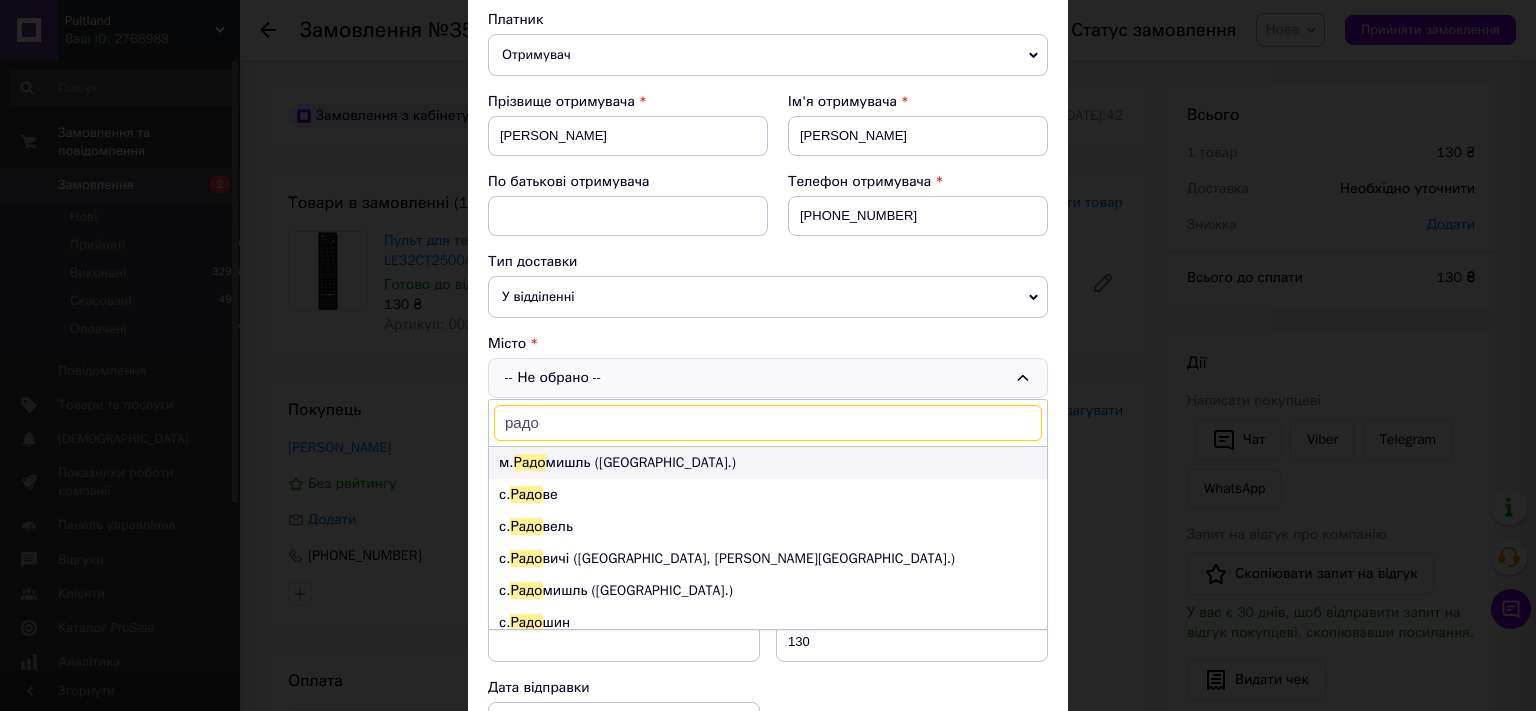 type on "радо" 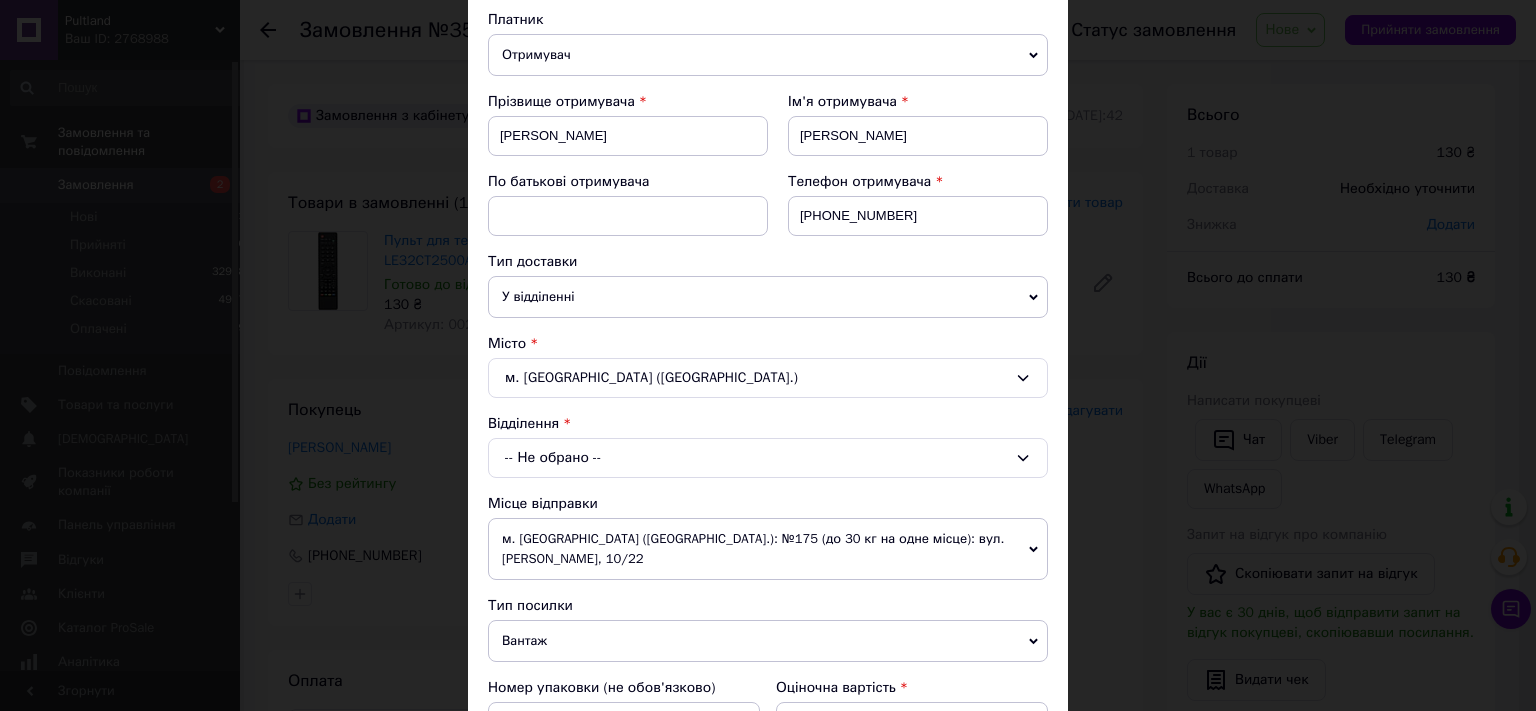 click on "-- Не обрано --" at bounding box center (768, 458) 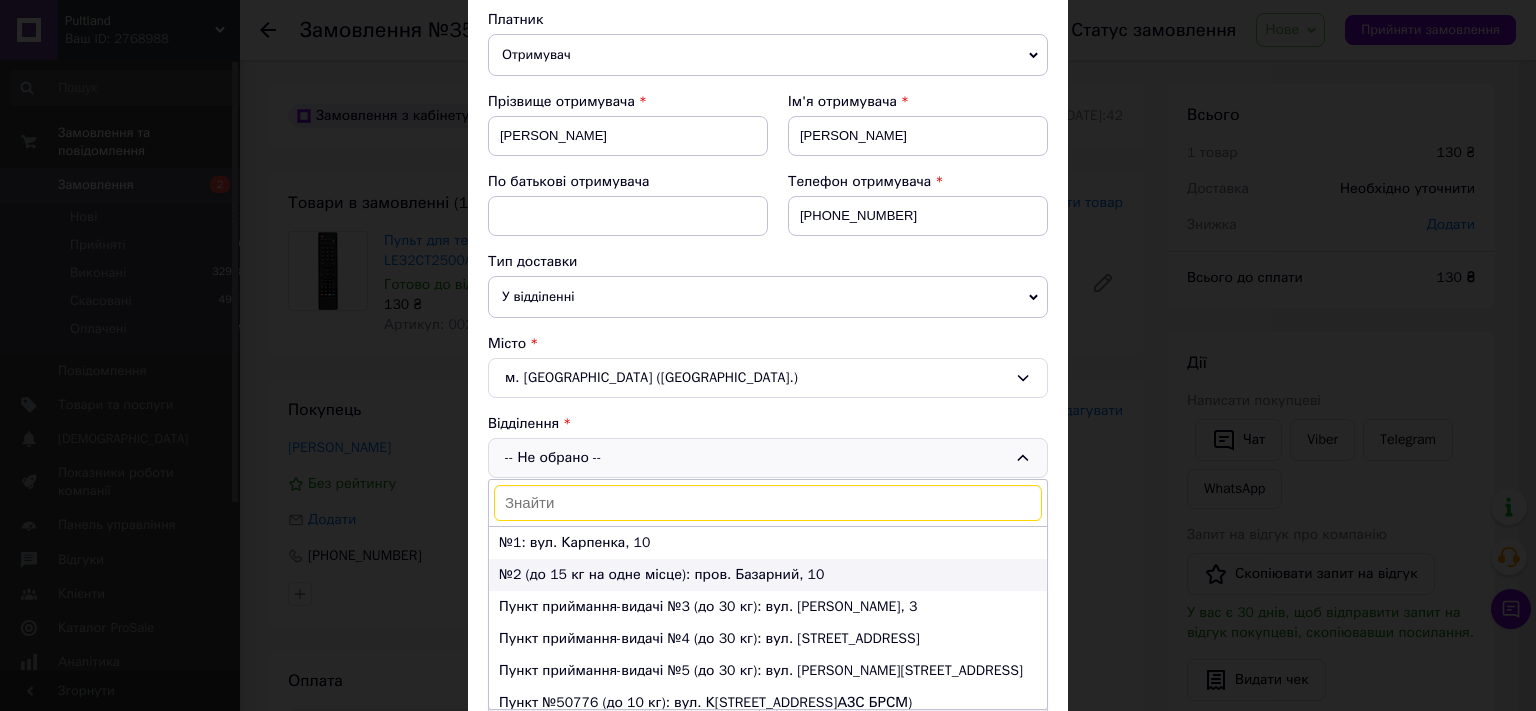 click on "№2 (до 15 кг на одне місце): пров. Базарний, 10" at bounding box center (768, 575) 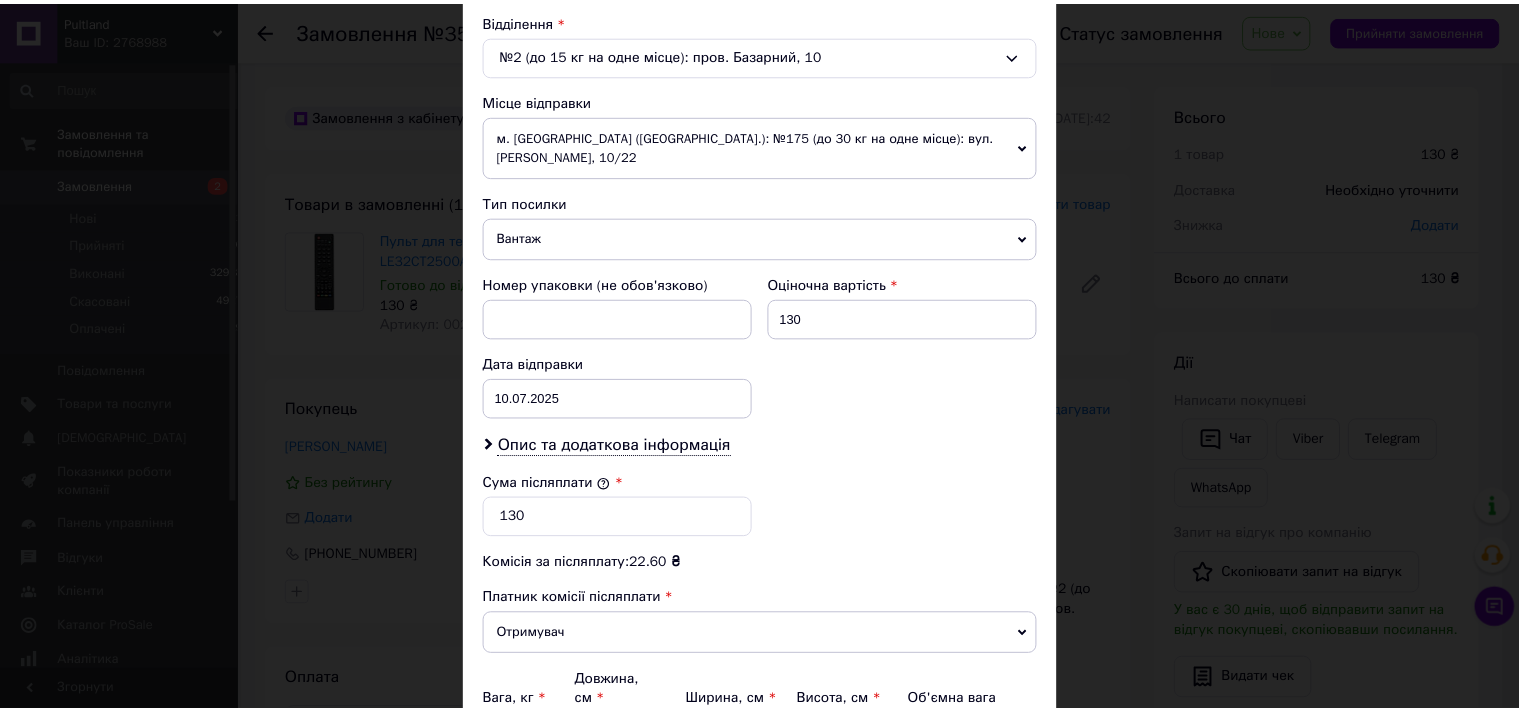 scroll, scrollTop: 809, scrollLeft: 0, axis: vertical 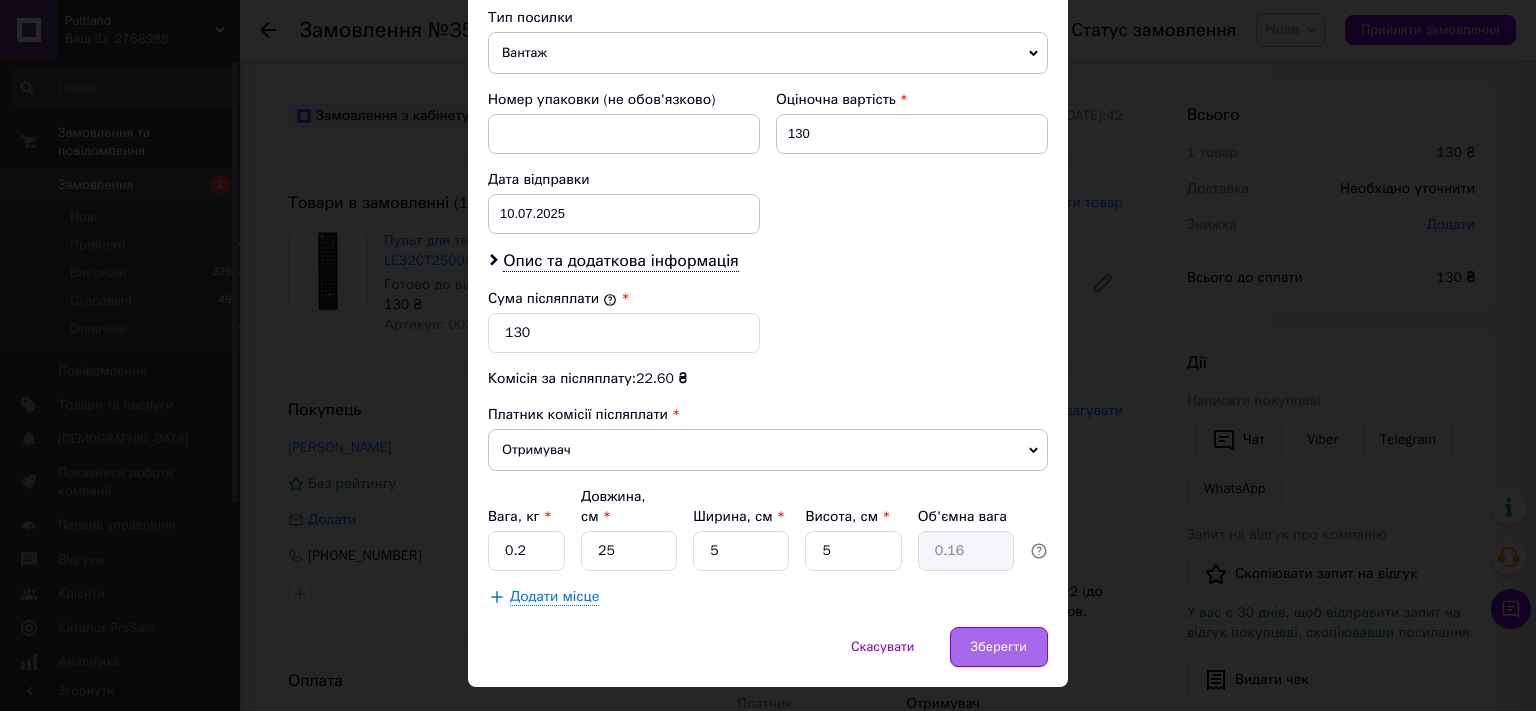 click on "Зберегти" at bounding box center (999, 647) 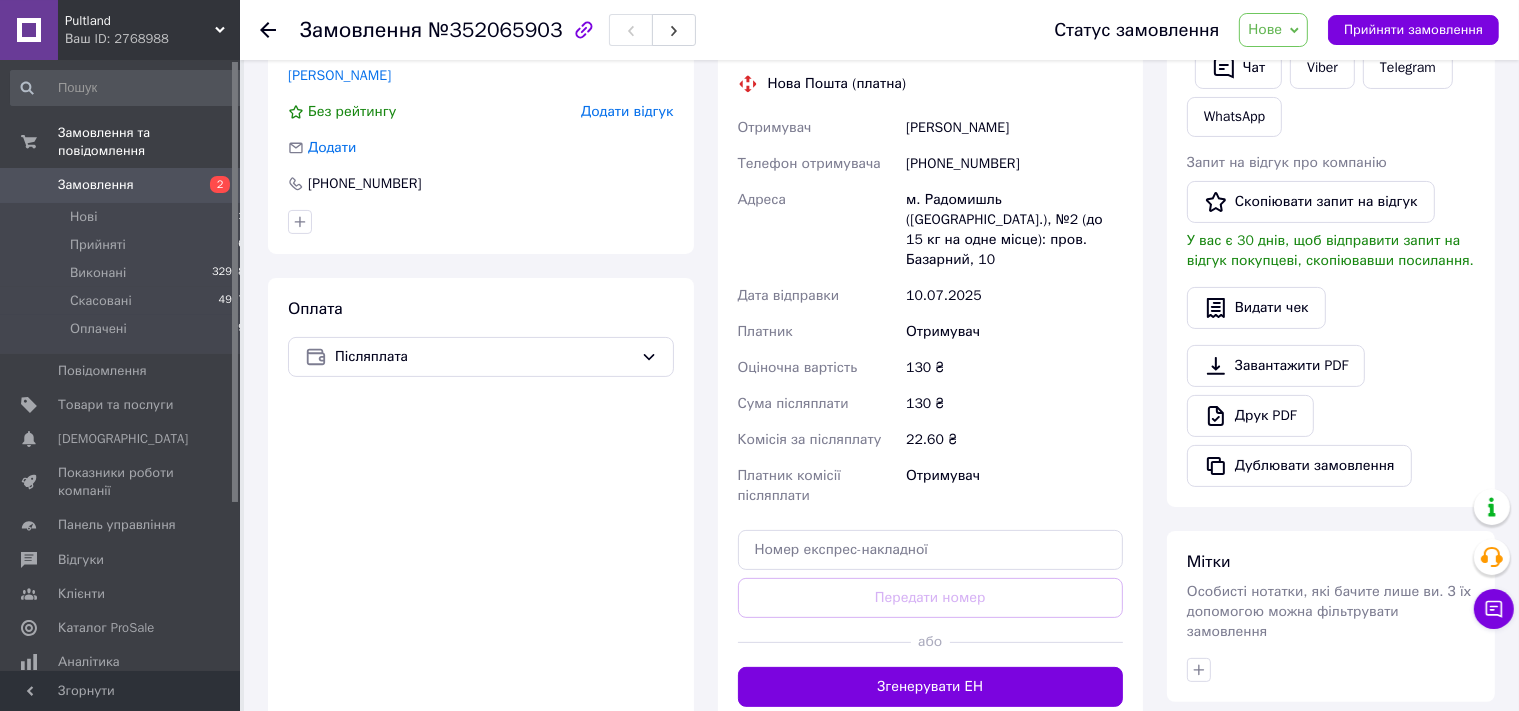 scroll, scrollTop: 422, scrollLeft: 0, axis: vertical 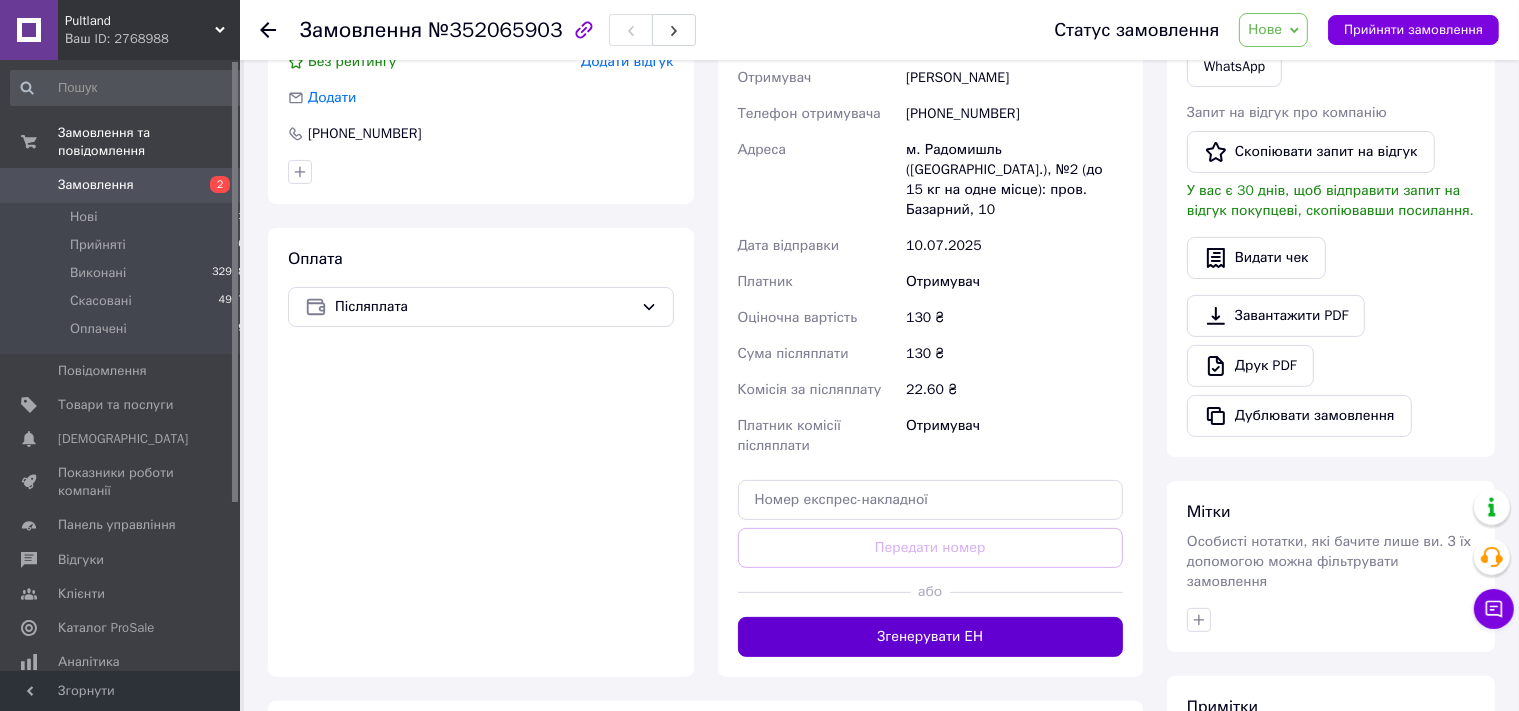 click on "Згенерувати ЕН" at bounding box center (931, 637) 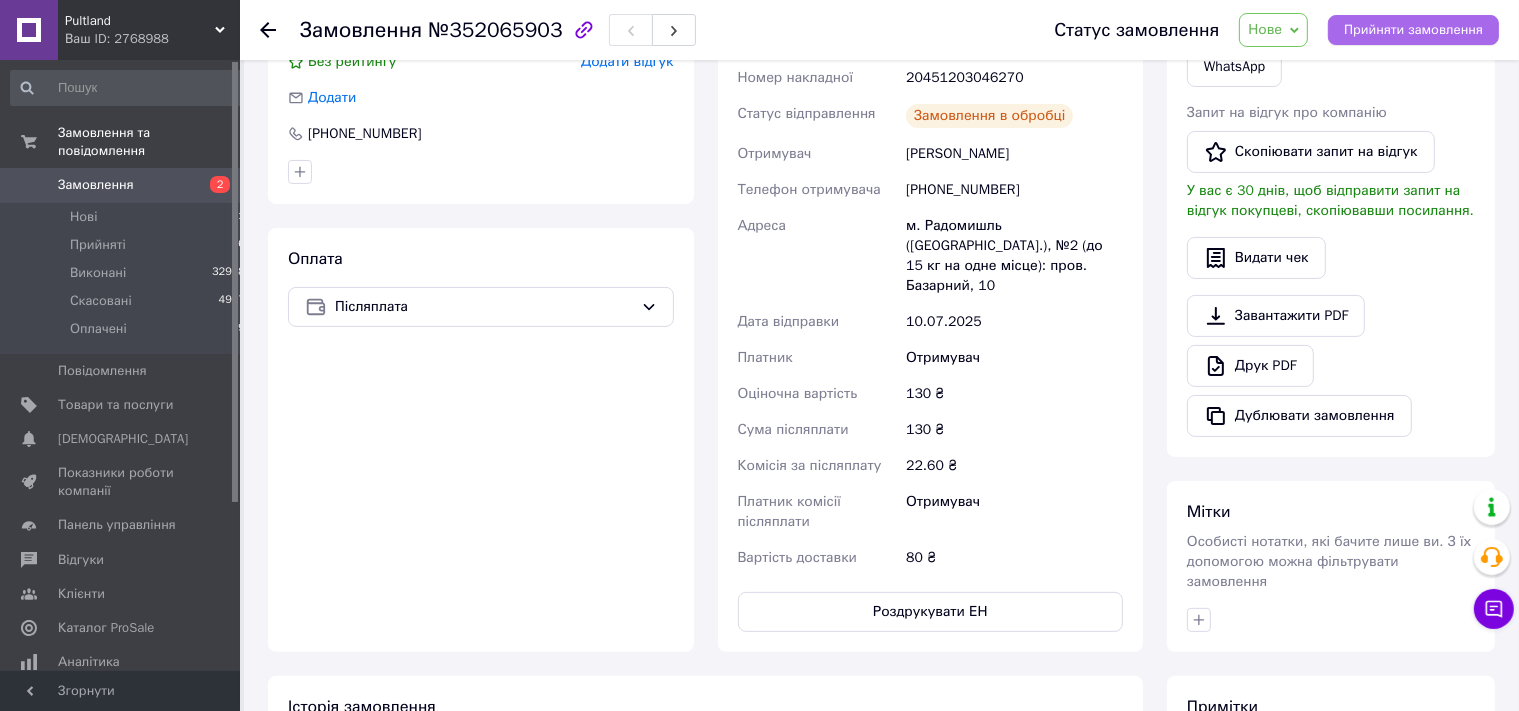 click on "Прийняти замовлення" at bounding box center (1413, 30) 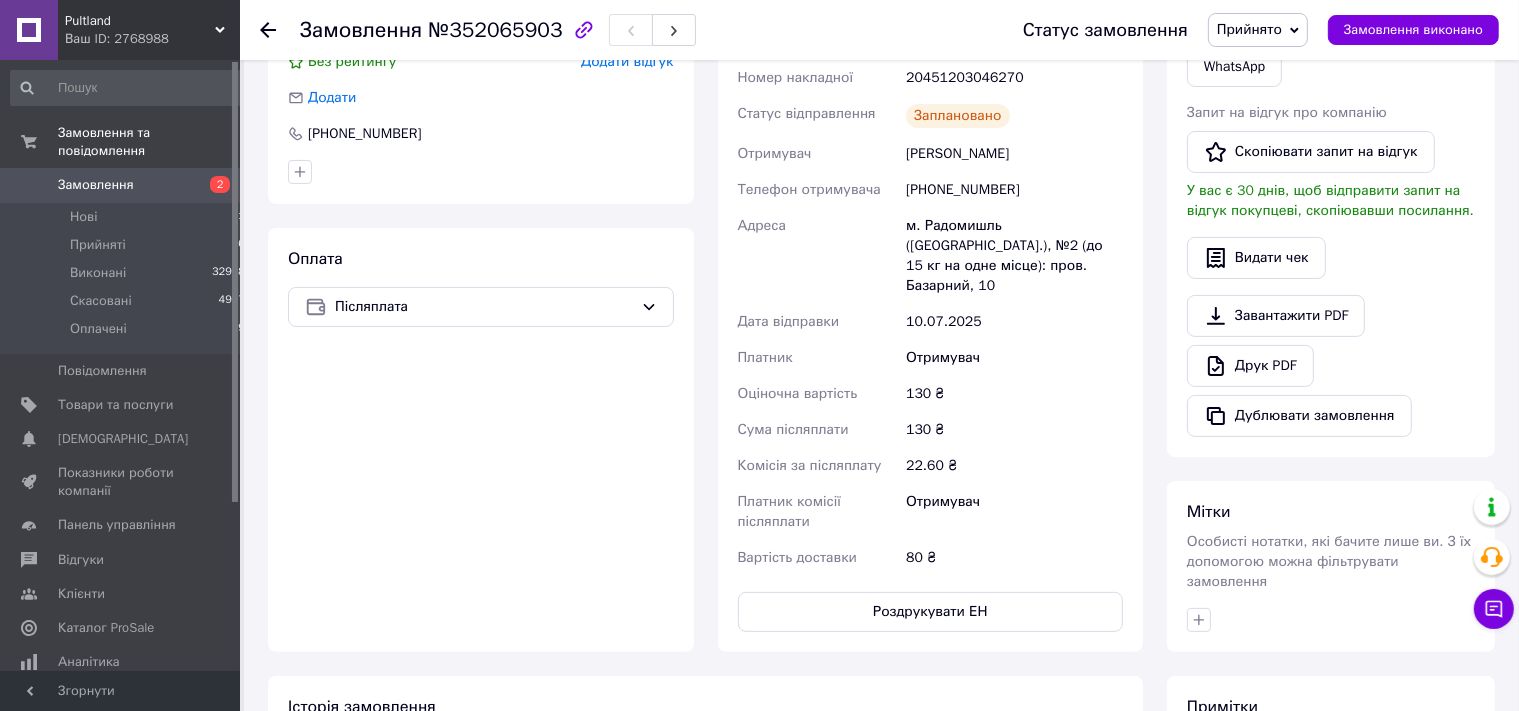 click on "Замовлення" at bounding box center [96, 185] 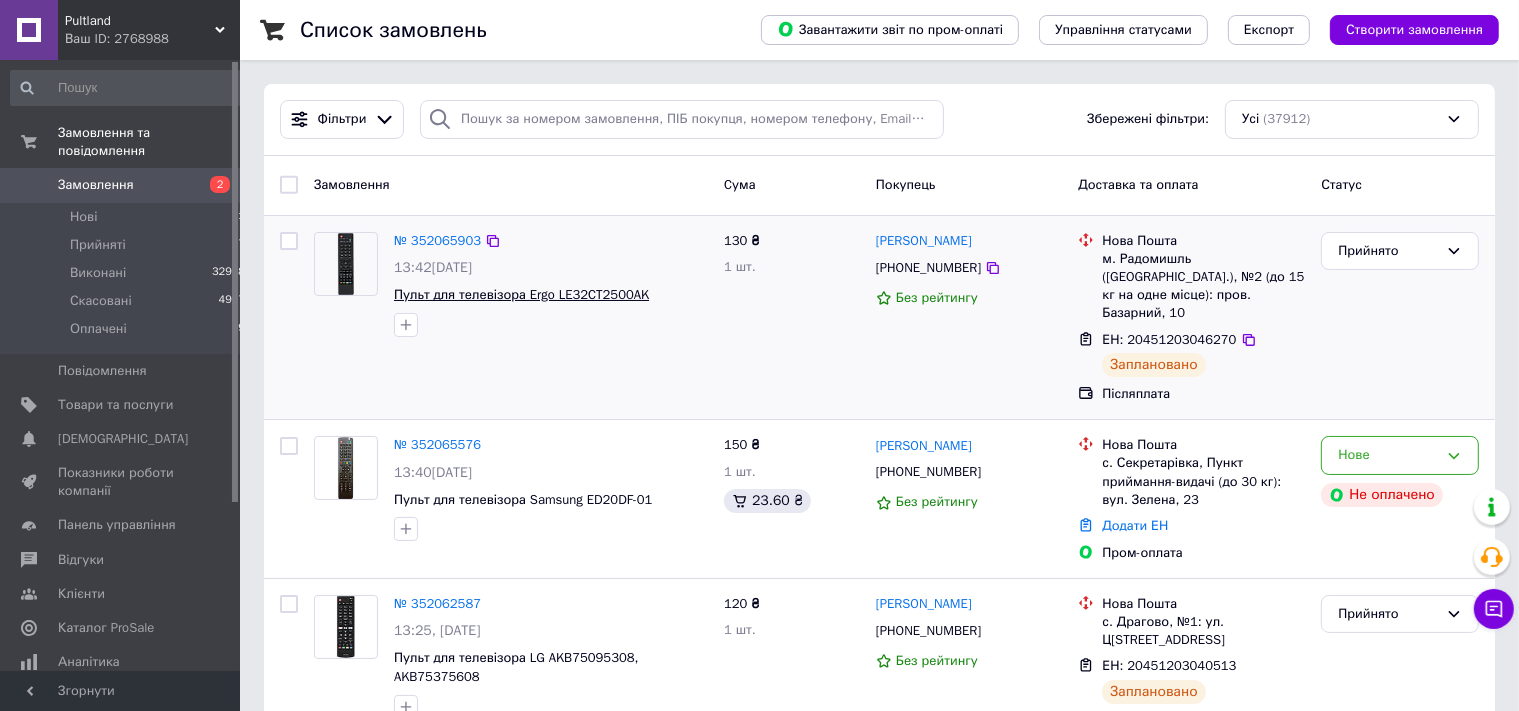 scroll, scrollTop: 105, scrollLeft: 0, axis: vertical 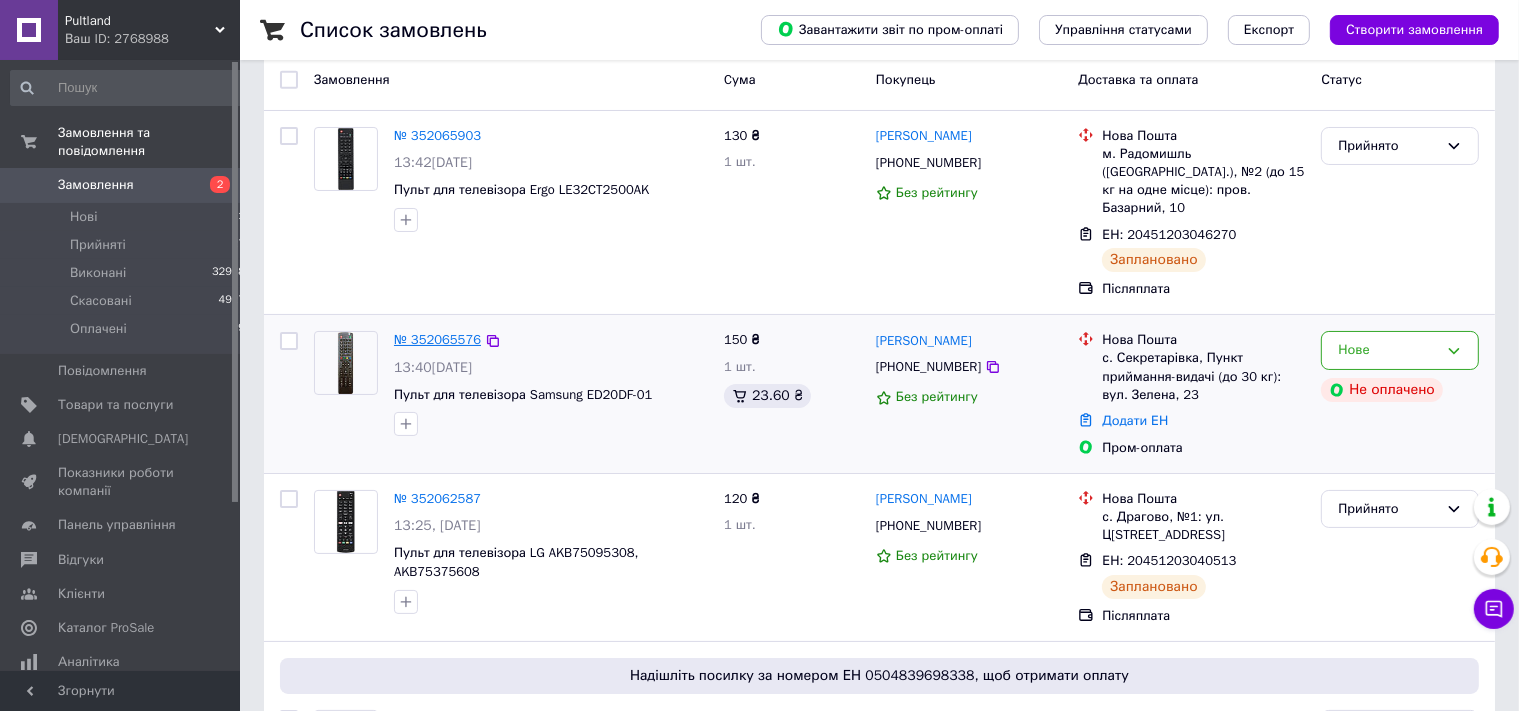 click on "№ 352065576" at bounding box center (437, 339) 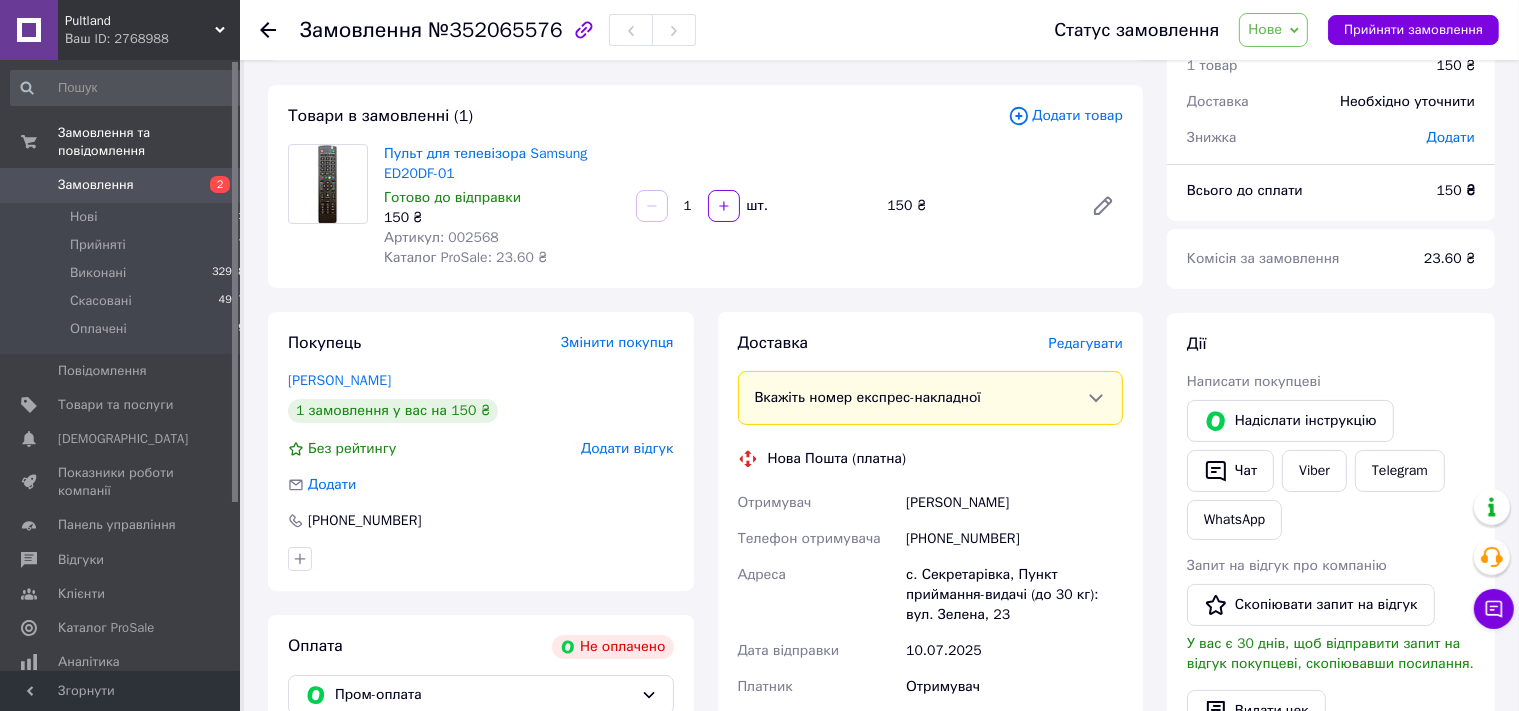 scroll, scrollTop: 0, scrollLeft: 0, axis: both 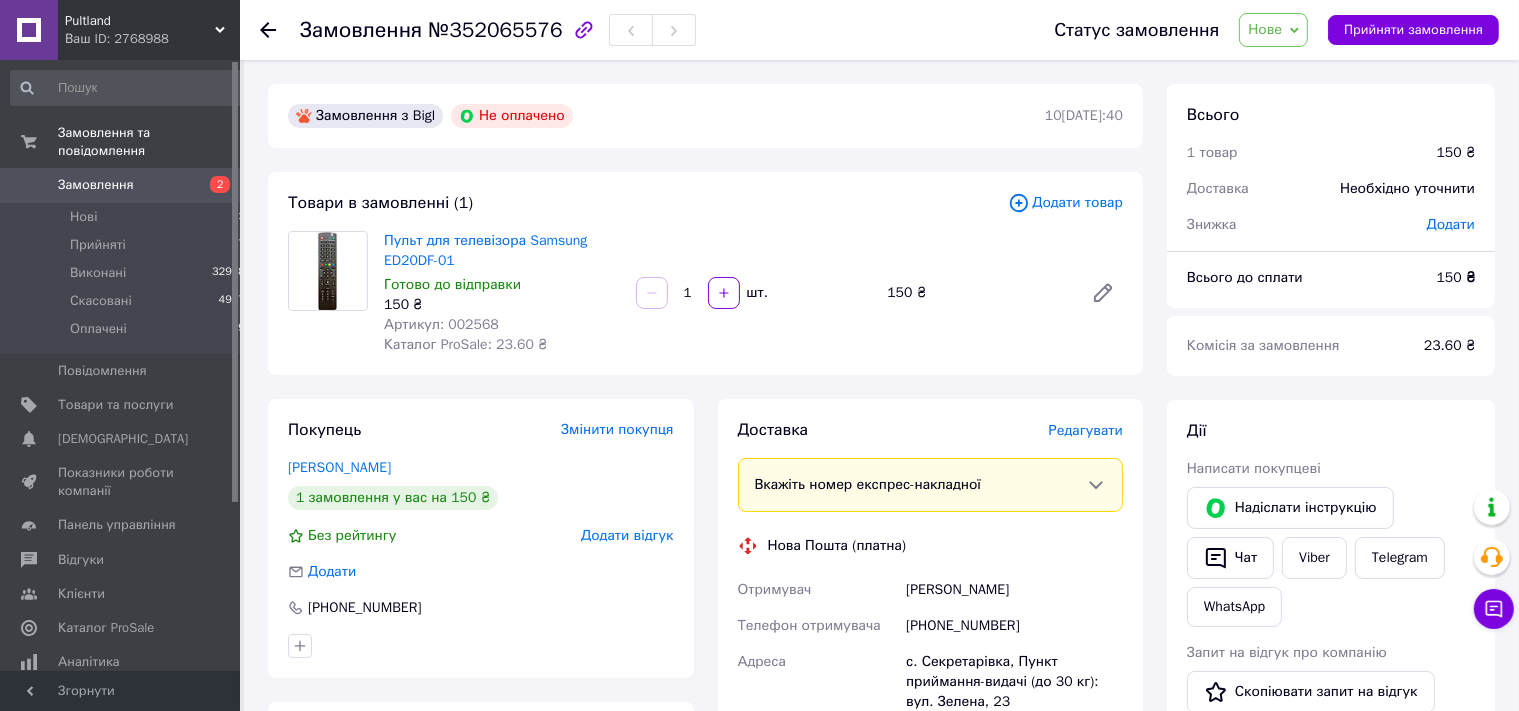 click 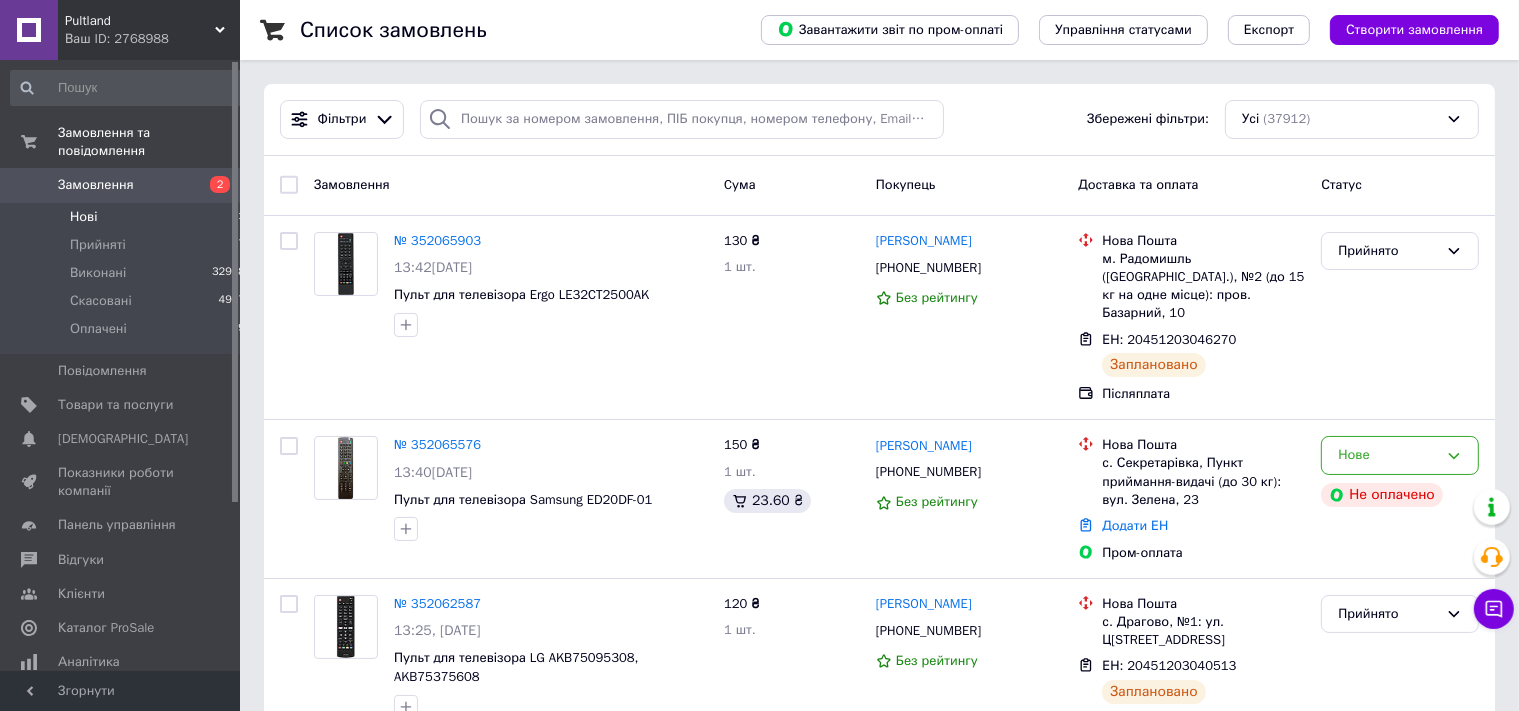click on "Нові" at bounding box center [83, 217] 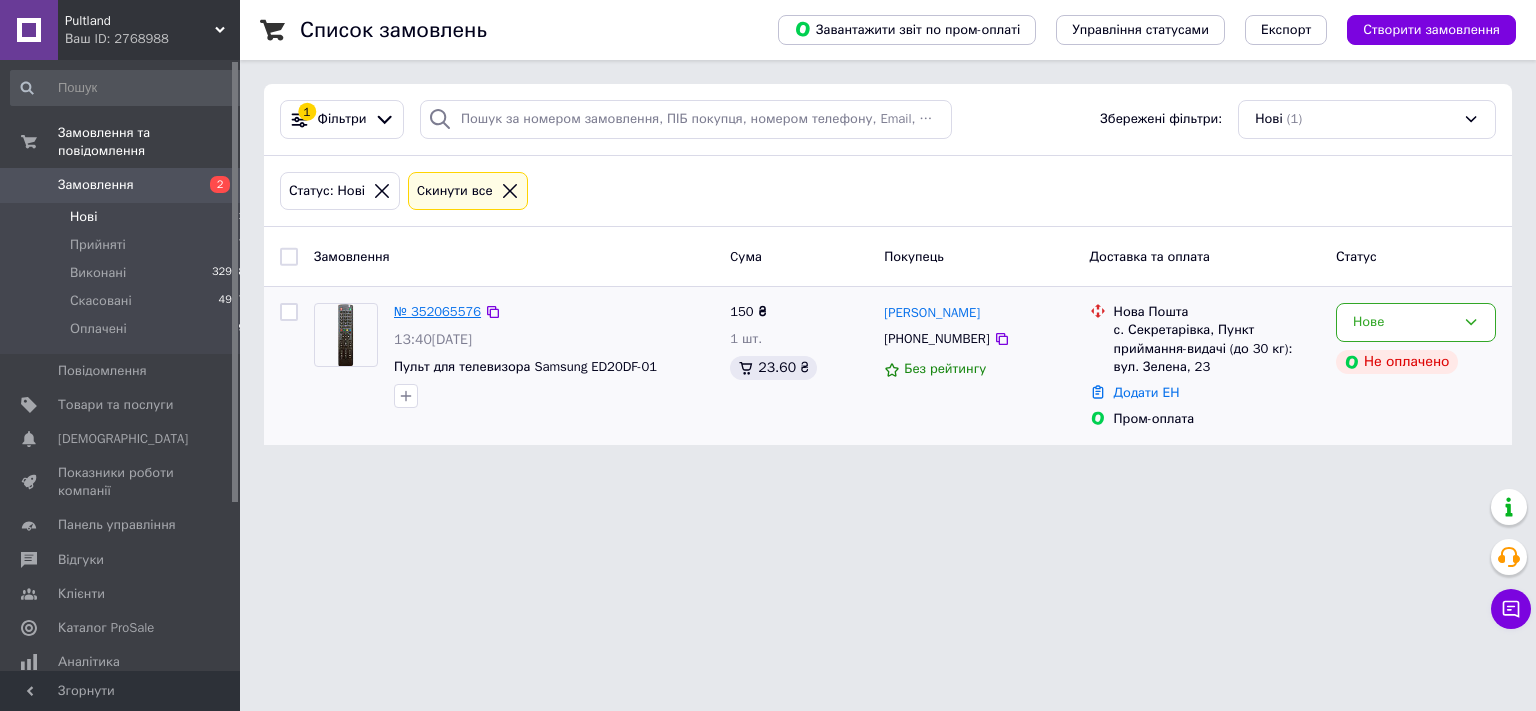 click on "№ 352065576" at bounding box center (437, 311) 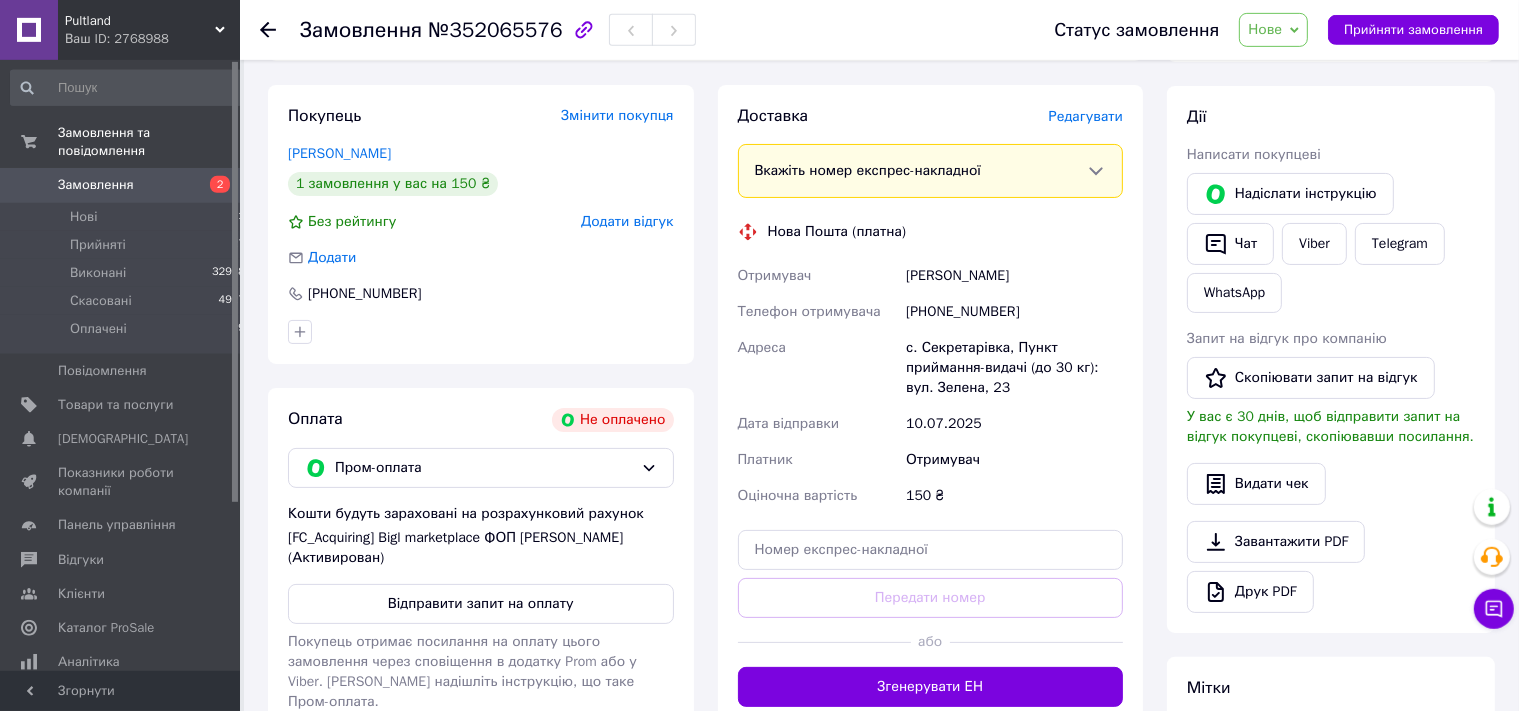 scroll, scrollTop: 316, scrollLeft: 0, axis: vertical 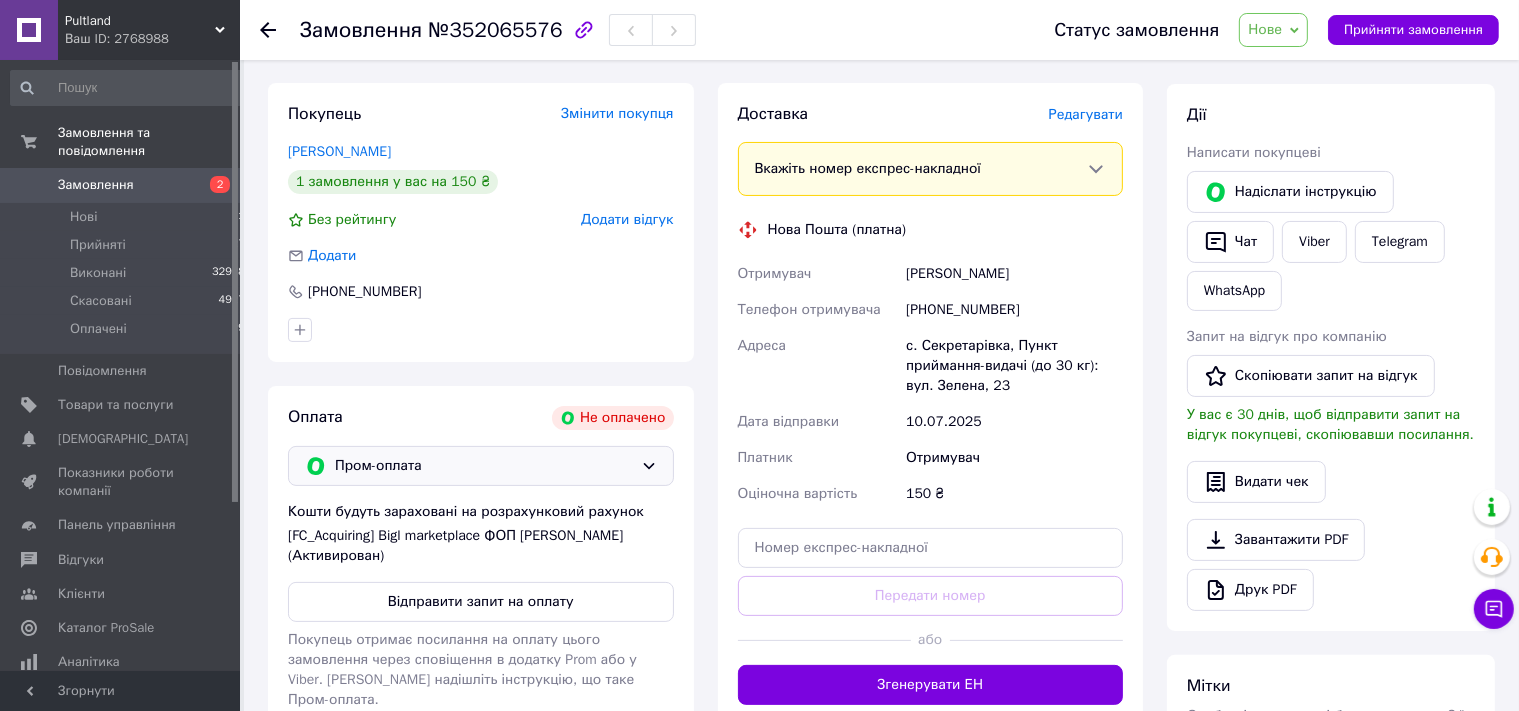 click on "Пром-оплата" at bounding box center (484, 466) 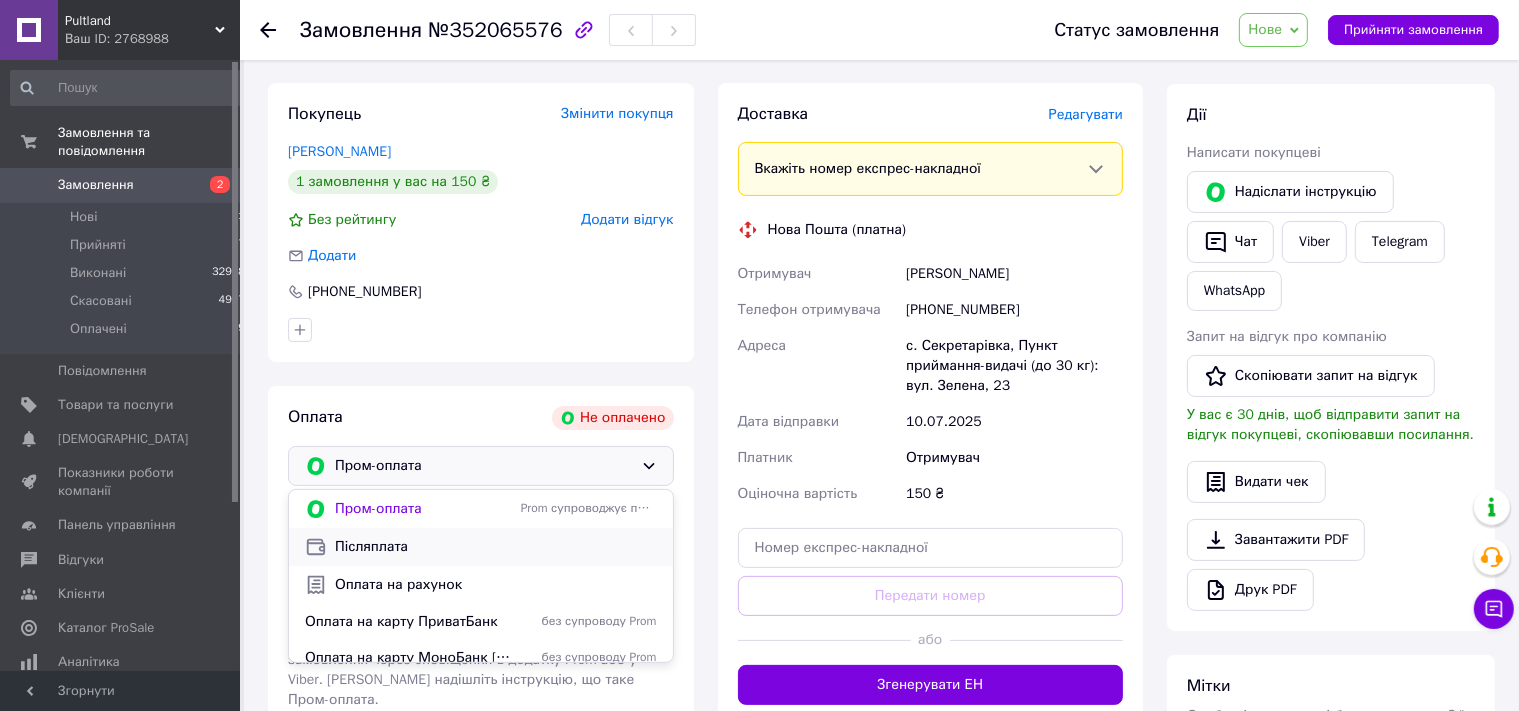 click on "Післяплата" at bounding box center [496, 547] 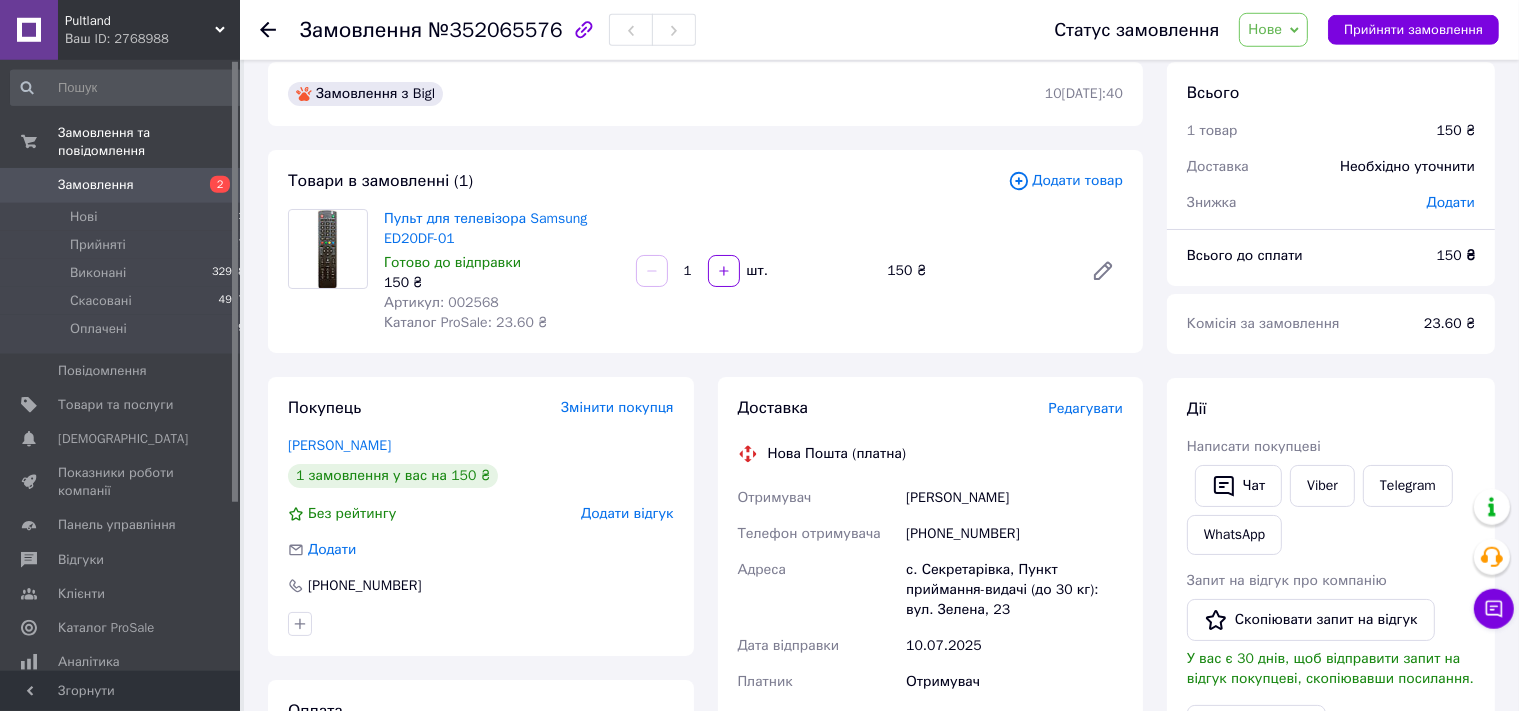 scroll, scrollTop: 0, scrollLeft: 0, axis: both 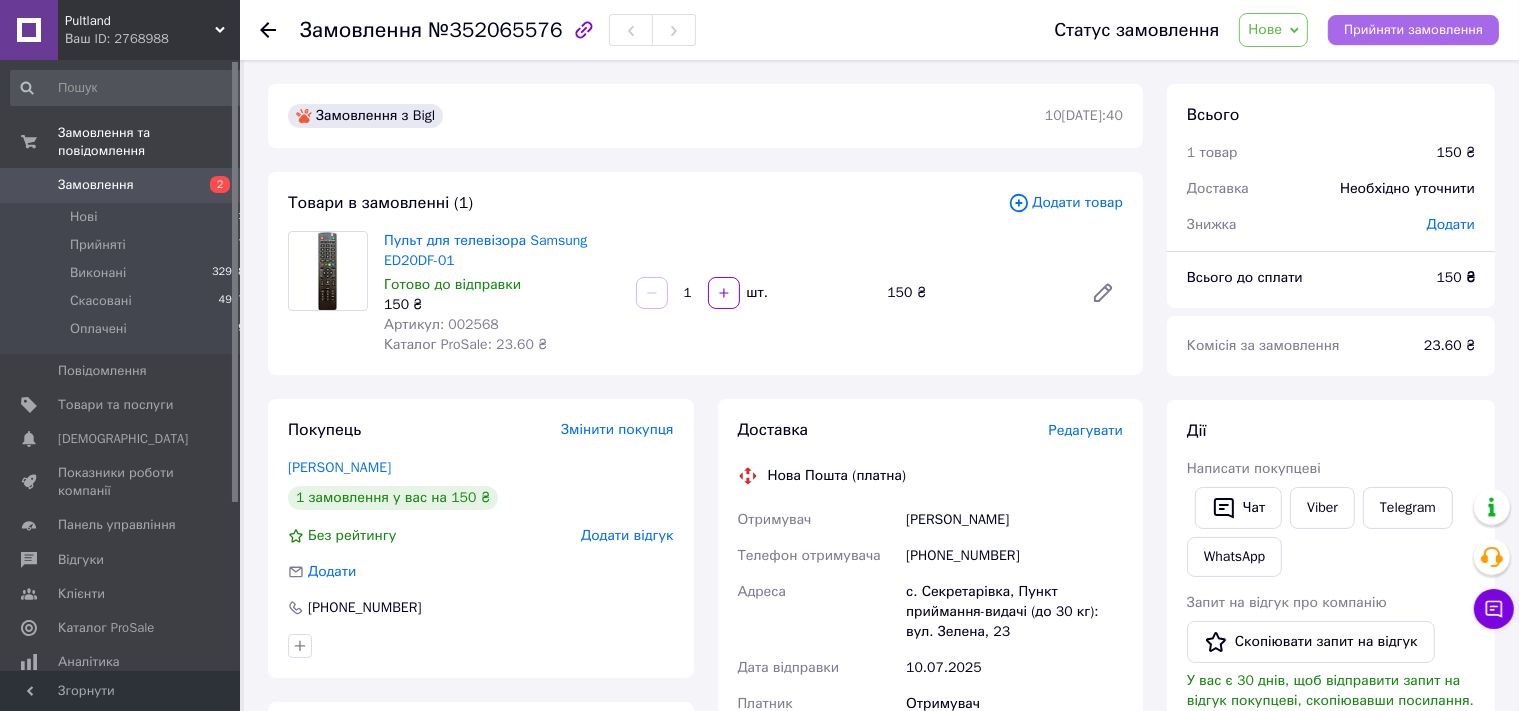 click on "Прийняти замовлення" at bounding box center (1413, 30) 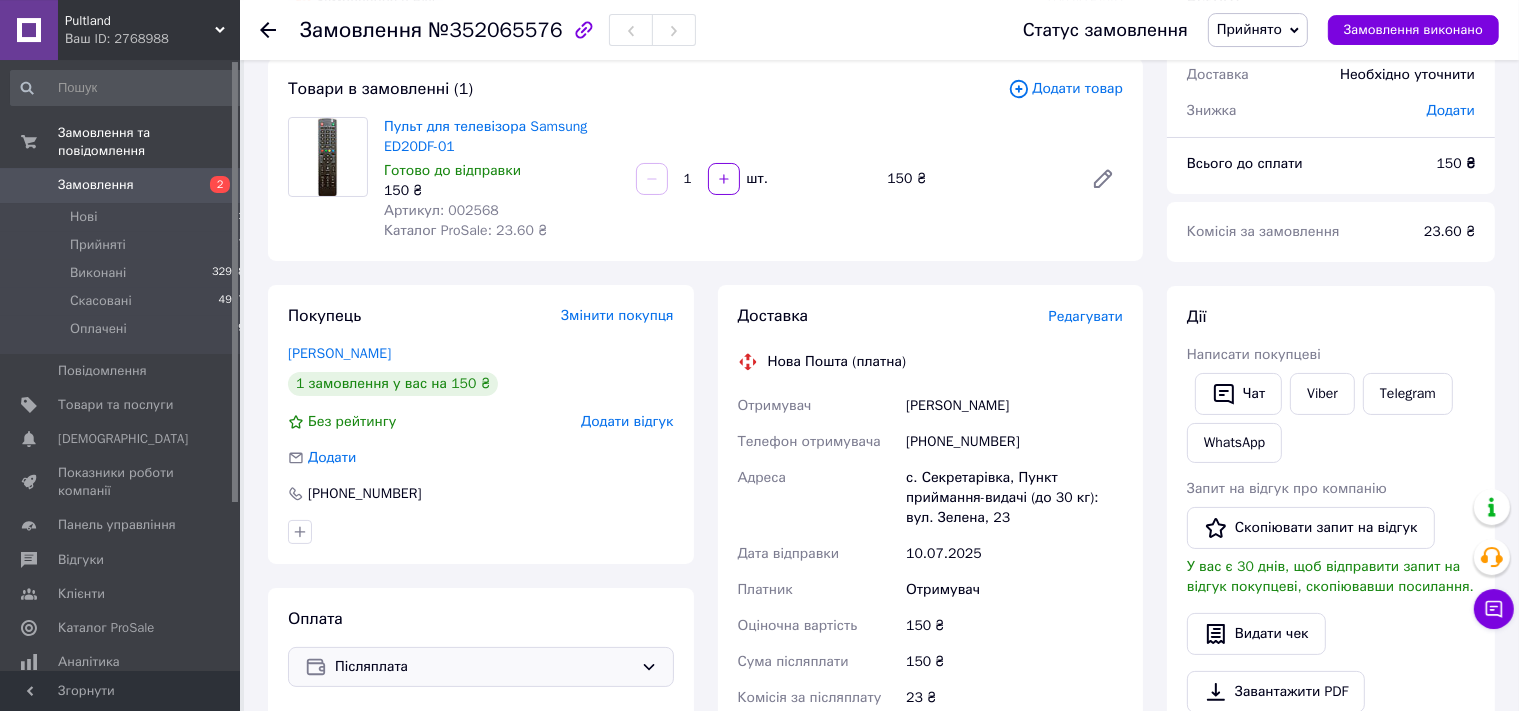 scroll, scrollTop: 528, scrollLeft: 0, axis: vertical 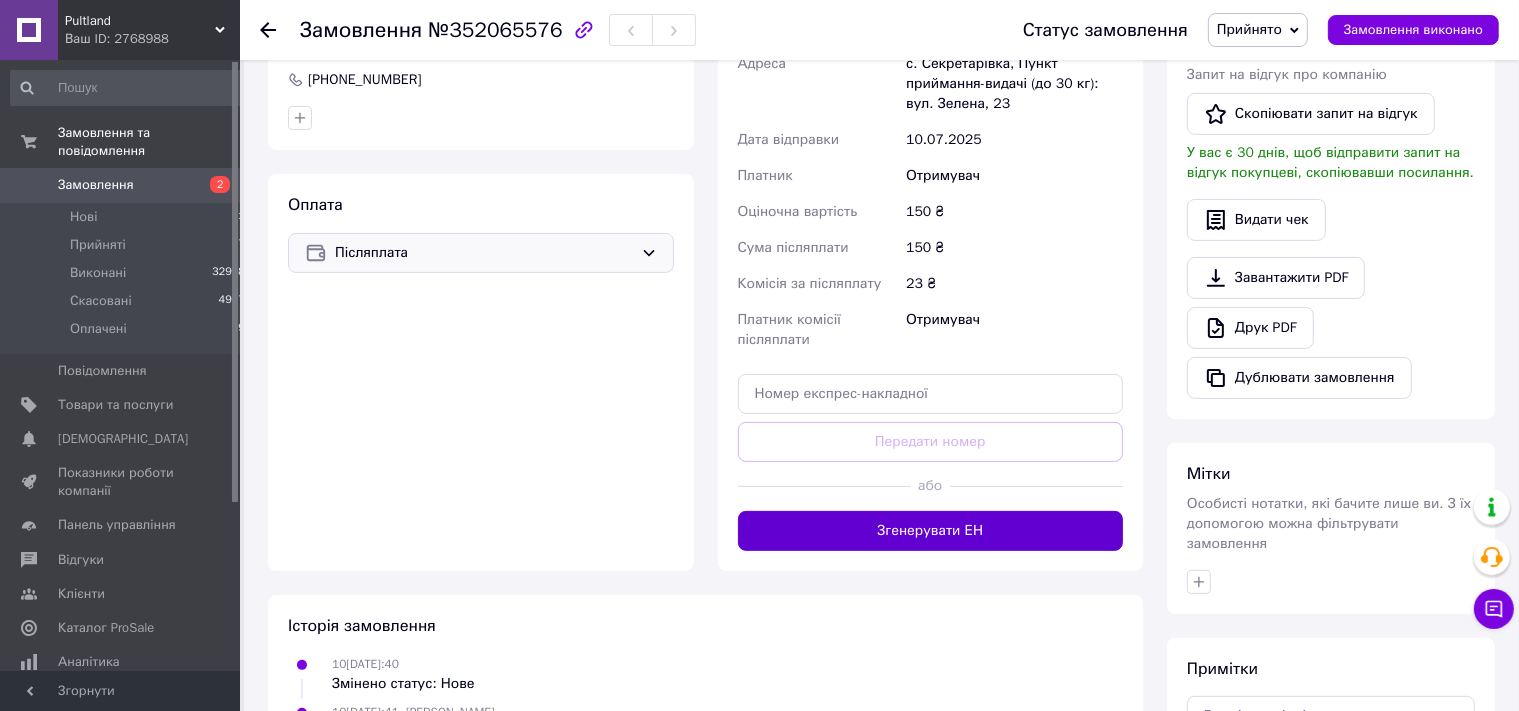 click on "Згенерувати ЕН" at bounding box center [931, 531] 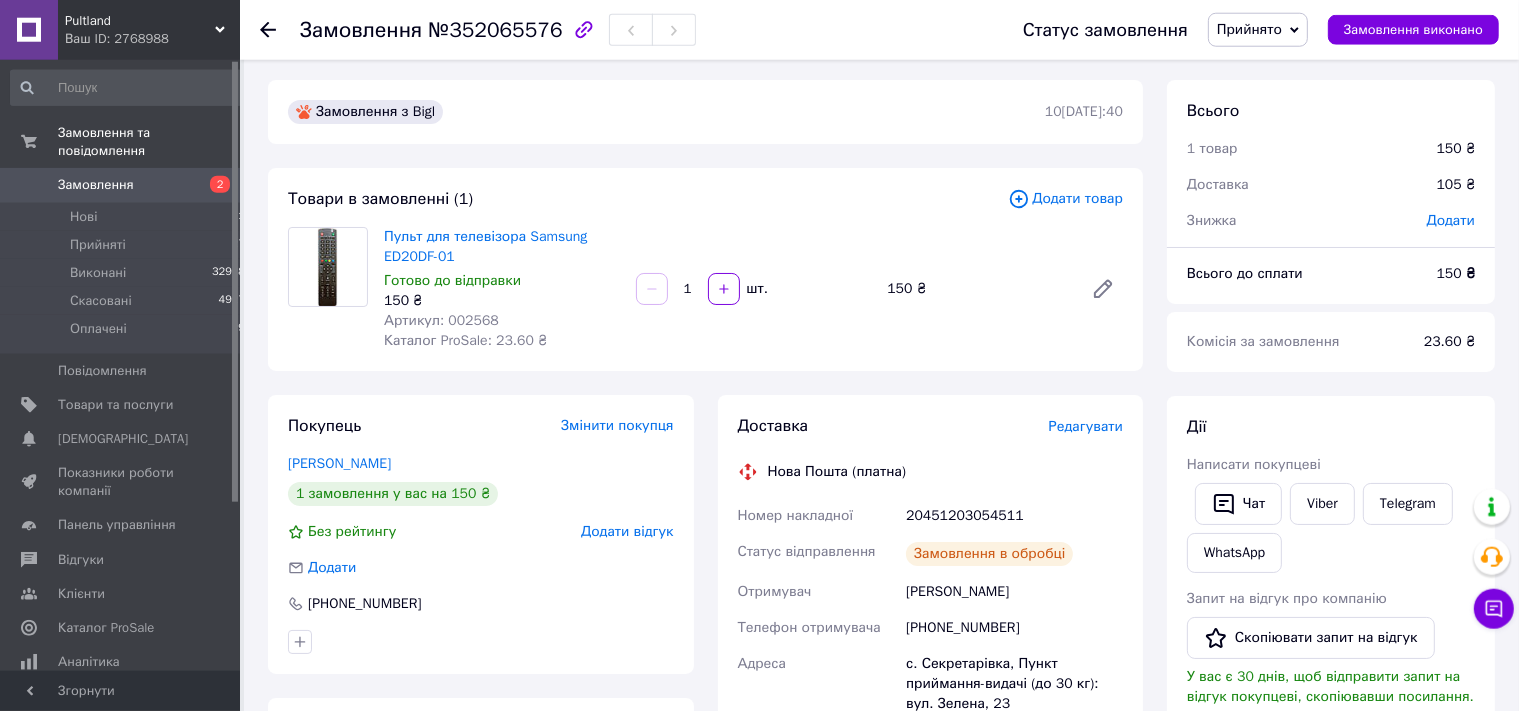 scroll, scrollTop: 0, scrollLeft: 0, axis: both 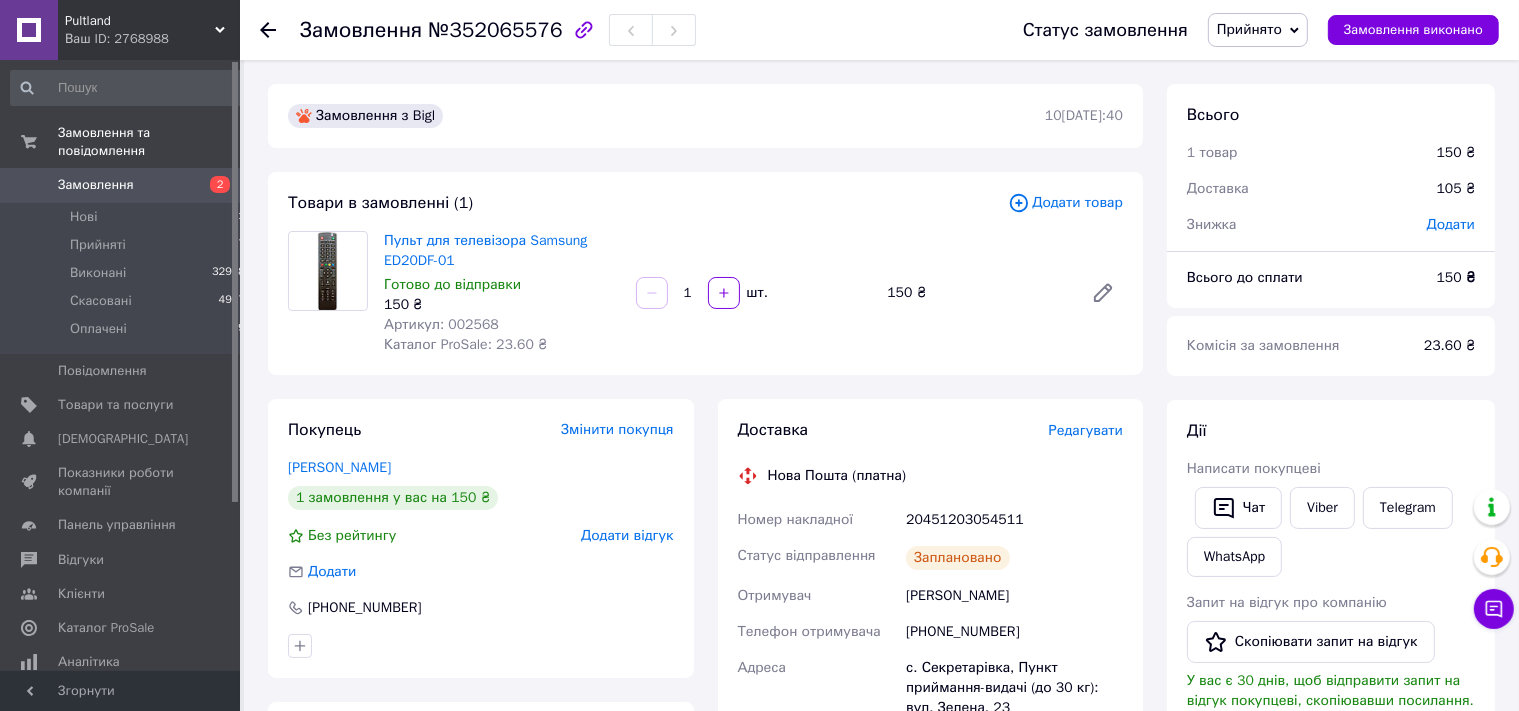 click 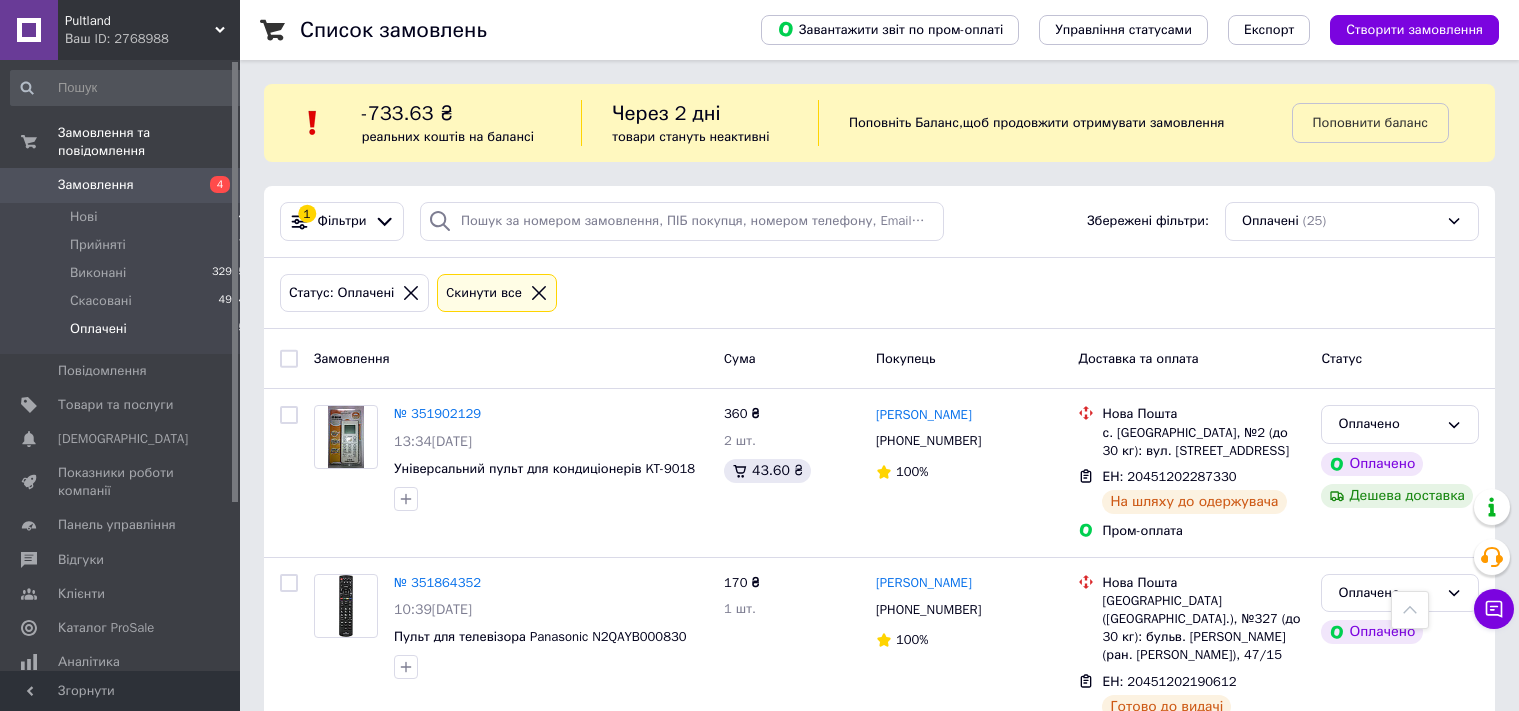 scroll, scrollTop: 4128, scrollLeft: 0, axis: vertical 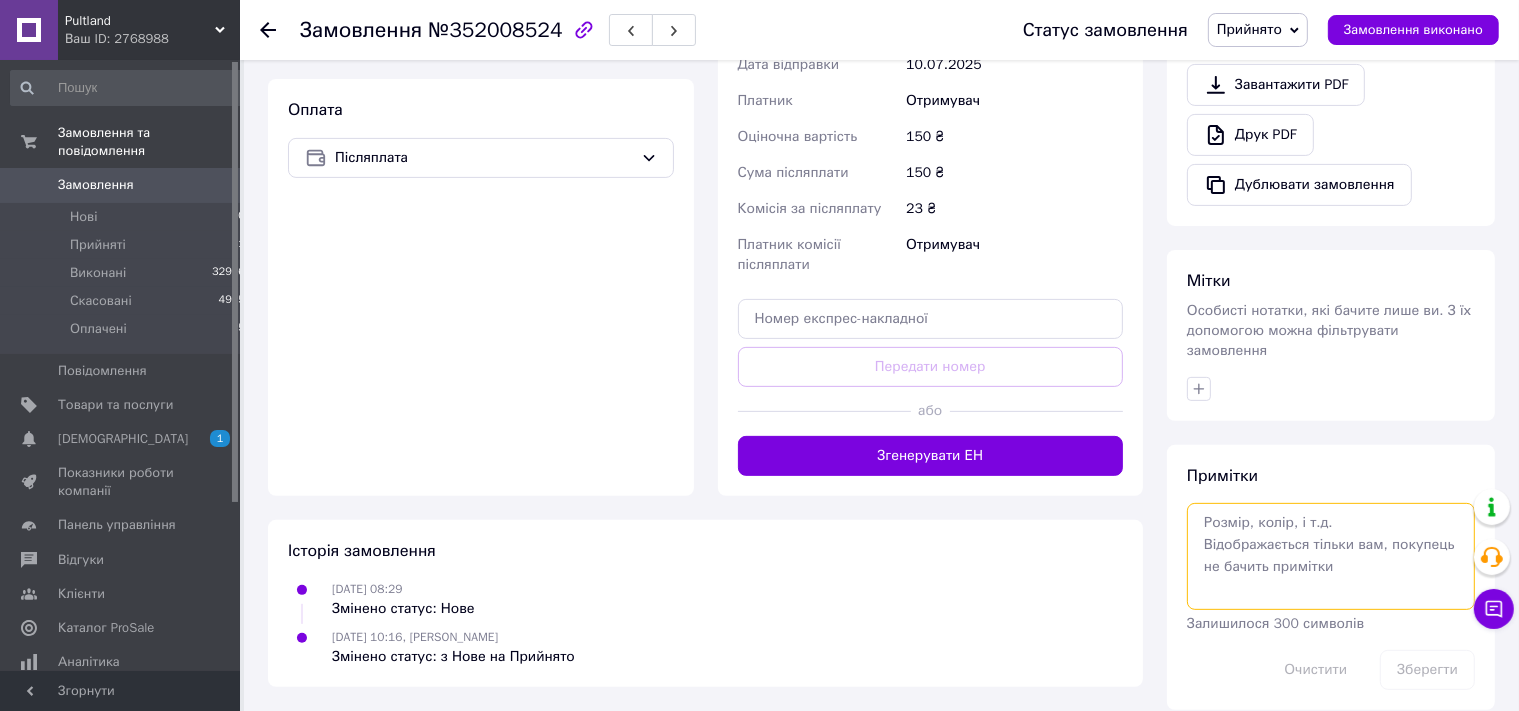 click at bounding box center [1331, 556] 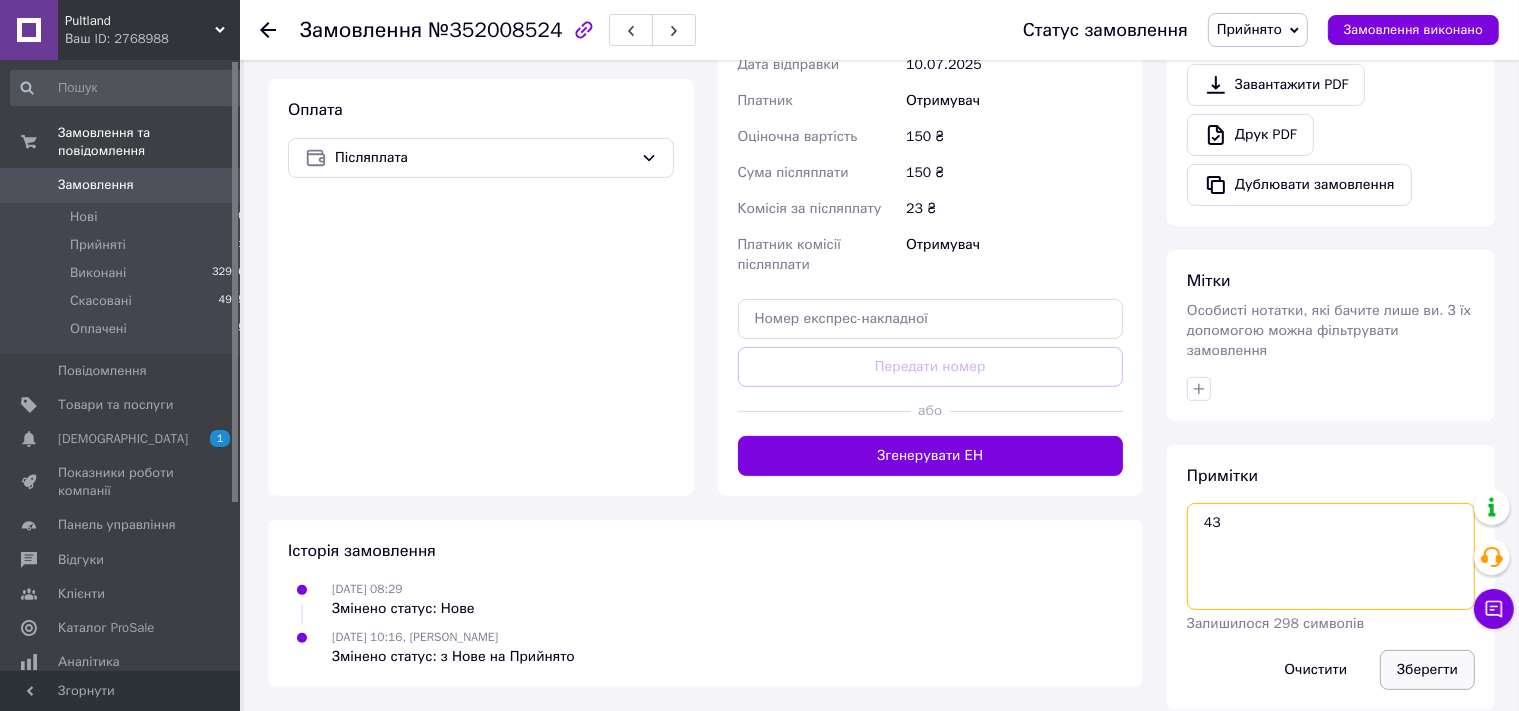 type on "43" 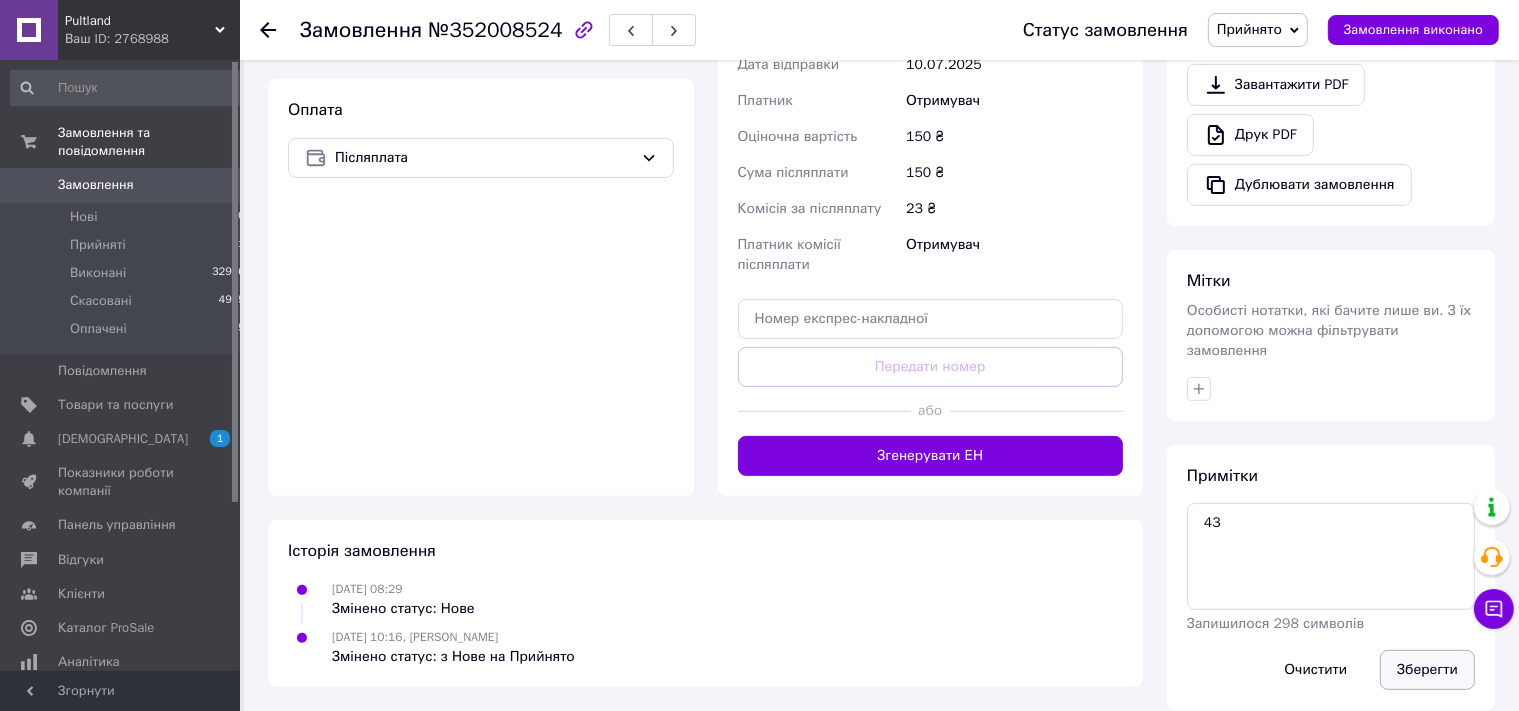 drag, startPoint x: 1426, startPoint y: 639, endPoint x: 1386, endPoint y: 647, distance: 40.792156 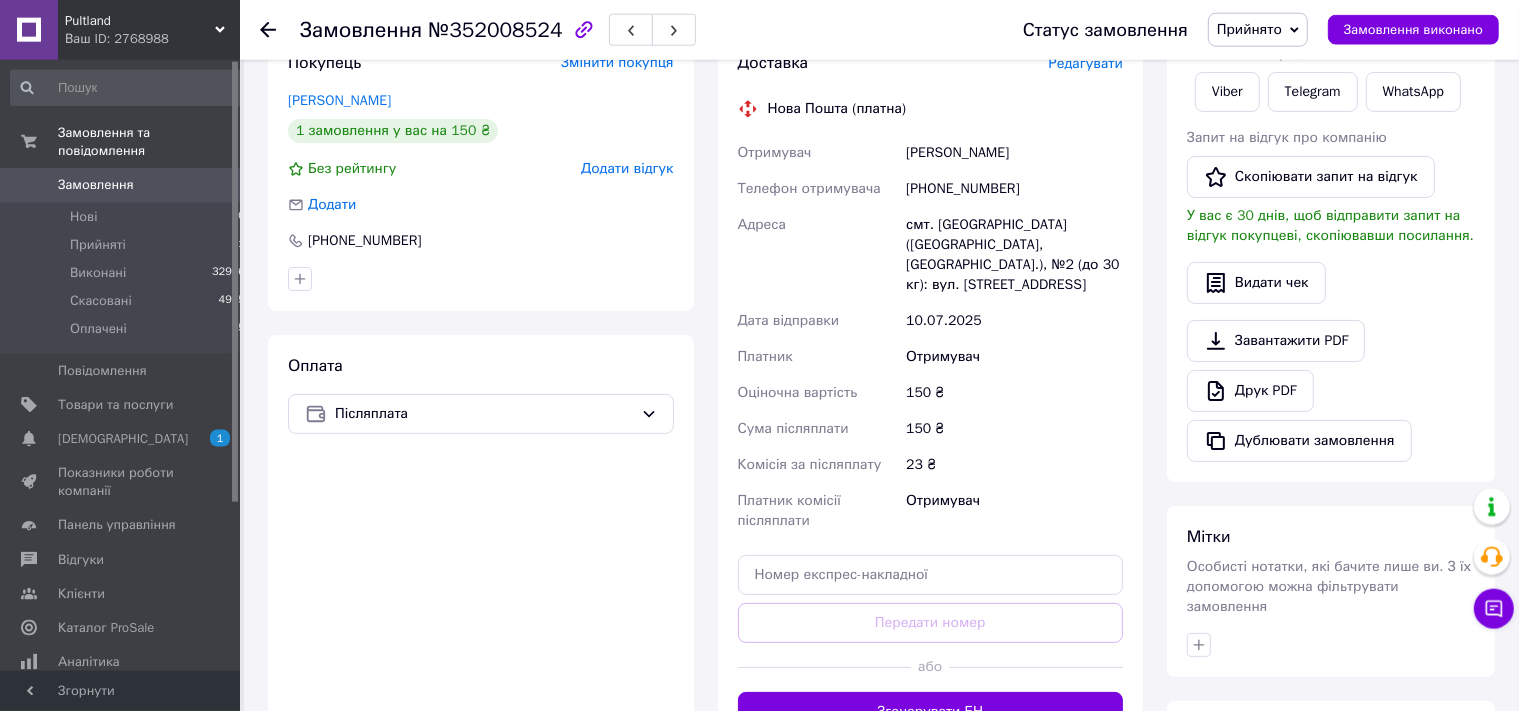 scroll, scrollTop: 497, scrollLeft: 0, axis: vertical 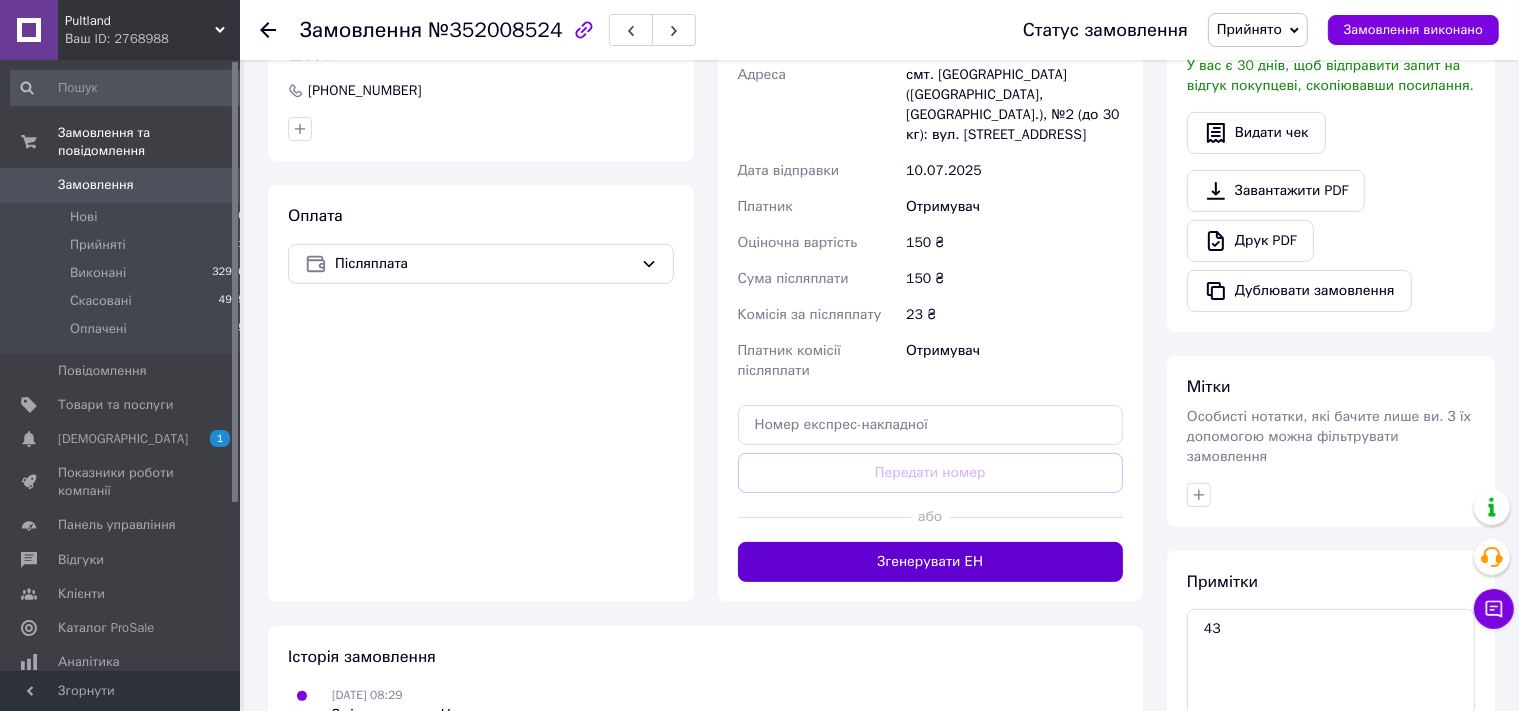 click on "Згенерувати ЕН" at bounding box center [931, 562] 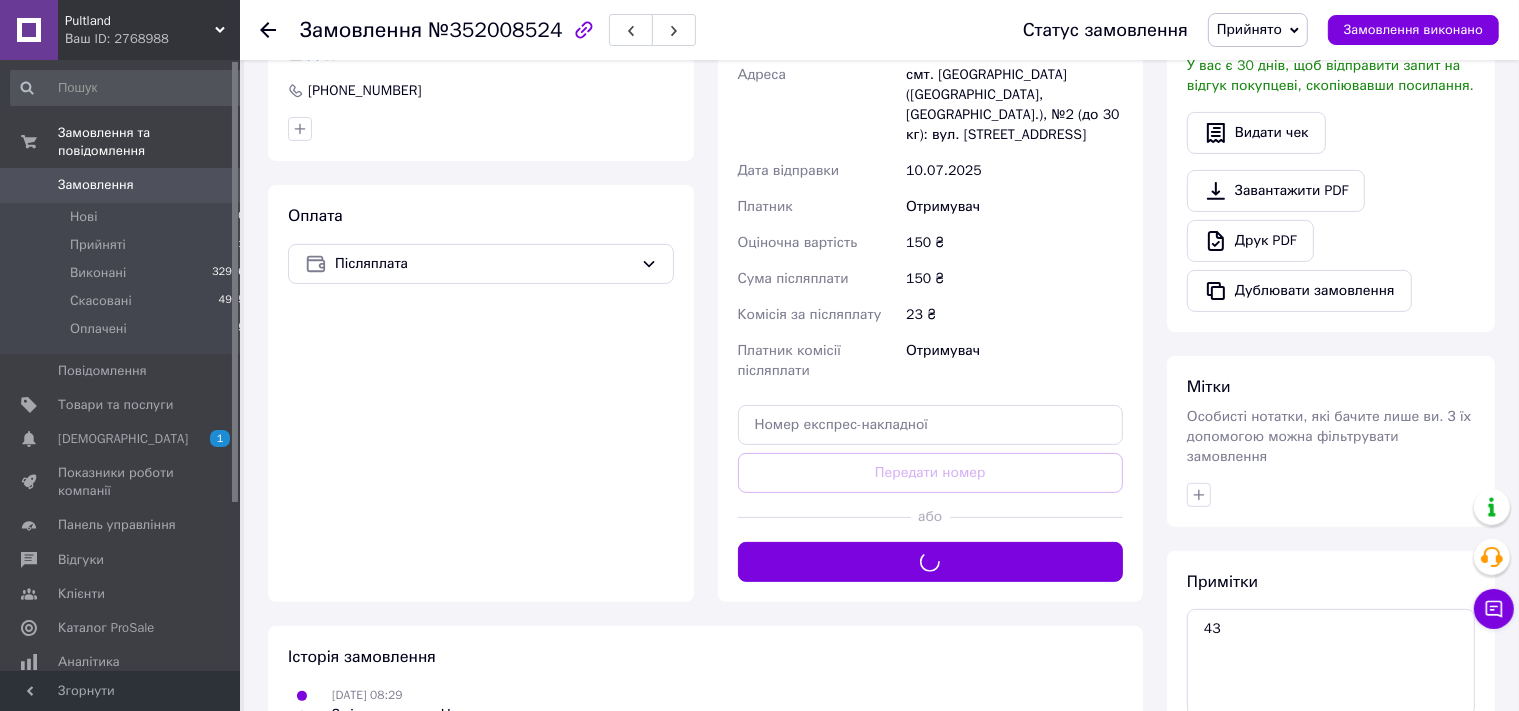 scroll, scrollTop: 75, scrollLeft: 0, axis: vertical 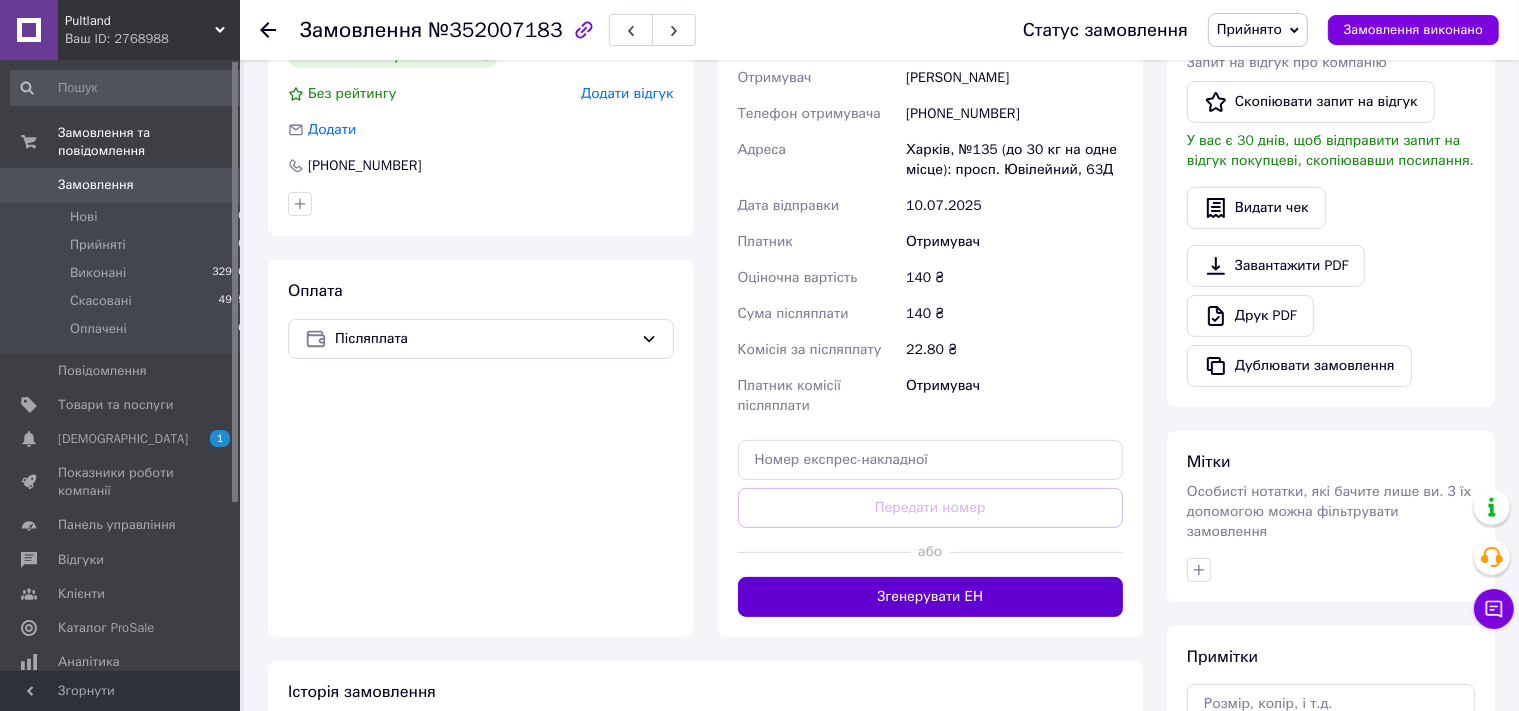 click on "Згенерувати ЕН" at bounding box center (931, 597) 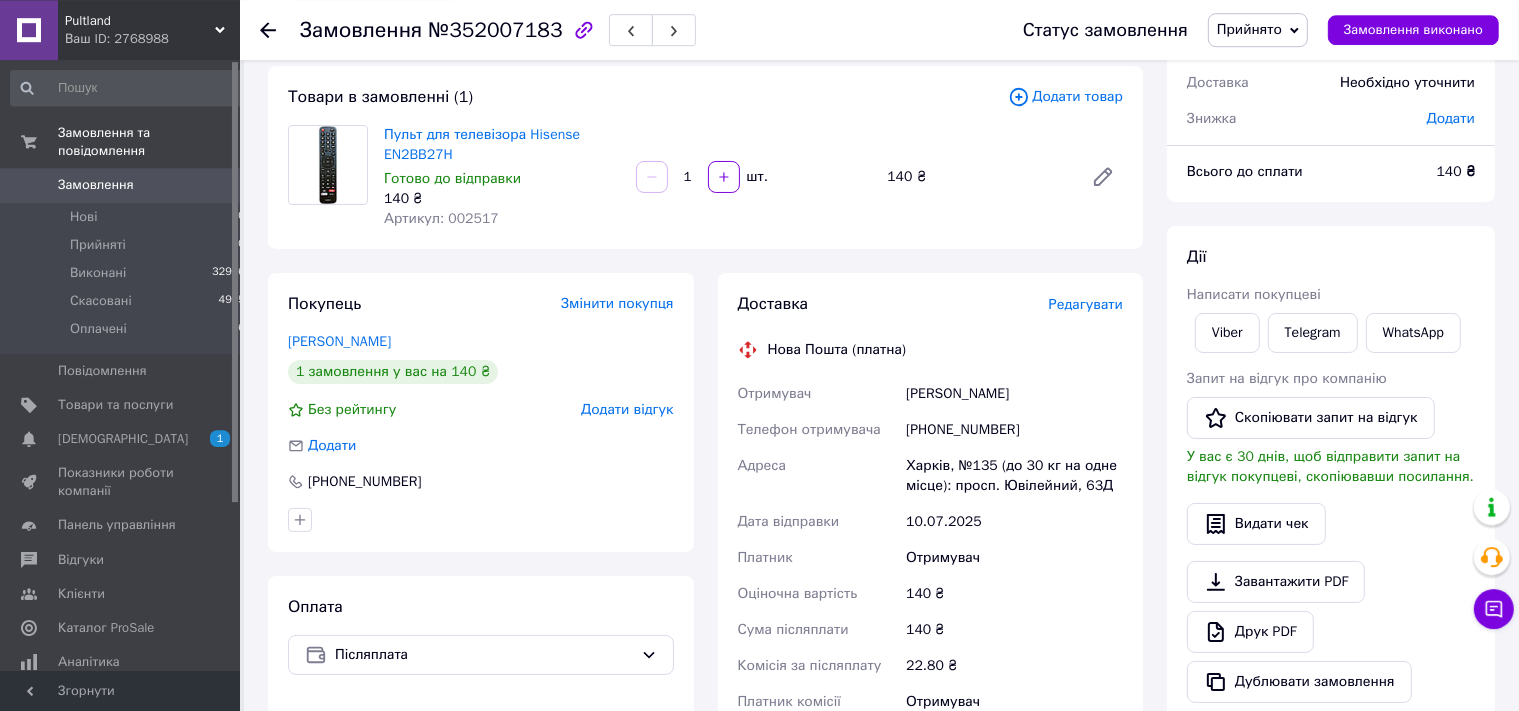 scroll, scrollTop: 105, scrollLeft: 0, axis: vertical 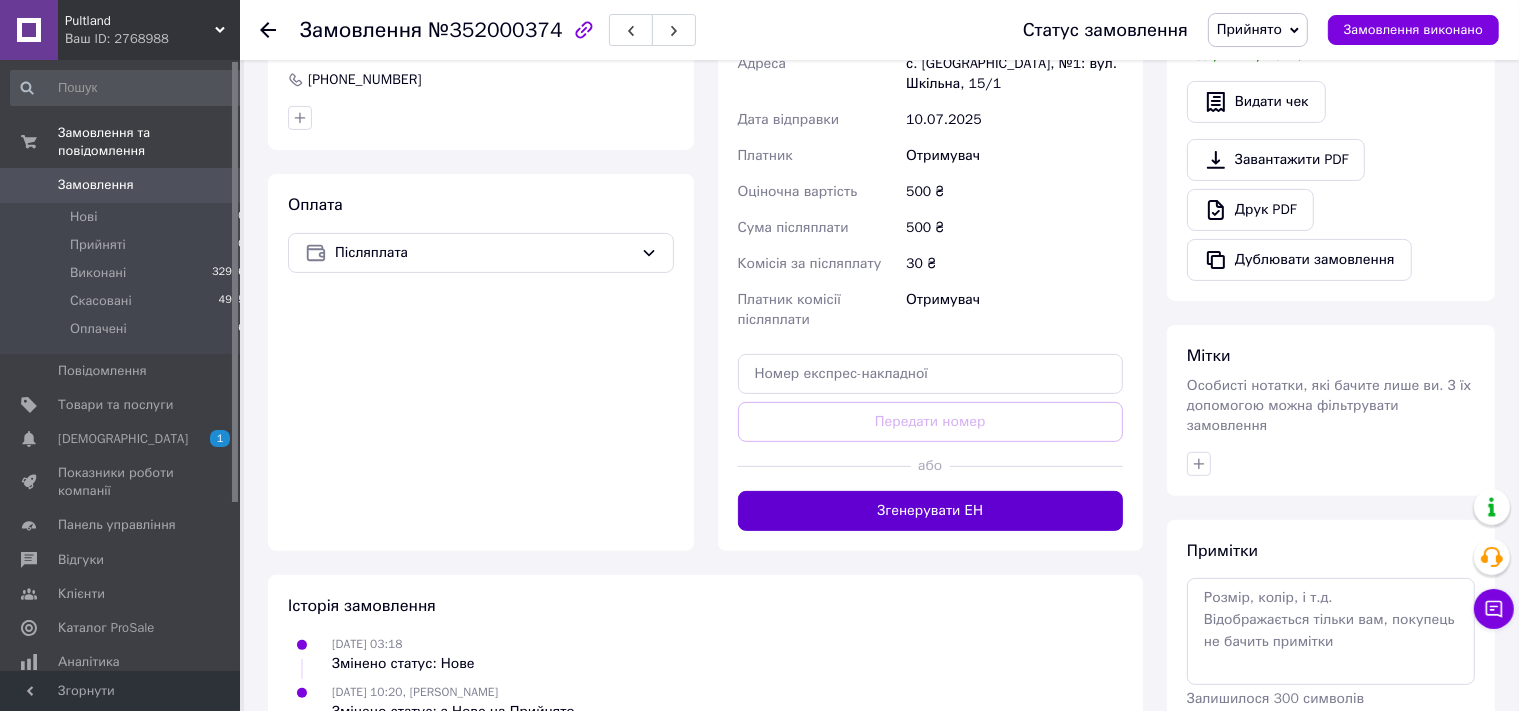 click on "Згенерувати ЕН" at bounding box center (931, 511) 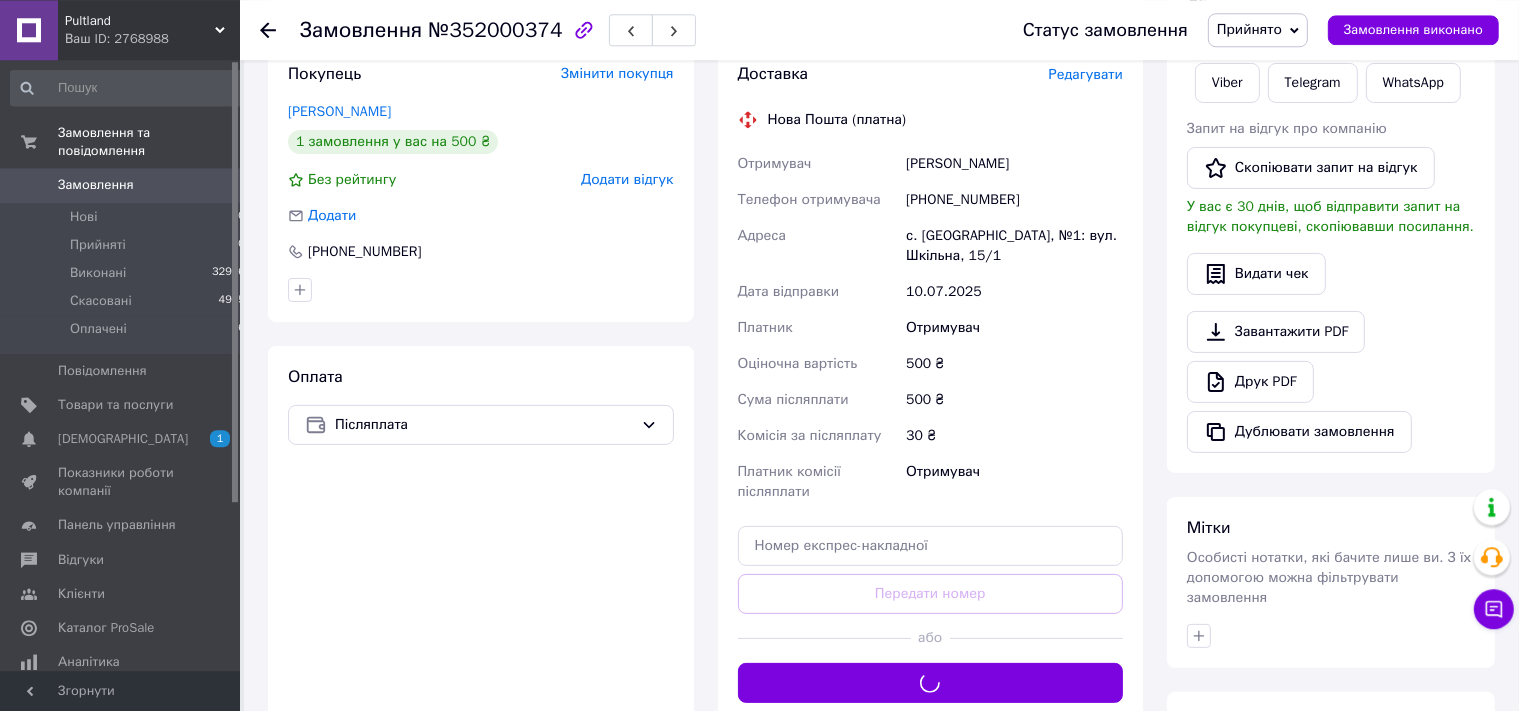 scroll, scrollTop: 0, scrollLeft: 0, axis: both 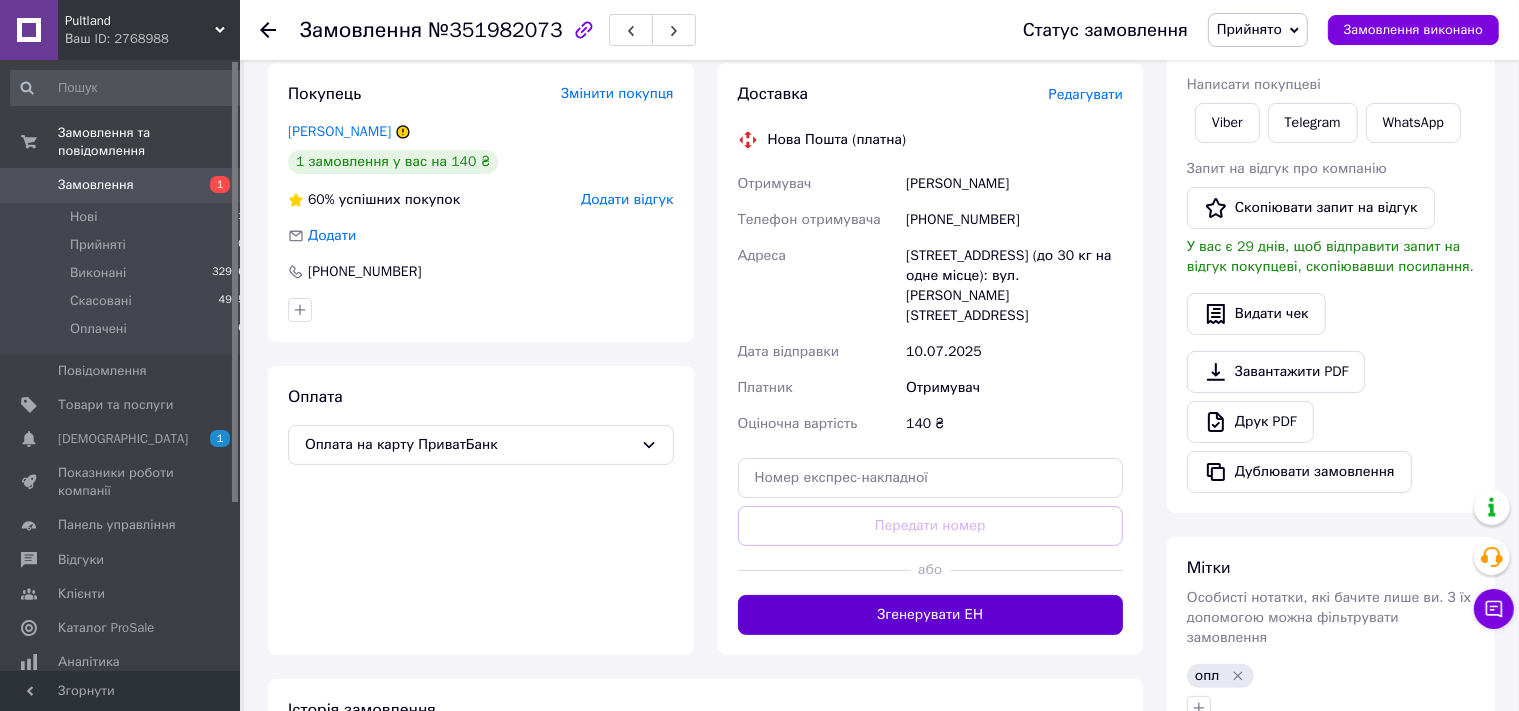 click on "Згенерувати ЕН" at bounding box center (931, 615) 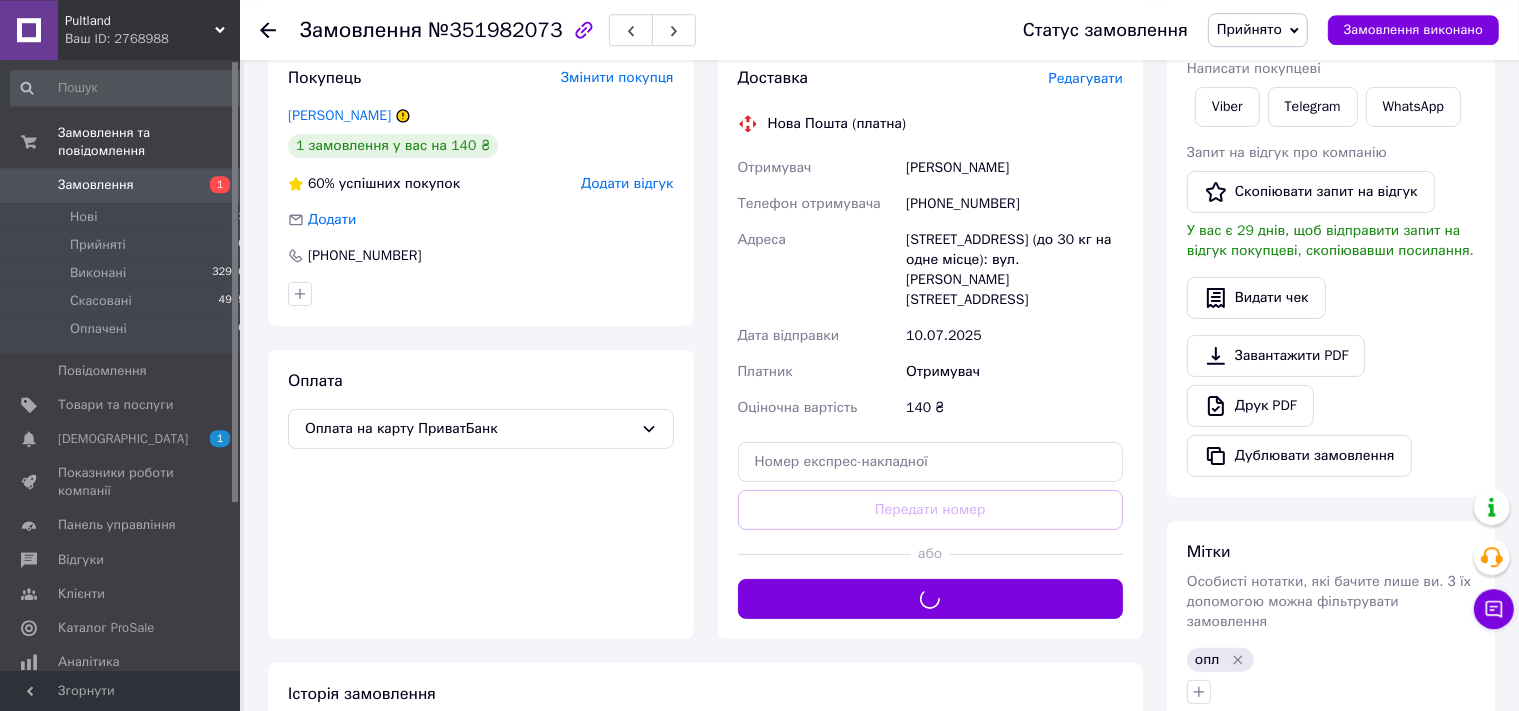 scroll, scrollTop: 422, scrollLeft: 0, axis: vertical 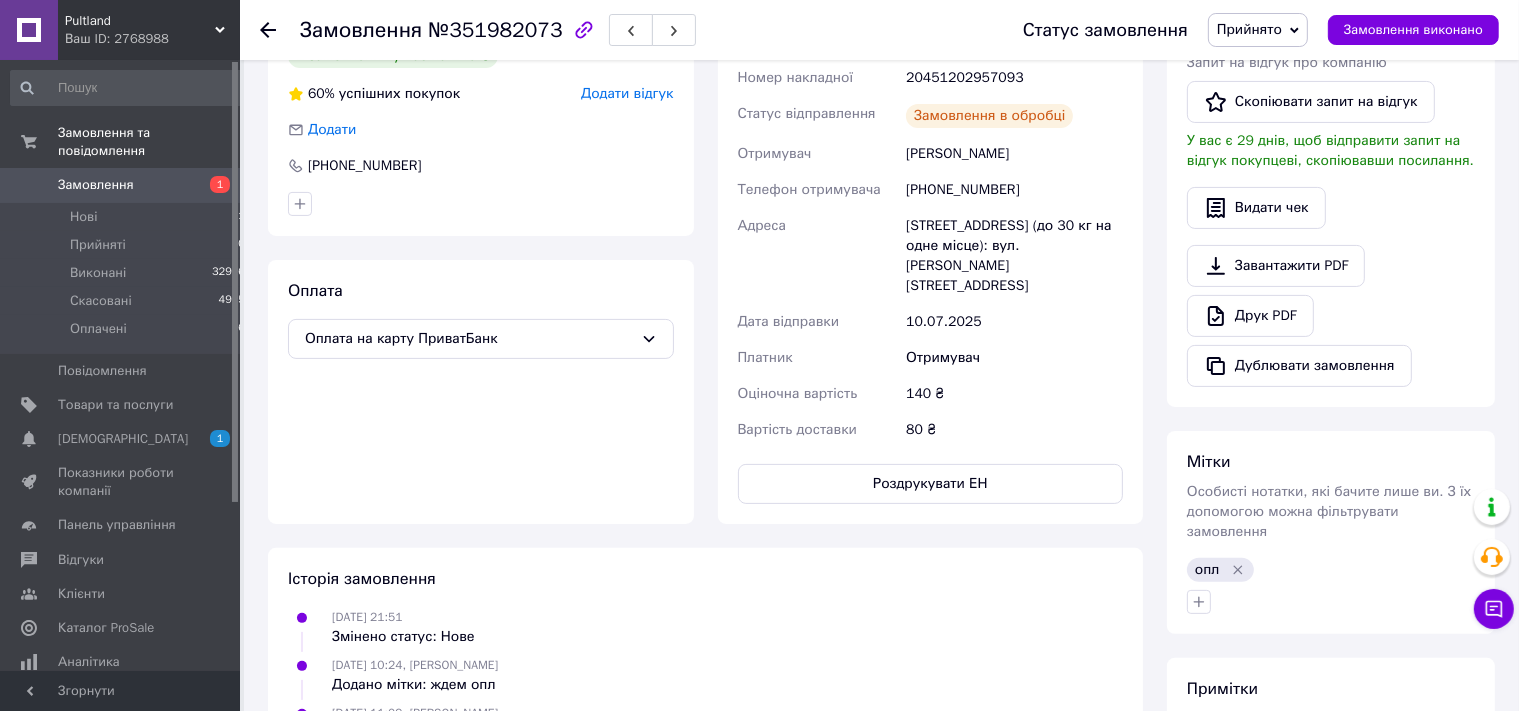click 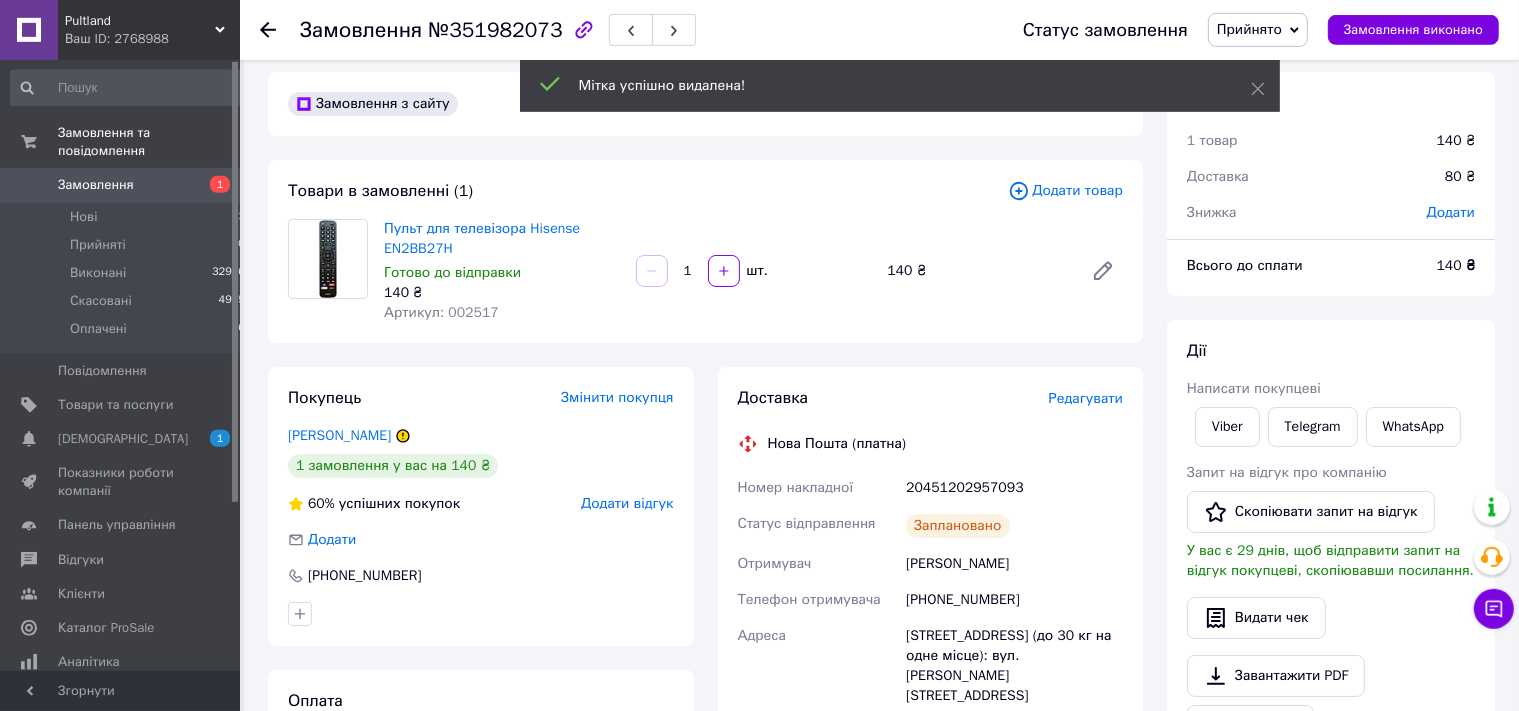 scroll, scrollTop: 0, scrollLeft: 0, axis: both 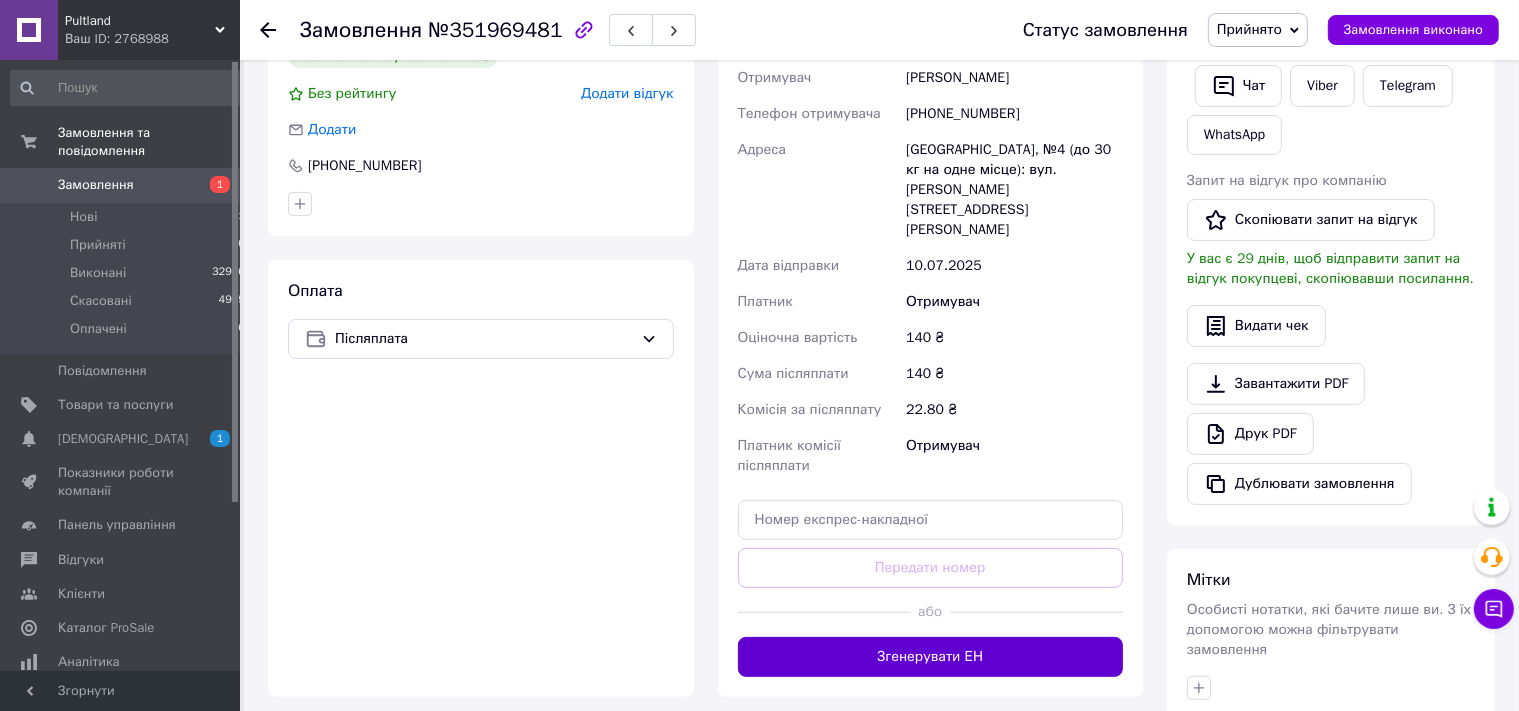 click on "Згенерувати ЕН" at bounding box center (931, 657) 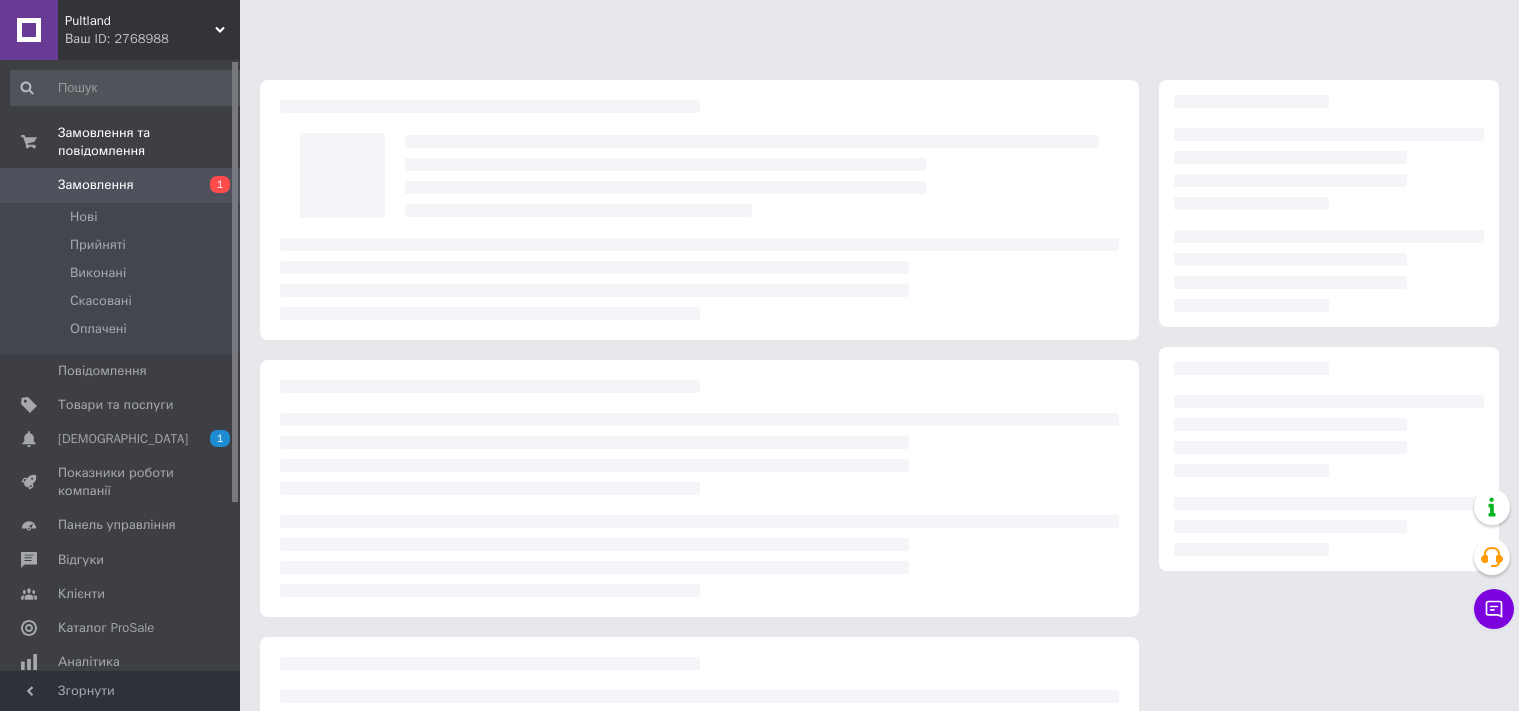 scroll, scrollTop: 0, scrollLeft: 0, axis: both 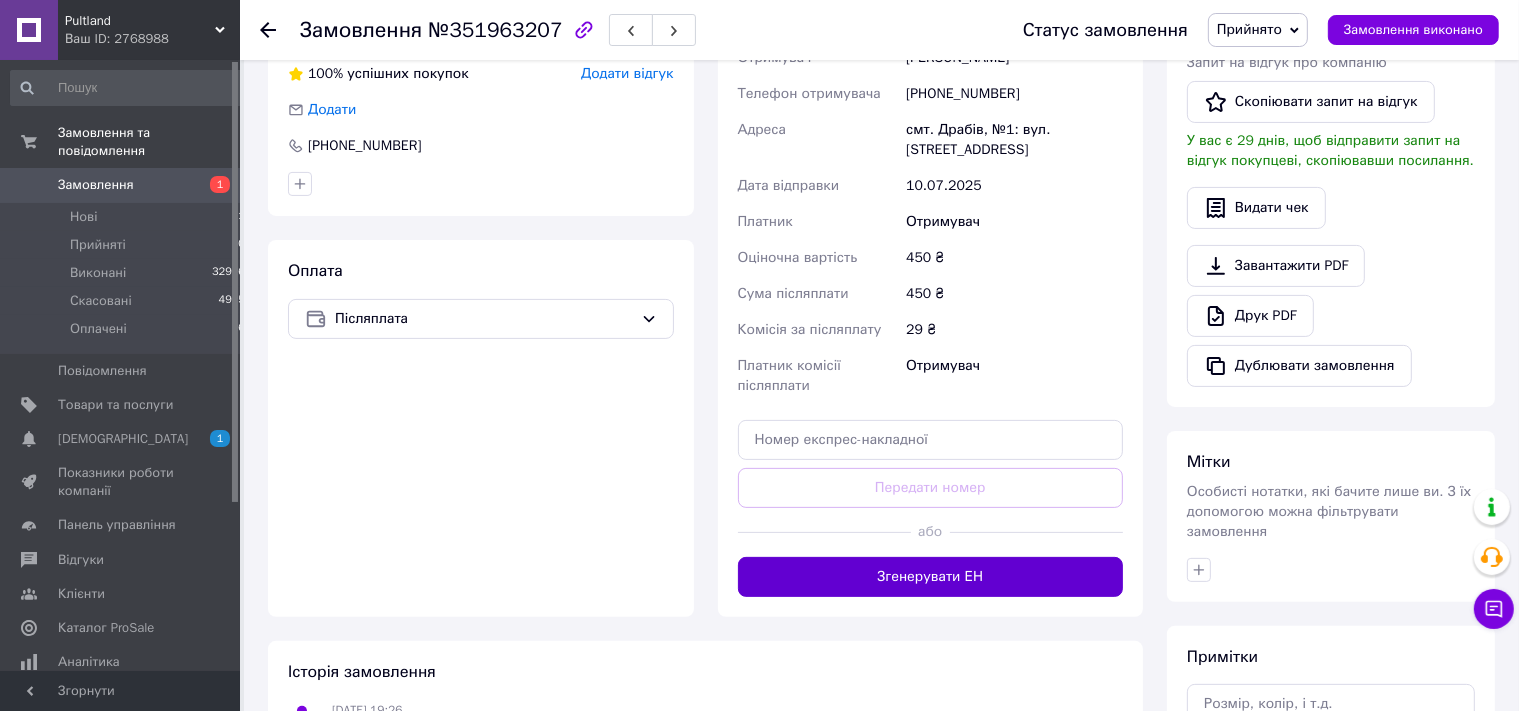 click on "Згенерувати ЕН" at bounding box center (931, 577) 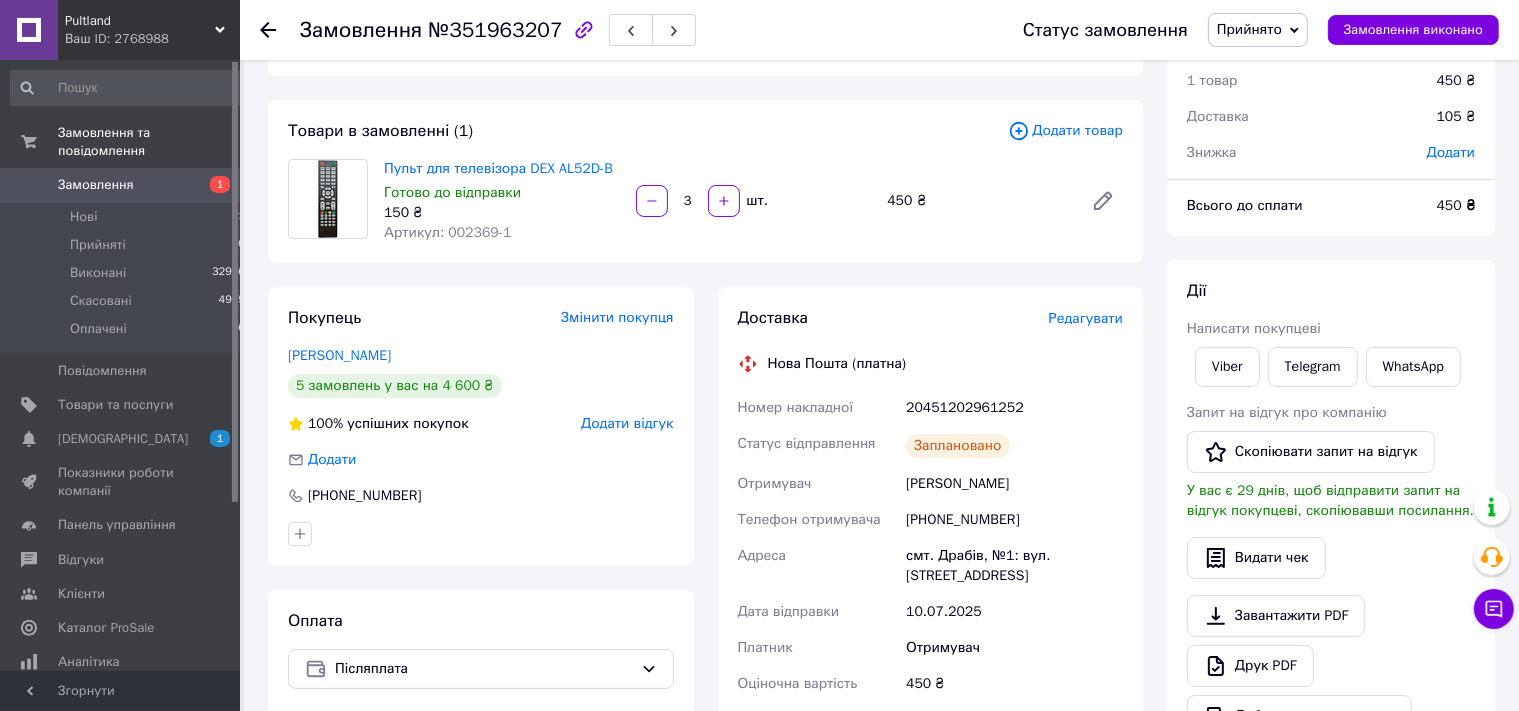 scroll, scrollTop: 0, scrollLeft: 0, axis: both 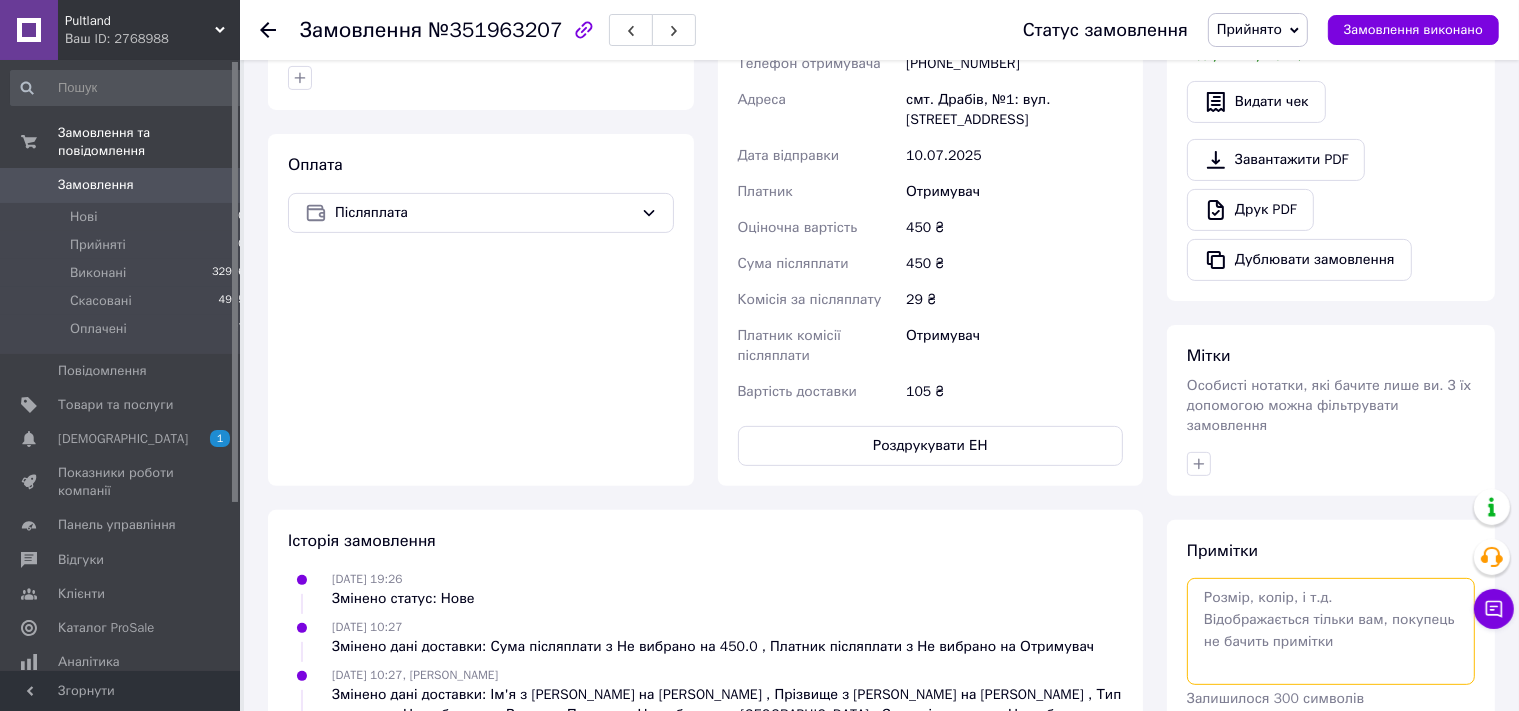 click at bounding box center [1331, 631] 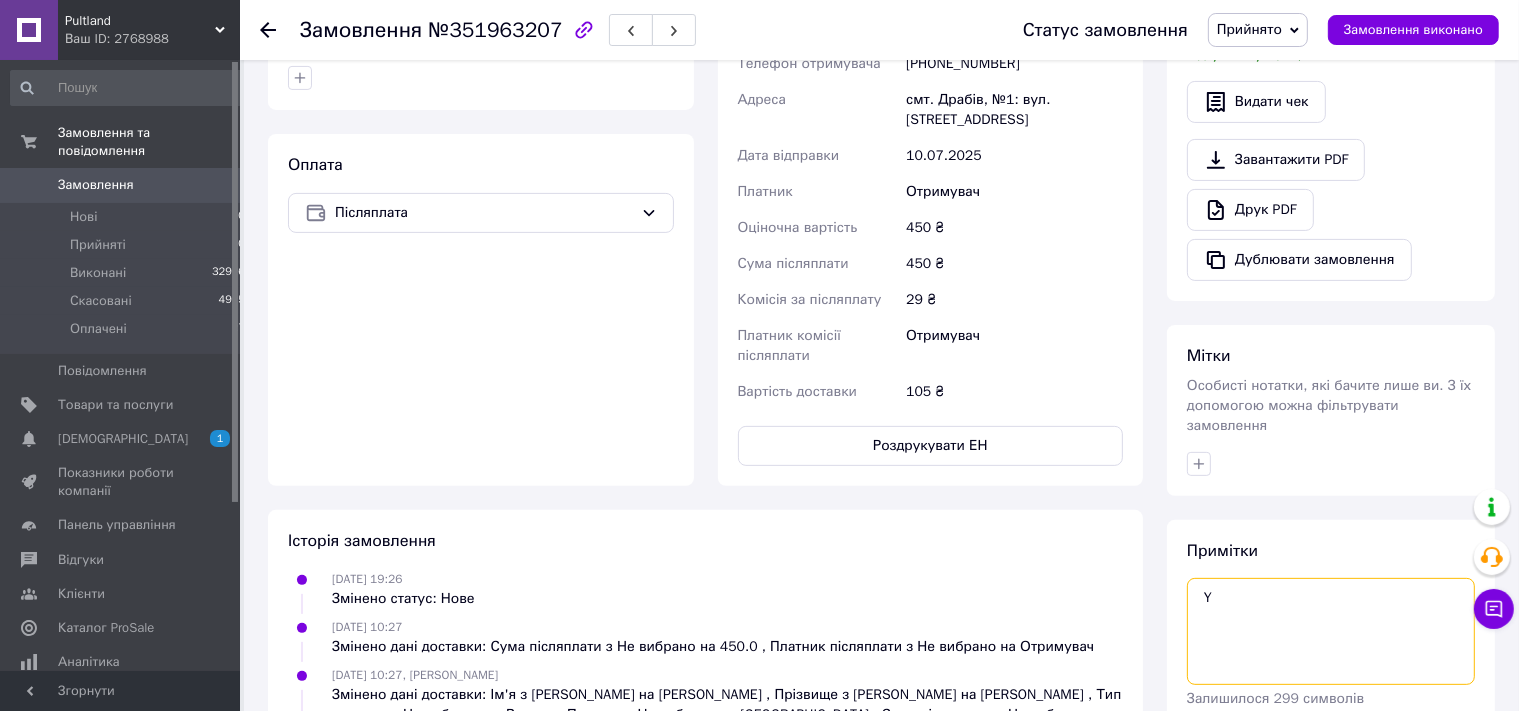 scroll, scrollTop: 633, scrollLeft: 0, axis: vertical 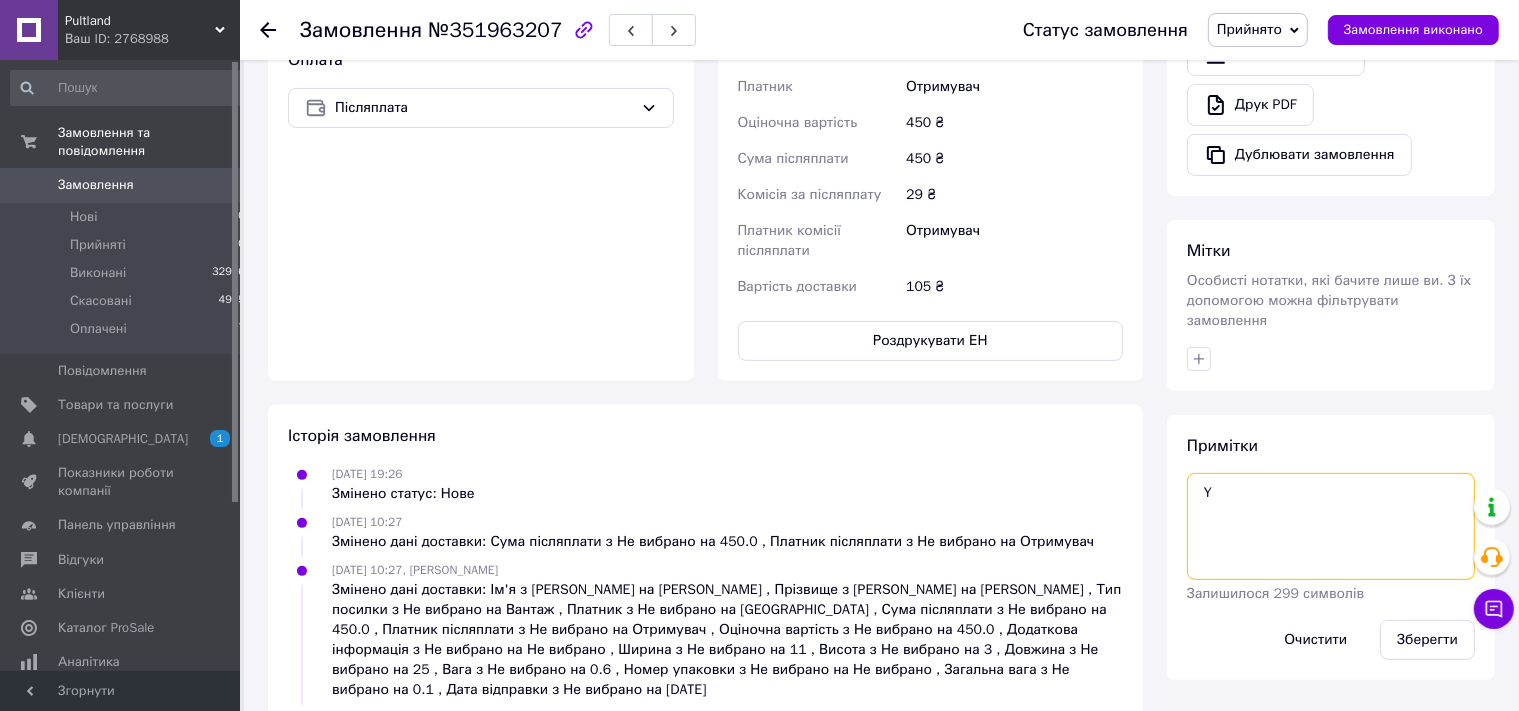 click on "Y" at bounding box center [1331, 526] 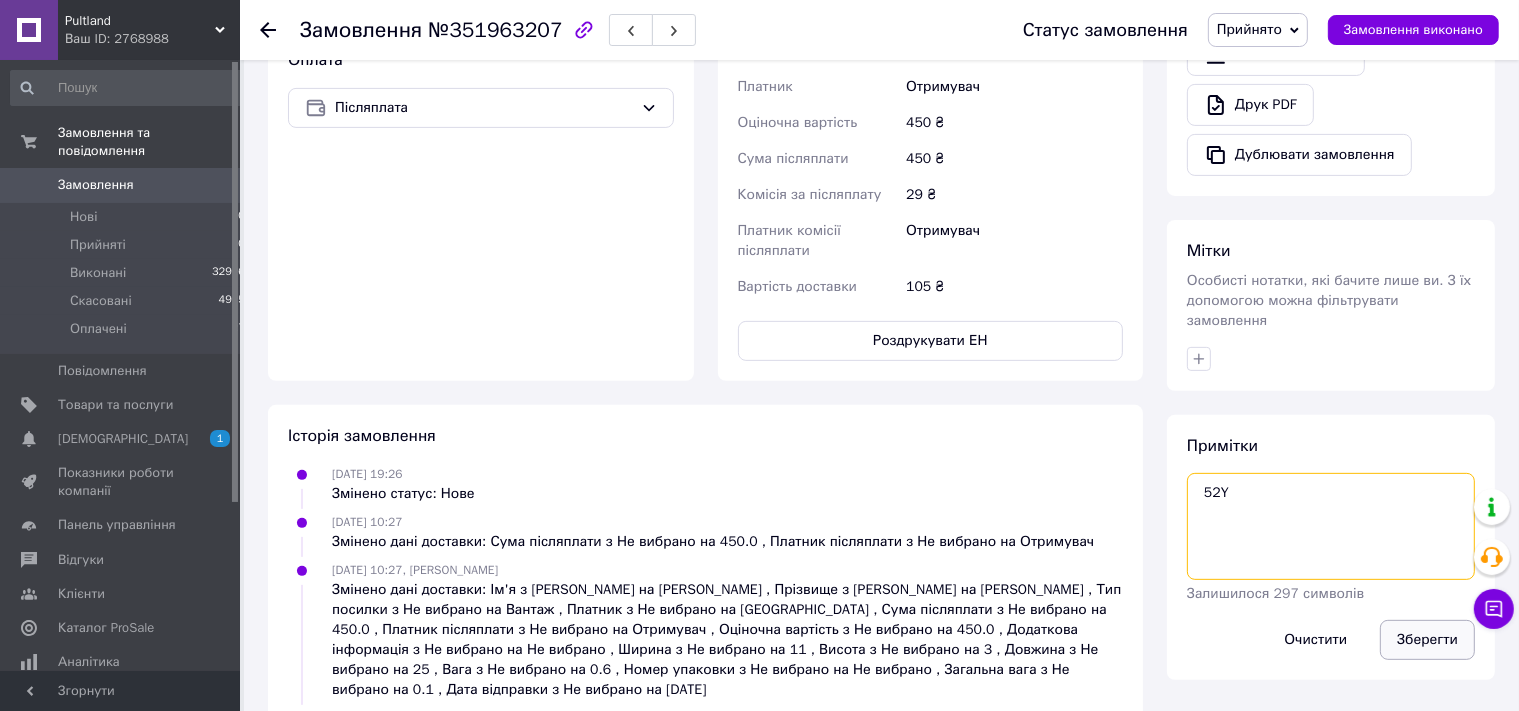 type on "52Y" 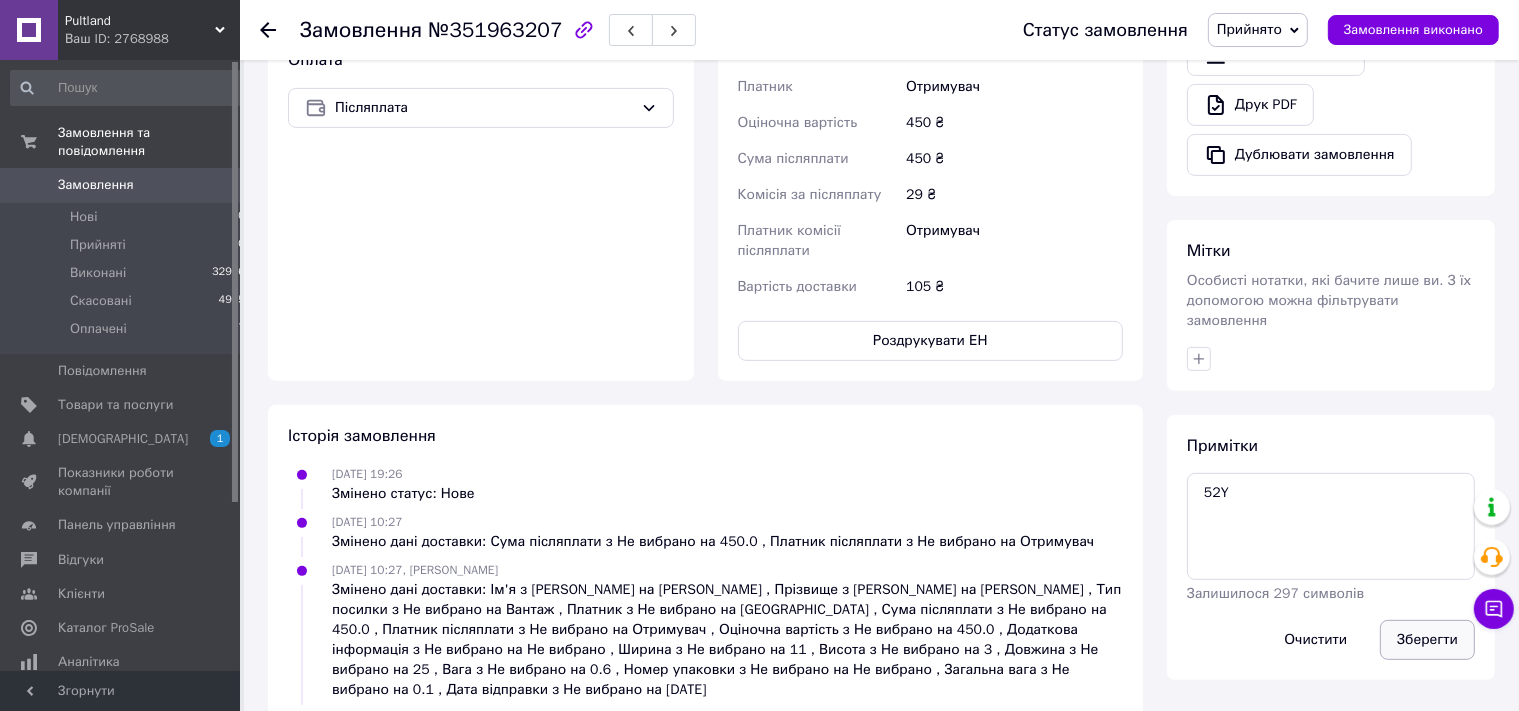 click on "Зберегти" at bounding box center [1427, 640] 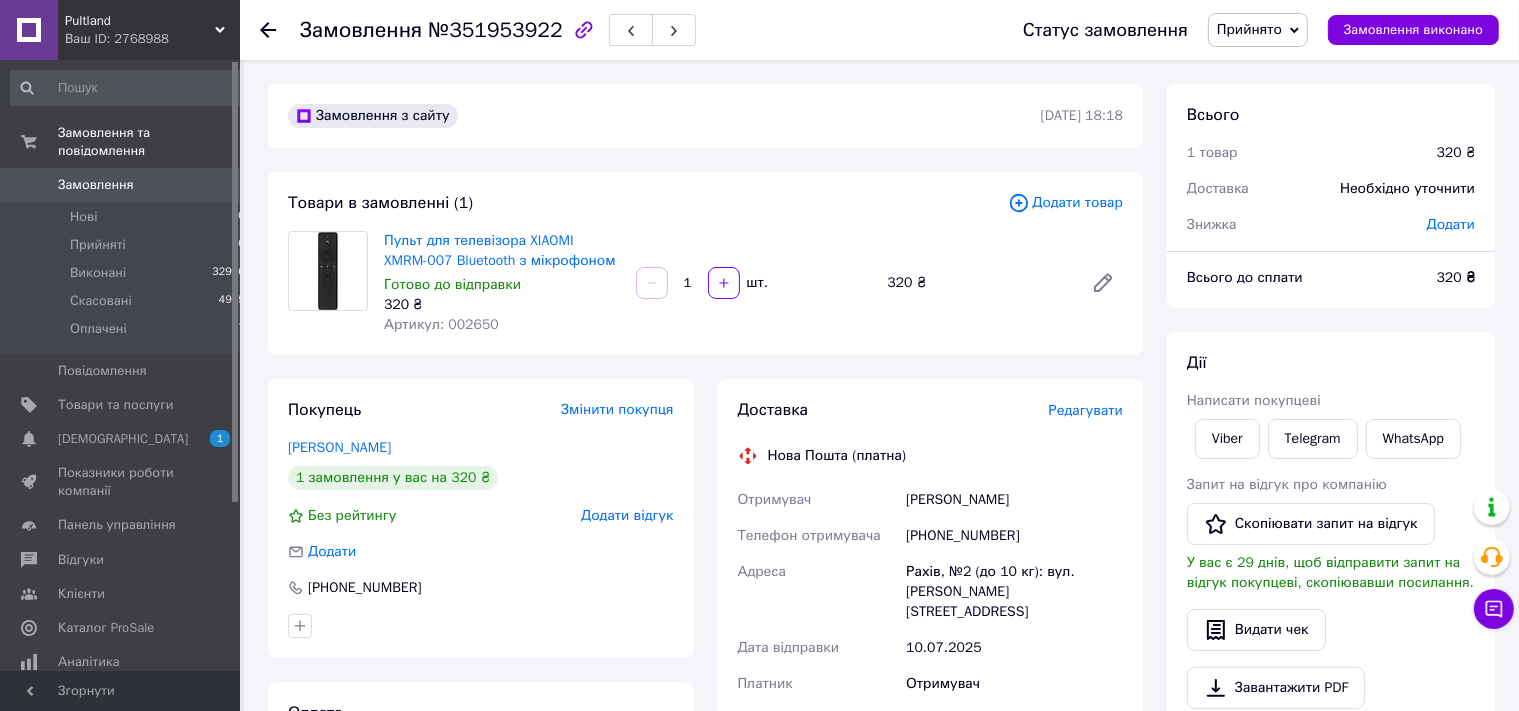 scroll, scrollTop: 422, scrollLeft: 0, axis: vertical 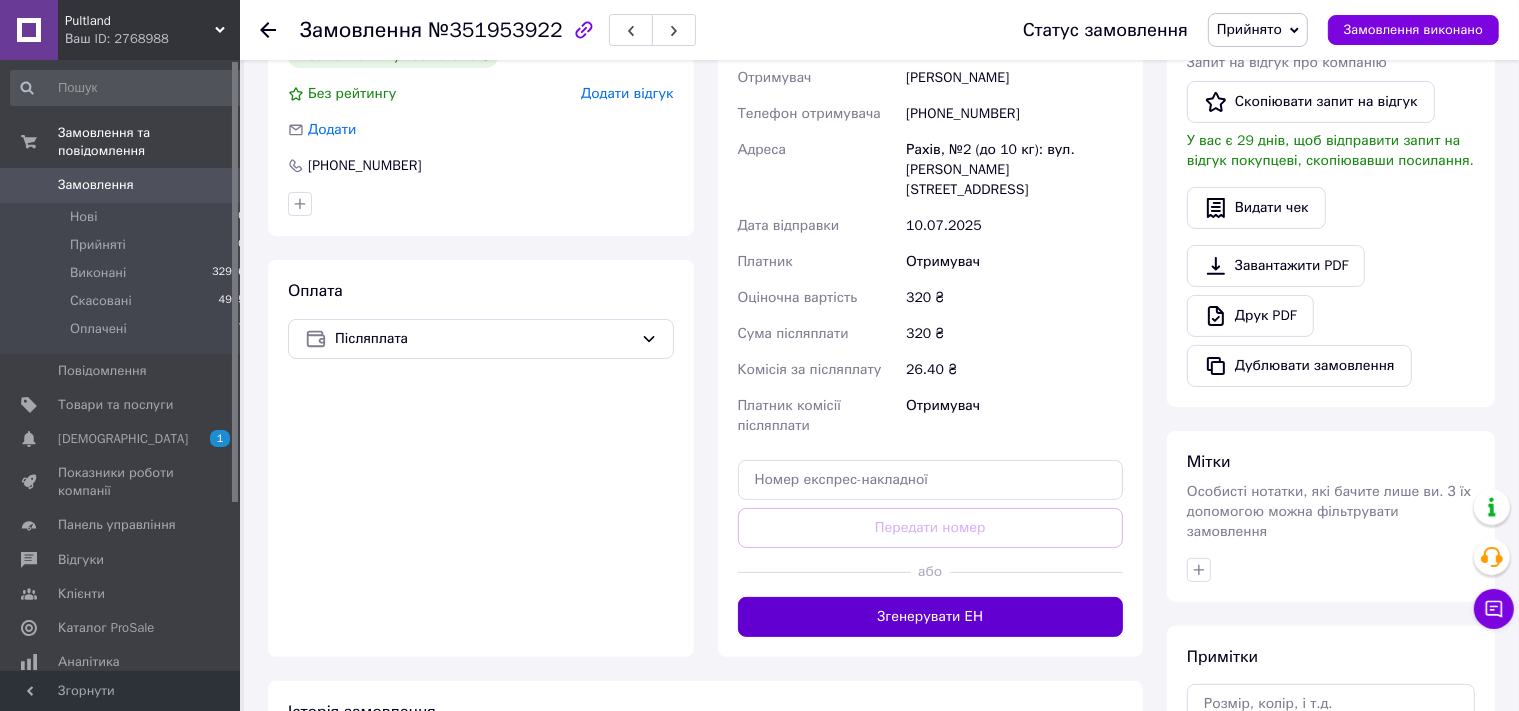 click on "Згенерувати ЕН" at bounding box center [931, 617] 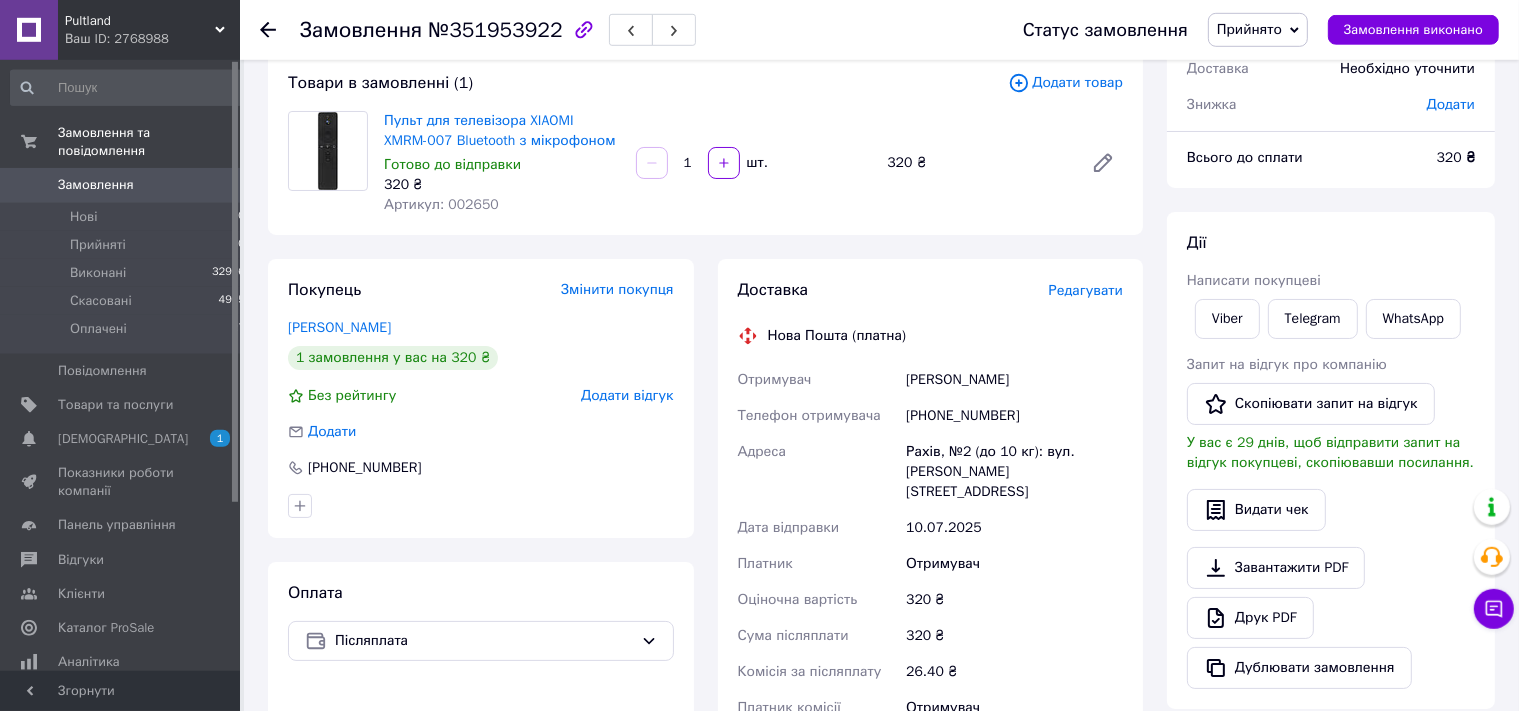 scroll, scrollTop: 0, scrollLeft: 0, axis: both 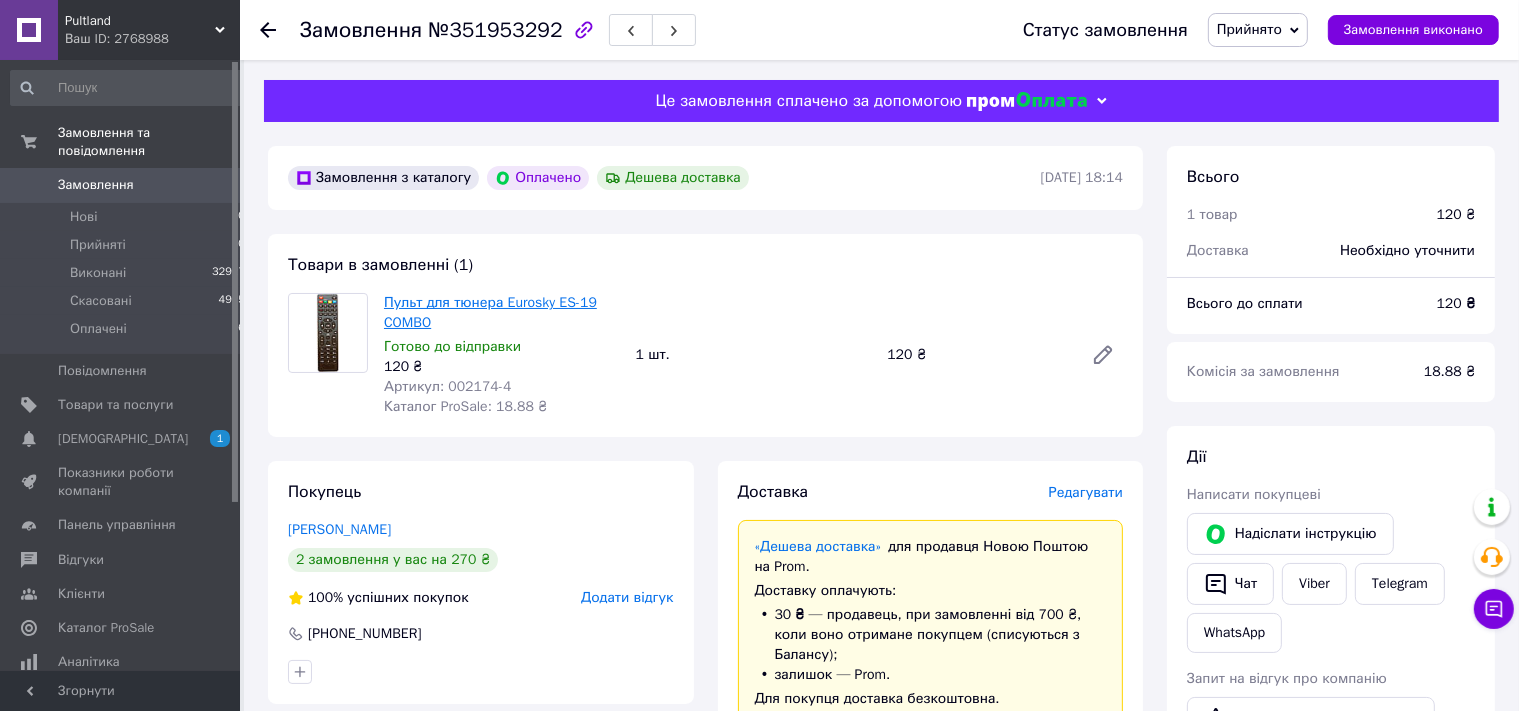 click on "Пульт для тюнера Eurosky ES-19 COMBO" at bounding box center (490, 312) 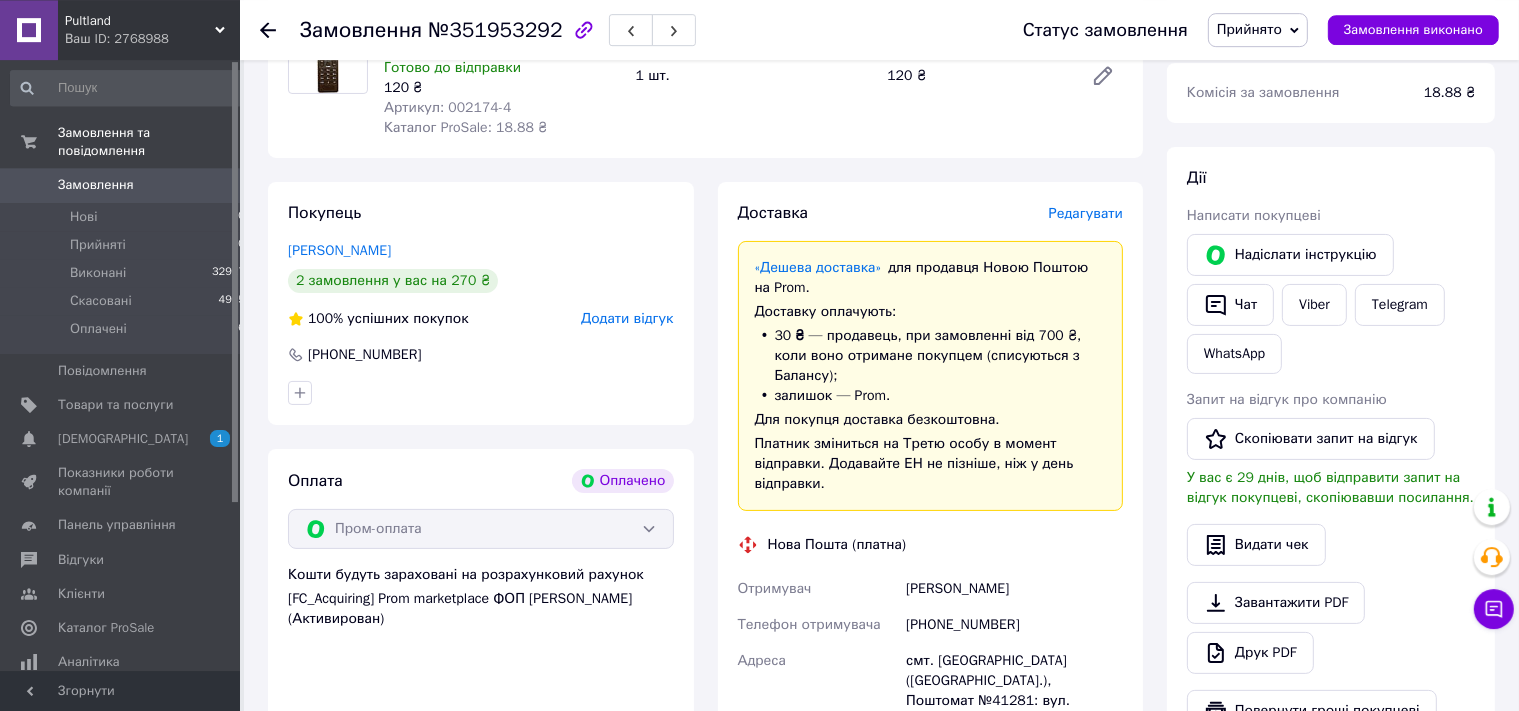 scroll, scrollTop: 422, scrollLeft: 0, axis: vertical 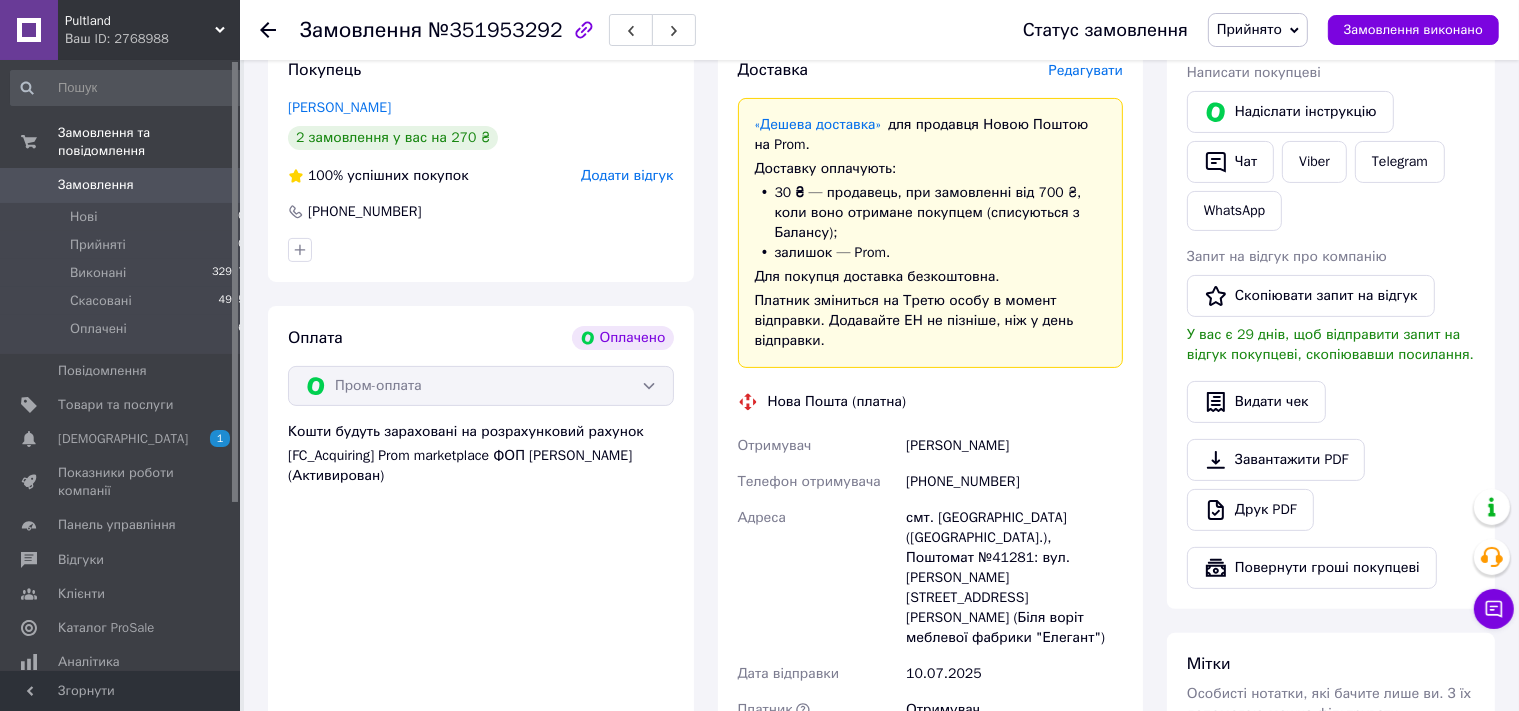 click on "Прийнято" at bounding box center [1249, 29] 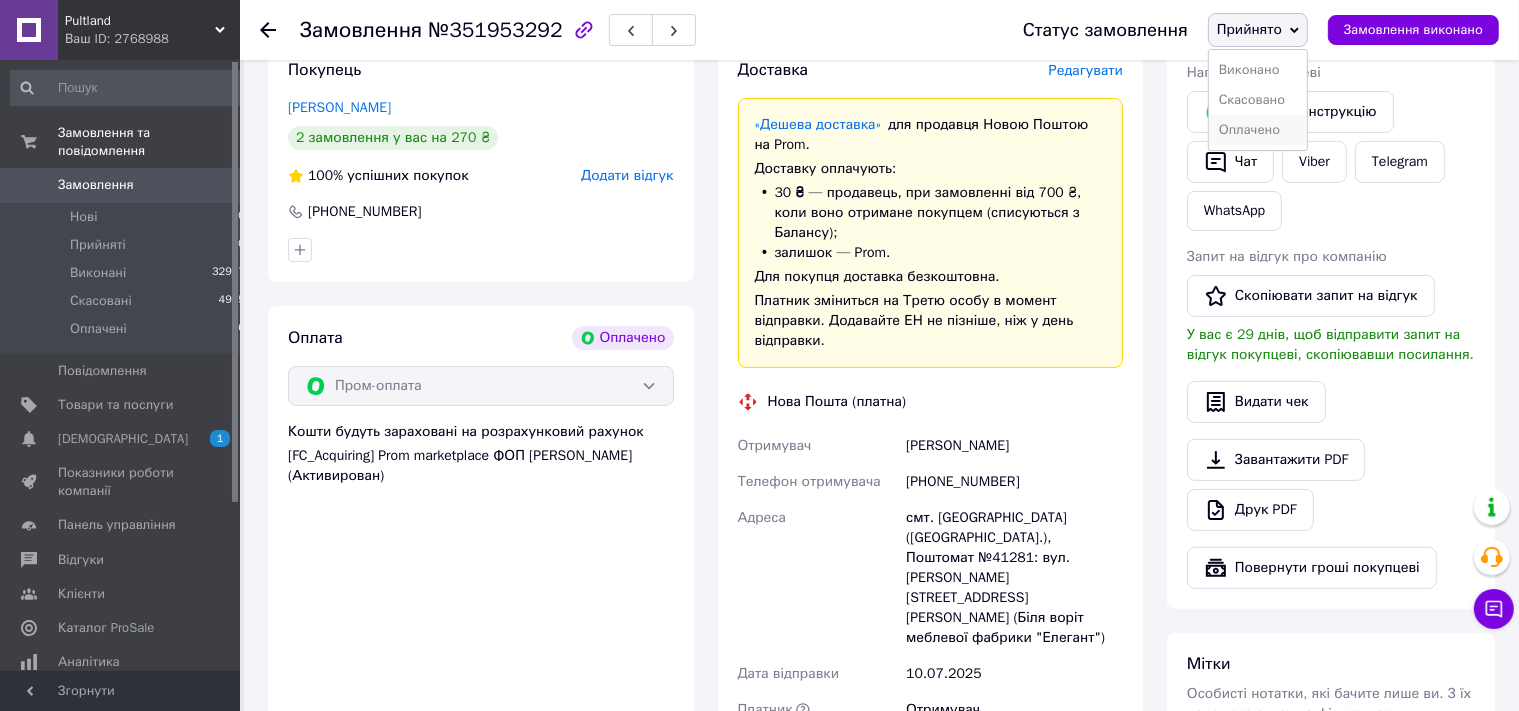 click on "Оплачено" at bounding box center [1258, 130] 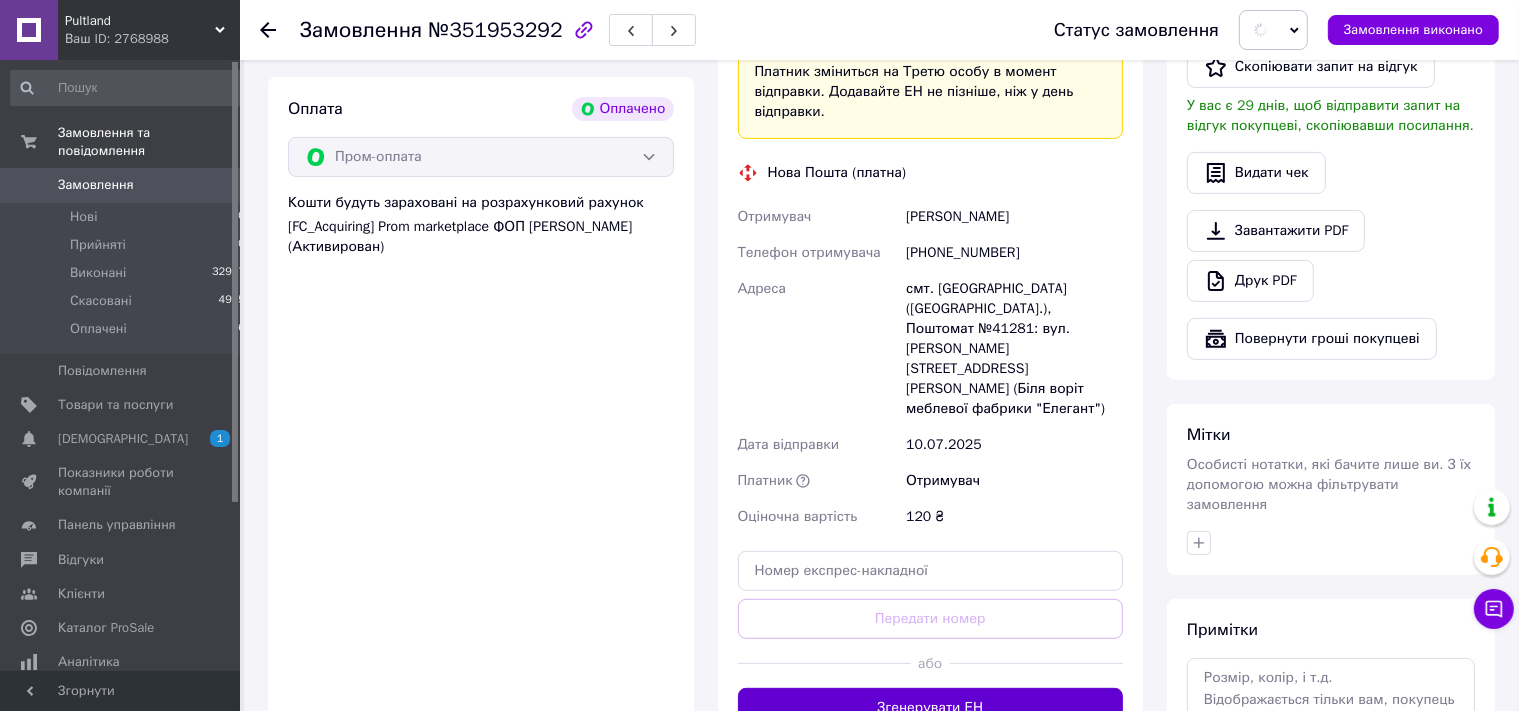 scroll, scrollTop: 739, scrollLeft: 0, axis: vertical 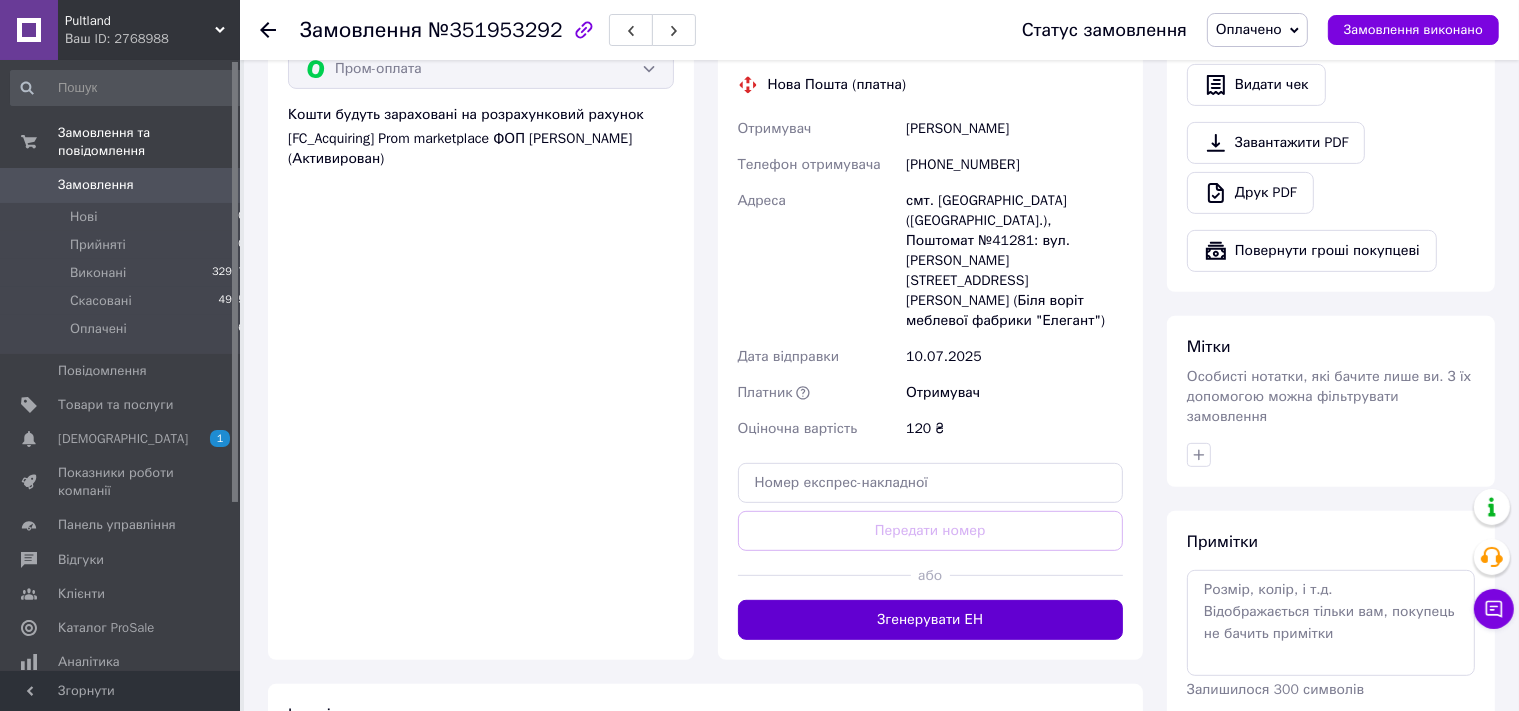 click on "Згенерувати ЕН" at bounding box center (931, 620) 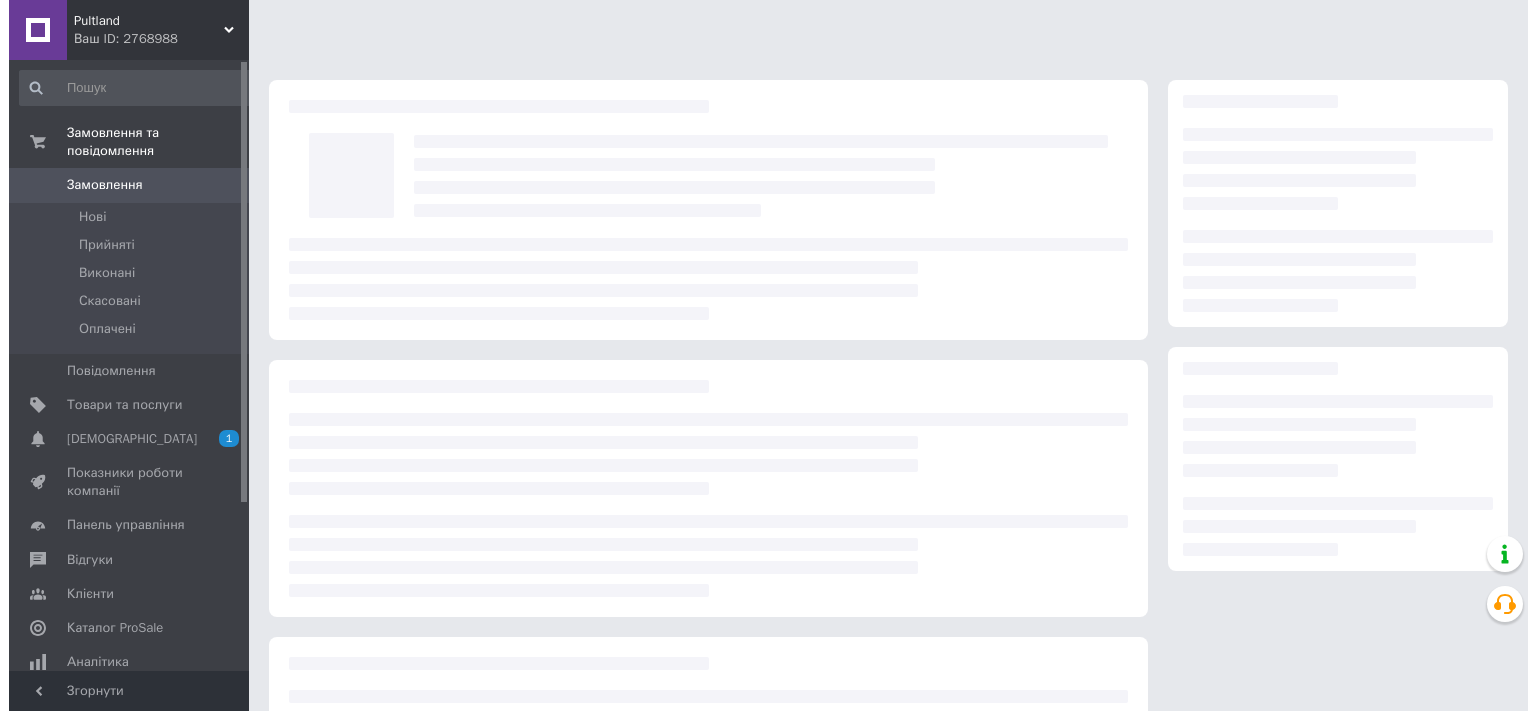 scroll, scrollTop: 0, scrollLeft: 0, axis: both 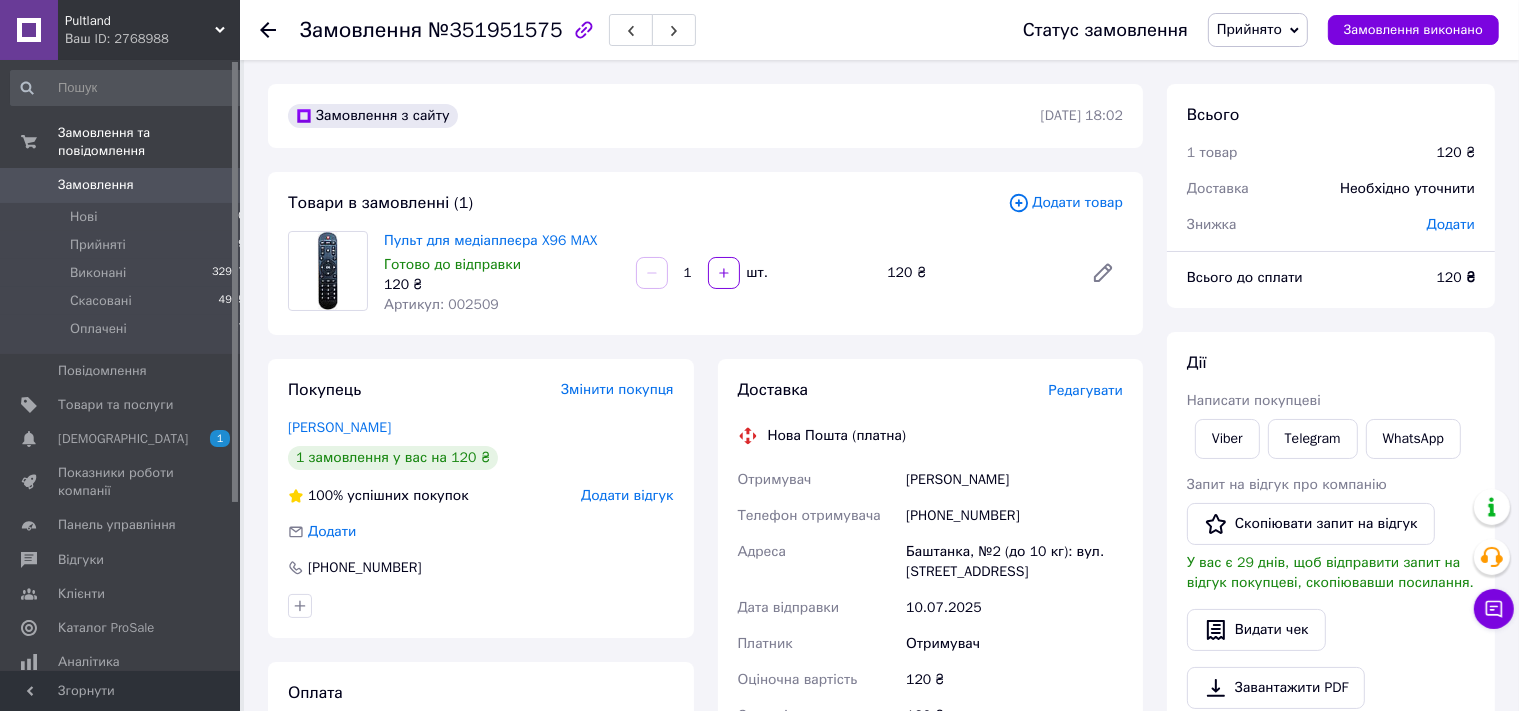 click on "Редагувати" at bounding box center (1086, 390) 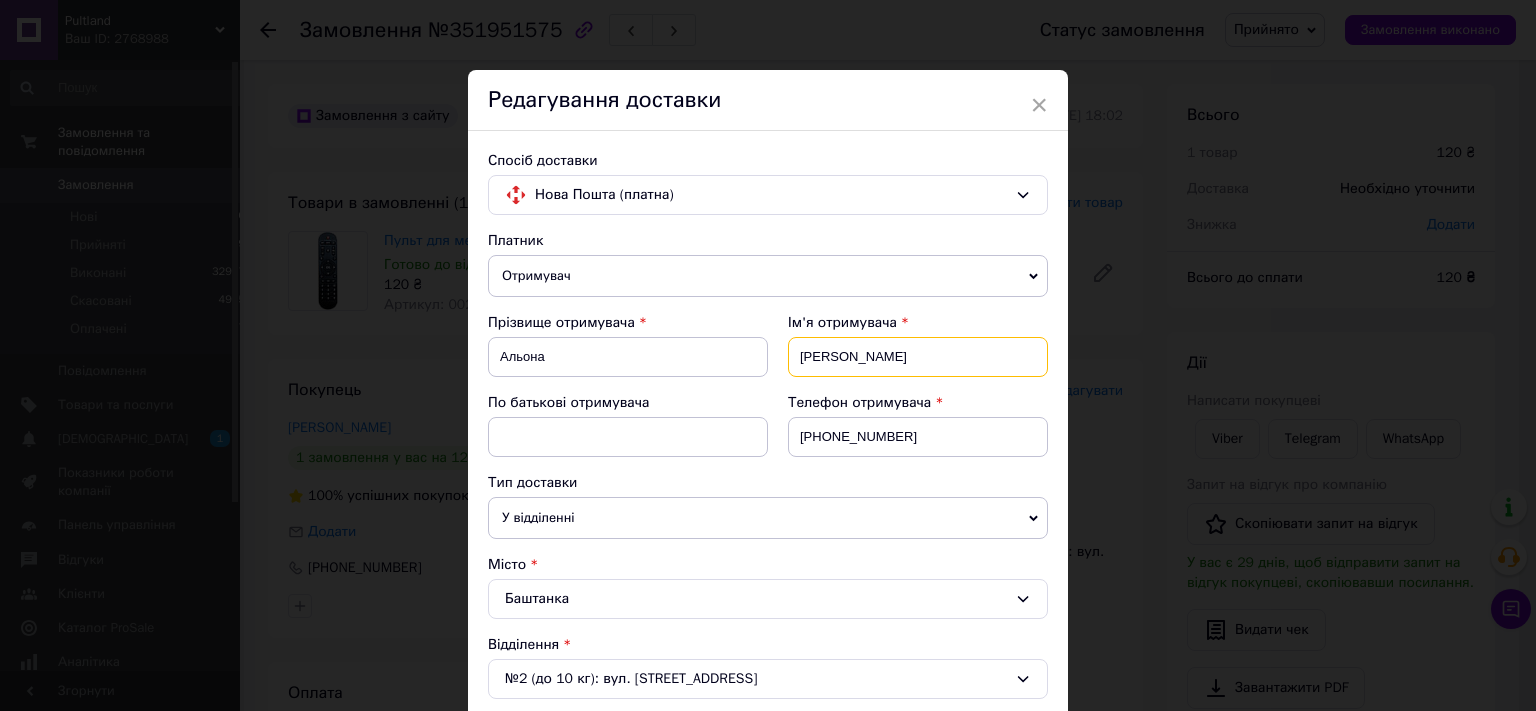 click on "[PERSON_NAME]" at bounding box center [918, 357] 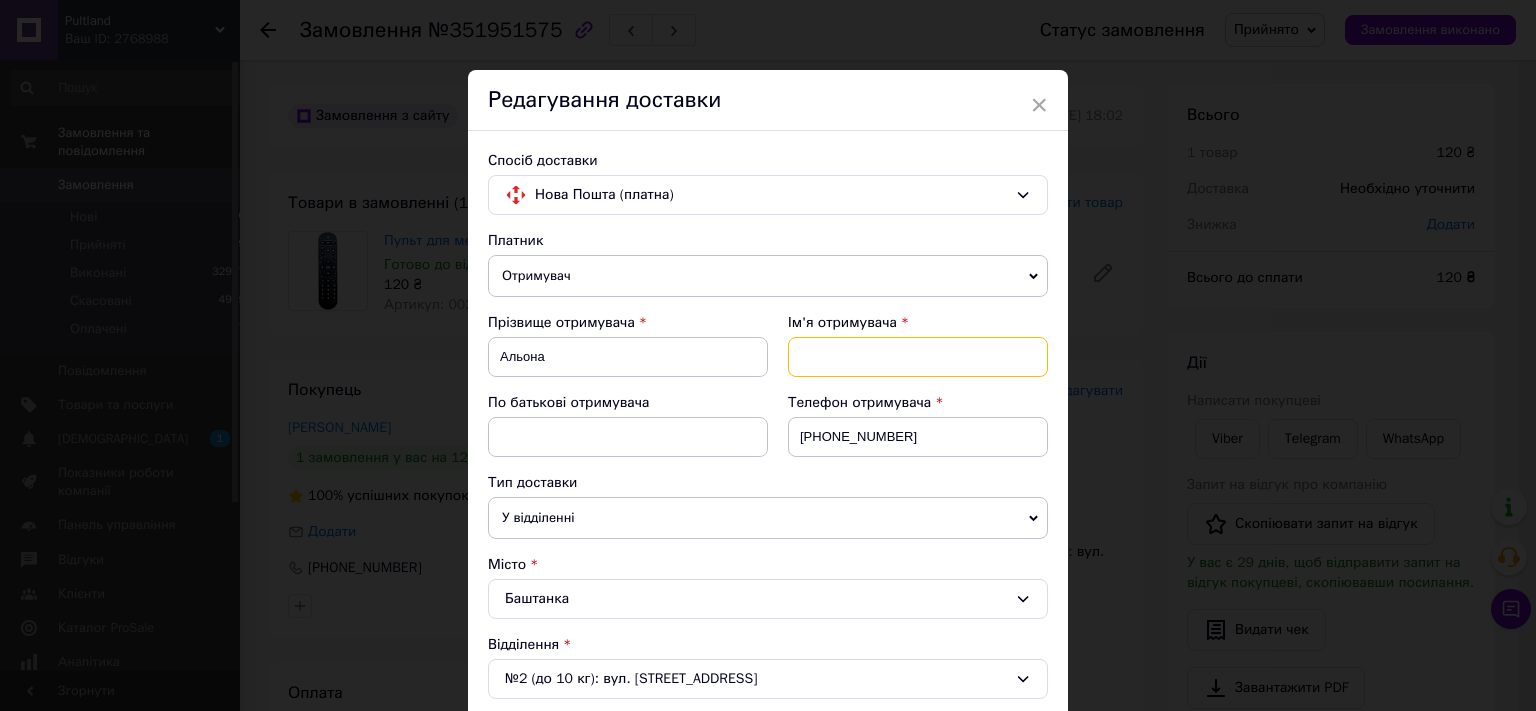 type 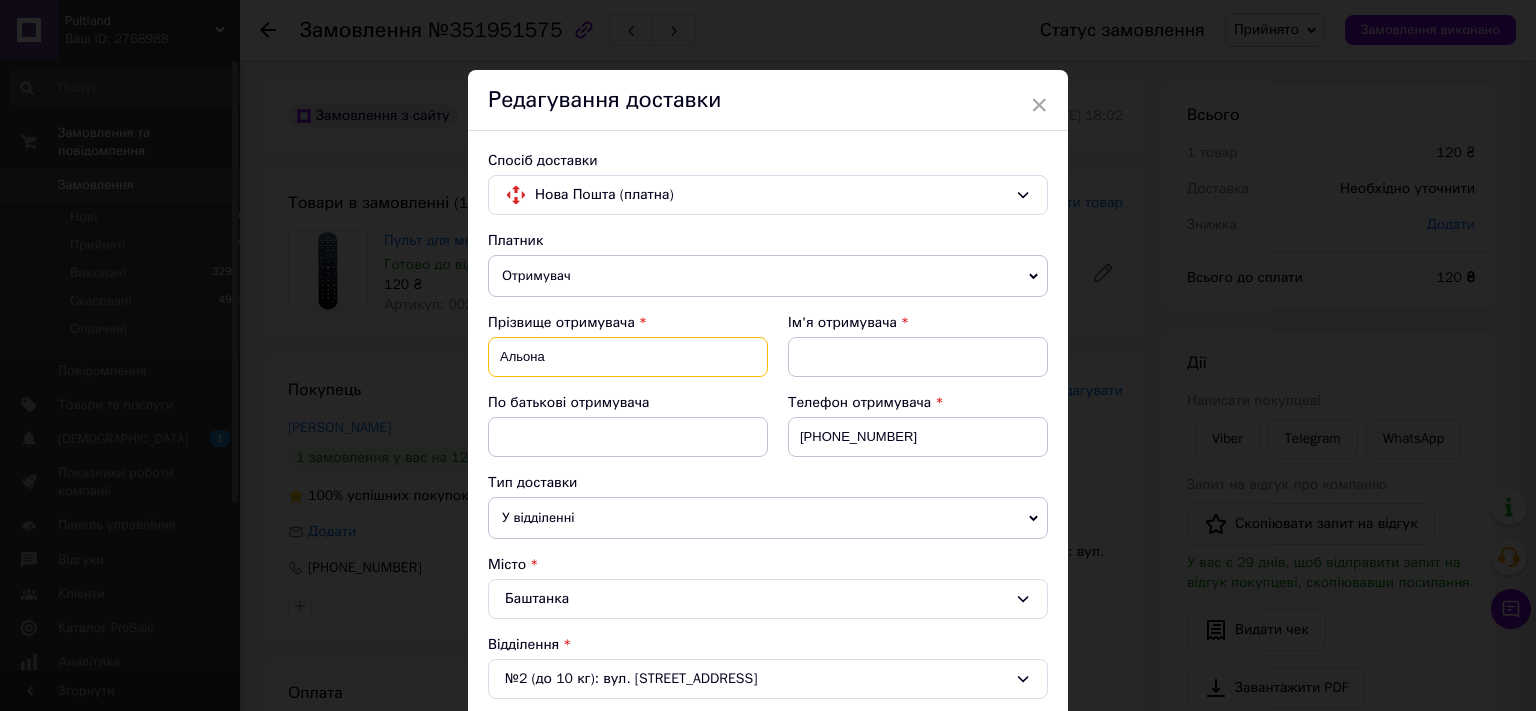 click on "Альона" at bounding box center [628, 357] 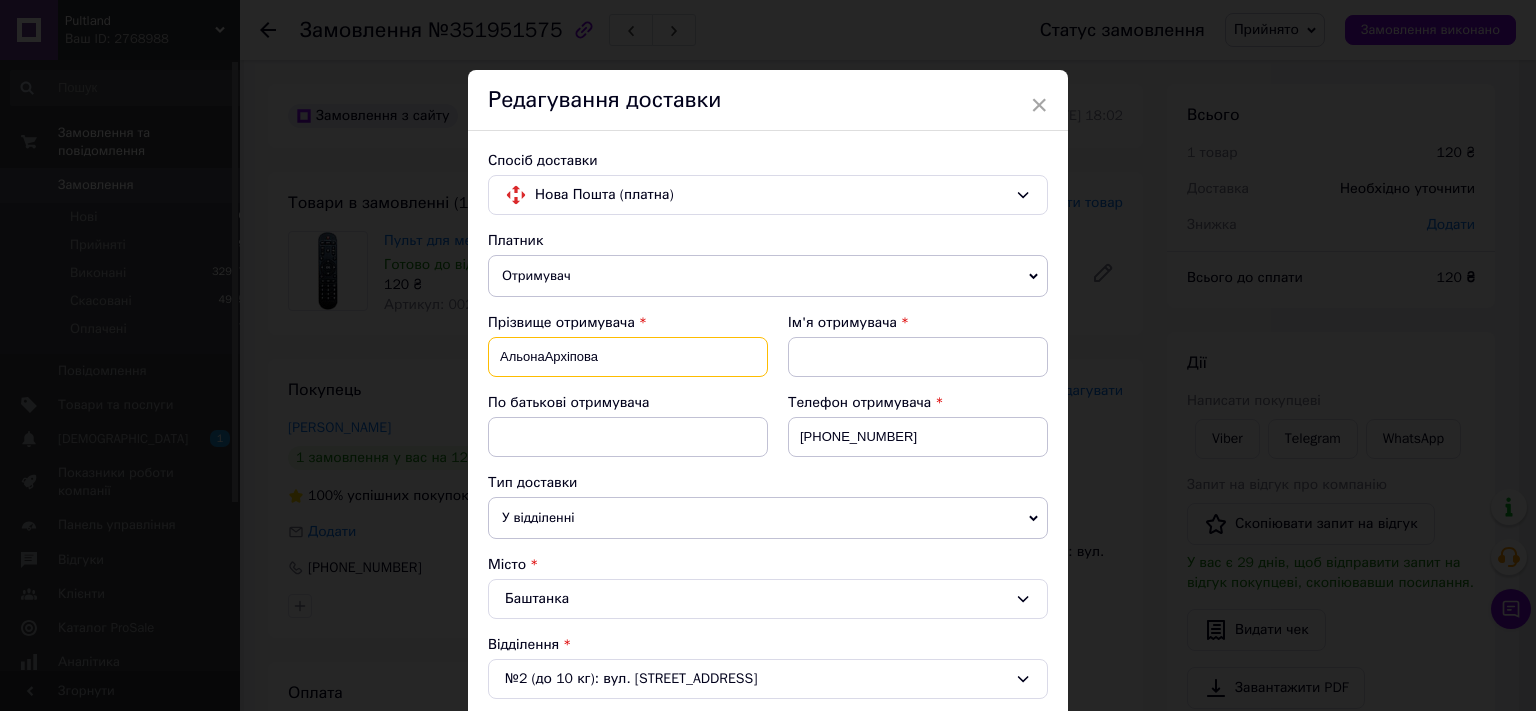 drag, startPoint x: 491, startPoint y: 358, endPoint x: 536, endPoint y: 355, distance: 45.099888 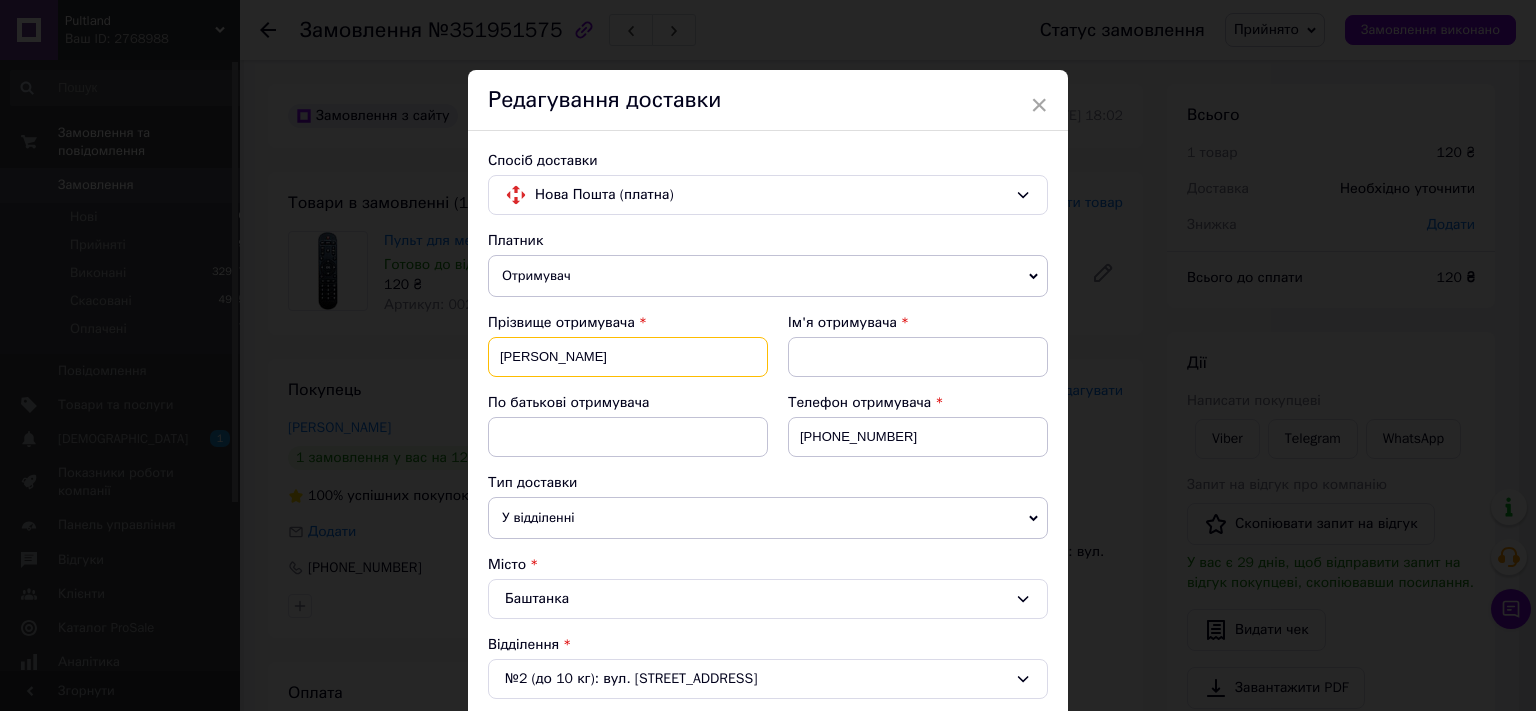 type on "Архіпова" 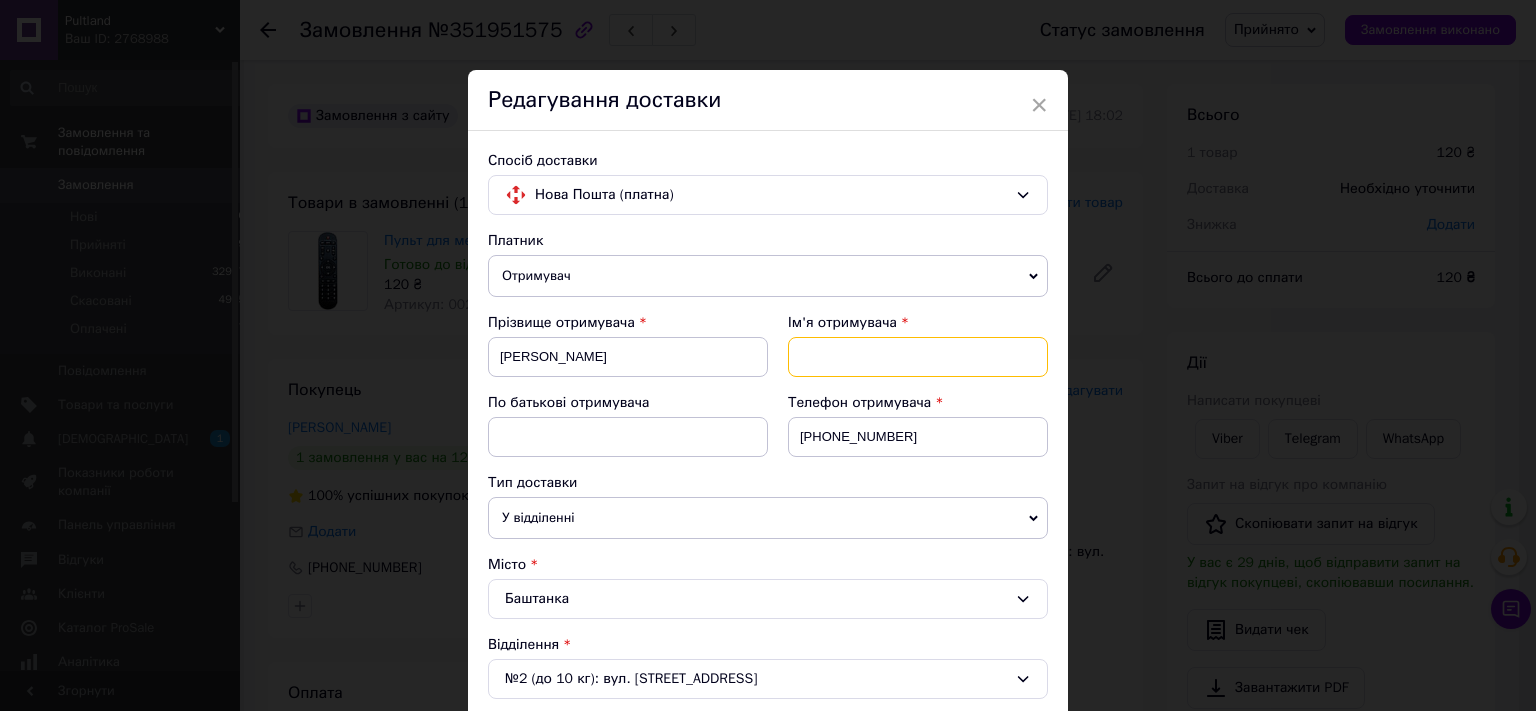 click at bounding box center (918, 357) 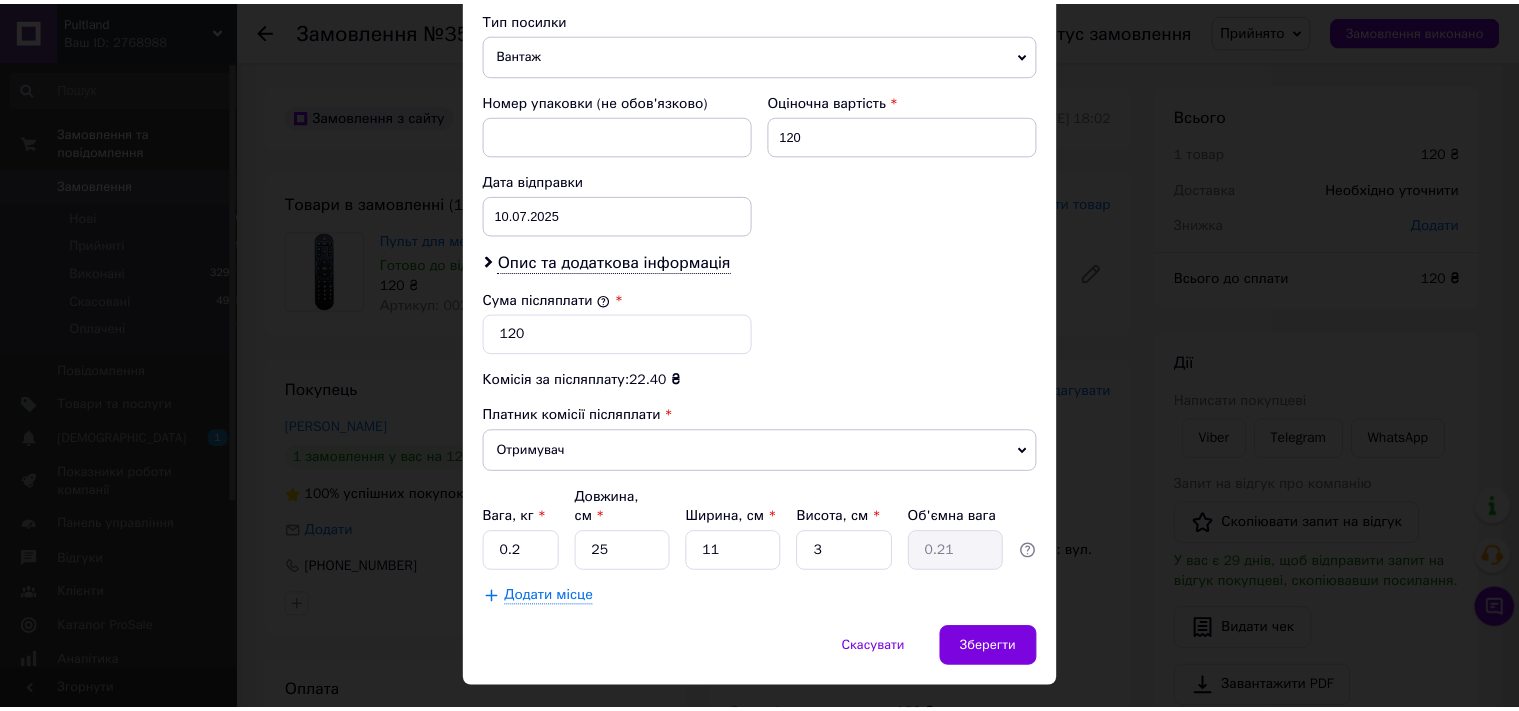 scroll, scrollTop: 809, scrollLeft: 0, axis: vertical 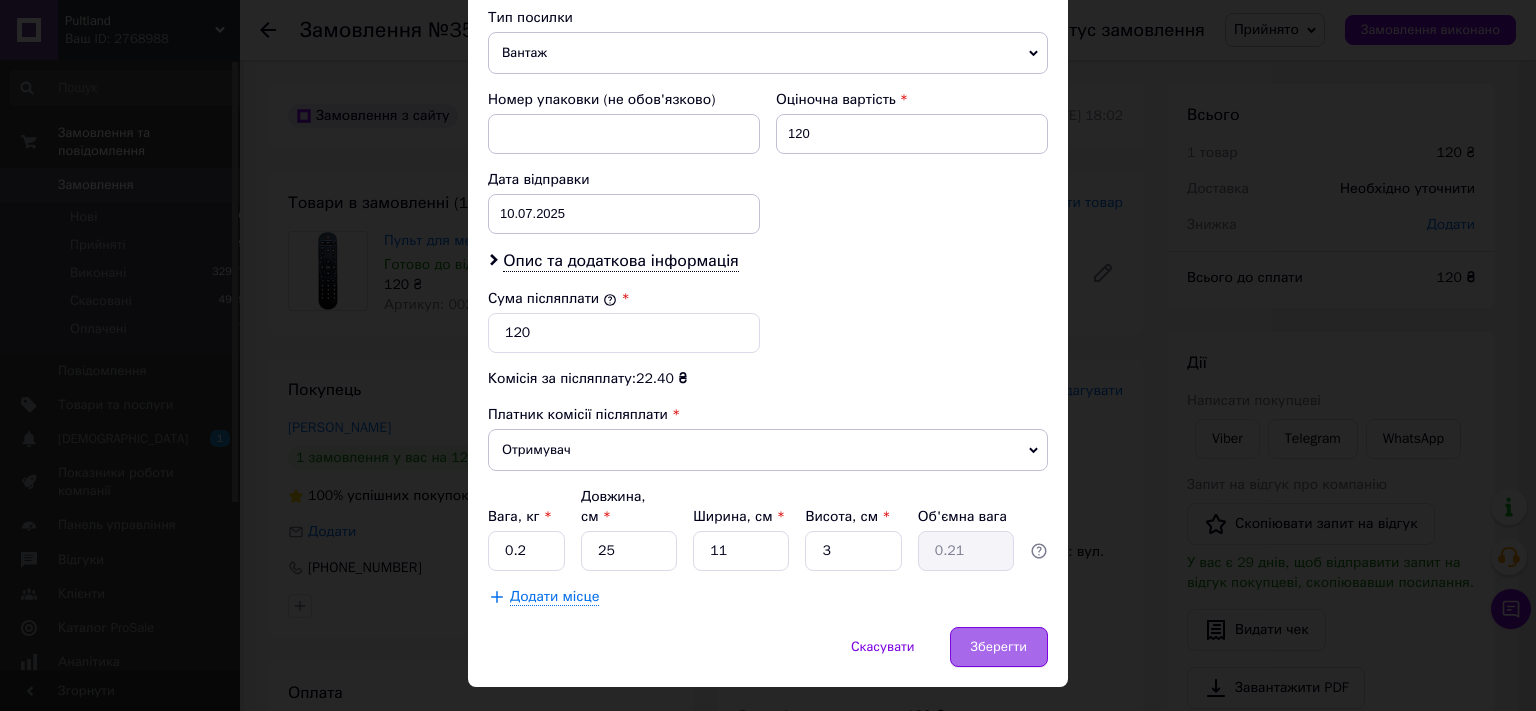 type on "Альона" 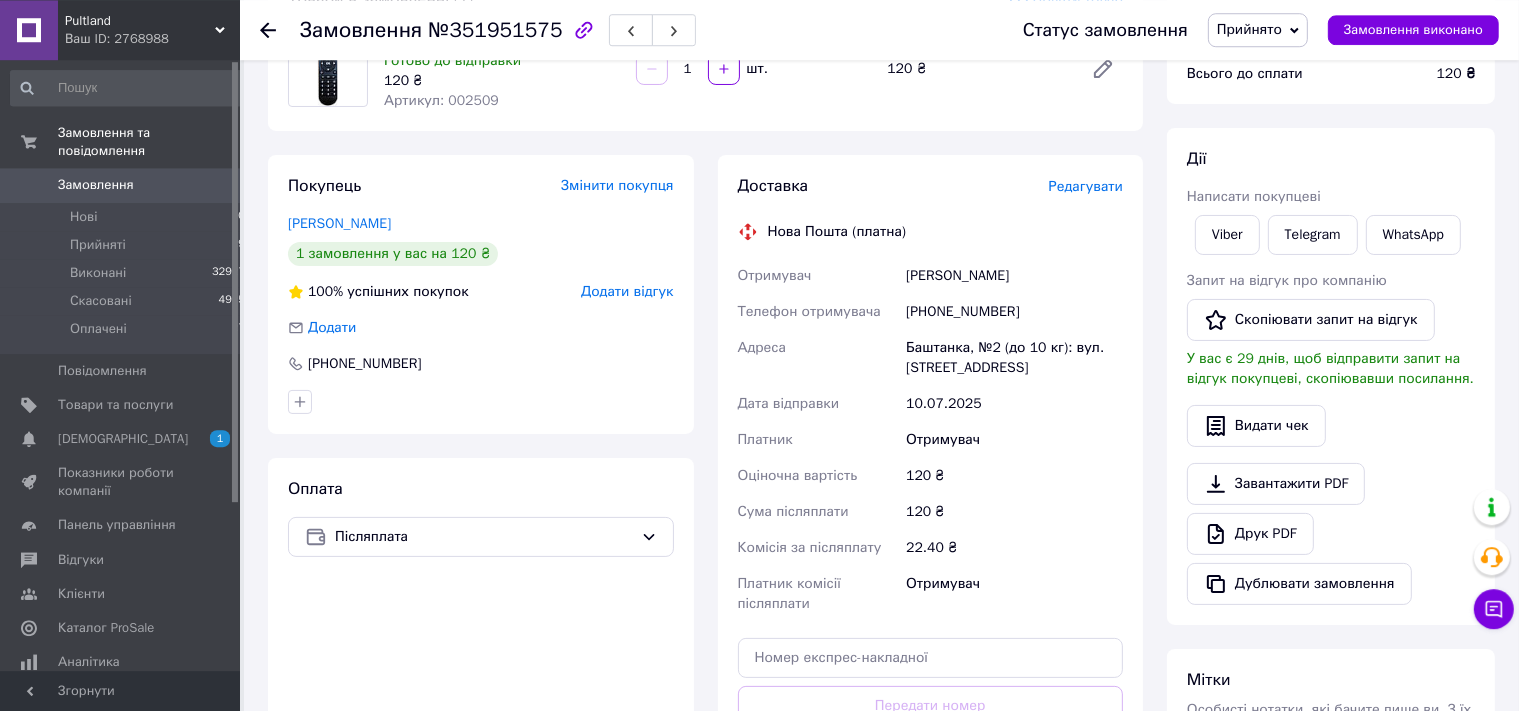 scroll, scrollTop: 528, scrollLeft: 0, axis: vertical 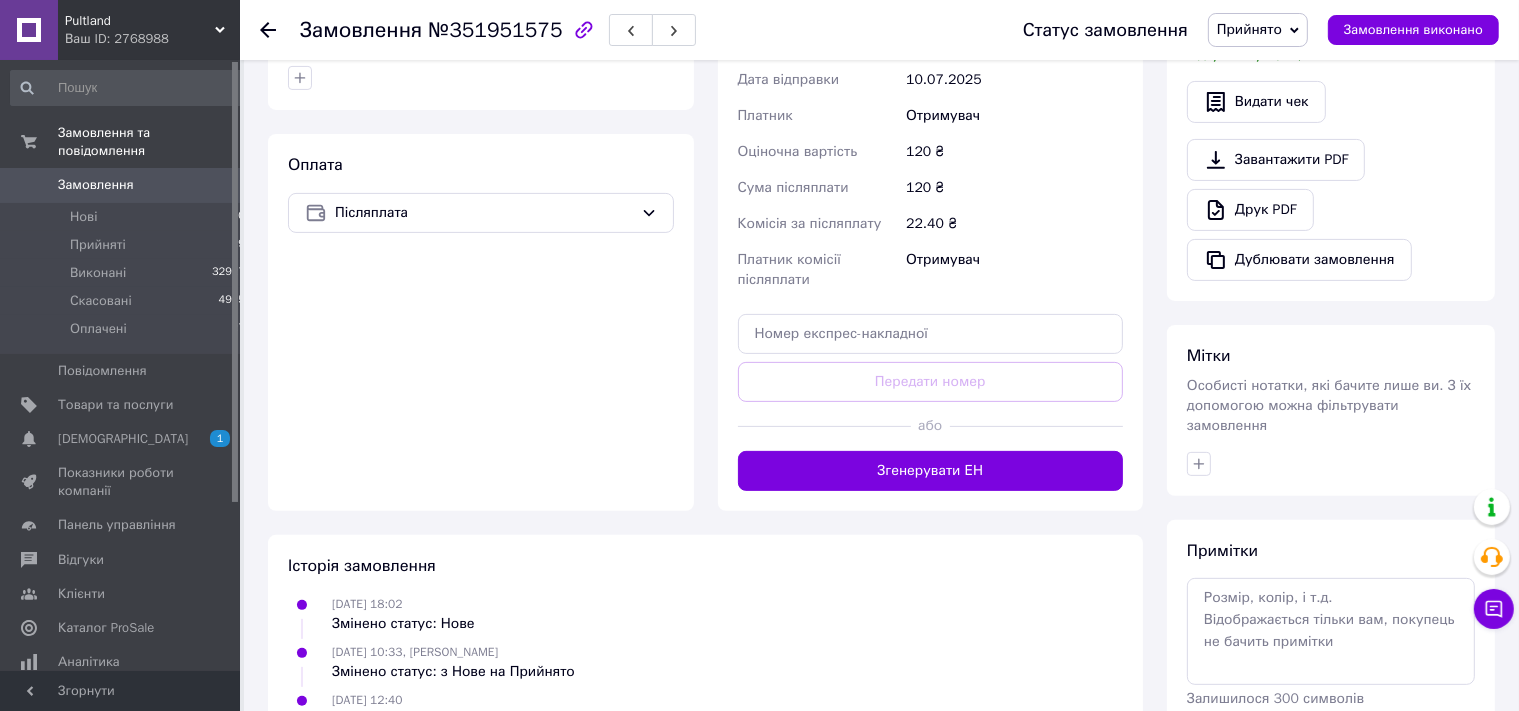 click on "Згенерувати ЕН" at bounding box center (931, 471) 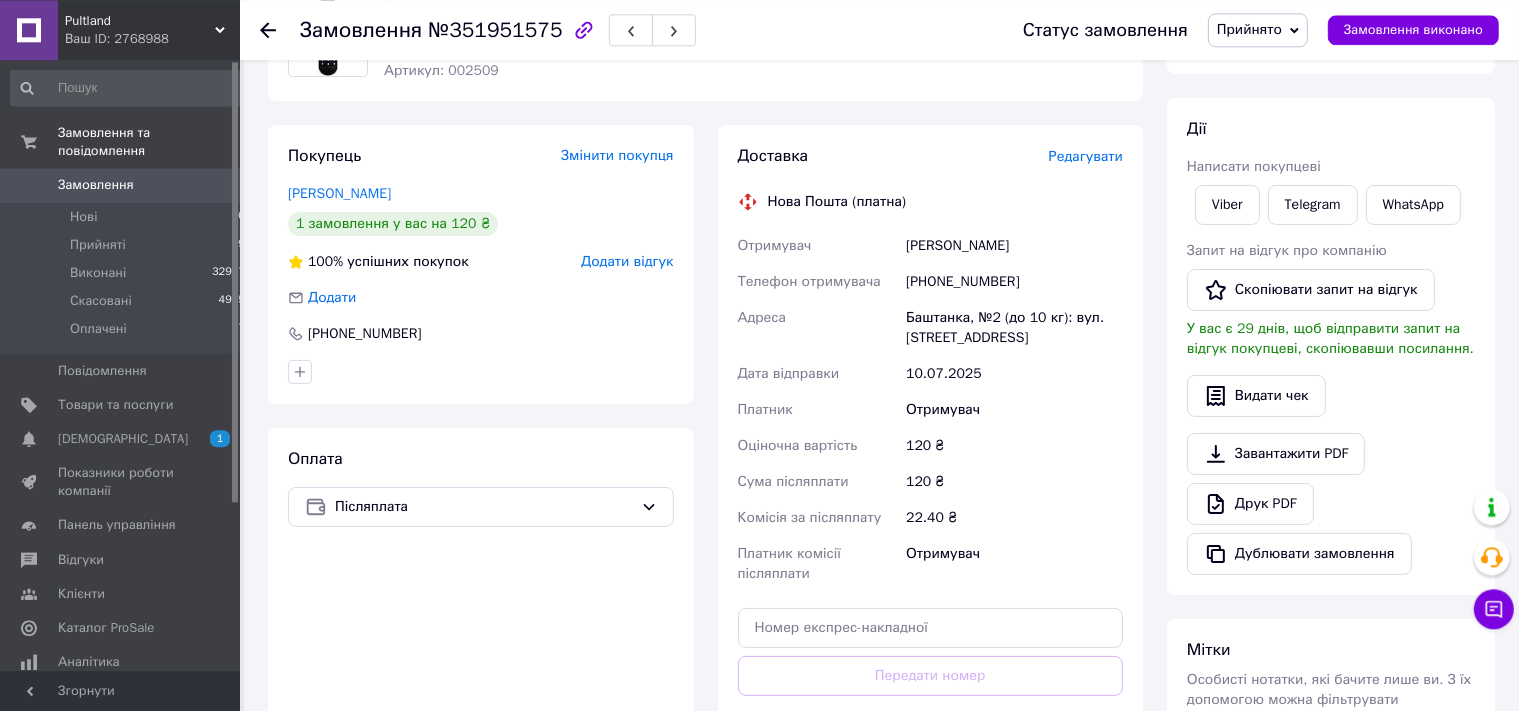 scroll, scrollTop: 211, scrollLeft: 0, axis: vertical 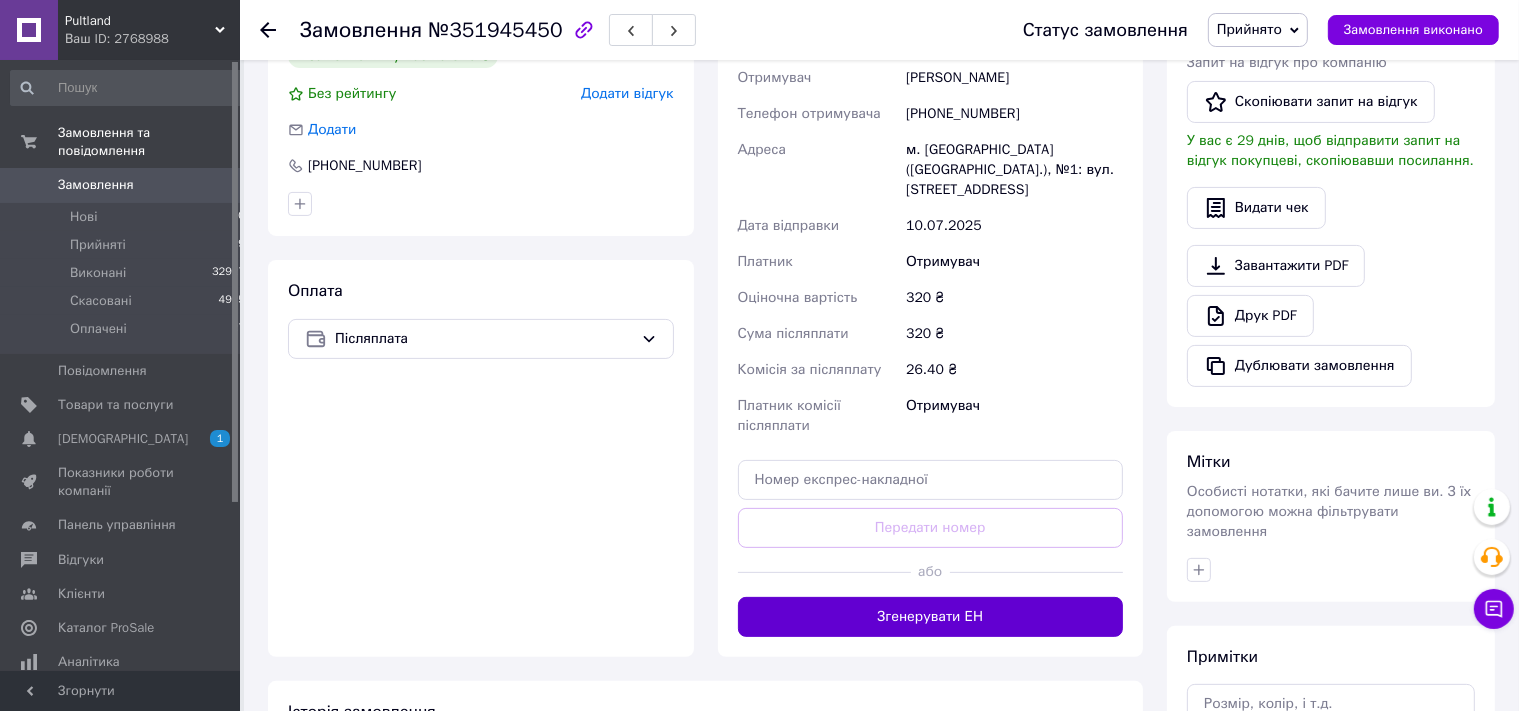 click on "Згенерувати ЕН" at bounding box center [931, 617] 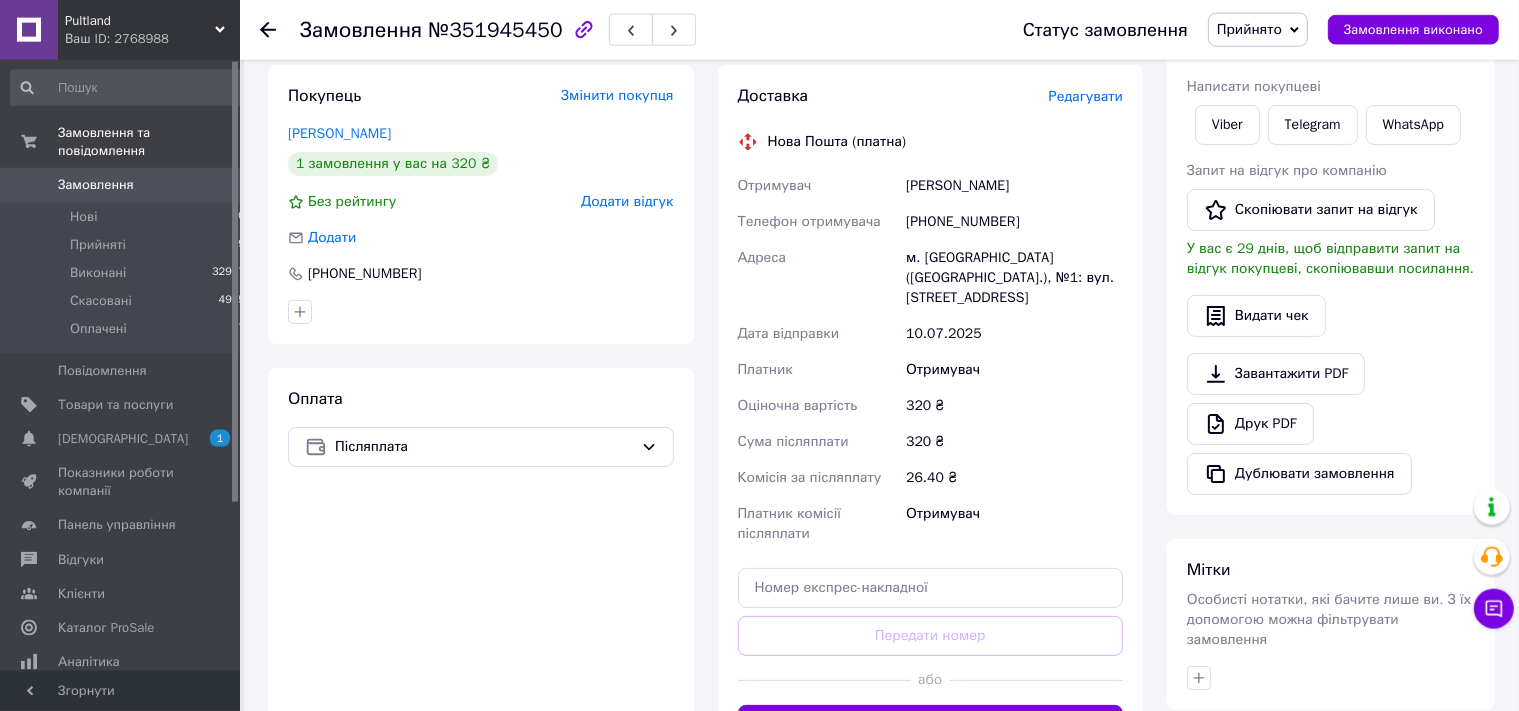 scroll, scrollTop: 211, scrollLeft: 0, axis: vertical 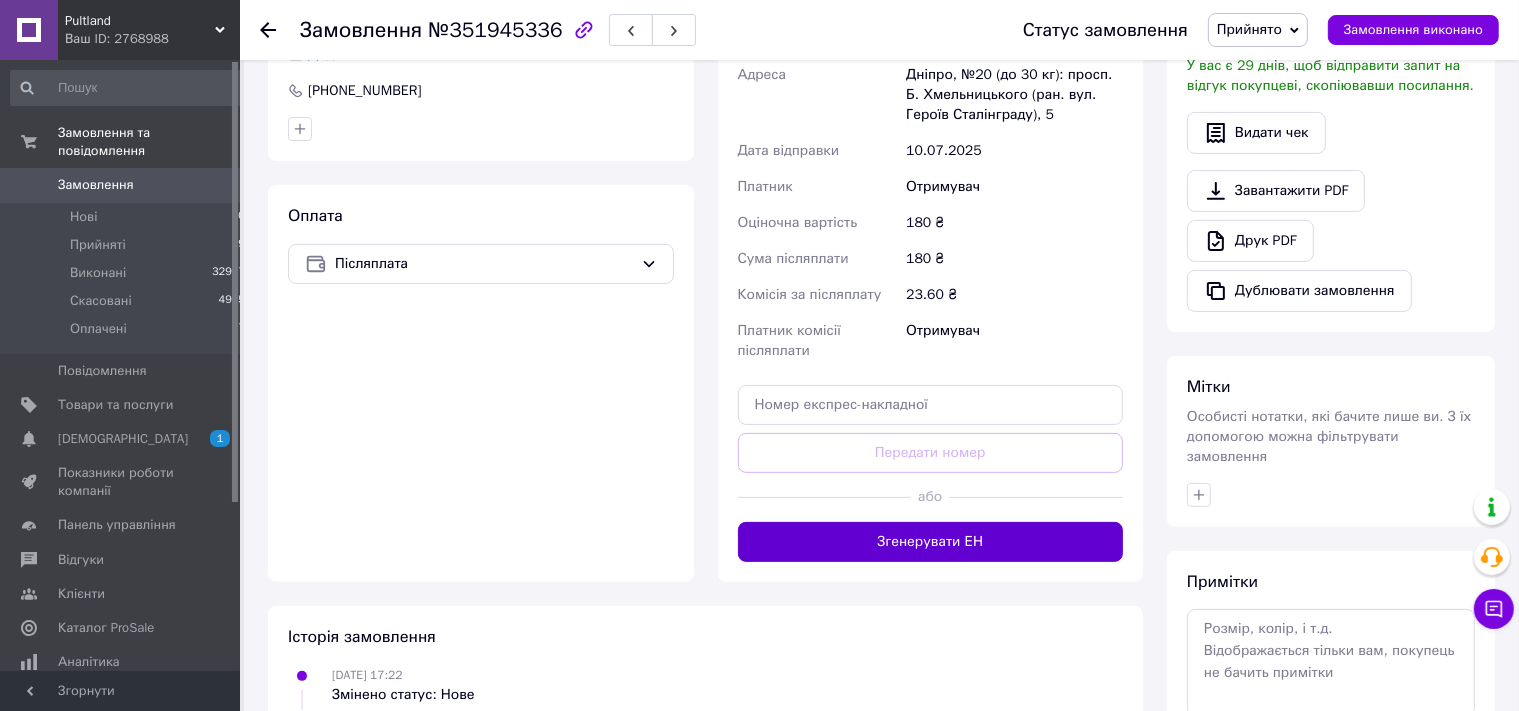 click on "Згенерувати ЕН" at bounding box center (931, 542) 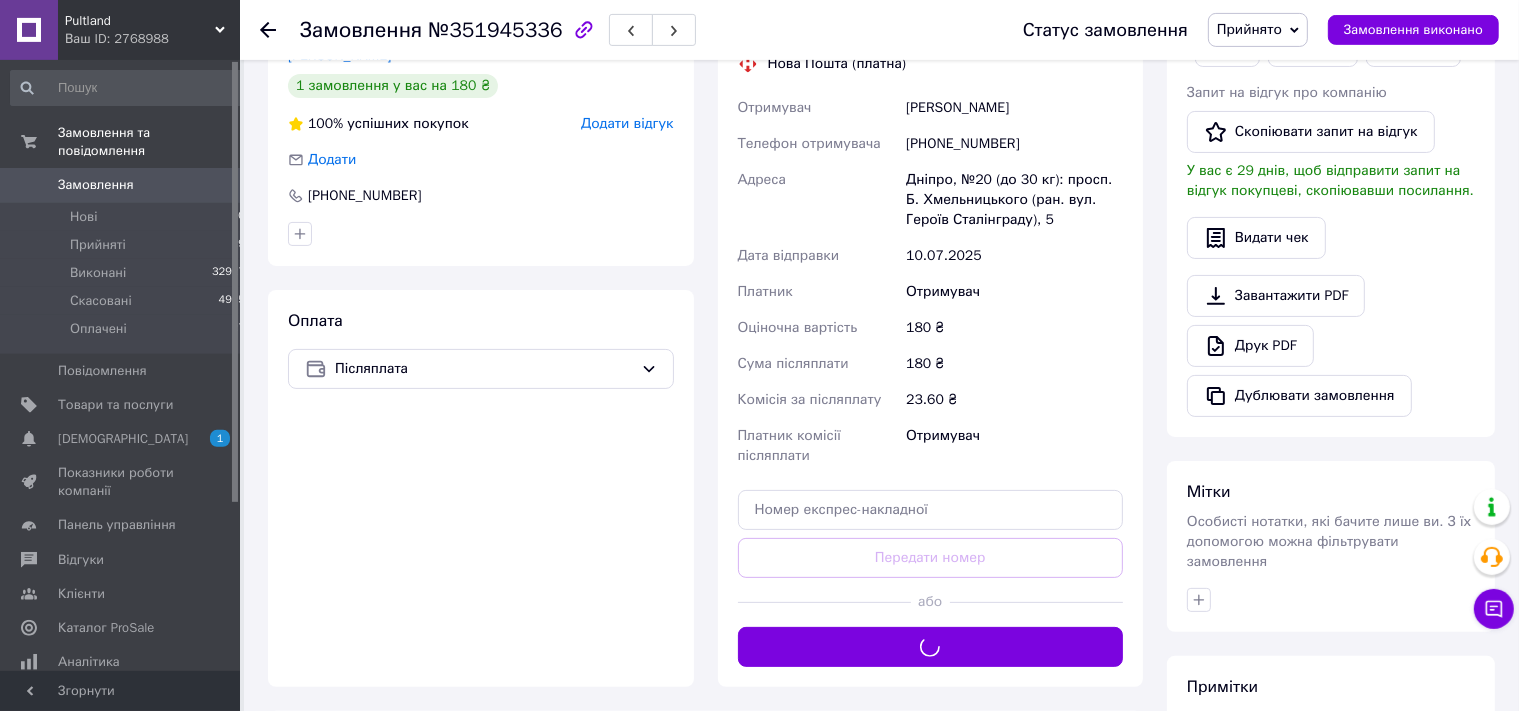 scroll, scrollTop: 392, scrollLeft: 0, axis: vertical 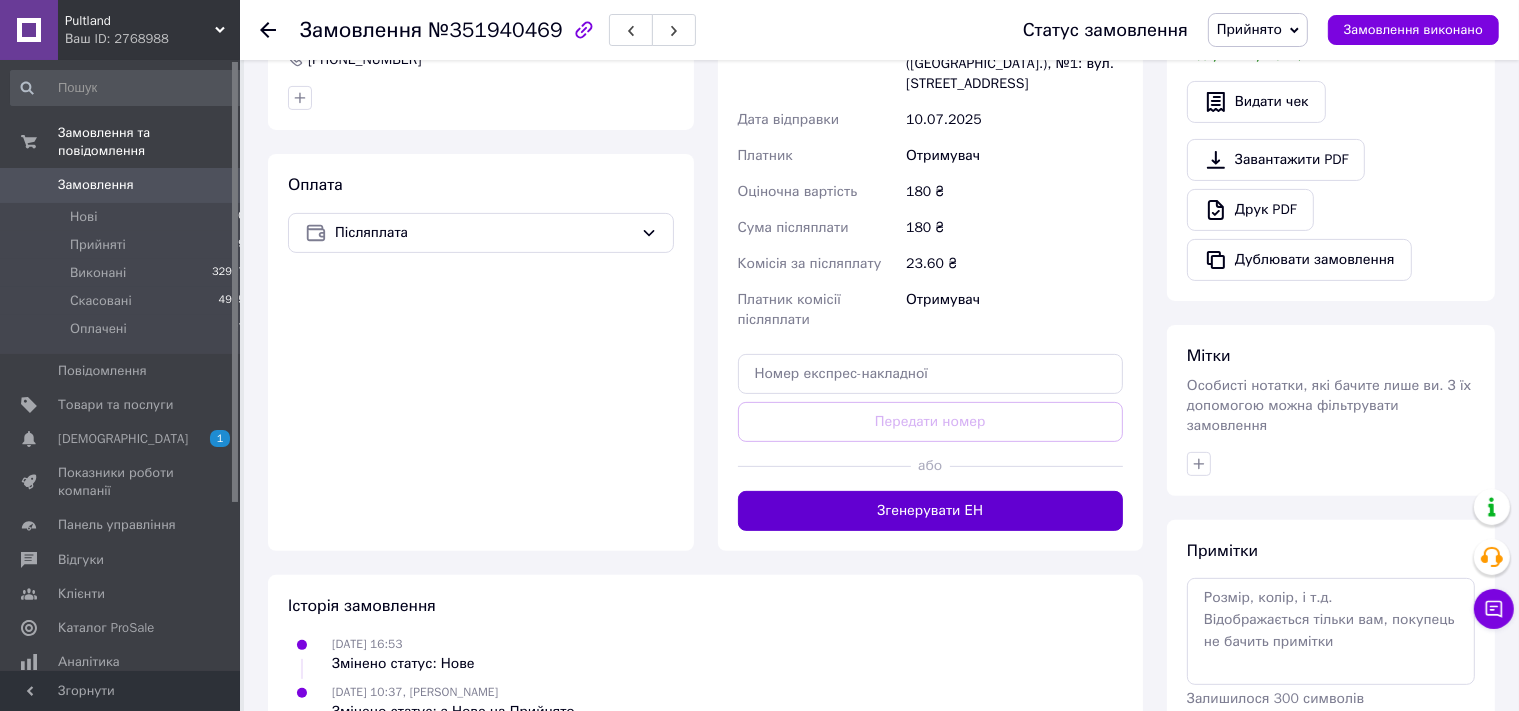 click on "Згенерувати ЕН" at bounding box center (931, 511) 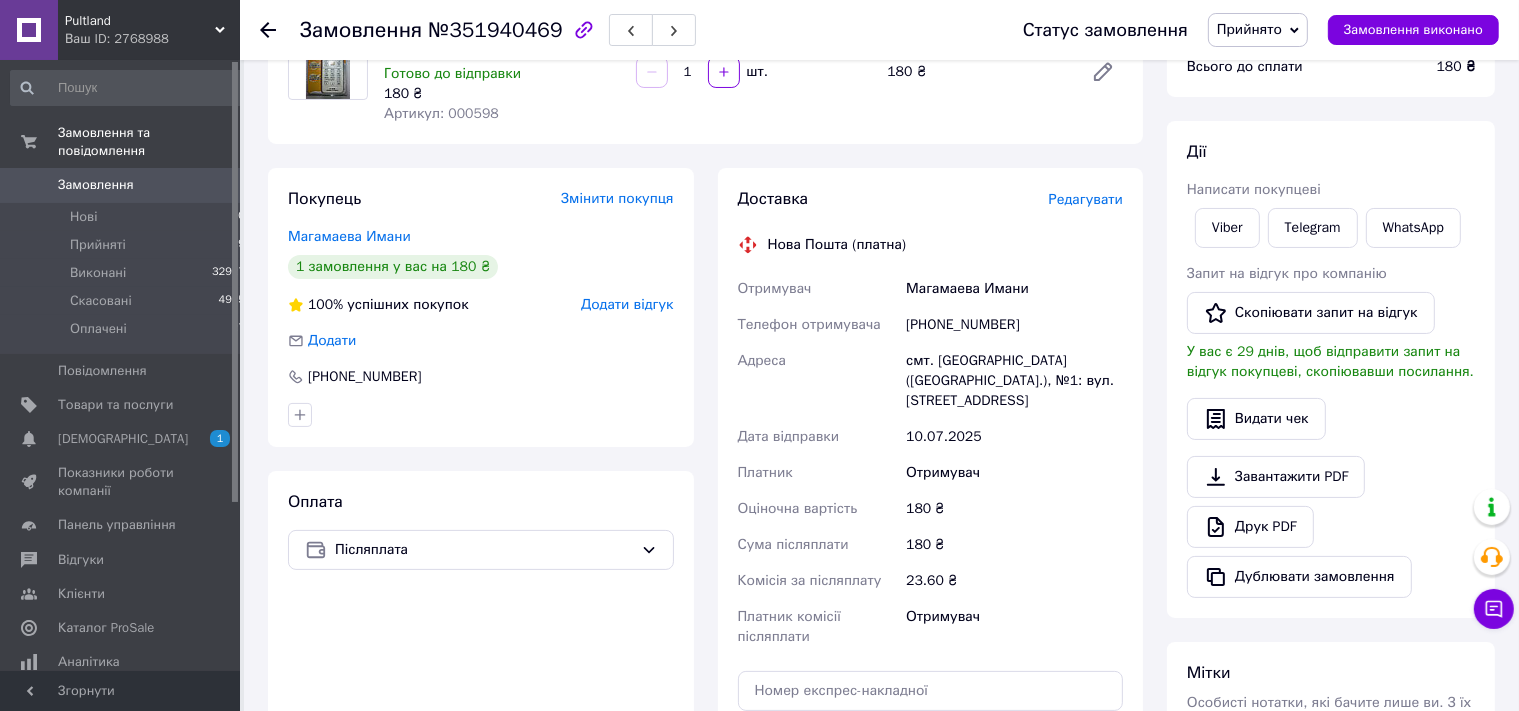 scroll, scrollTop: 0, scrollLeft: 0, axis: both 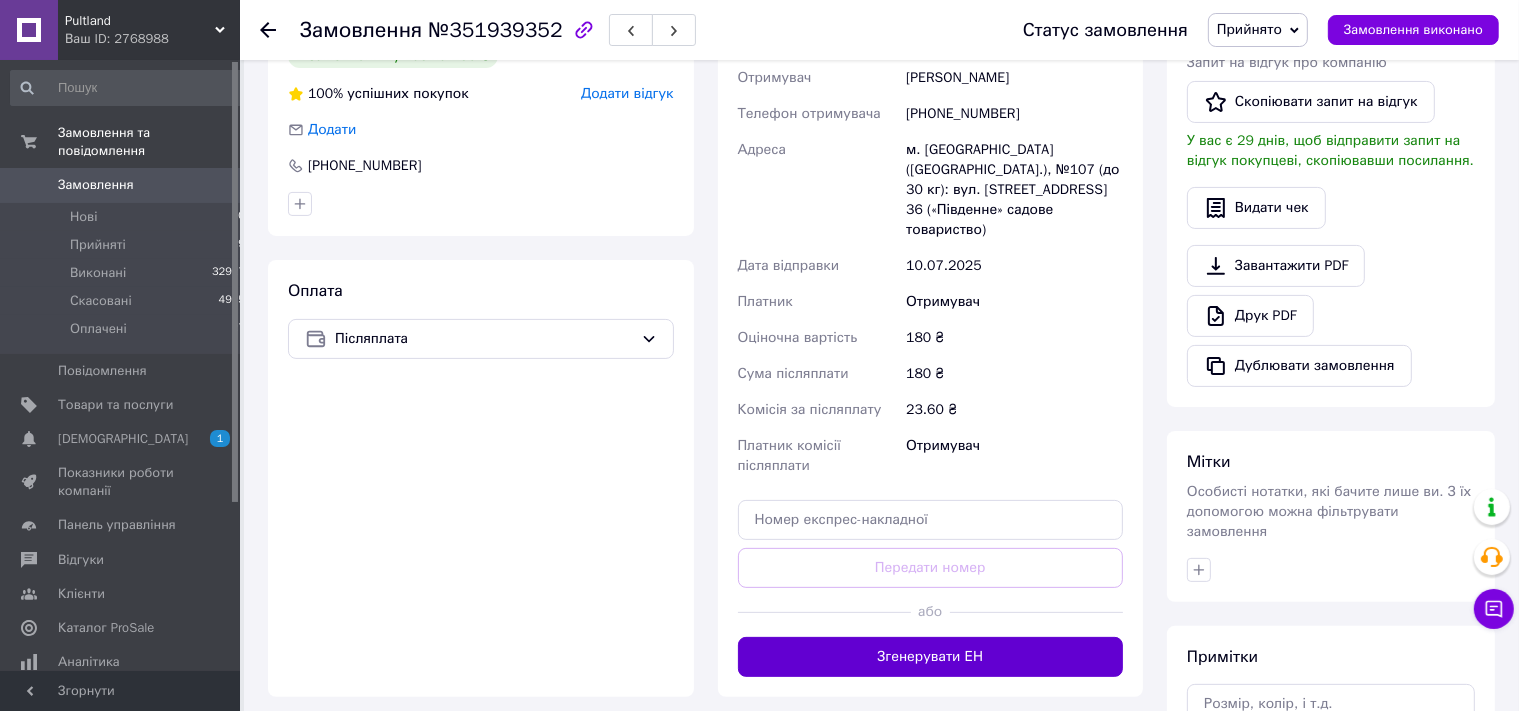 click on "Згенерувати ЕН" at bounding box center [931, 657] 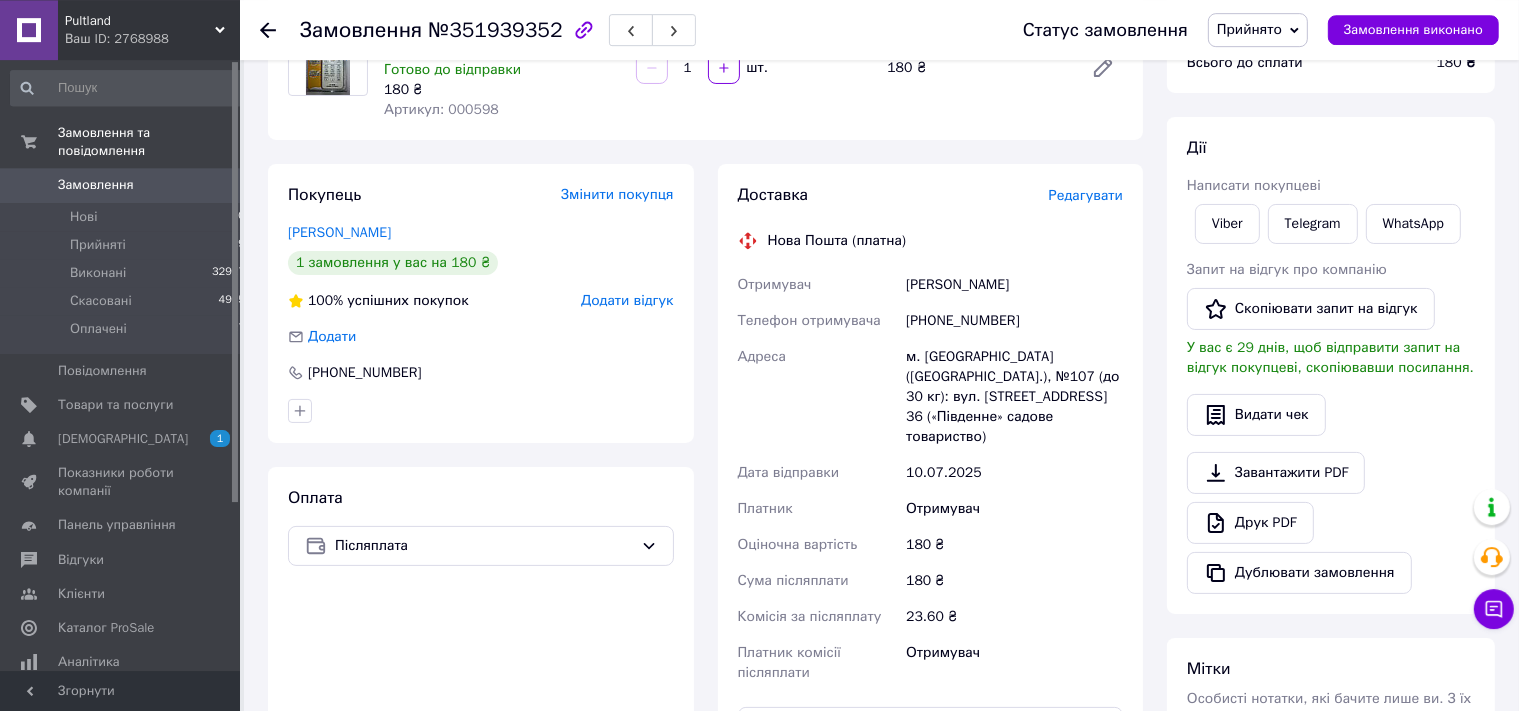 scroll, scrollTop: 211, scrollLeft: 0, axis: vertical 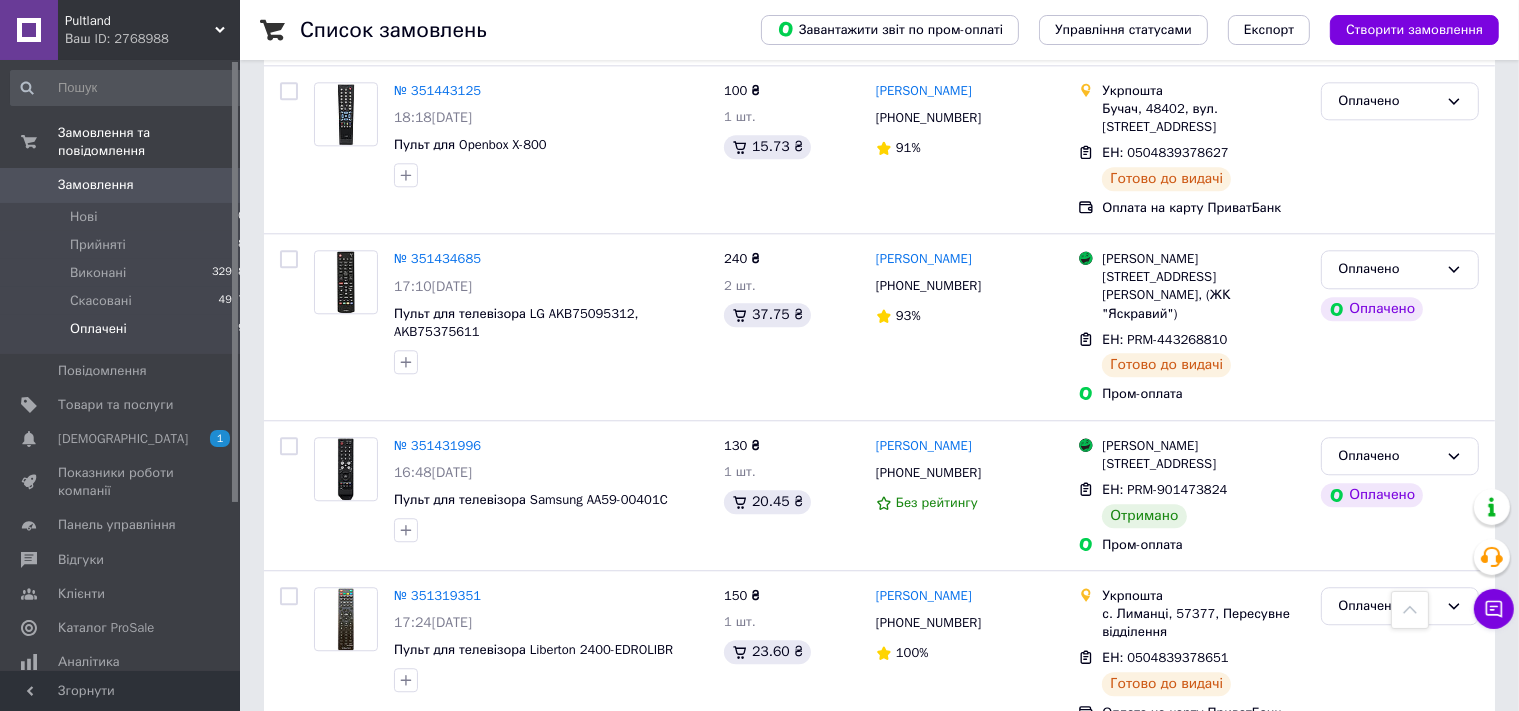 click on "№ 351193128" at bounding box center [437, 763] 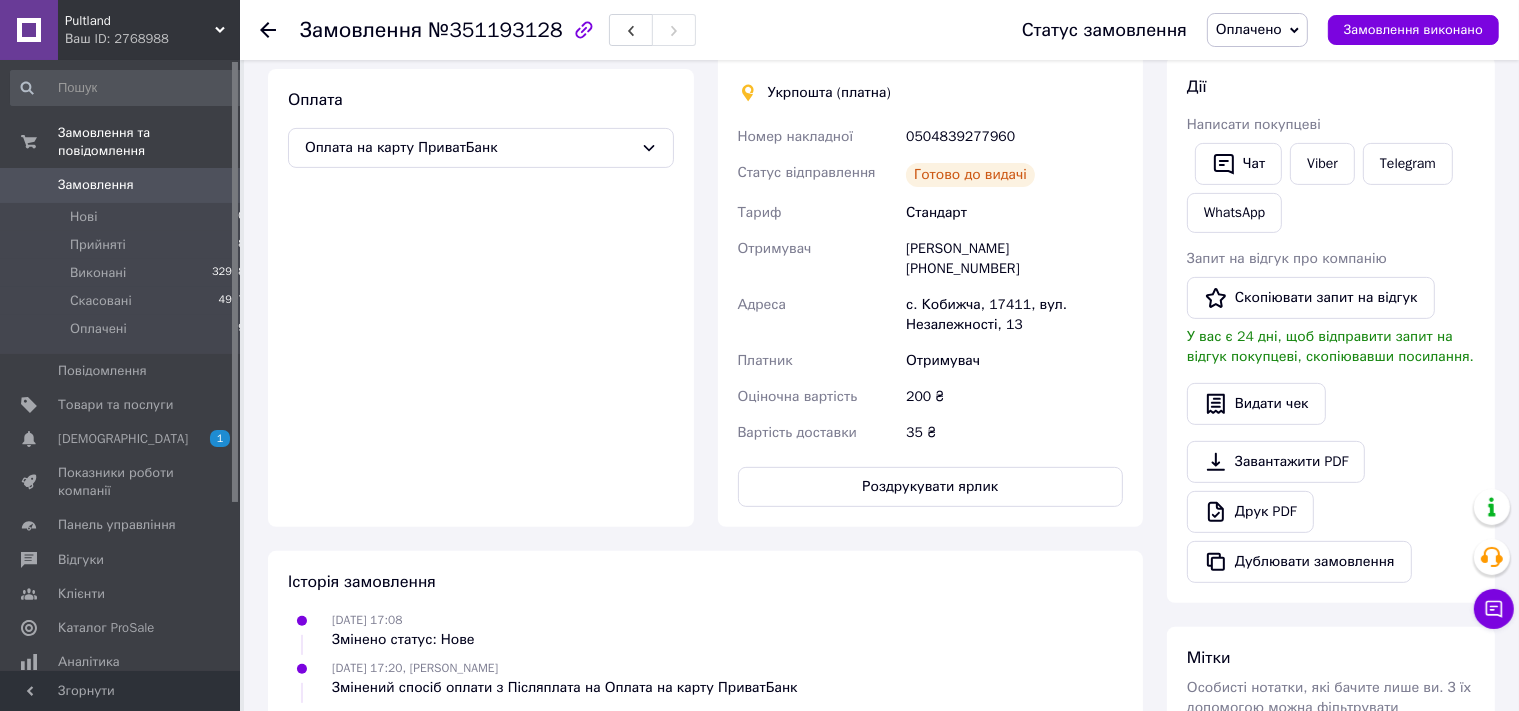scroll, scrollTop: 422, scrollLeft: 0, axis: vertical 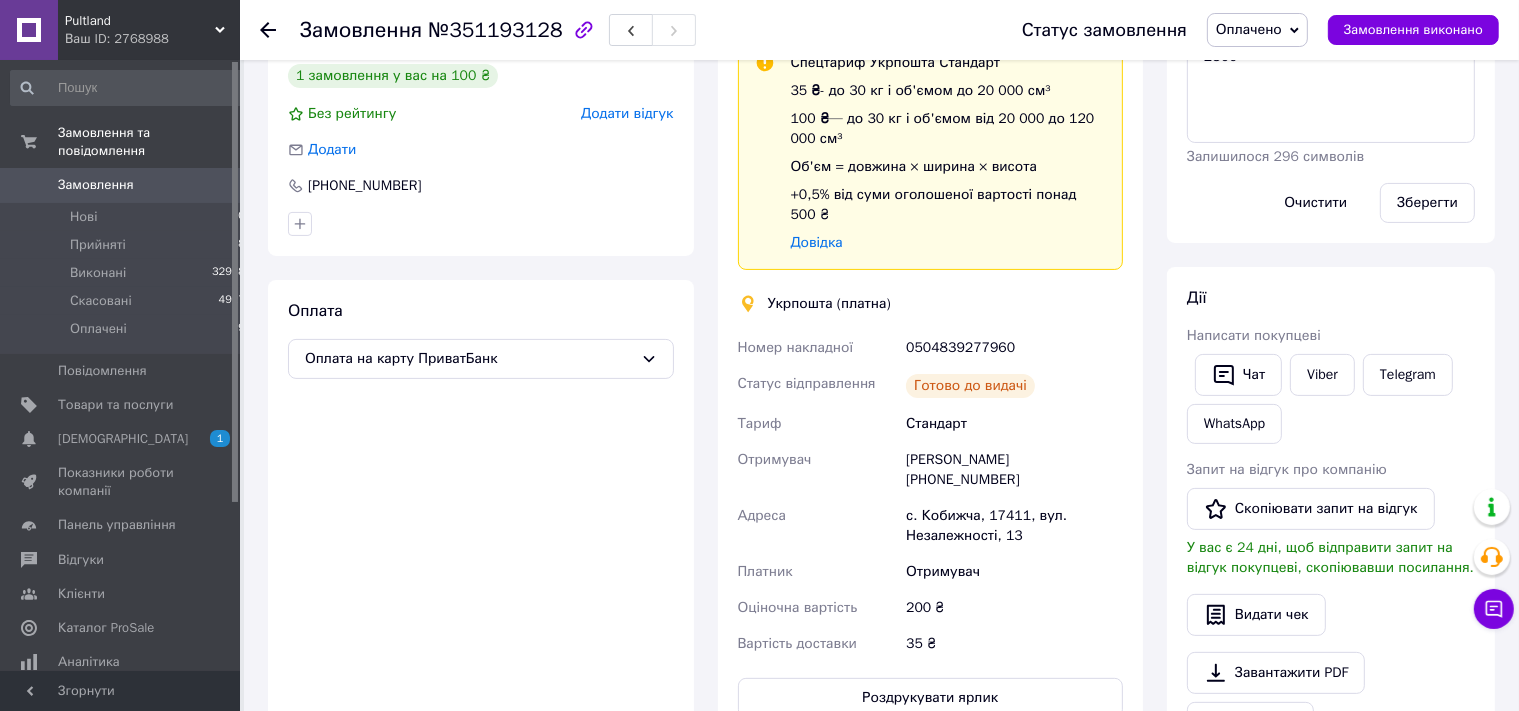 click on "0504839277960" at bounding box center (1014, 348) 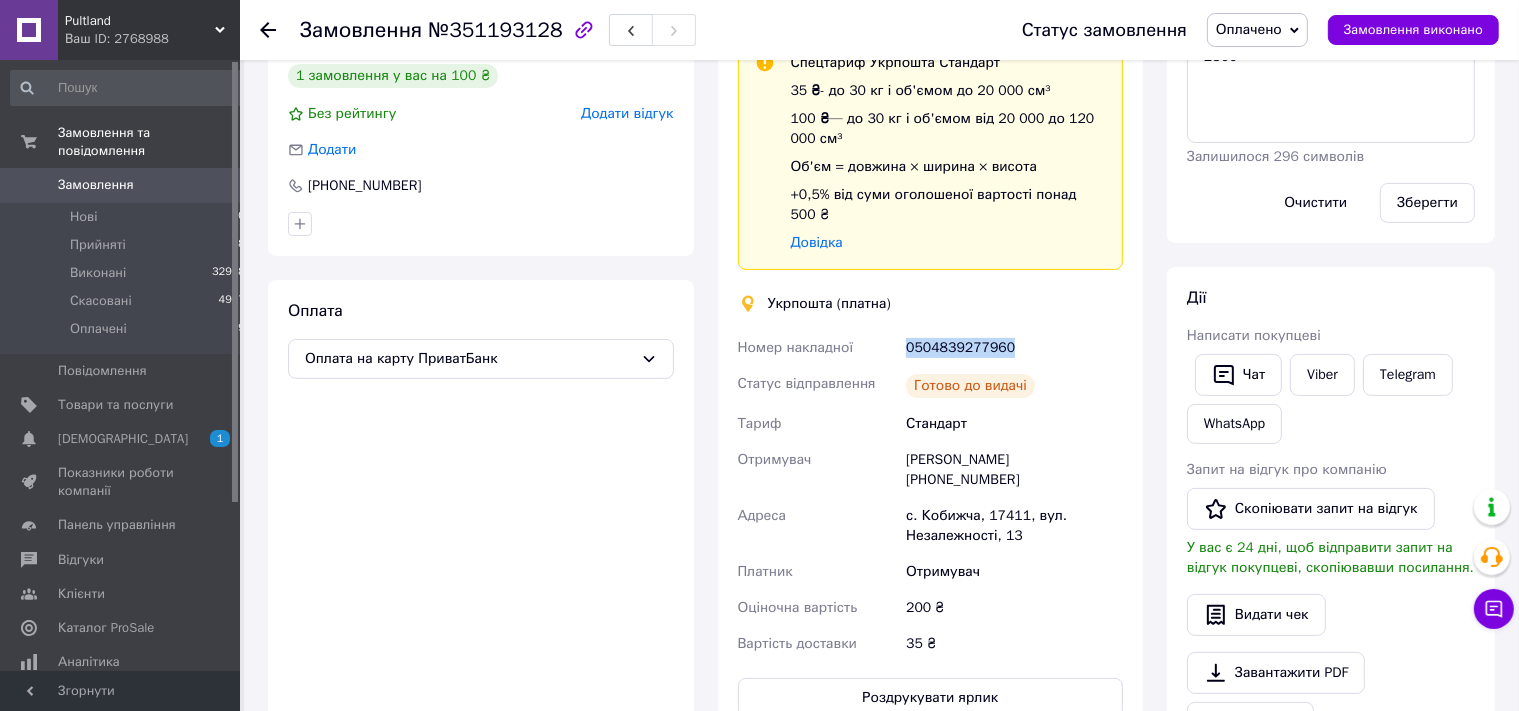 click on "0504839277960" at bounding box center (1014, 348) 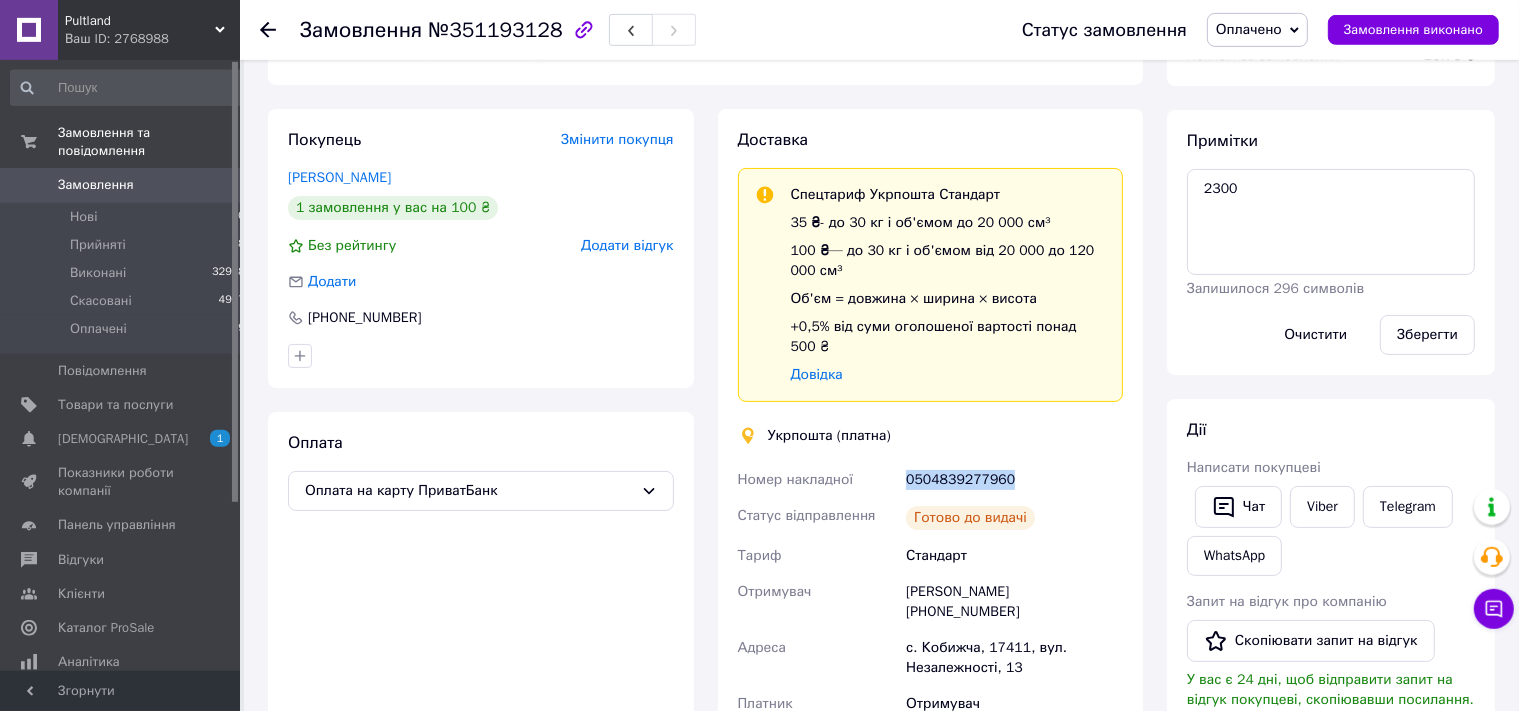 scroll, scrollTop: 211, scrollLeft: 0, axis: vertical 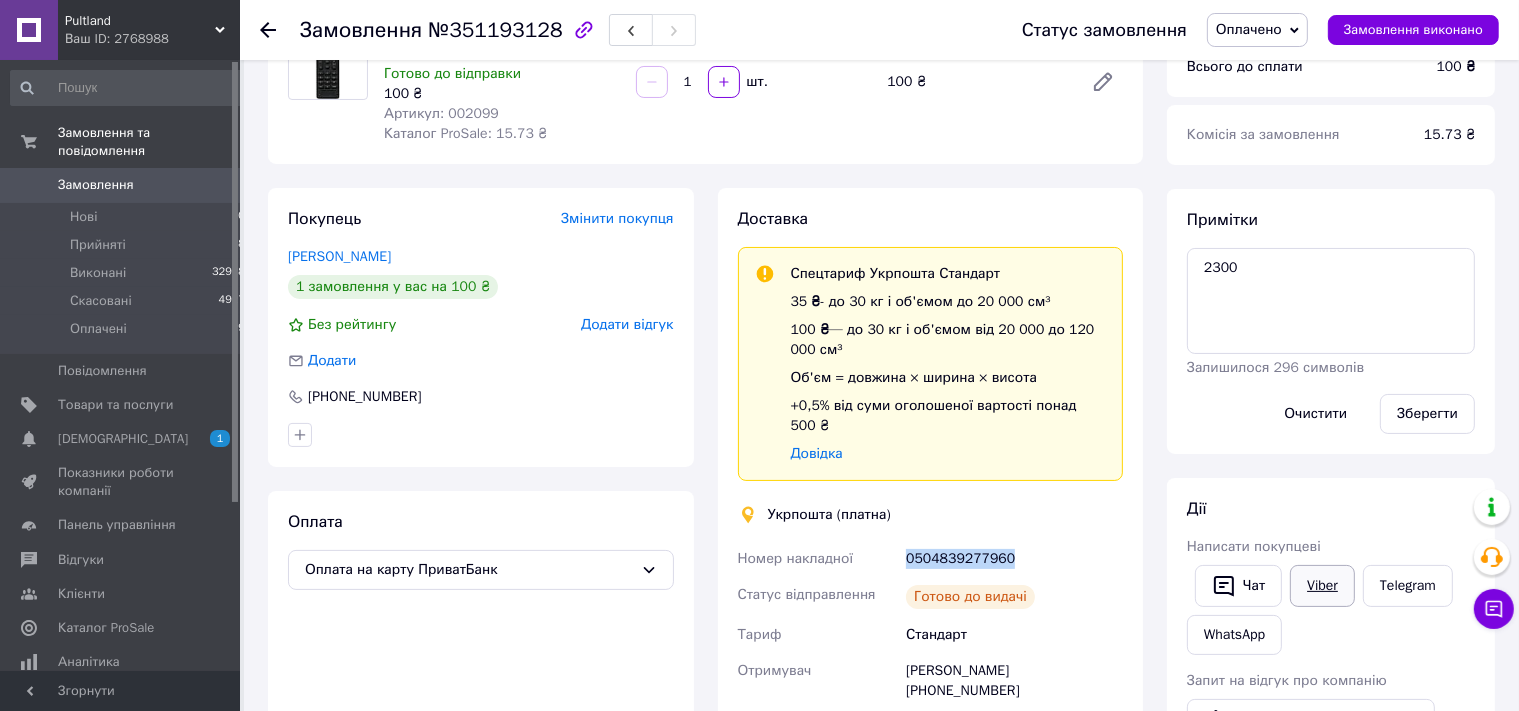 click on "Viber" at bounding box center [1322, 586] 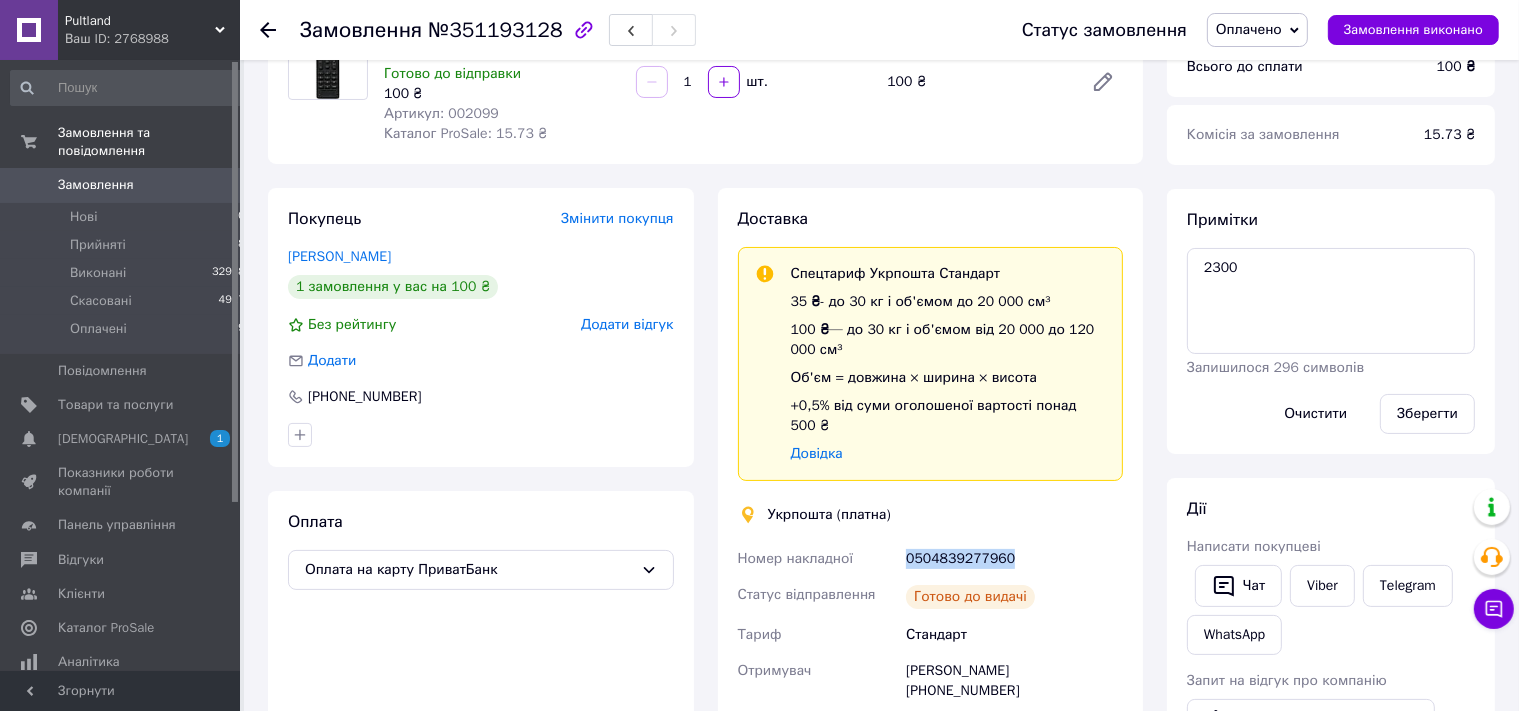 click 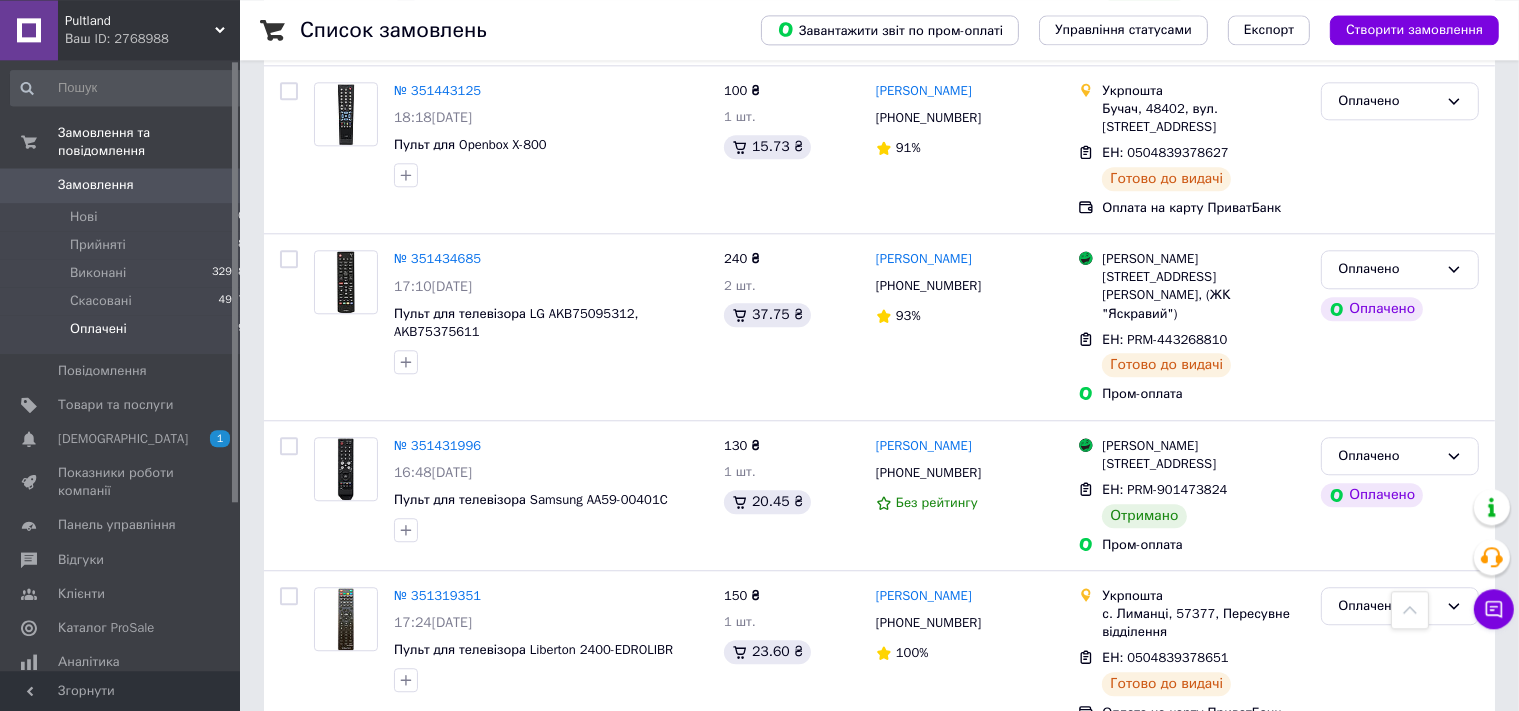 scroll, scrollTop: 5080, scrollLeft: 0, axis: vertical 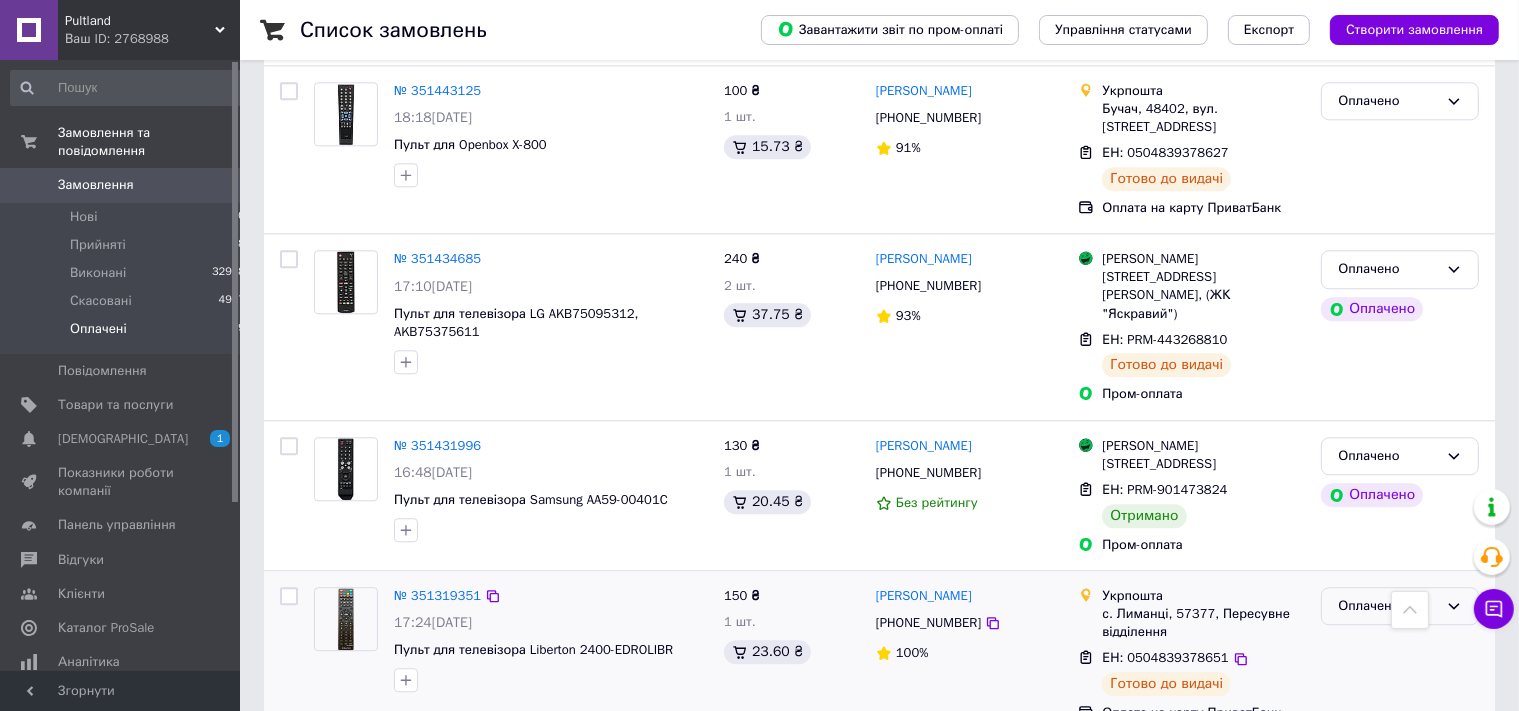 click on "Оплачено" at bounding box center (1400, 606) 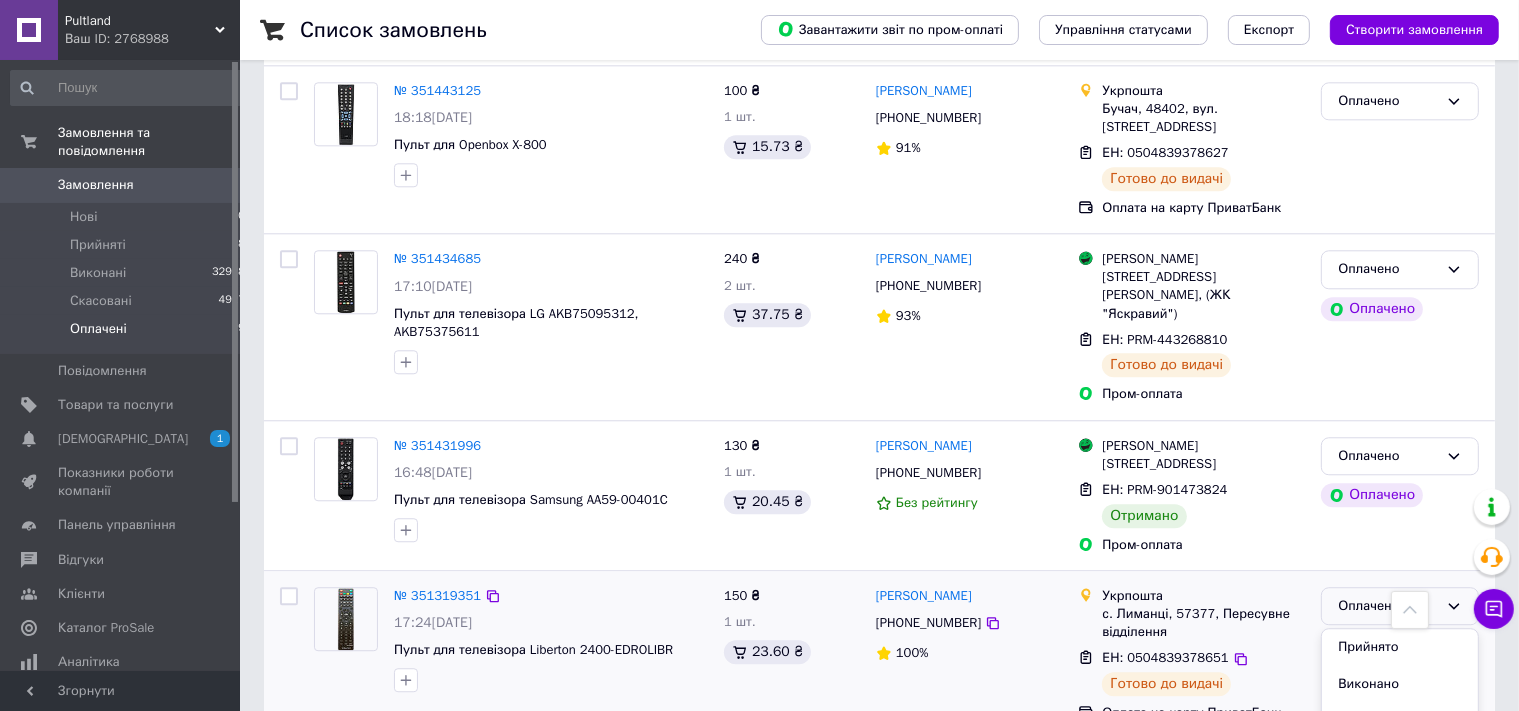 click on "Виконано" at bounding box center (1400, 684) 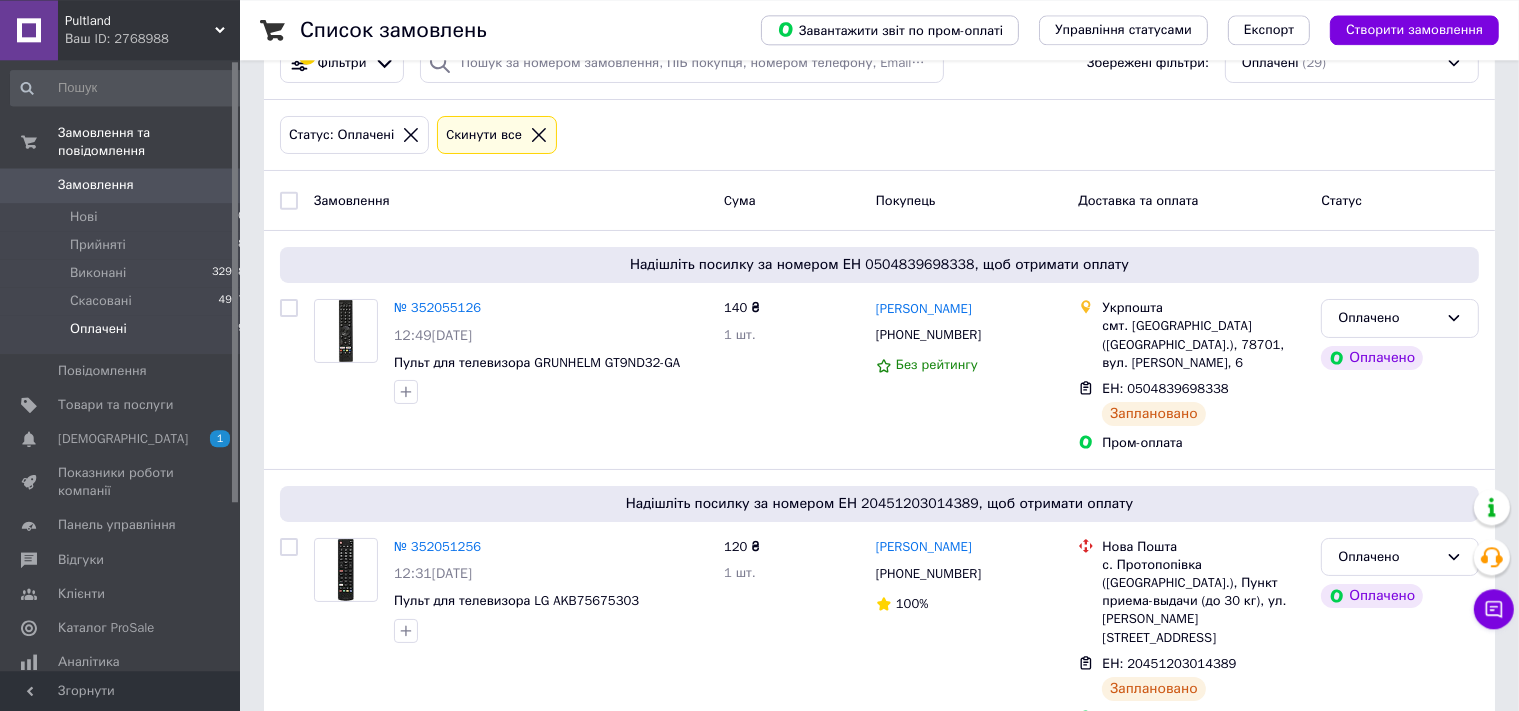 scroll, scrollTop: 0, scrollLeft: 0, axis: both 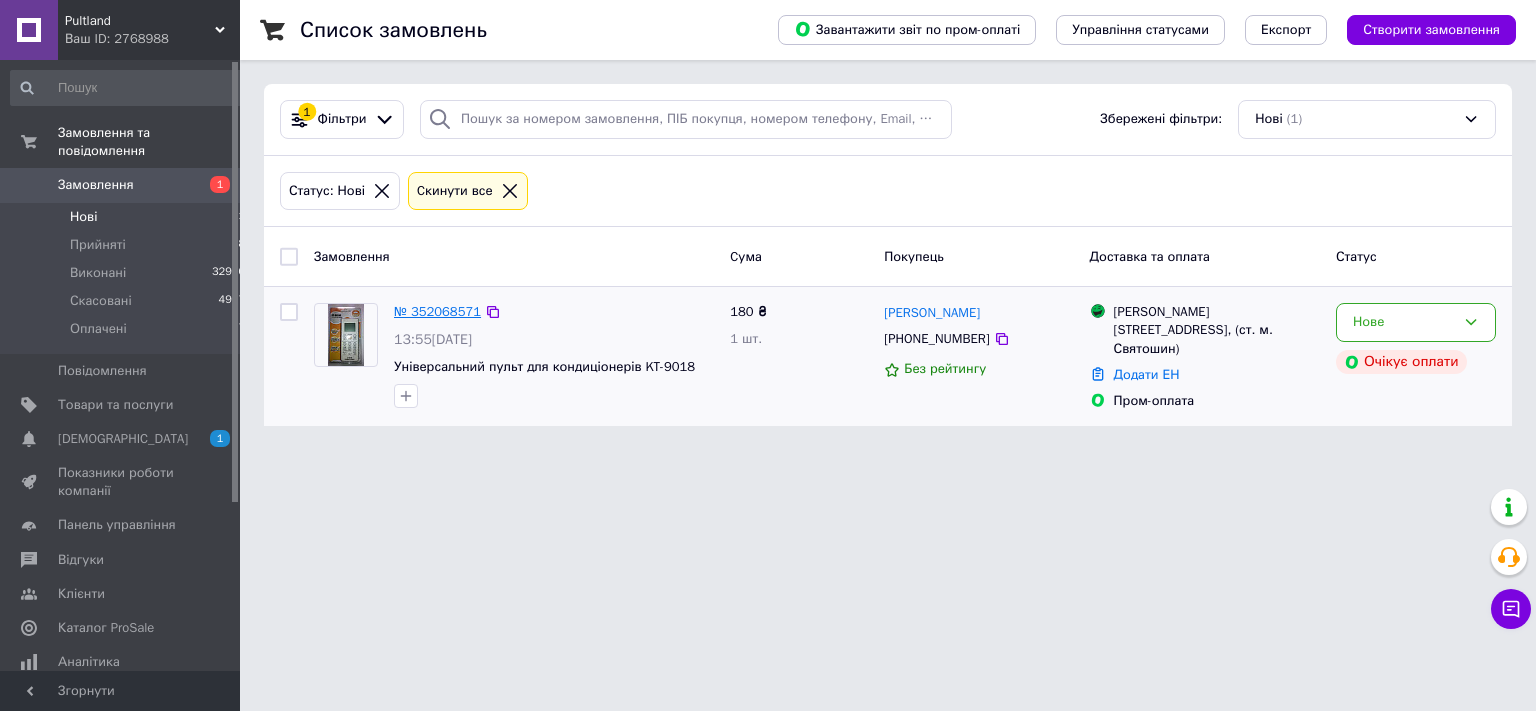 click on "№ 352068571" at bounding box center [437, 311] 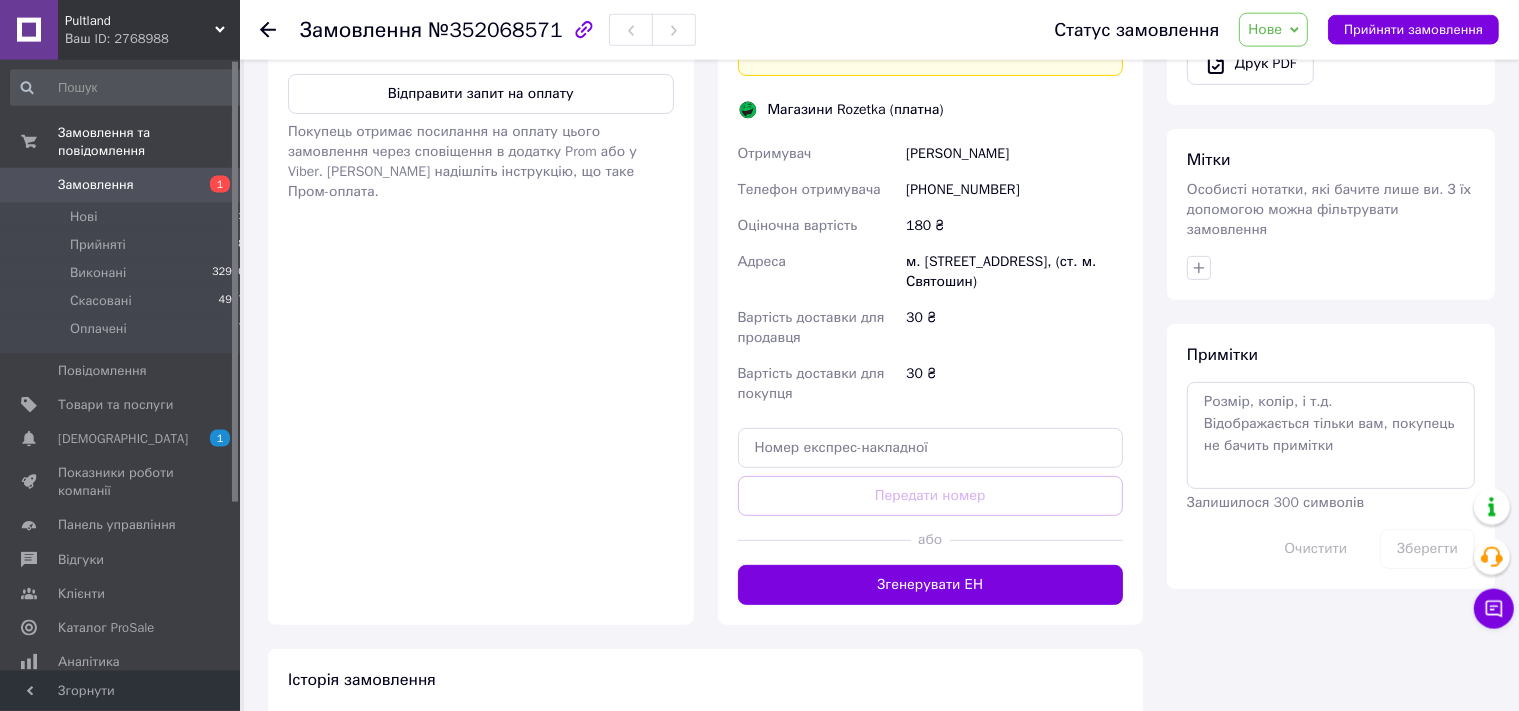 scroll, scrollTop: 739, scrollLeft: 0, axis: vertical 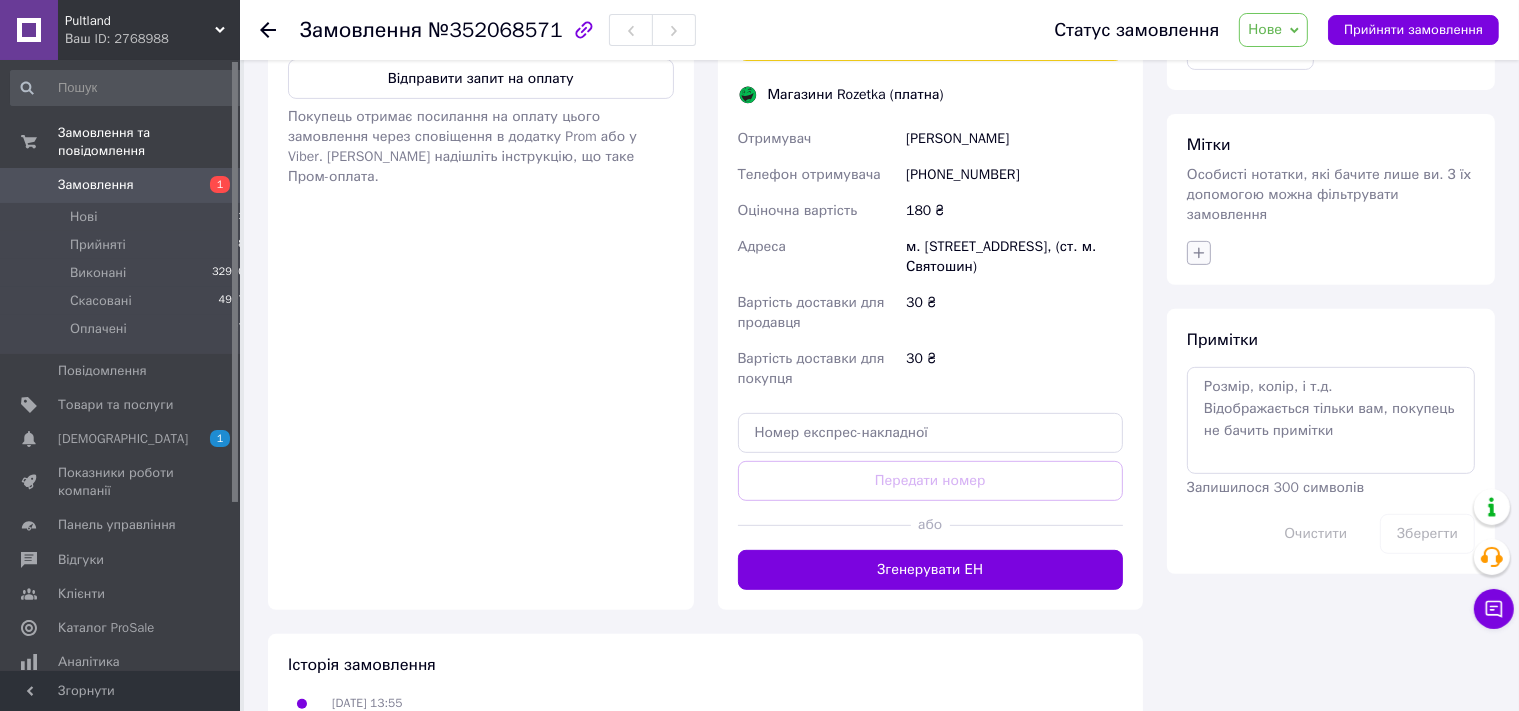 click 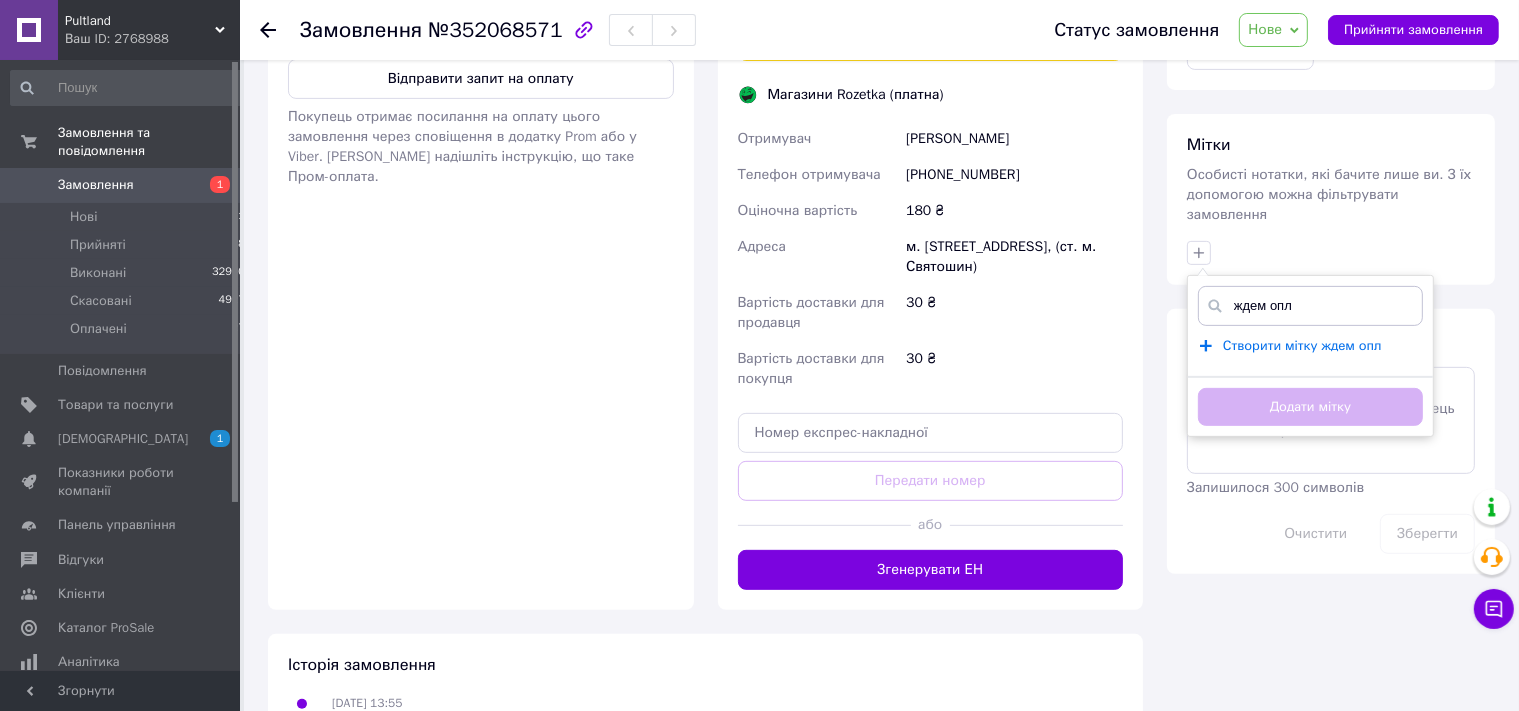 type on "ждем опл" 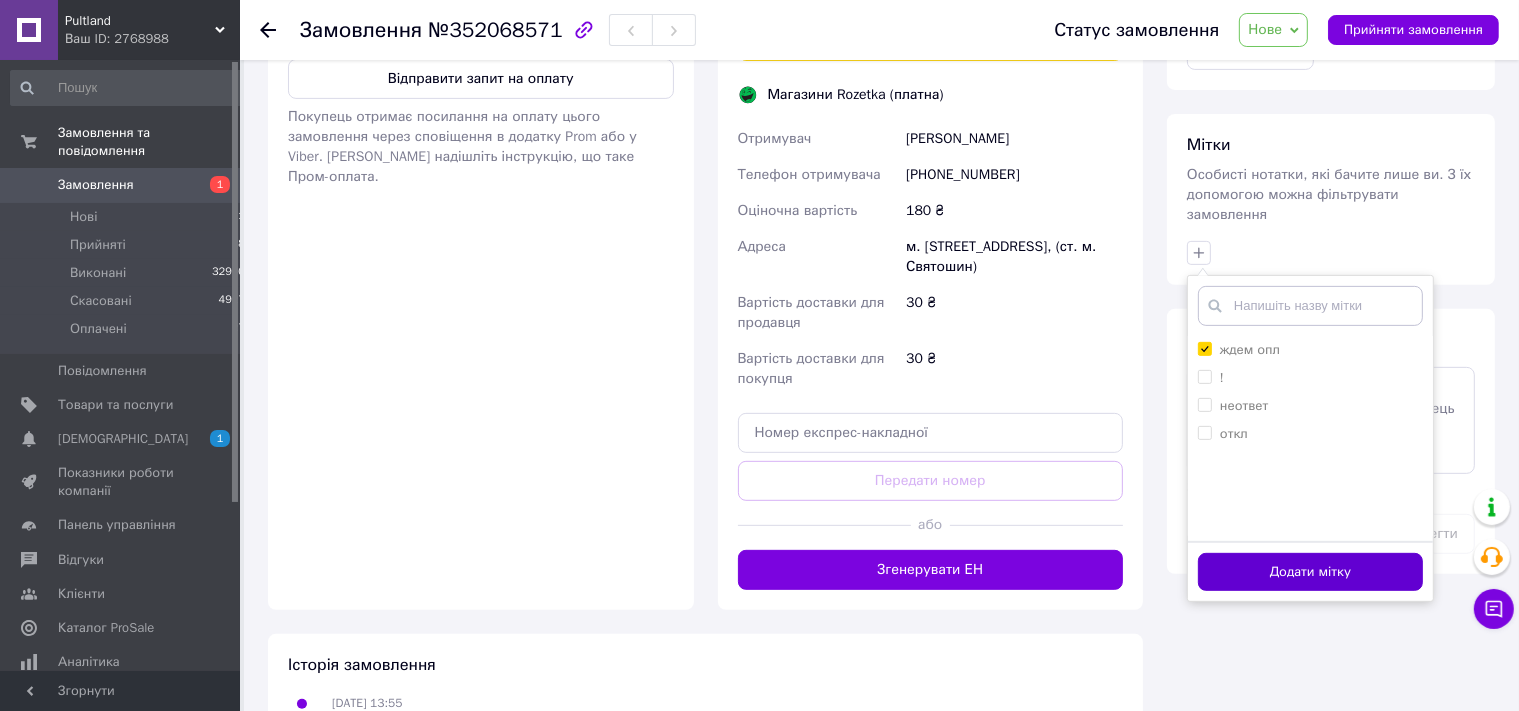 click on "Додати мітку" at bounding box center [1310, 572] 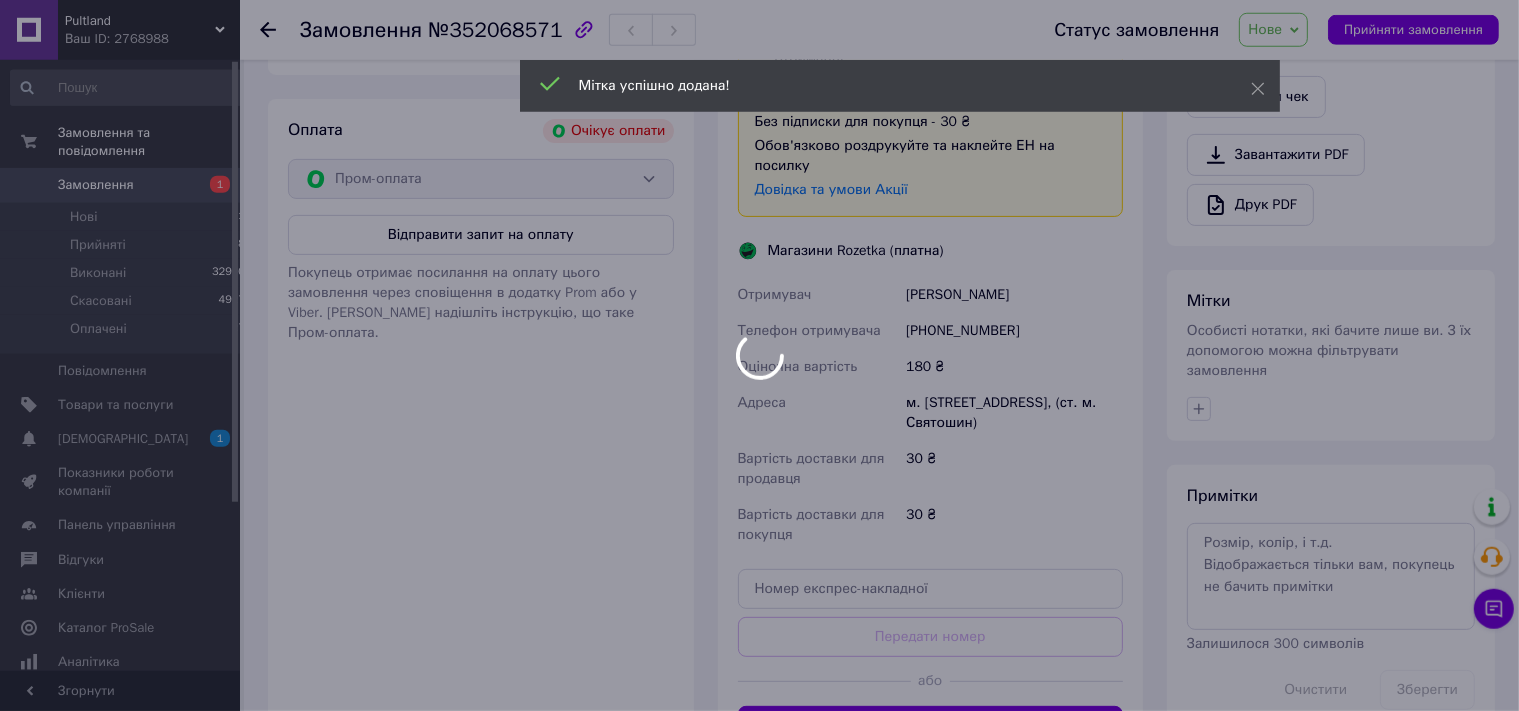 scroll, scrollTop: 422, scrollLeft: 0, axis: vertical 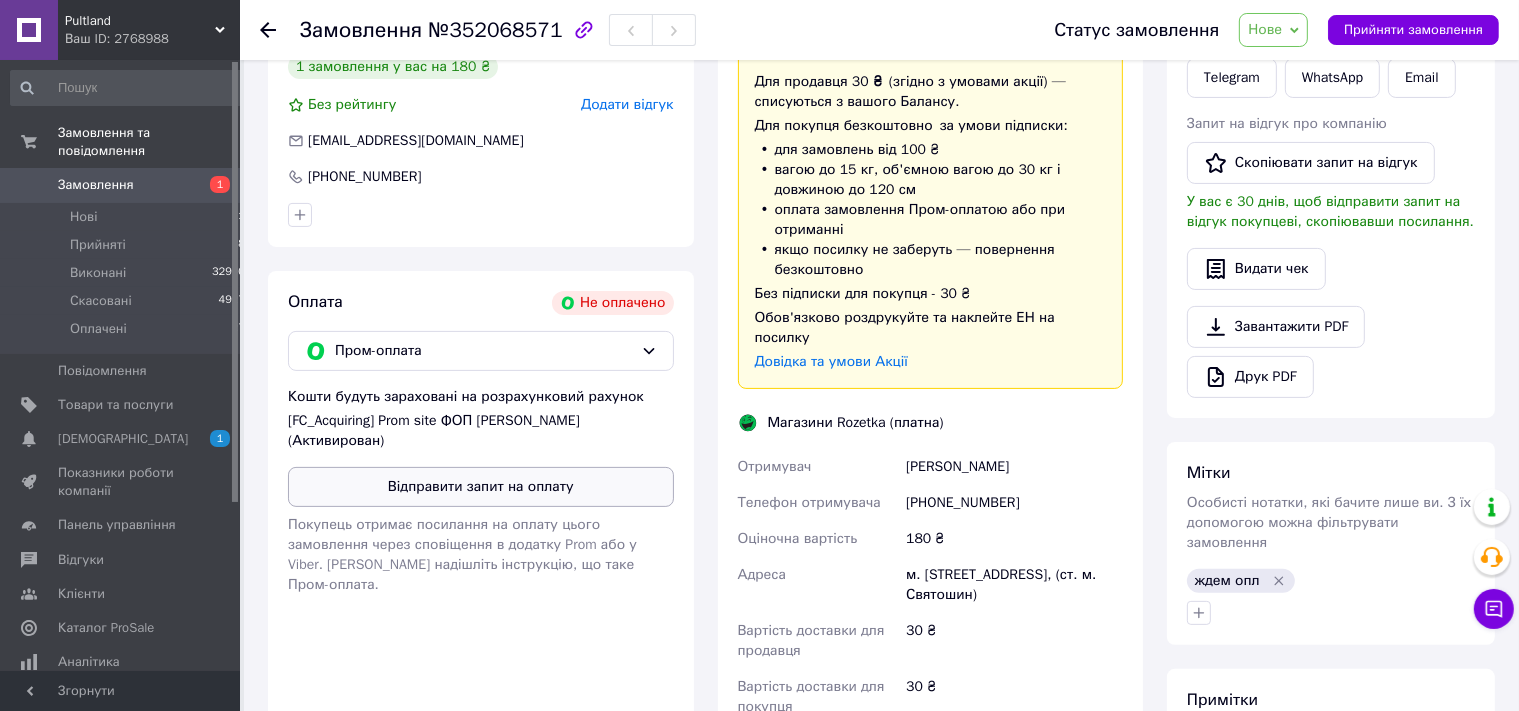 click on "Відправити запит на оплату" at bounding box center [481, 487] 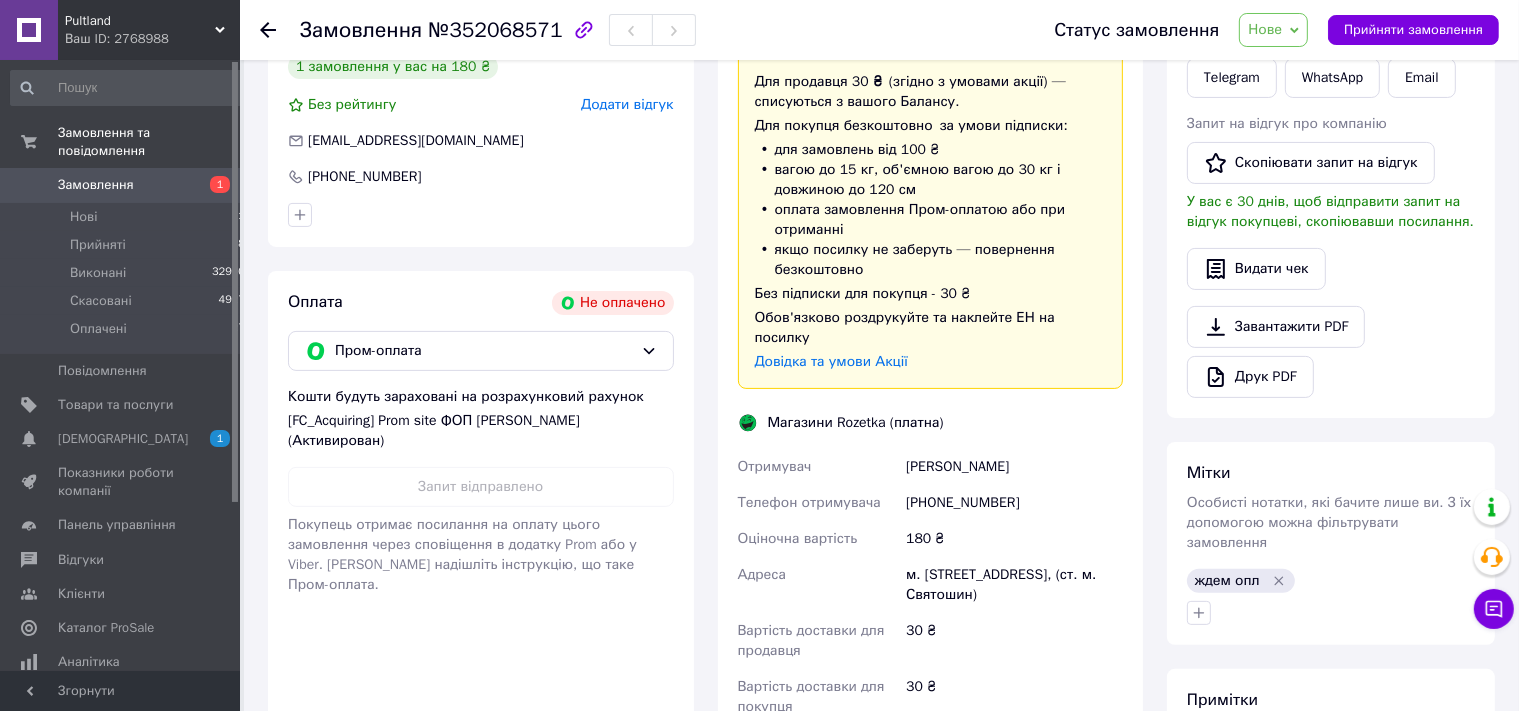 click 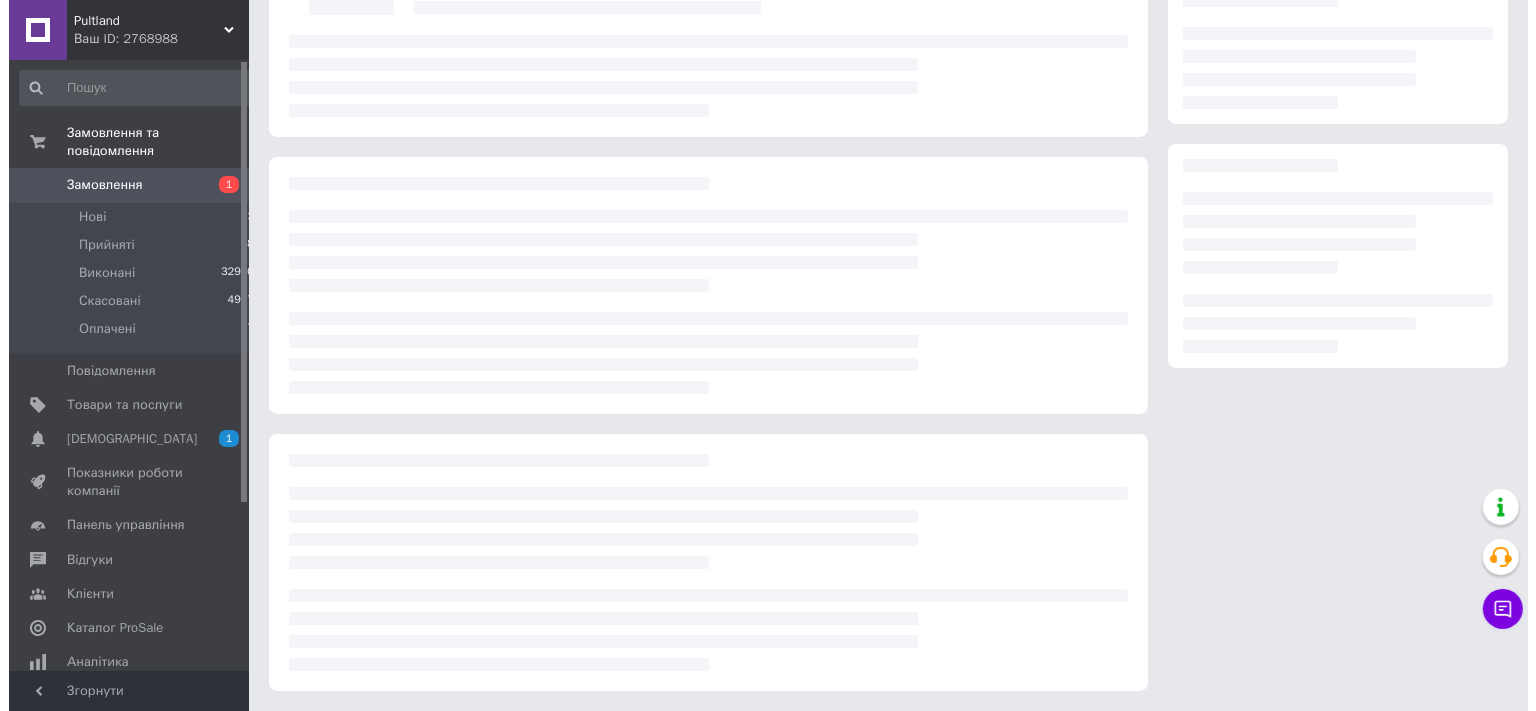 scroll, scrollTop: 0, scrollLeft: 0, axis: both 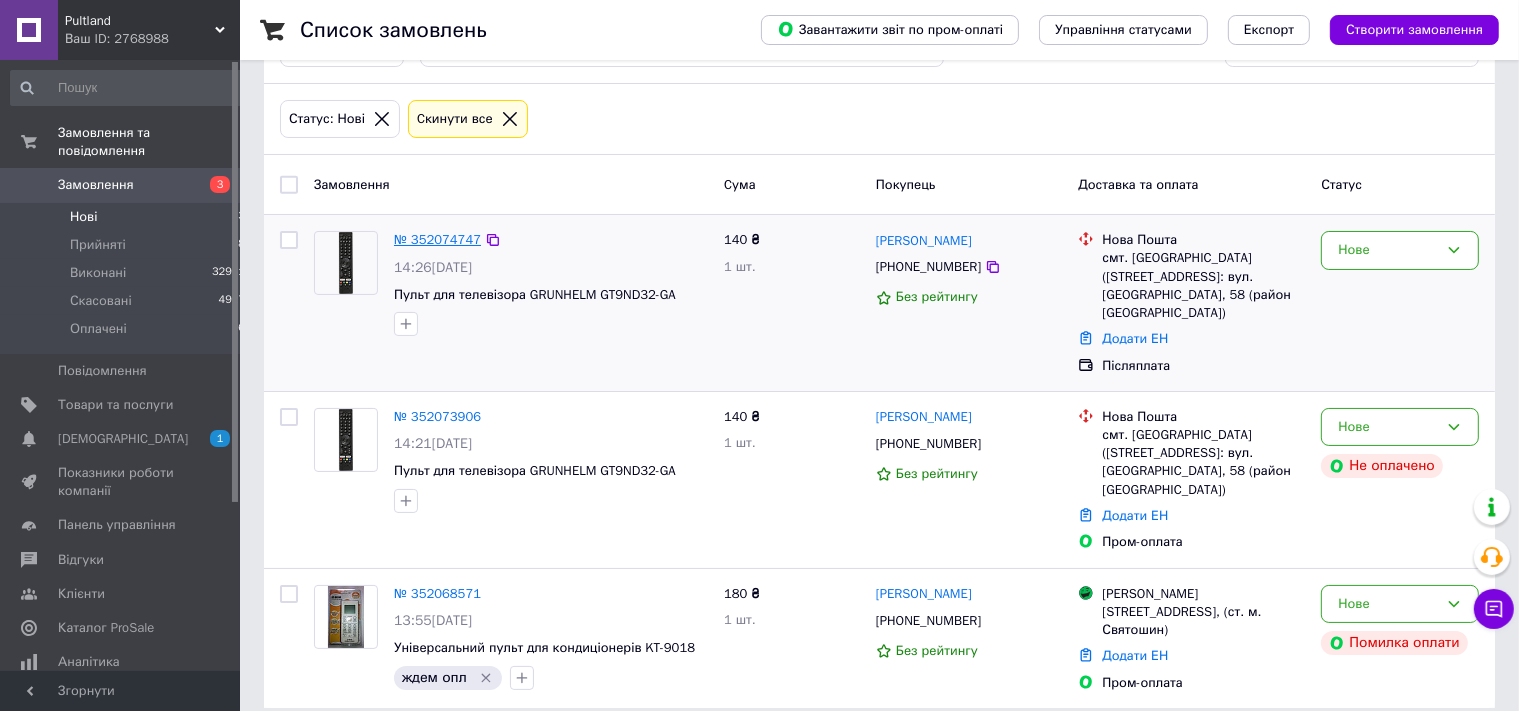 click on "№ 352074747" at bounding box center (437, 239) 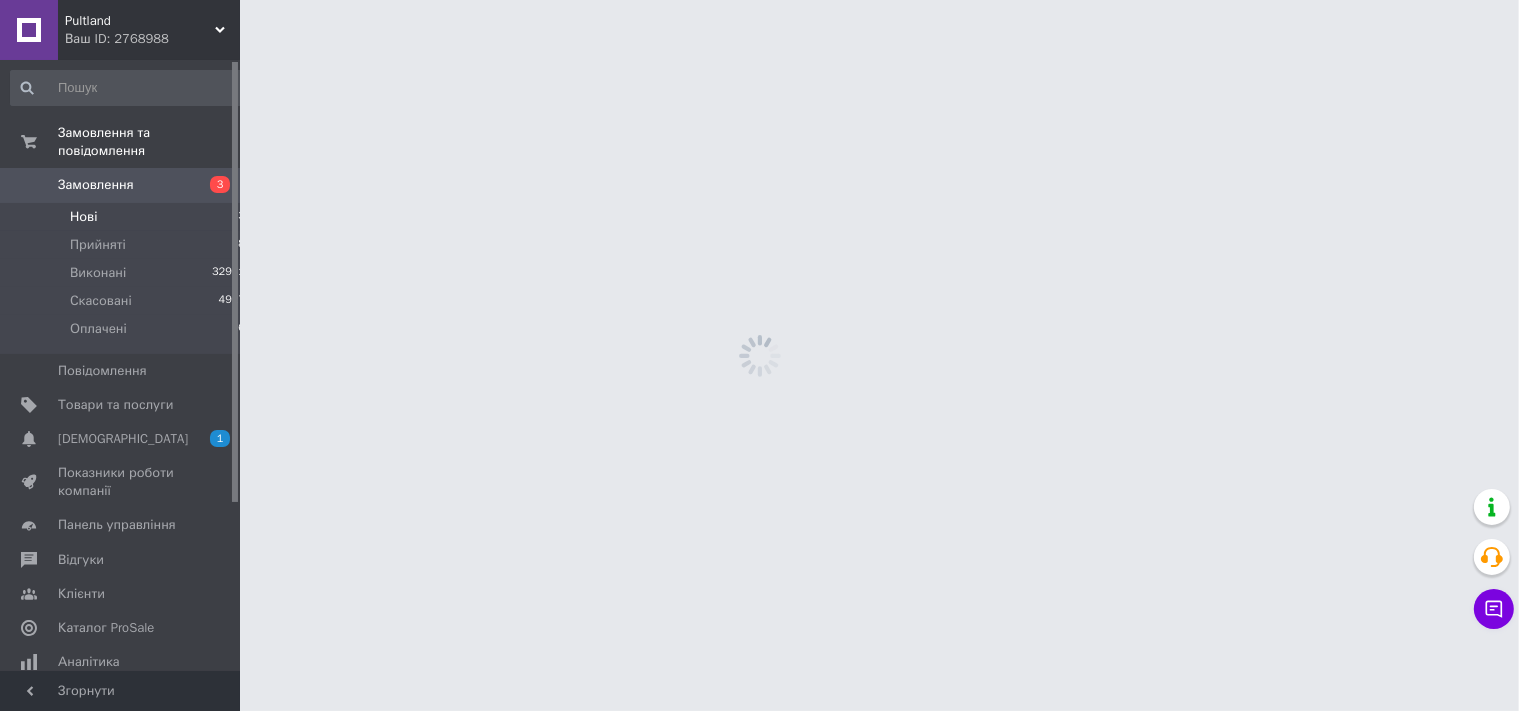 scroll, scrollTop: 0, scrollLeft: 0, axis: both 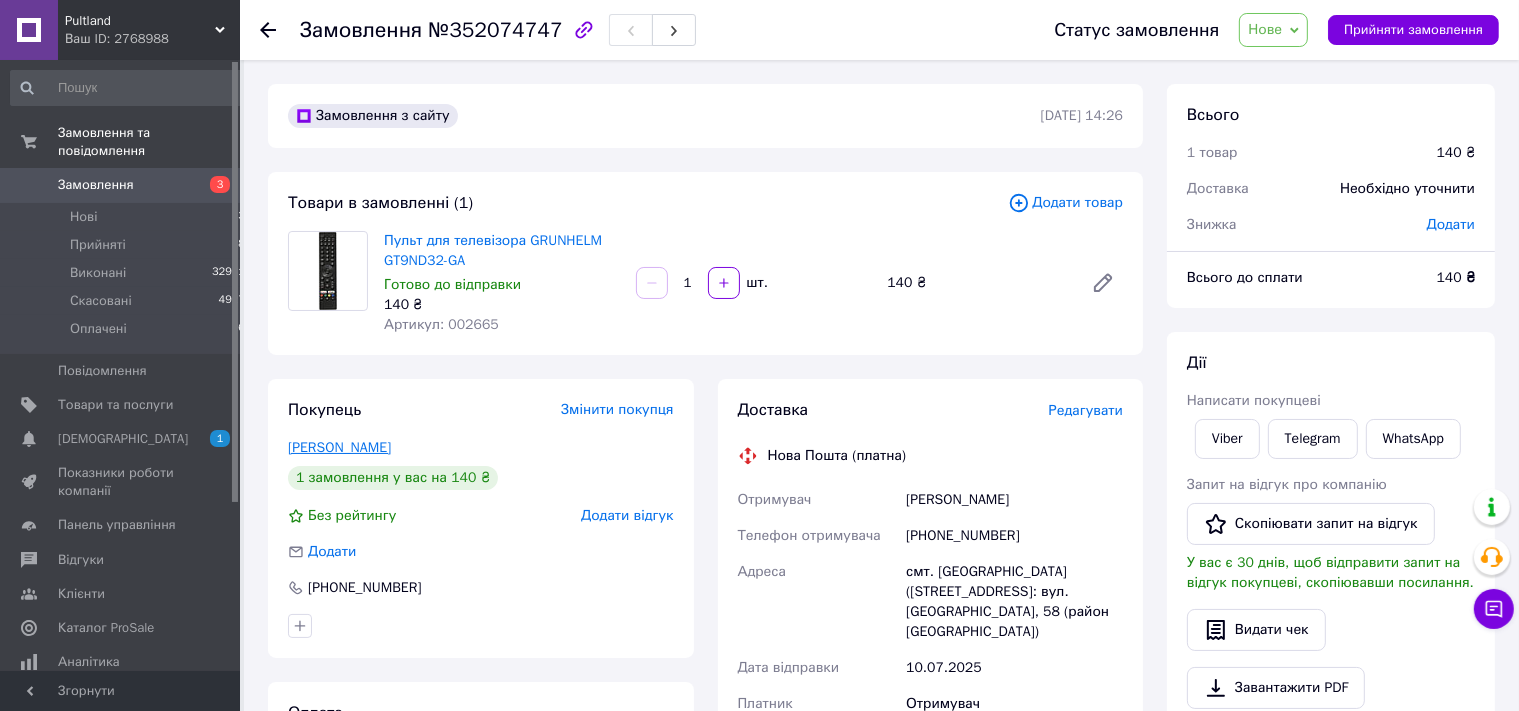 click on "Коваль Валентина" at bounding box center [339, 447] 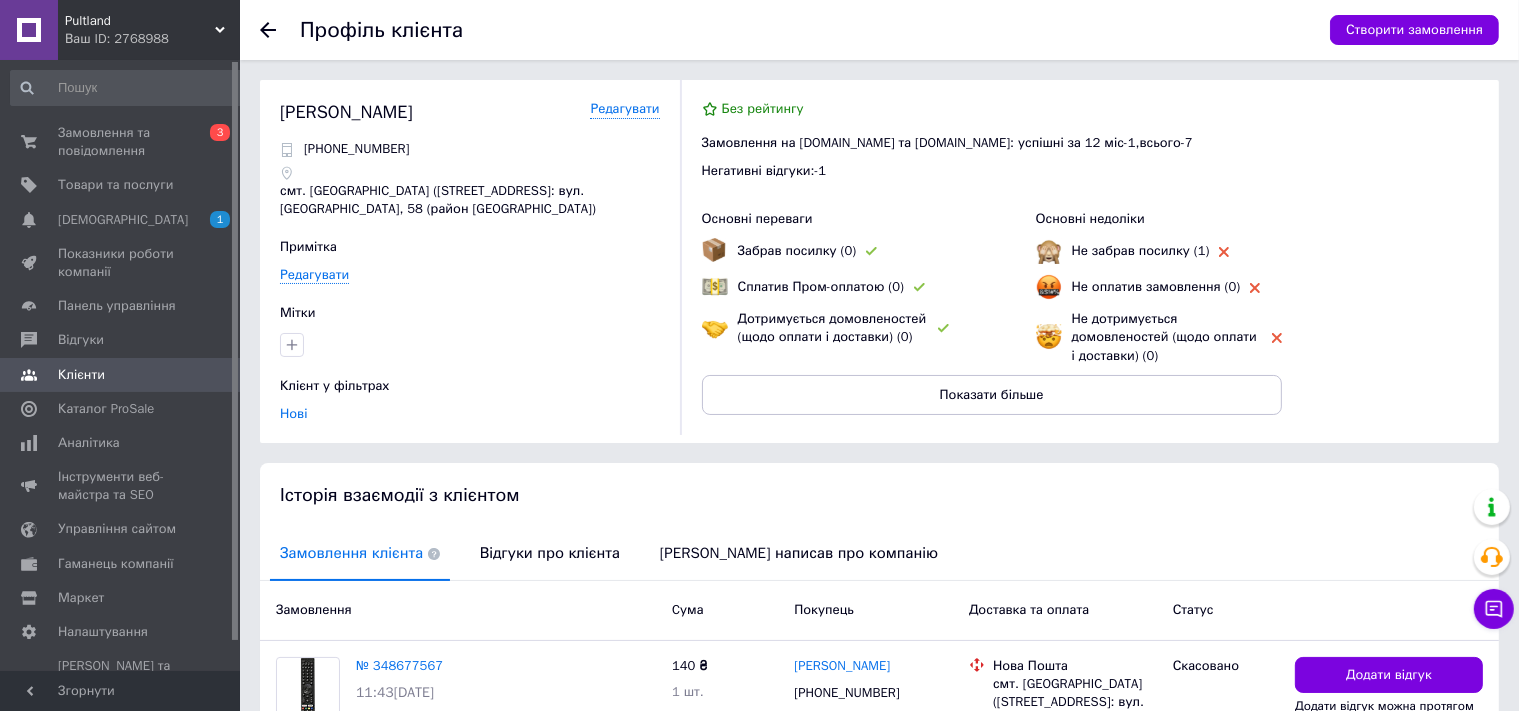 scroll, scrollTop: 335, scrollLeft: 0, axis: vertical 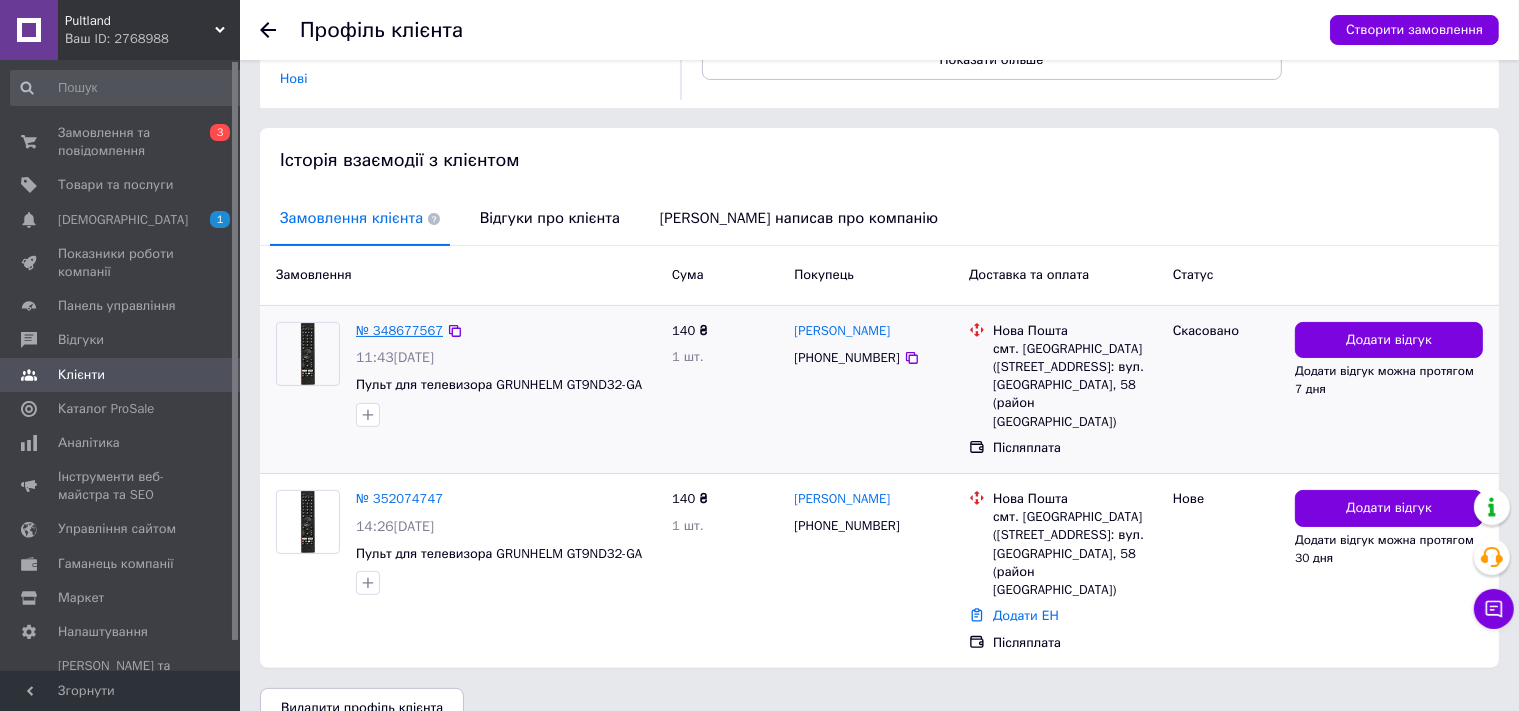 click on "№ 348677567" at bounding box center (399, 330) 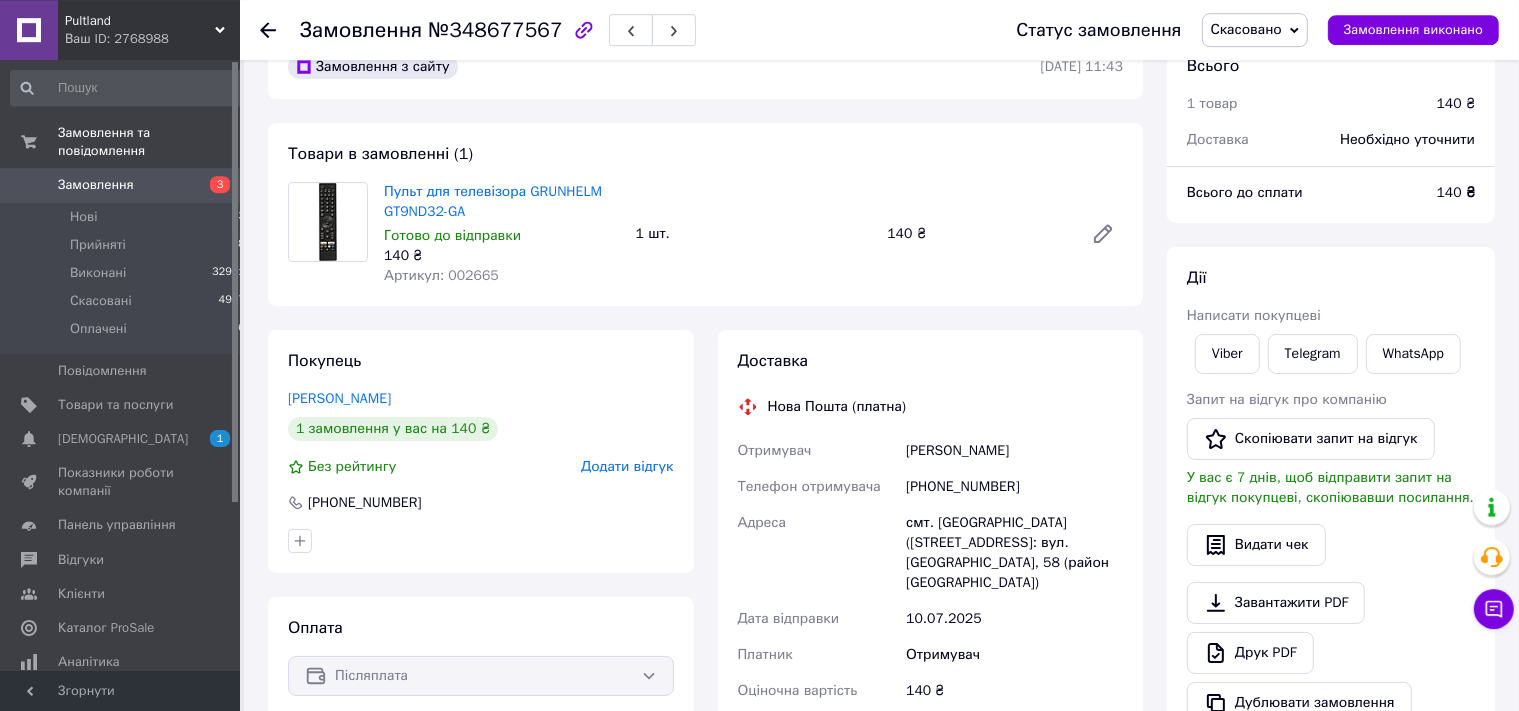 scroll, scrollTop: 39, scrollLeft: 0, axis: vertical 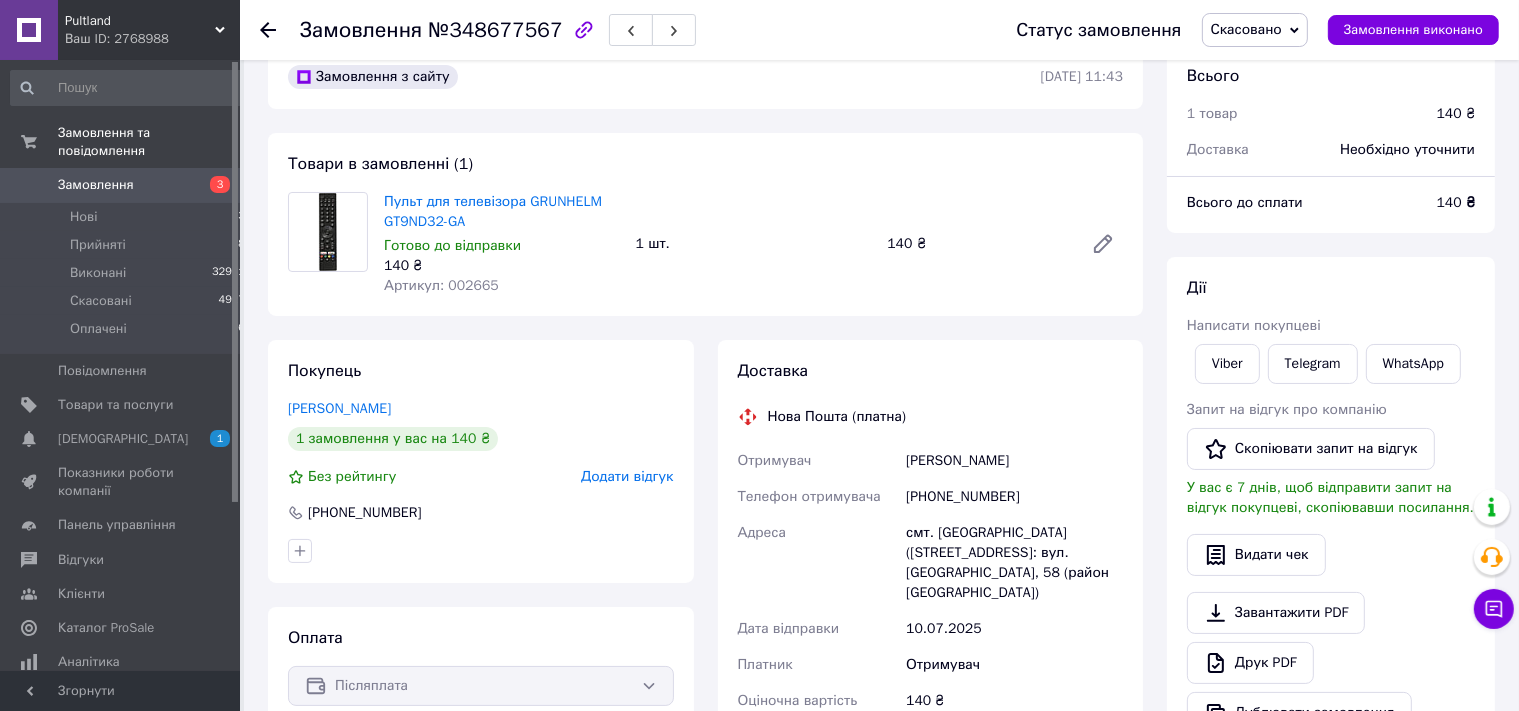 click 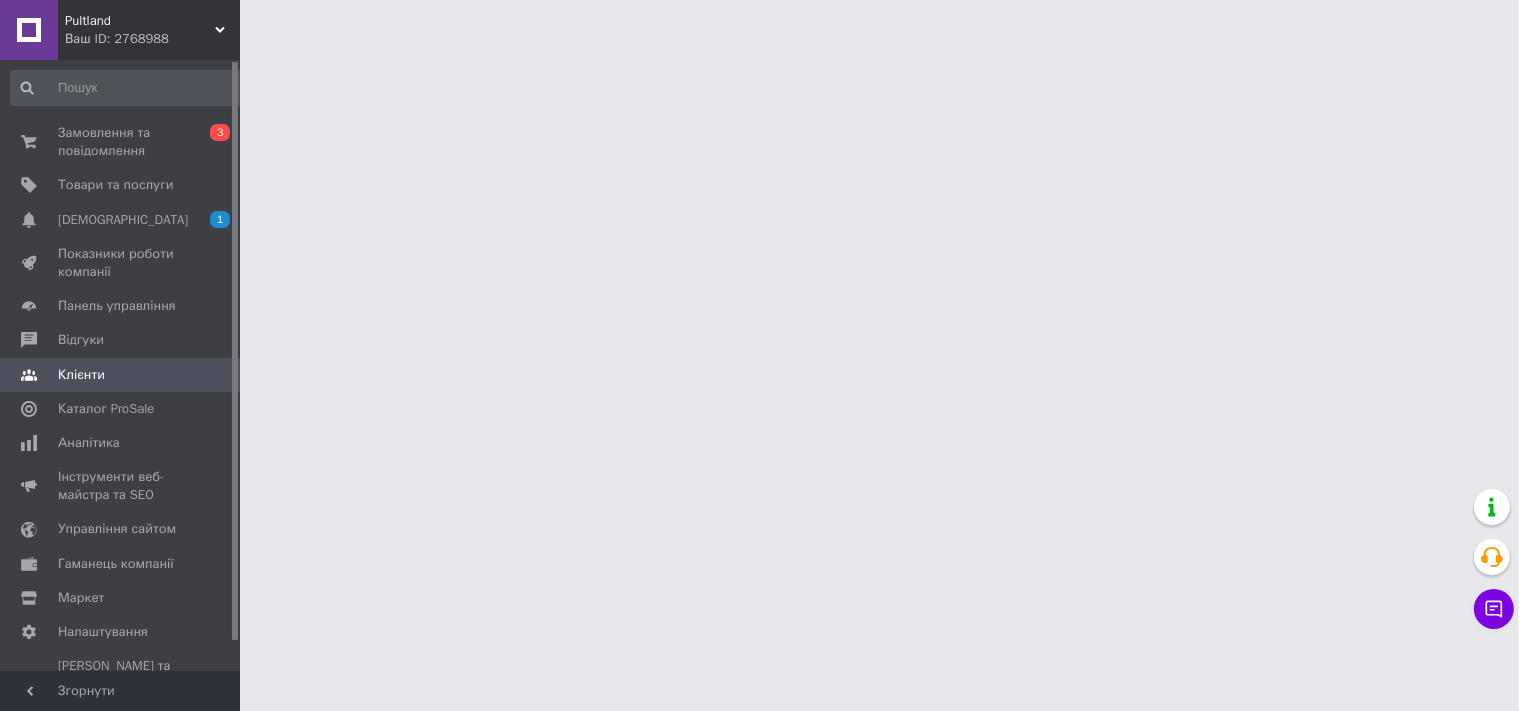 scroll, scrollTop: 0, scrollLeft: 0, axis: both 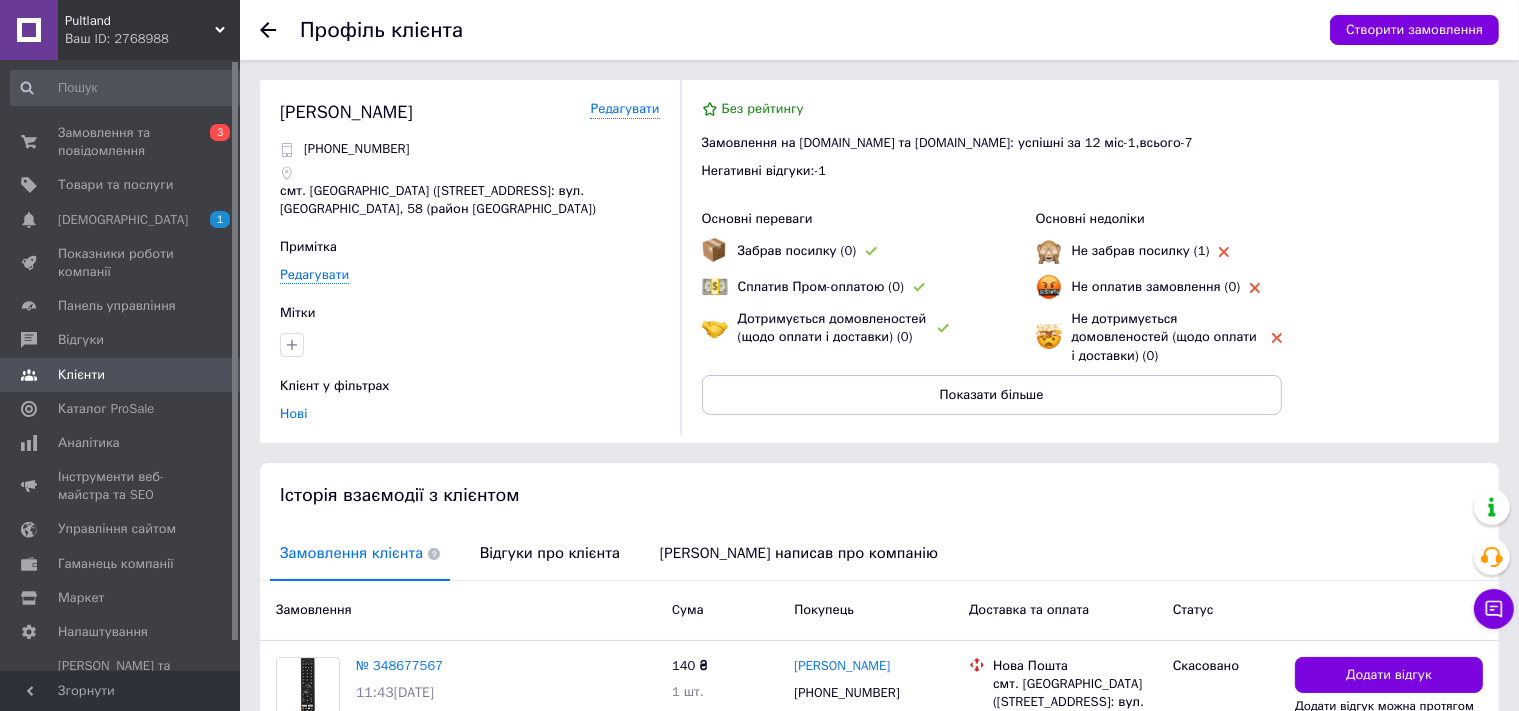 click 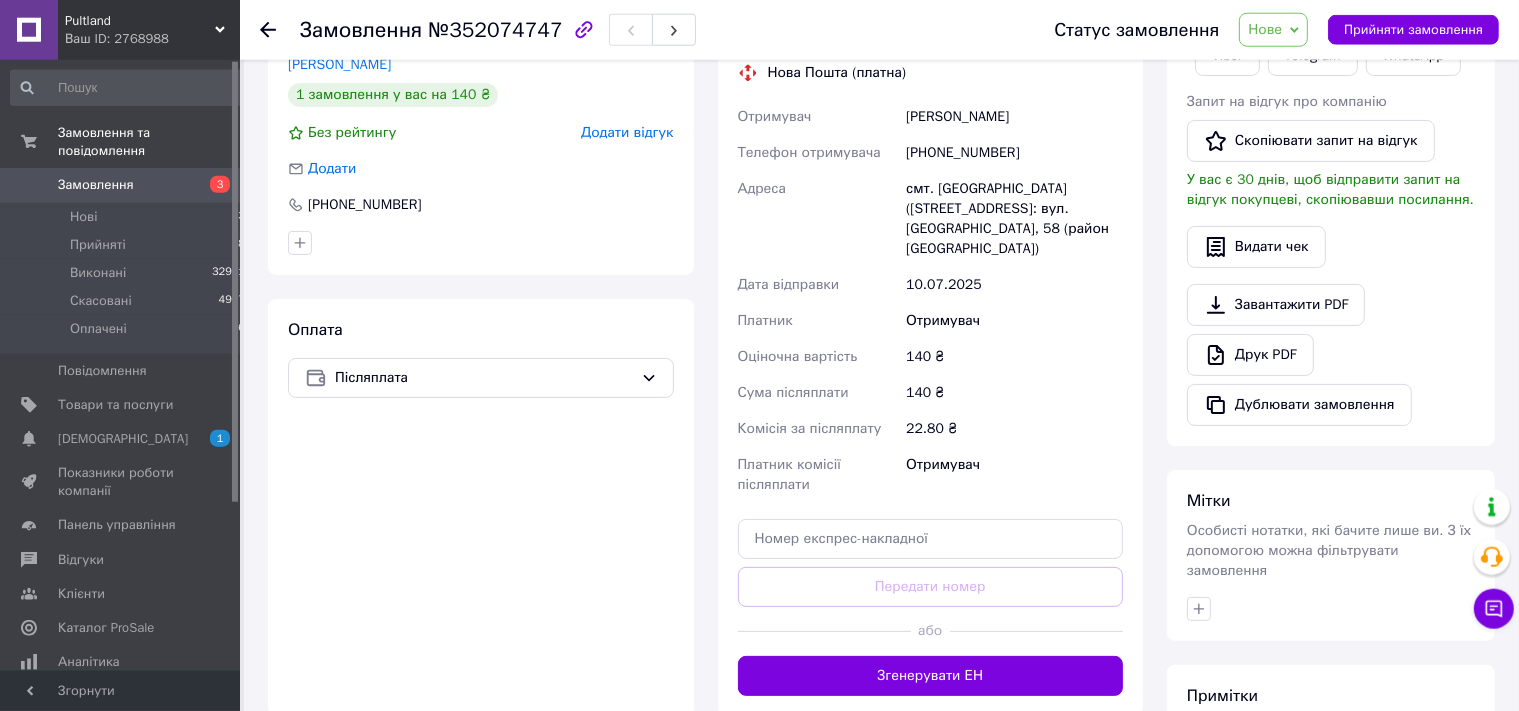 scroll, scrollTop: 528, scrollLeft: 0, axis: vertical 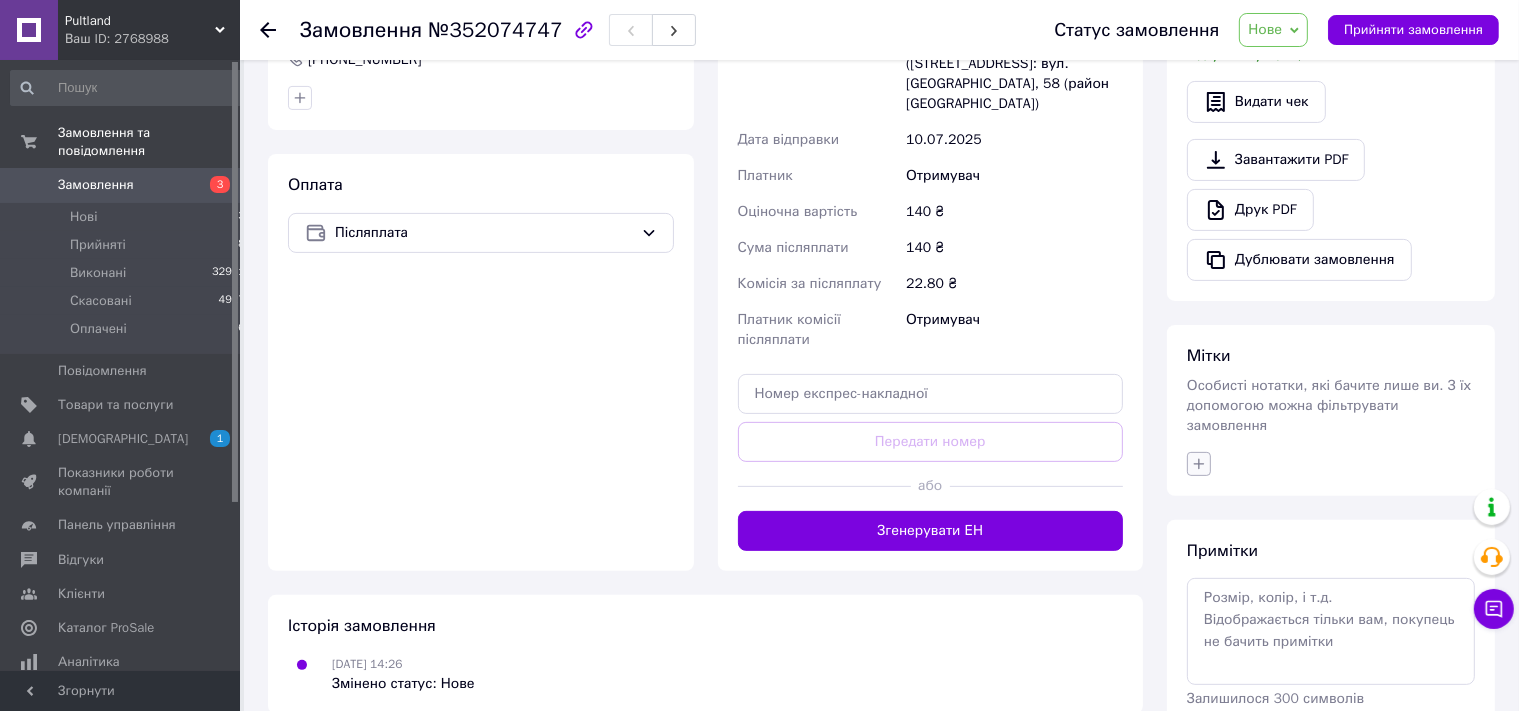 click 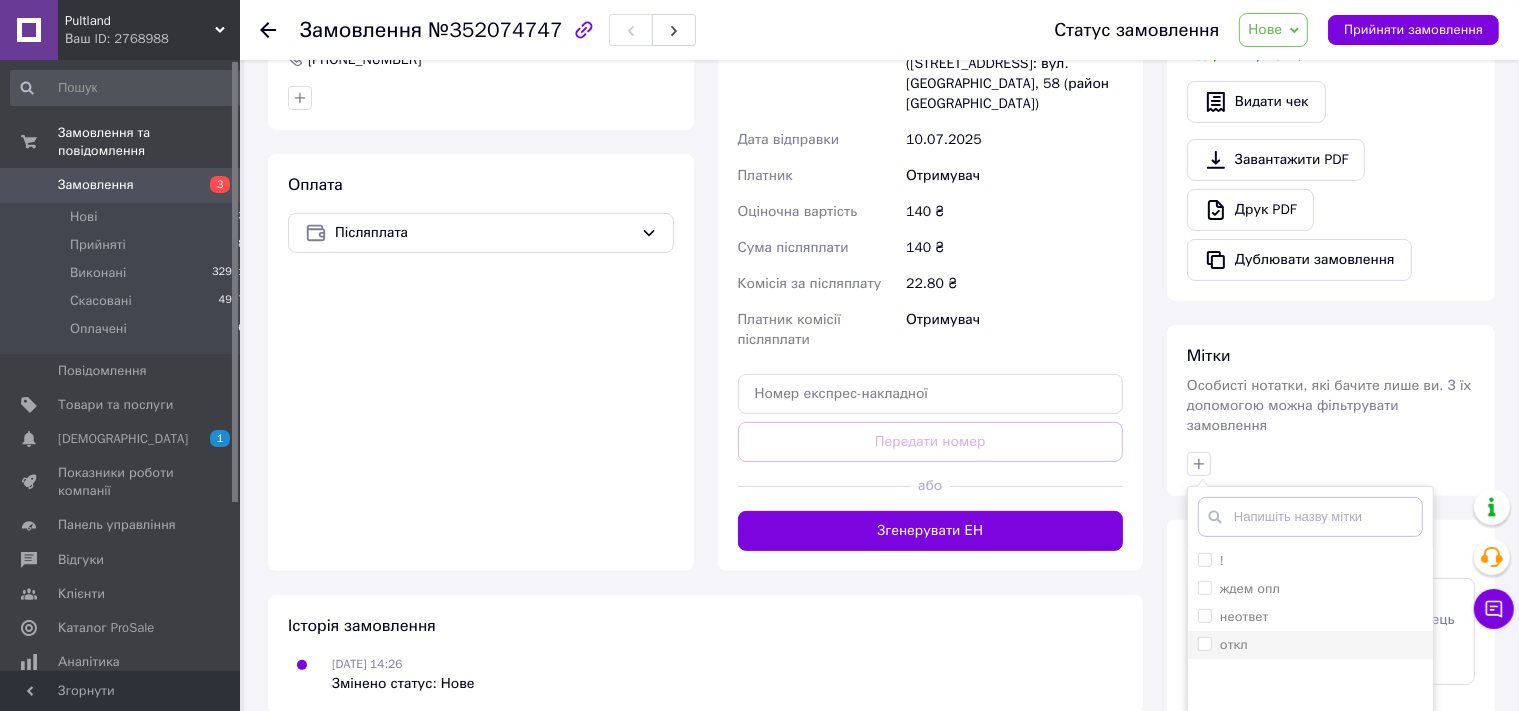 click on "откл" at bounding box center (1234, 644) 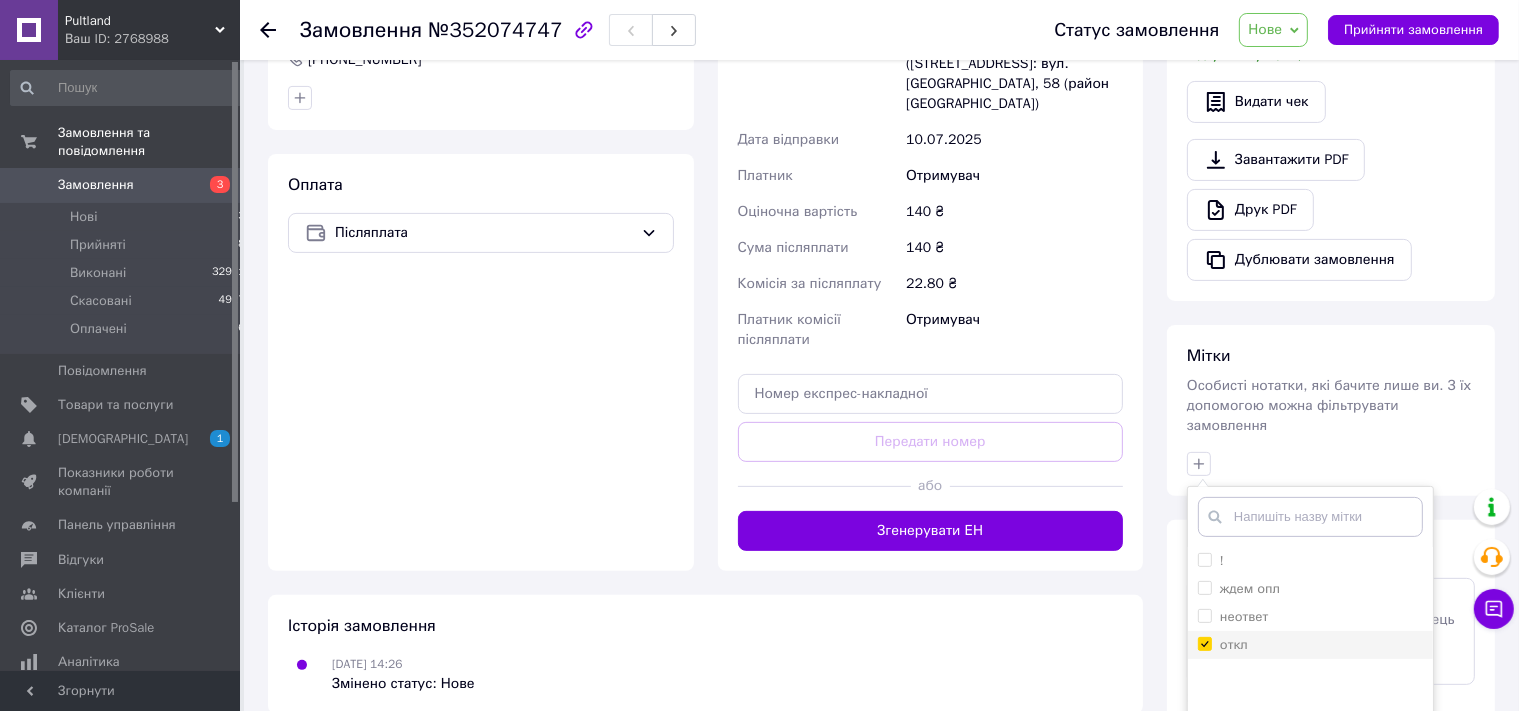 checkbox on "true" 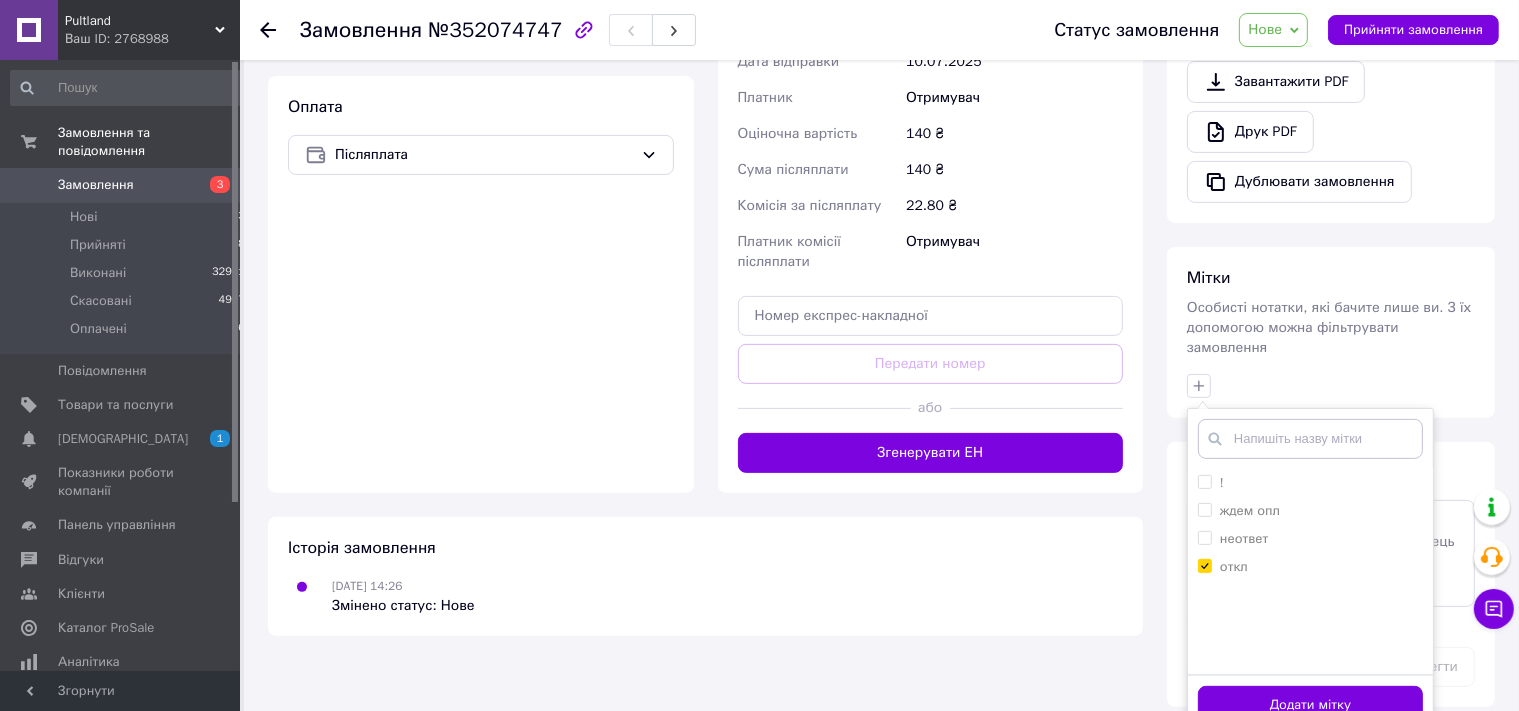 click on "Додати мітку" at bounding box center [1310, 705] 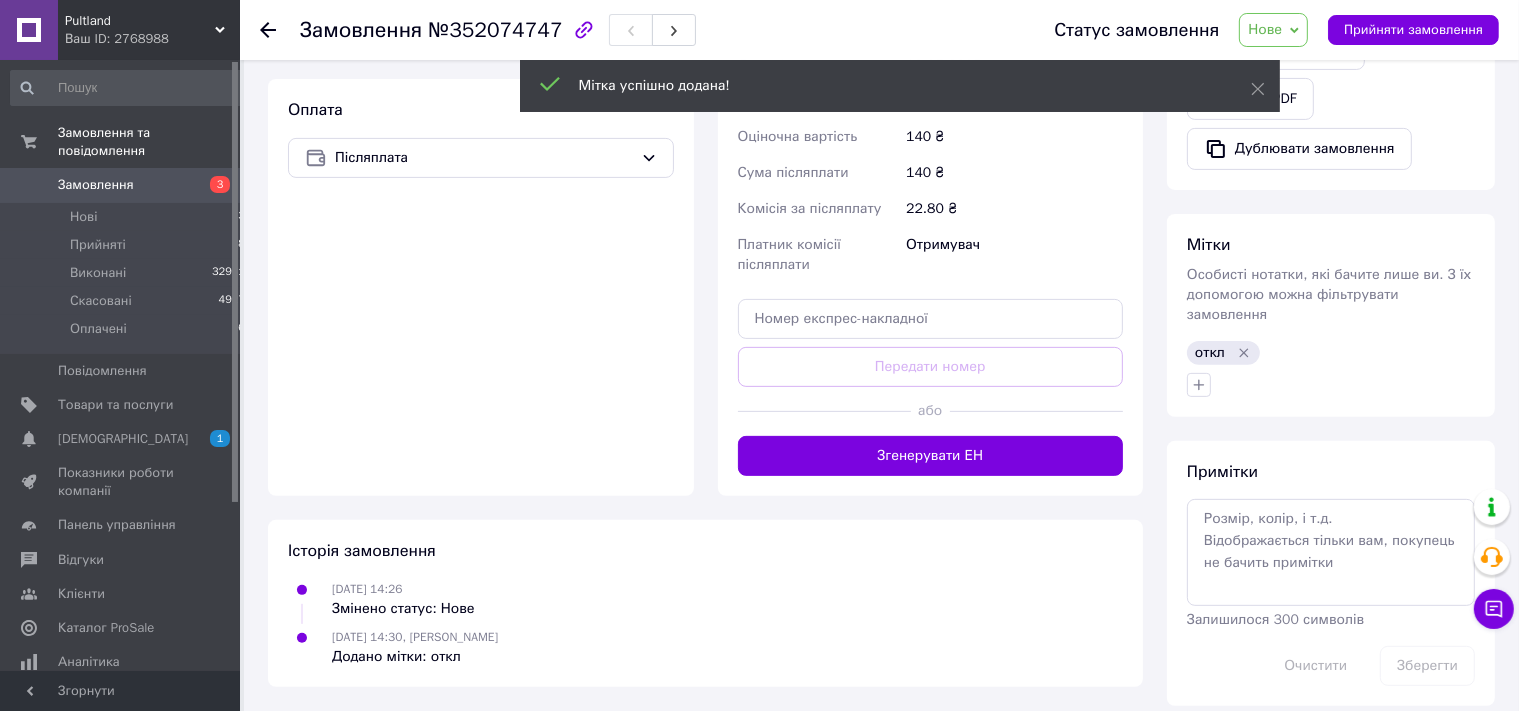 scroll, scrollTop: 600, scrollLeft: 0, axis: vertical 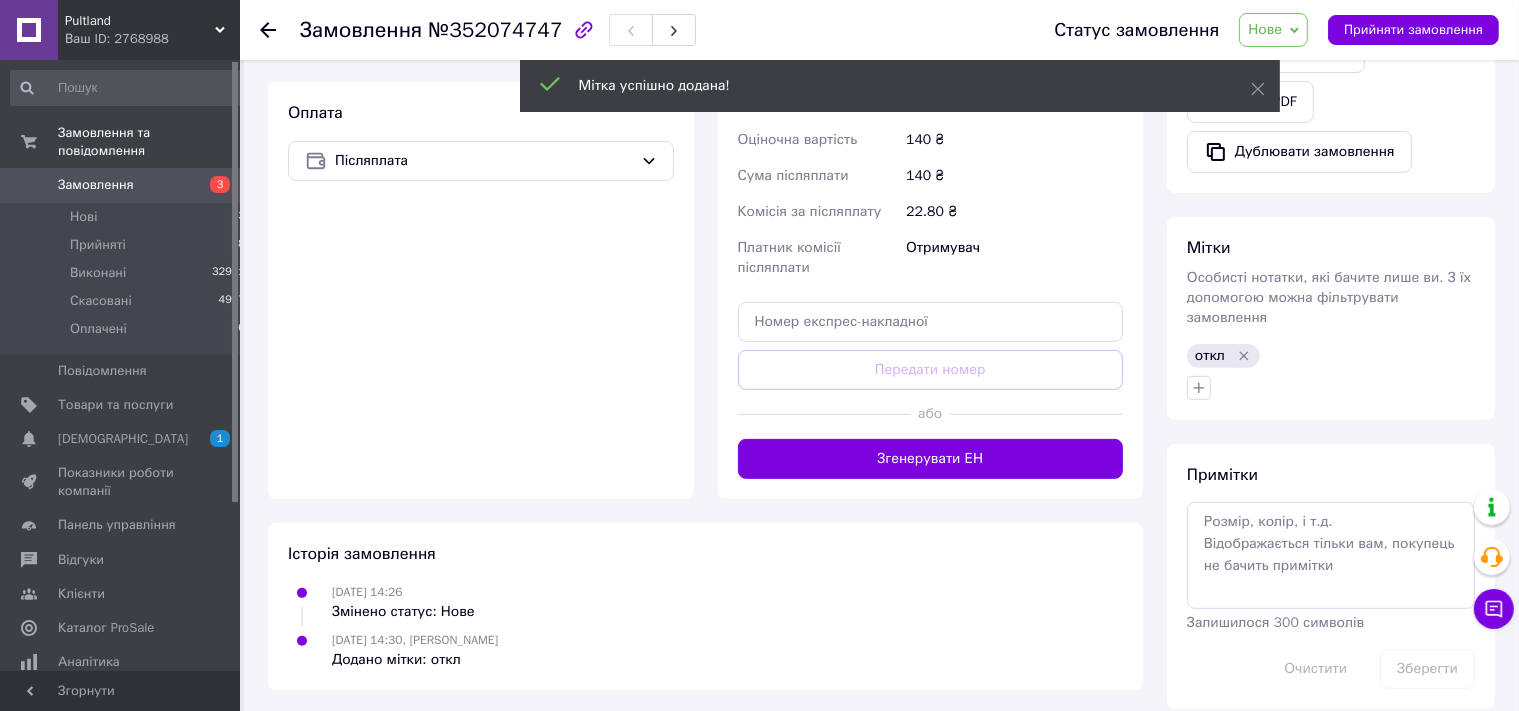 click 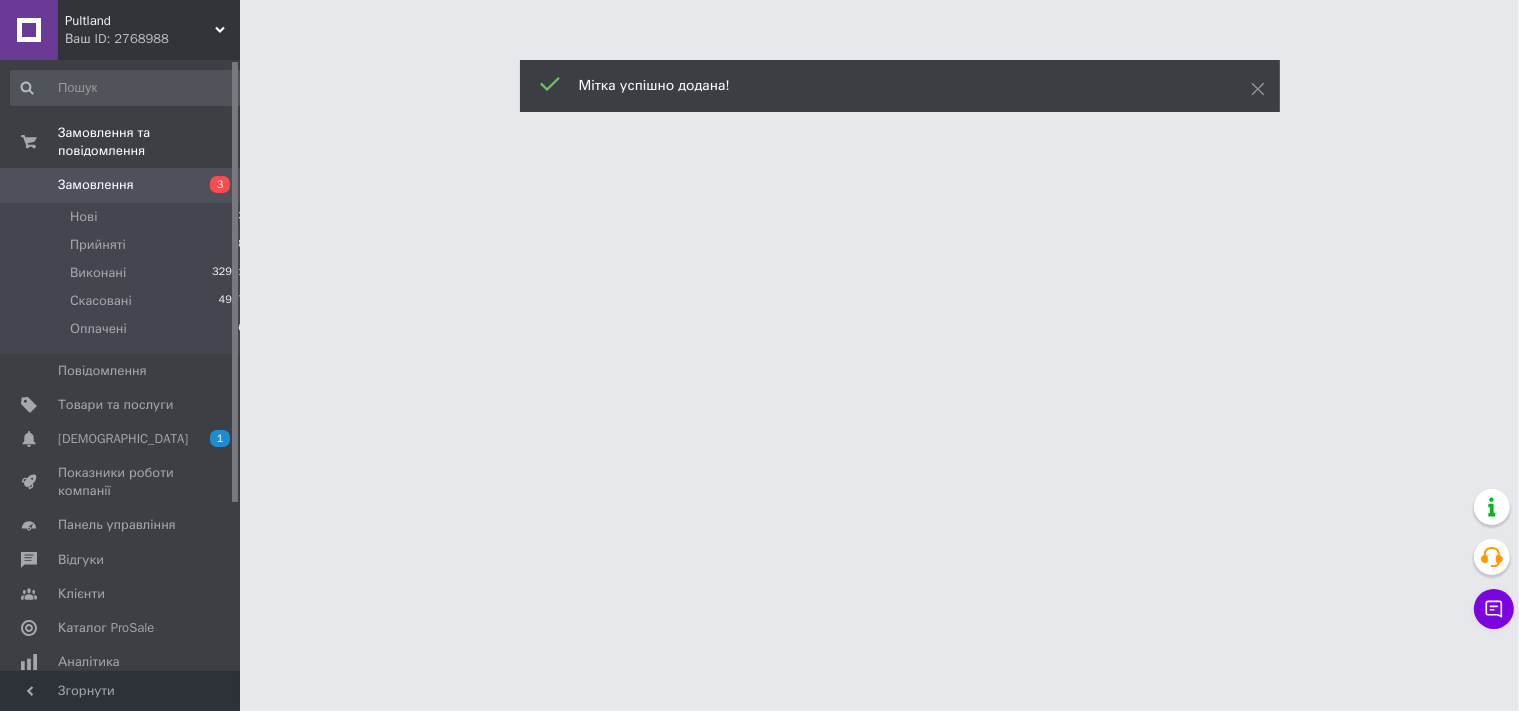 scroll, scrollTop: 0, scrollLeft: 0, axis: both 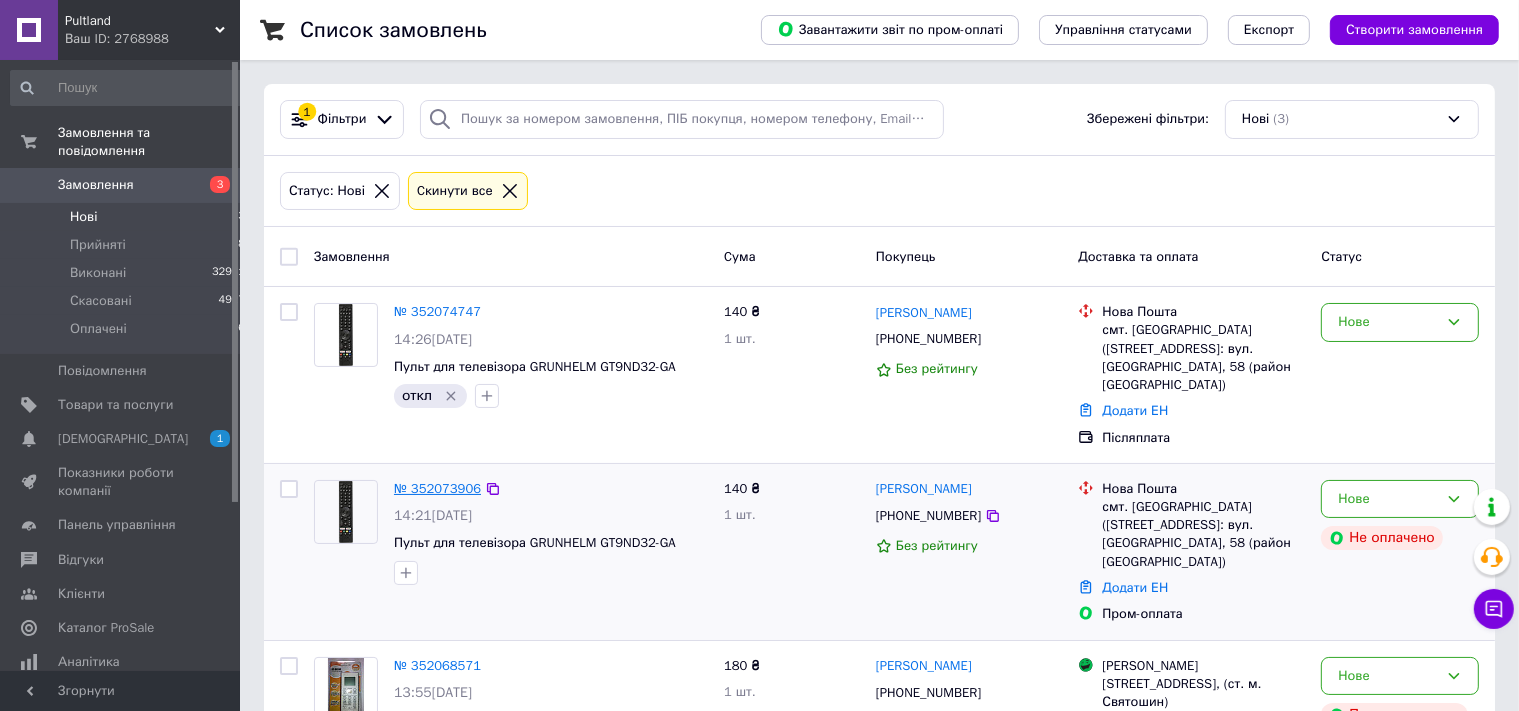 click on "№ 352073906" at bounding box center [437, 488] 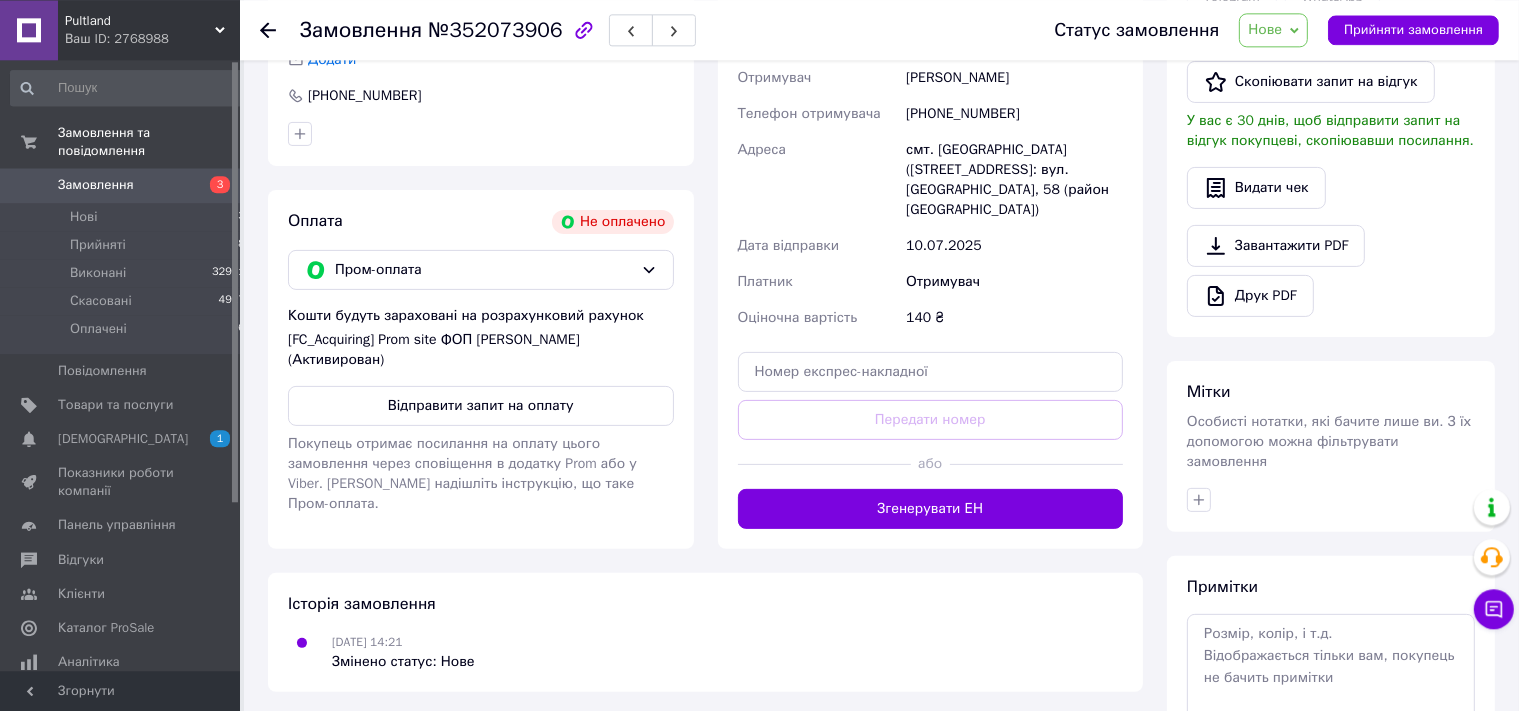 scroll, scrollTop: 528, scrollLeft: 0, axis: vertical 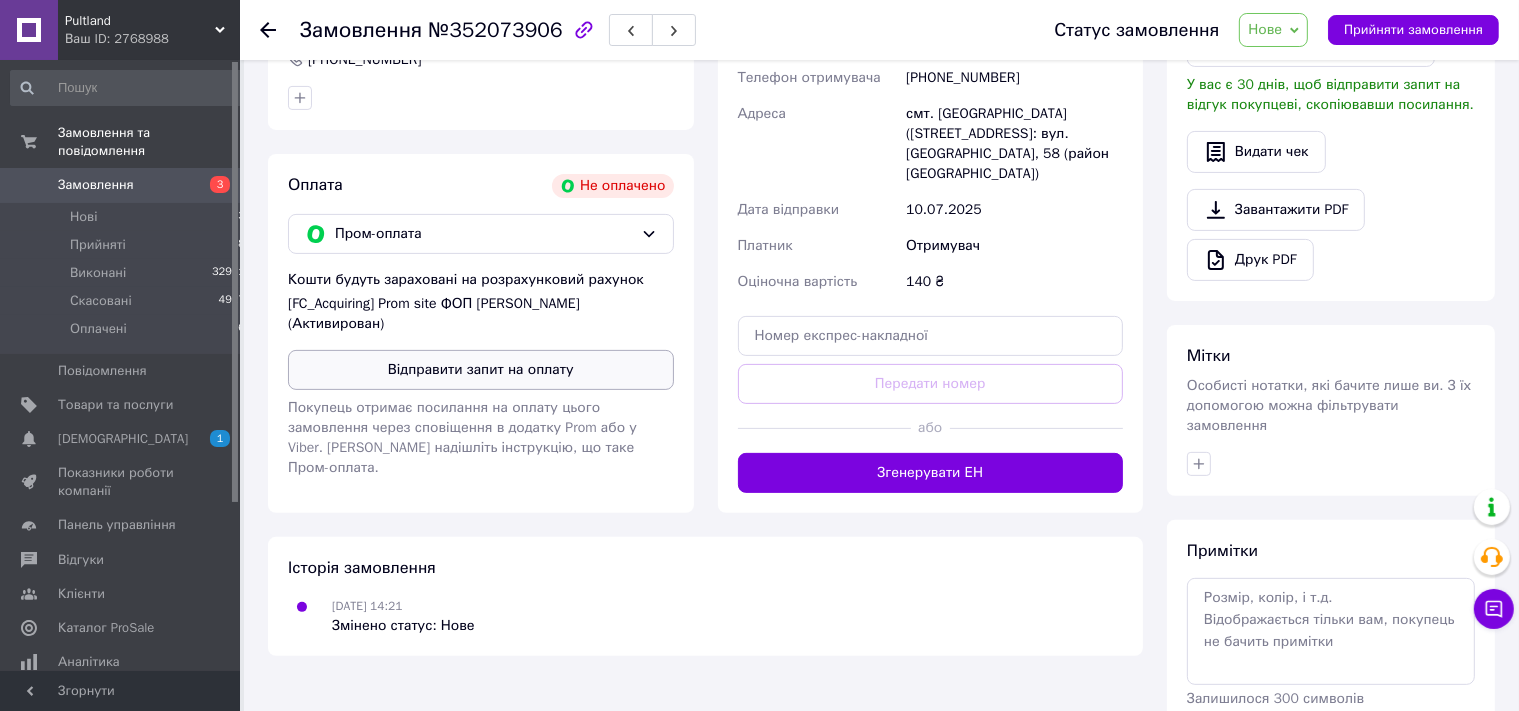 click on "Відправити запит на оплату" at bounding box center [481, 370] 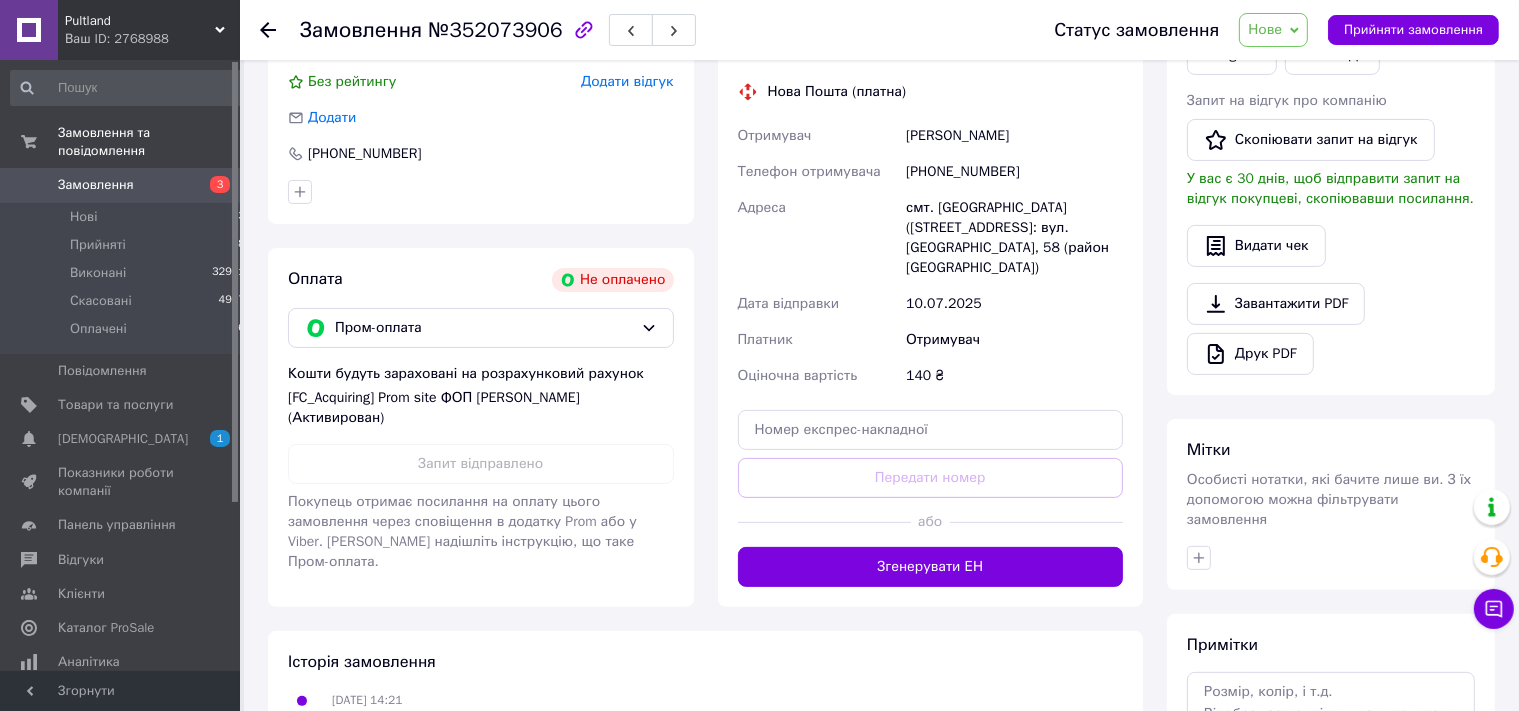 scroll, scrollTop: 105, scrollLeft: 0, axis: vertical 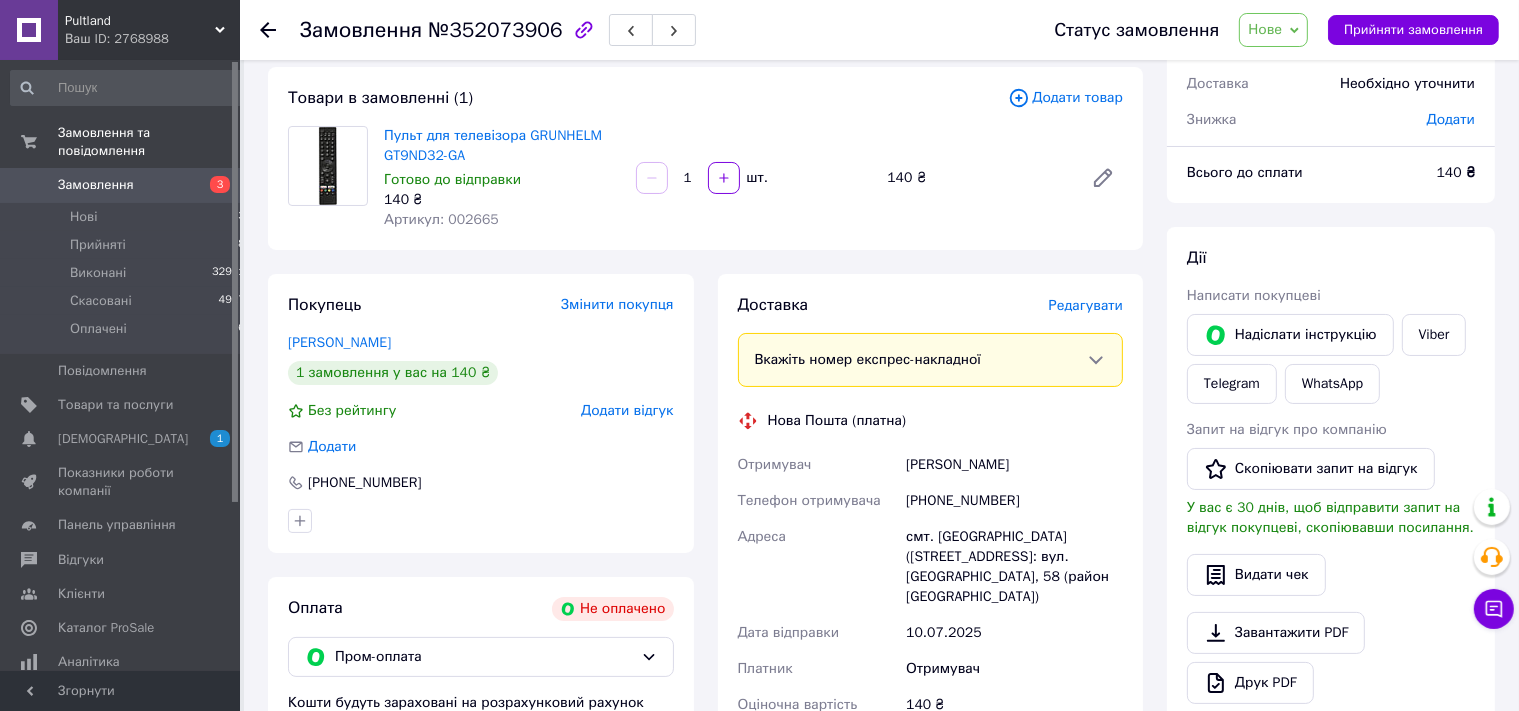 click 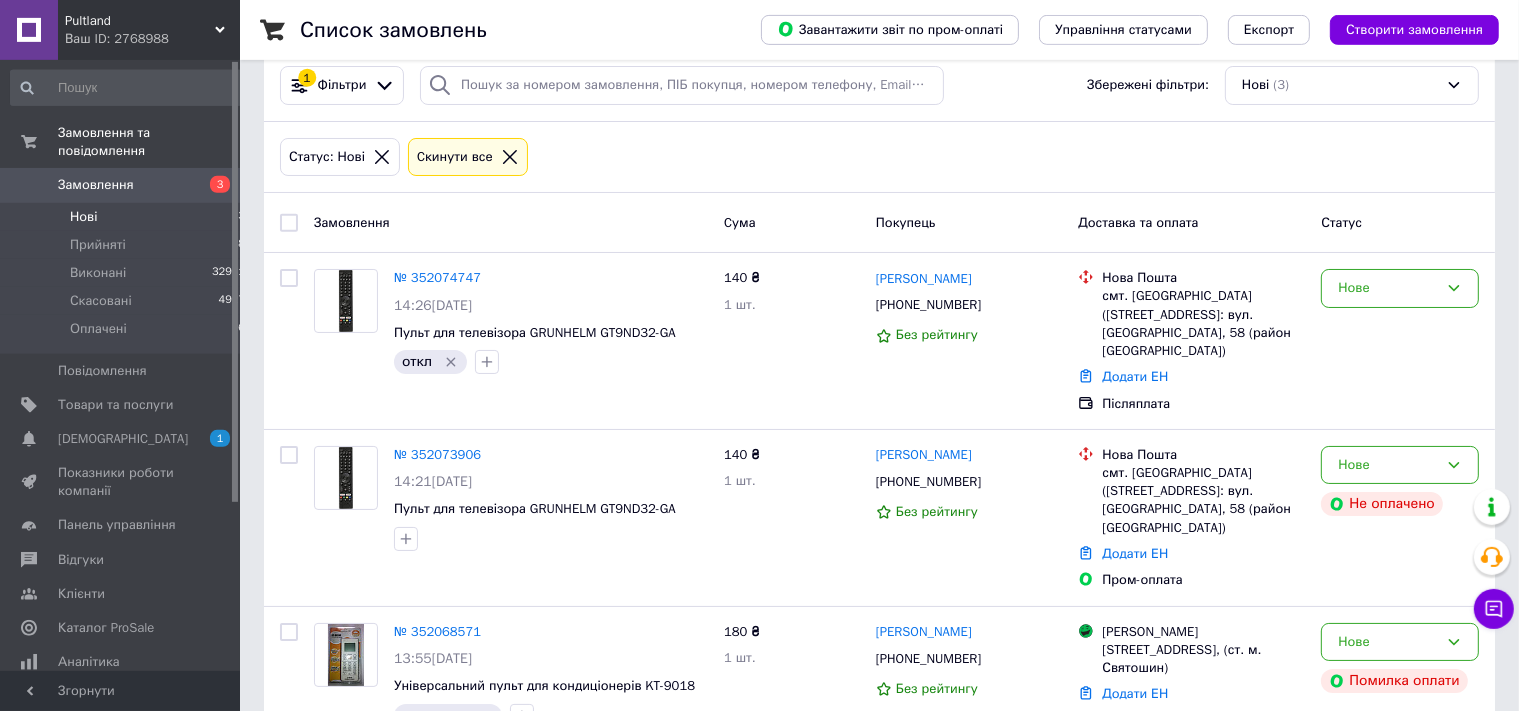 scroll, scrollTop: 72, scrollLeft: 0, axis: vertical 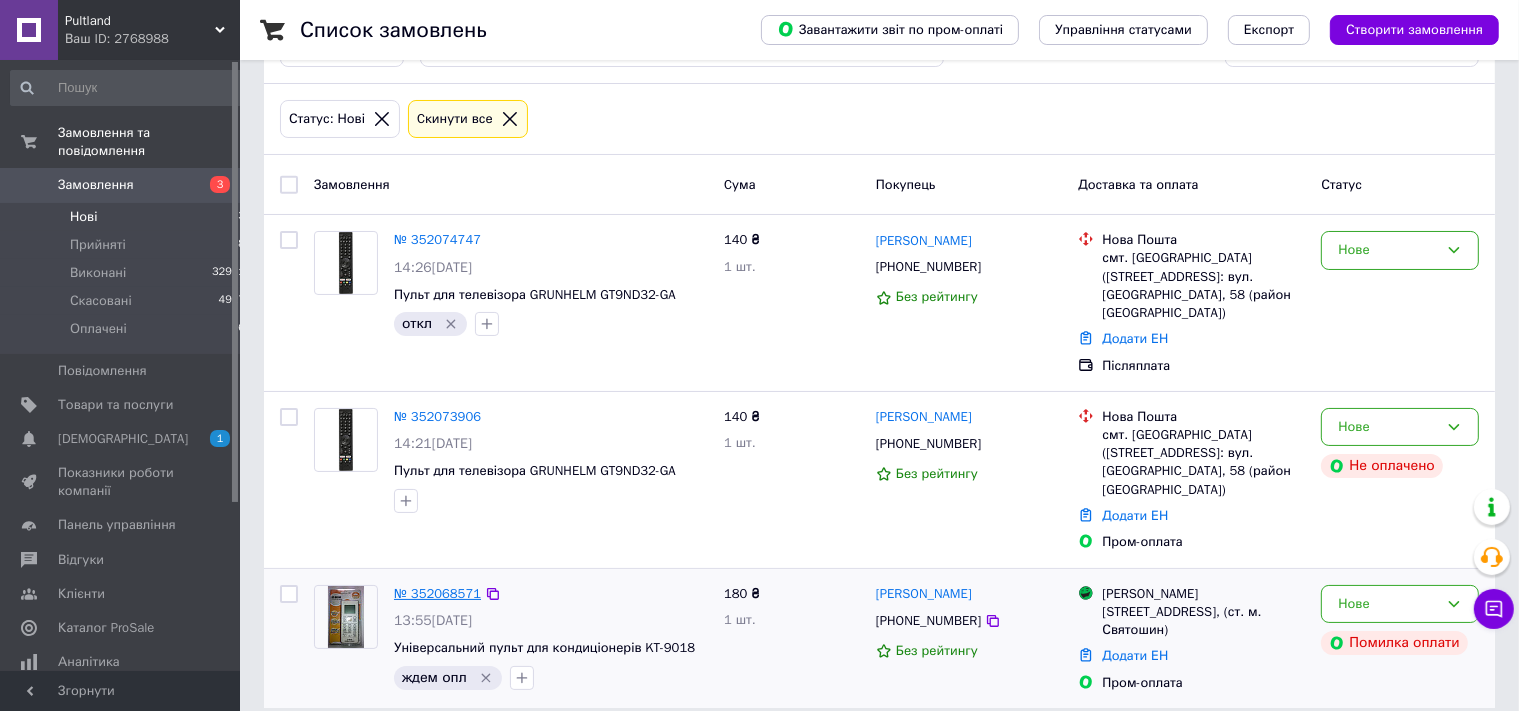 click on "№ 352068571" at bounding box center [437, 593] 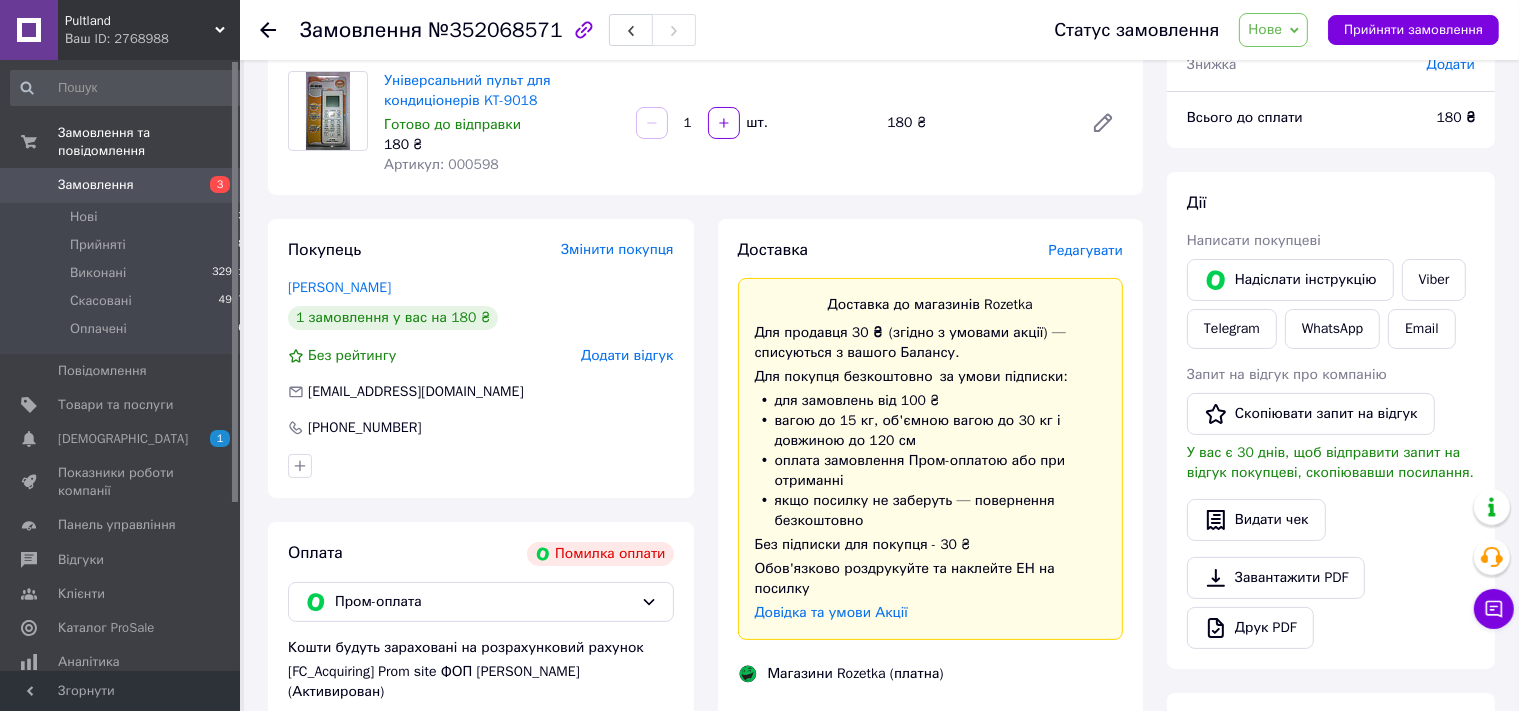 scroll, scrollTop: 0, scrollLeft: 0, axis: both 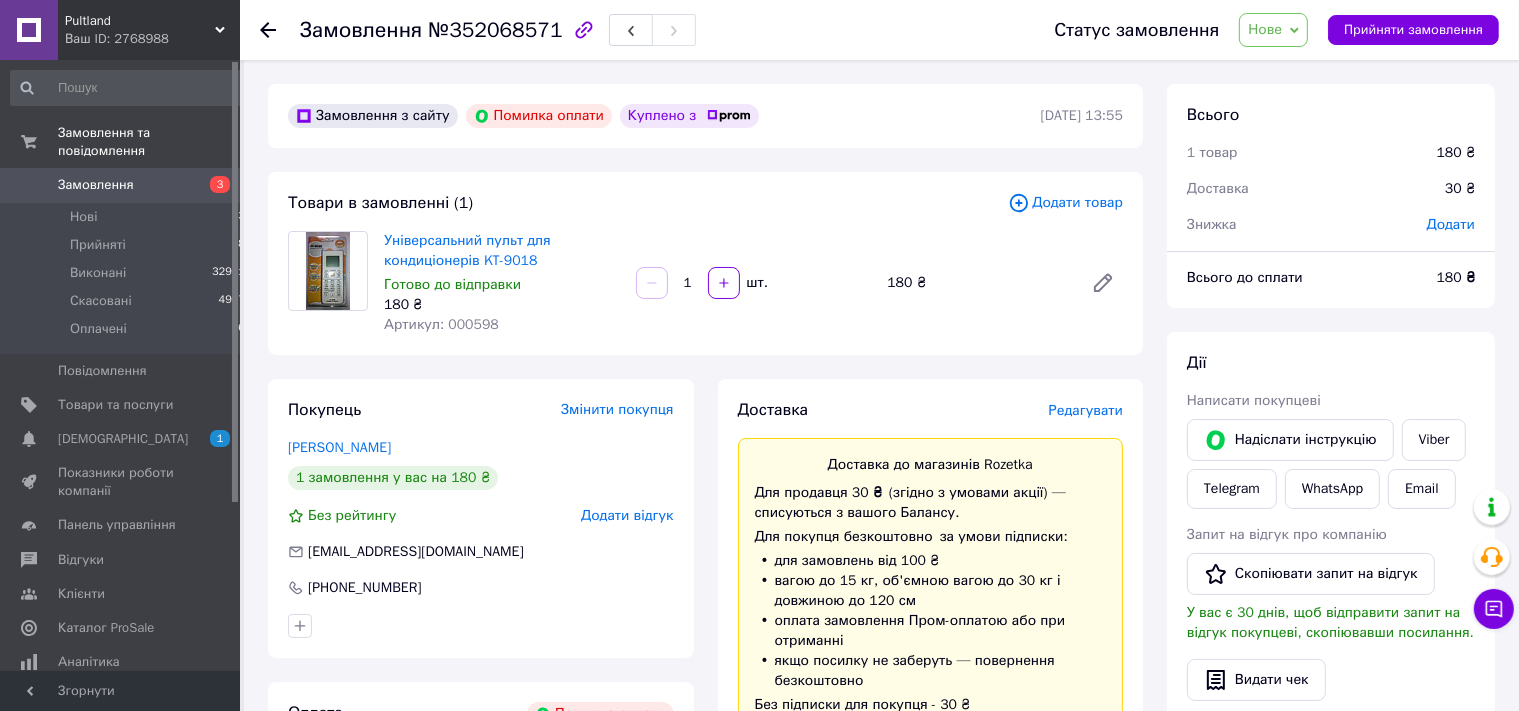 click 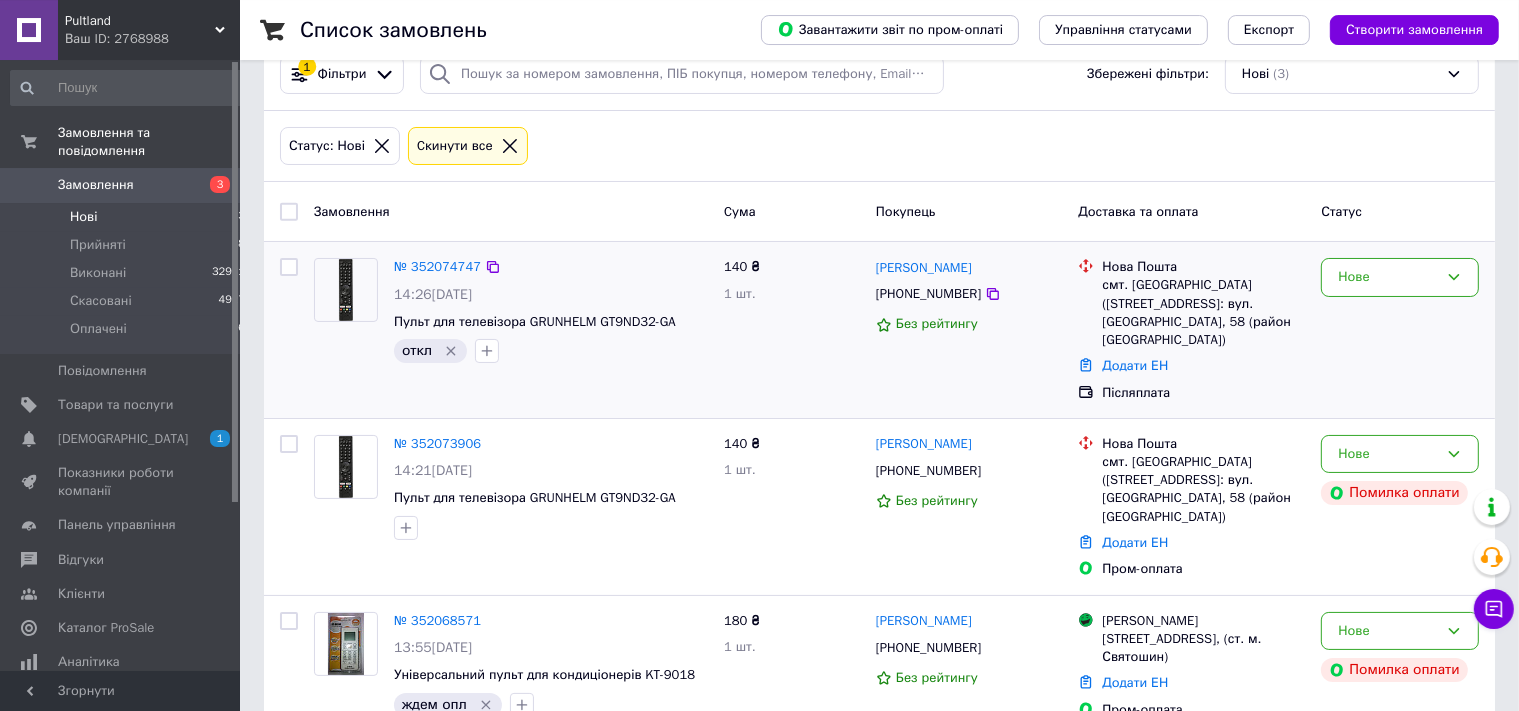 scroll, scrollTop: 72, scrollLeft: 0, axis: vertical 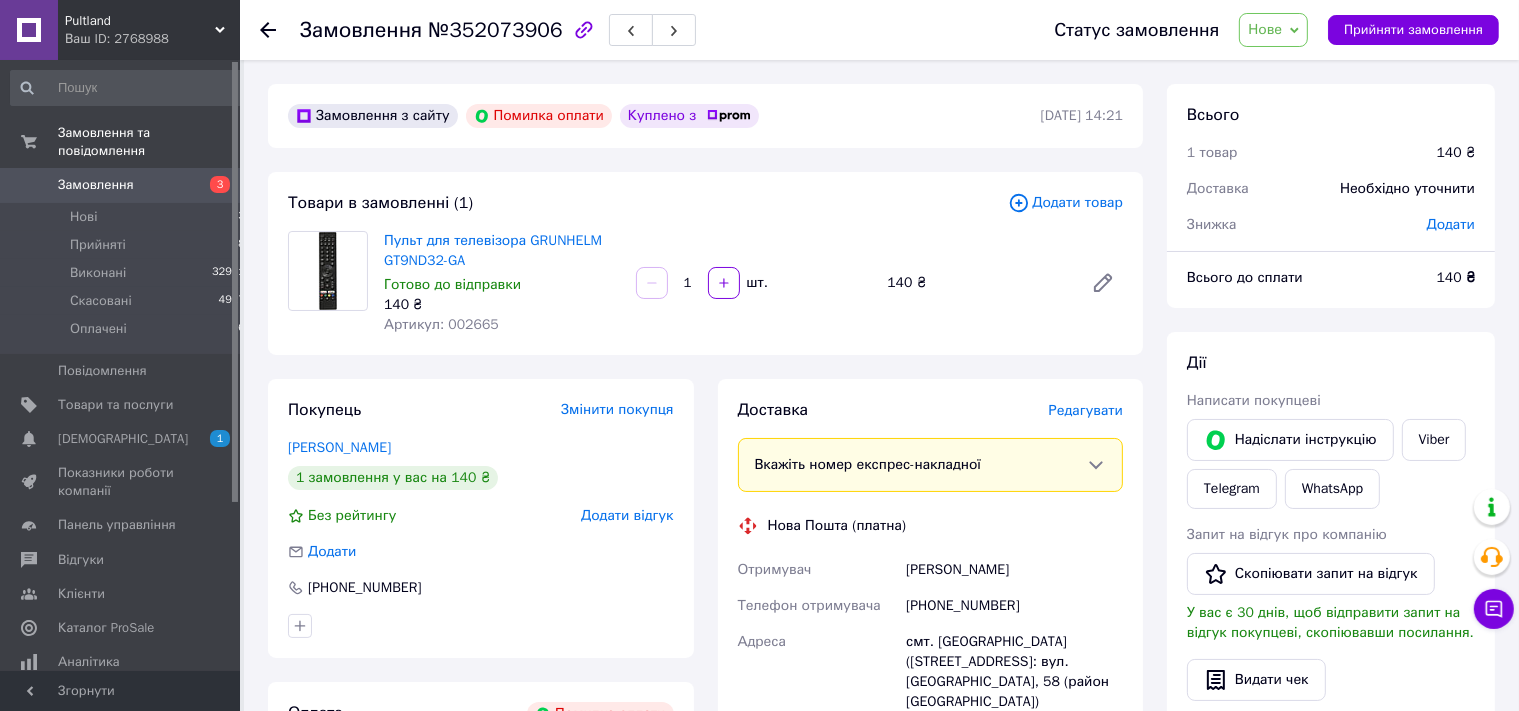 click 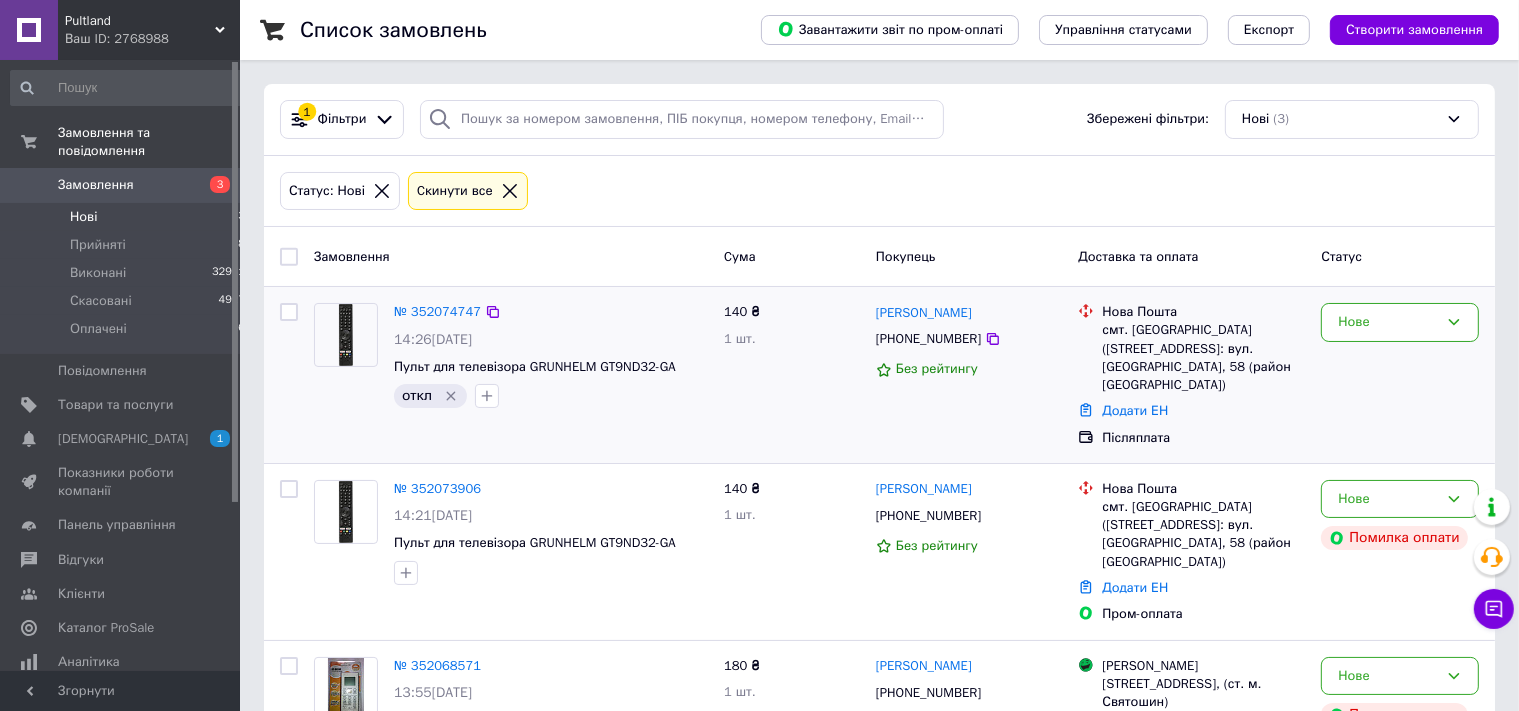 scroll, scrollTop: 72, scrollLeft: 0, axis: vertical 